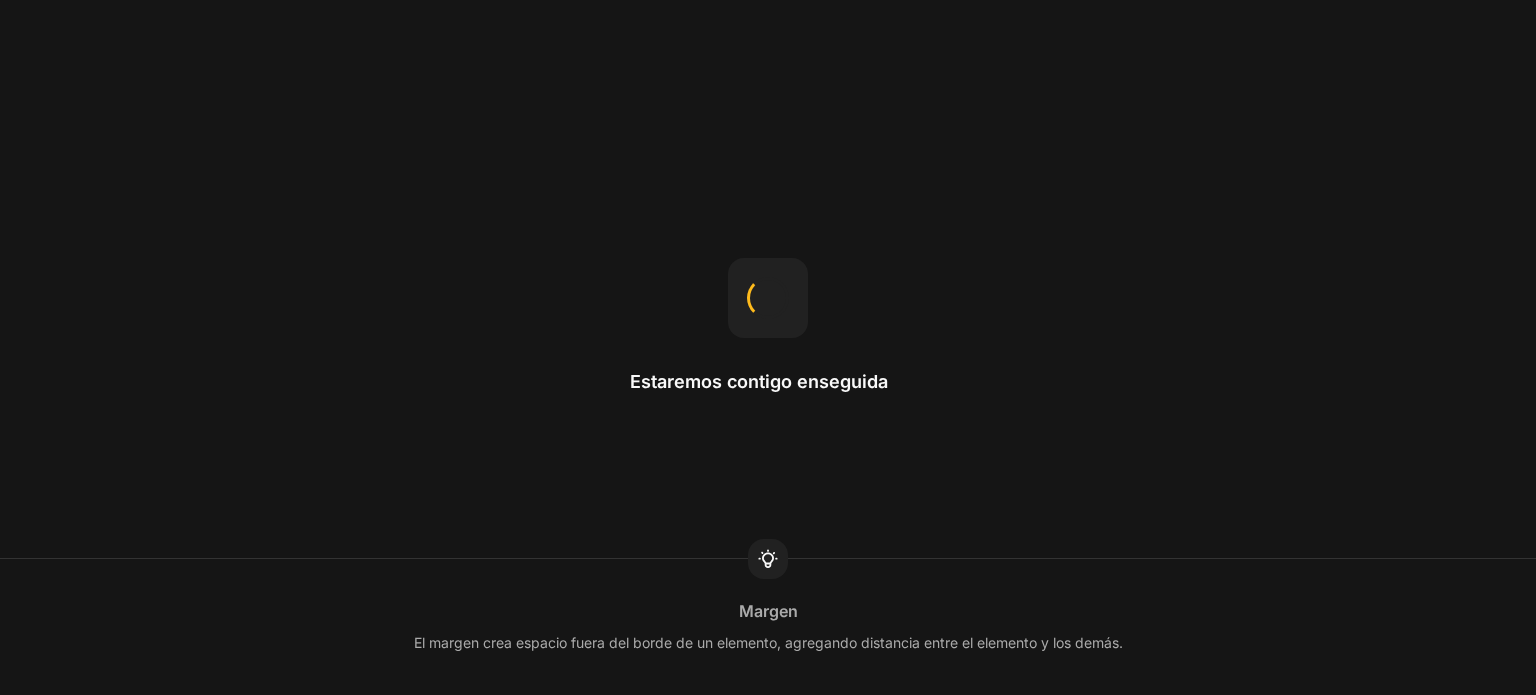 scroll, scrollTop: 0, scrollLeft: 0, axis: both 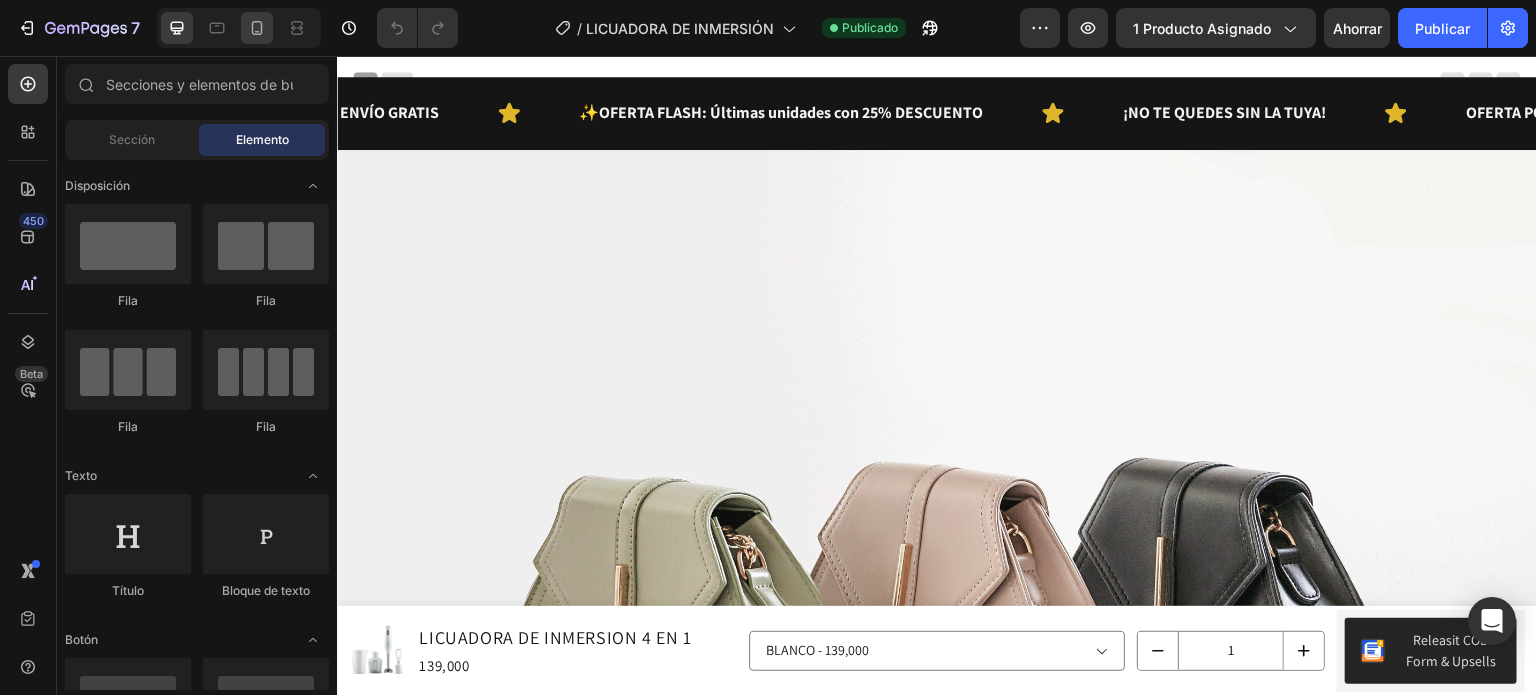 click 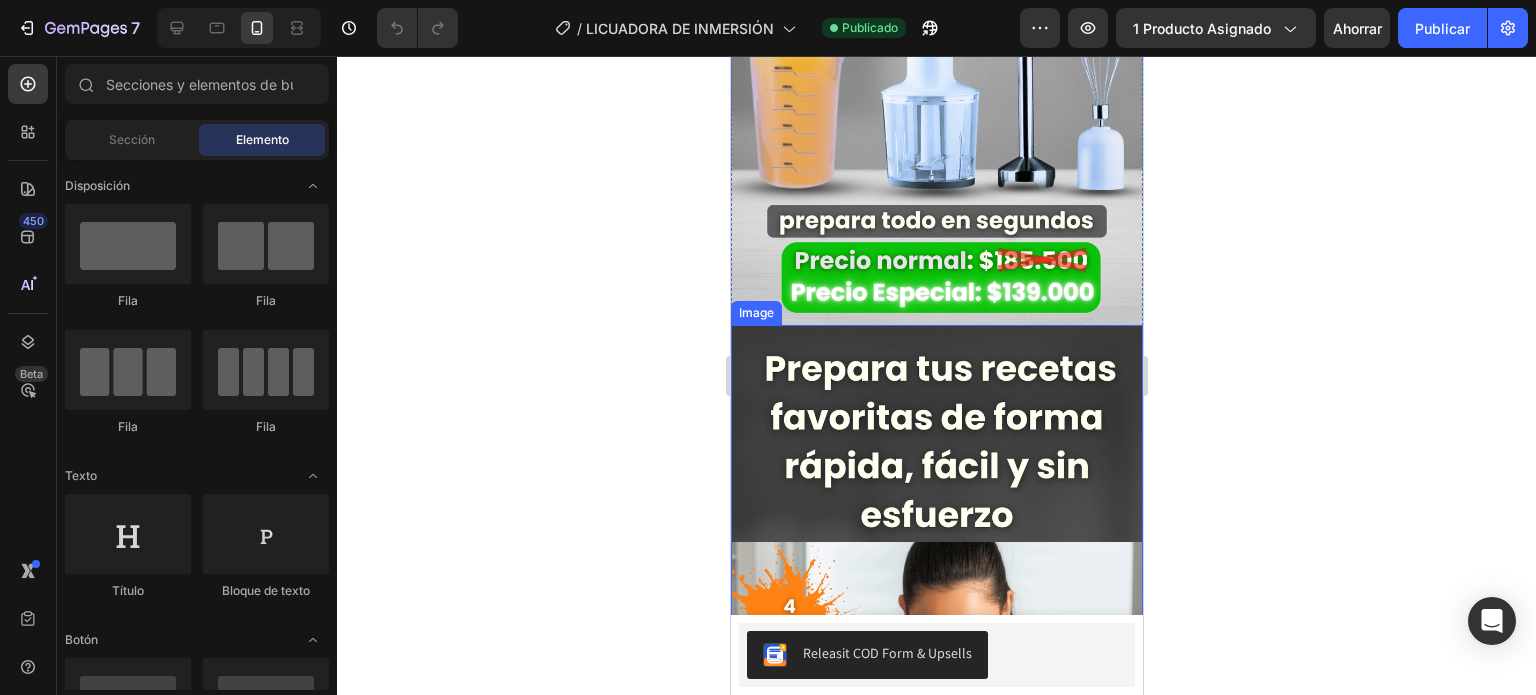 scroll, scrollTop: 1700, scrollLeft: 0, axis: vertical 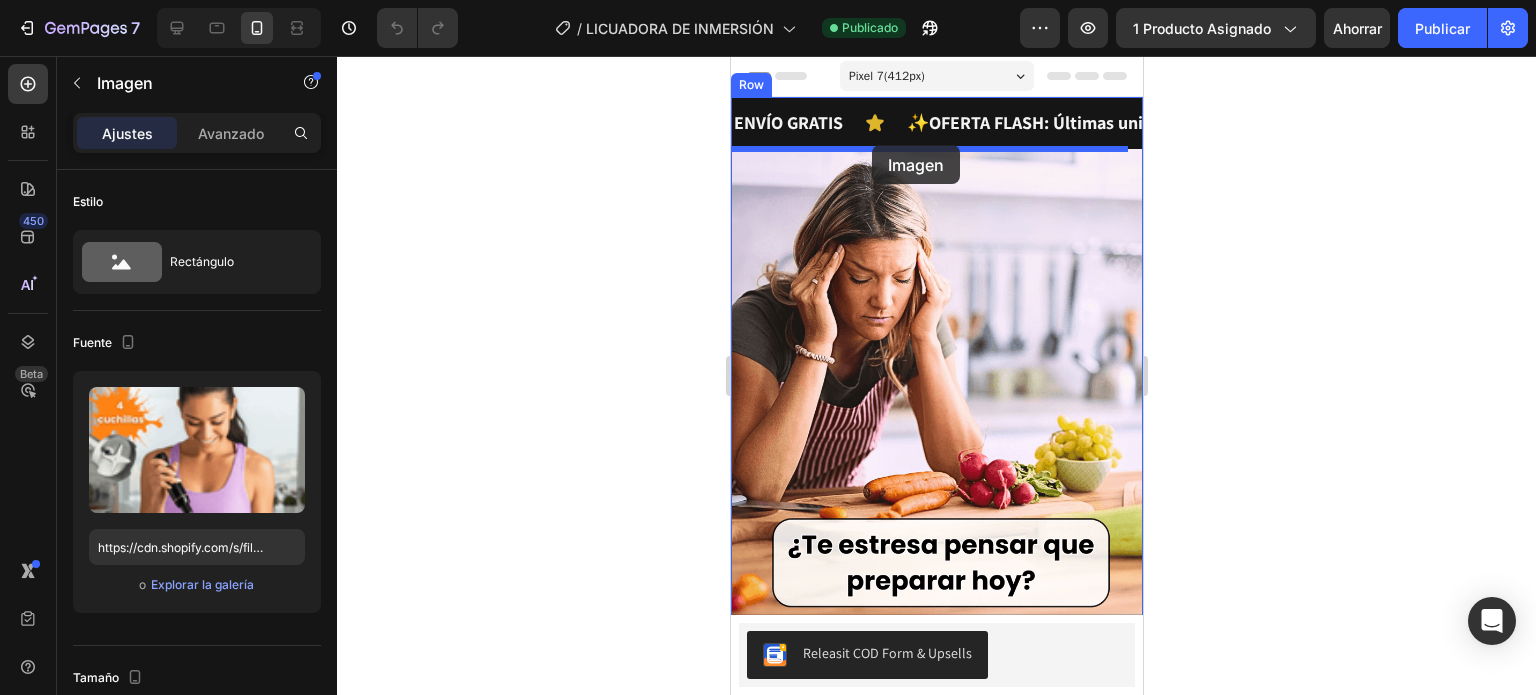 drag, startPoint x: 908, startPoint y: 363, endPoint x: 871, endPoint y: 145, distance: 221.11761 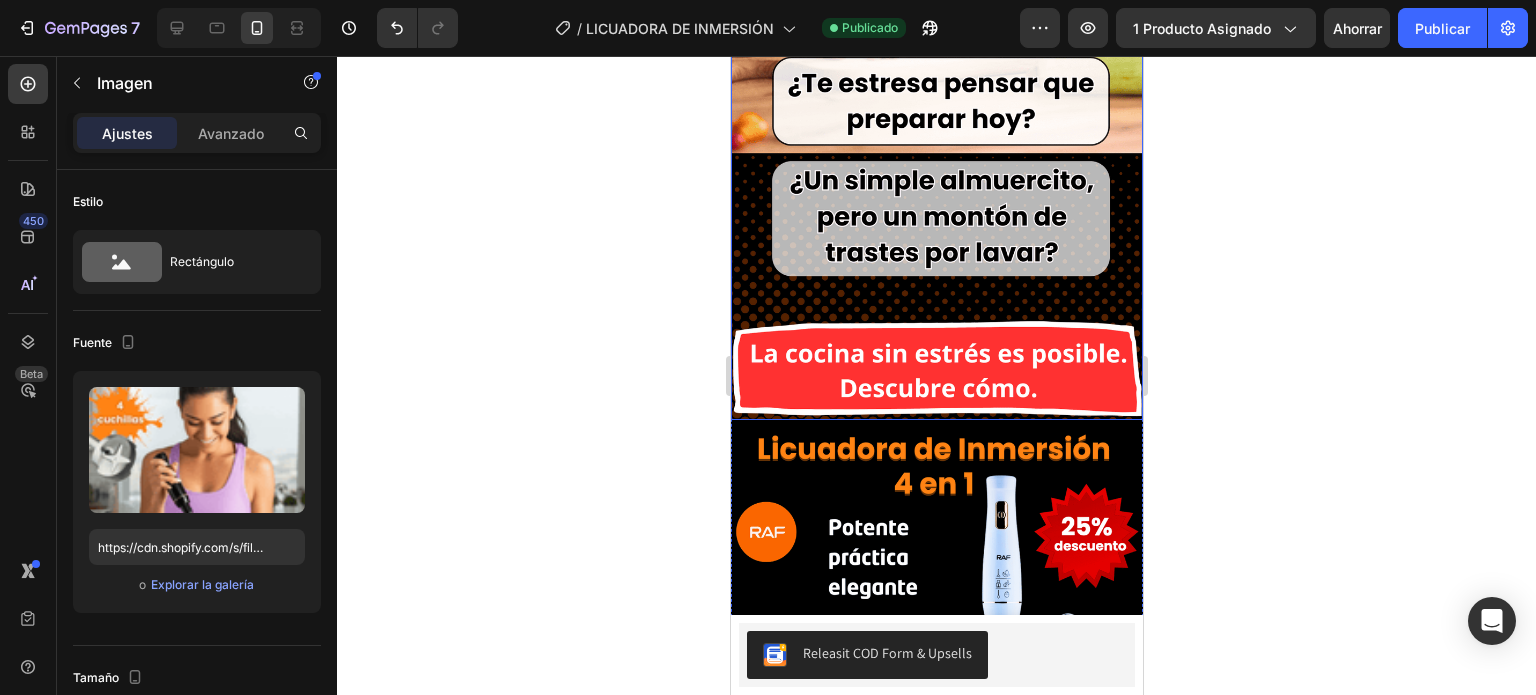 scroll, scrollTop: 1200, scrollLeft: 0, axis: vertical 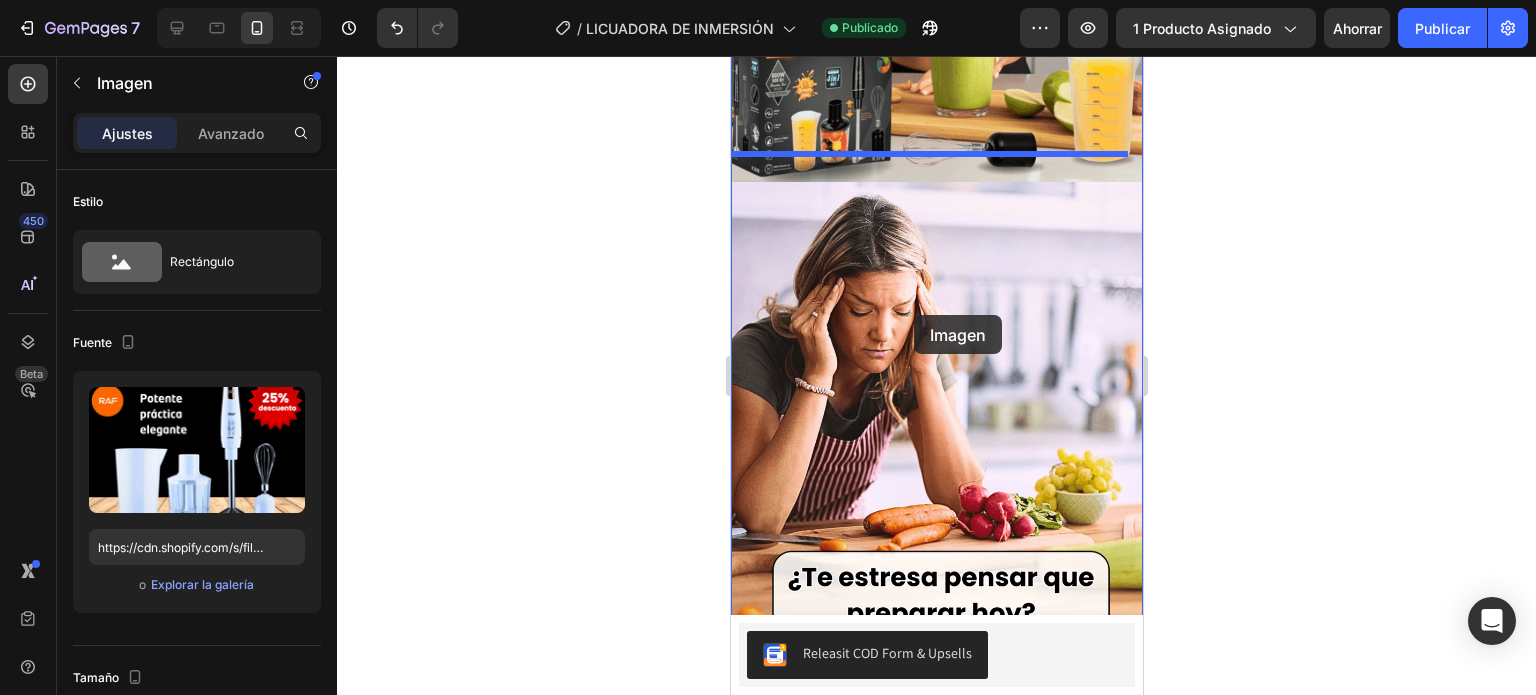 drag, startPoint x: 940, startPoint y: 455, endPoint x: 913, endPoint y: 315, distance: 142.5798 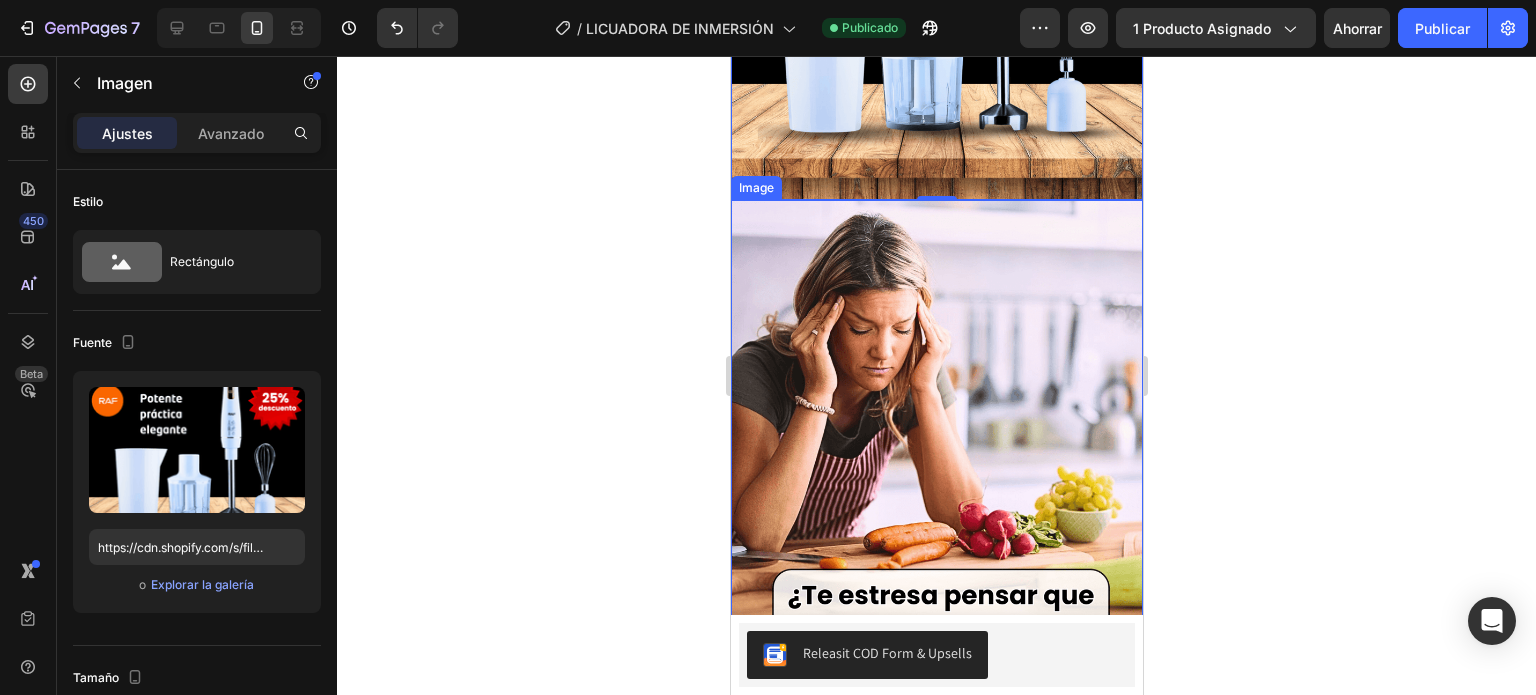 scroll, scrollTop: 1100, scrollLeft: 0, axis: vertical 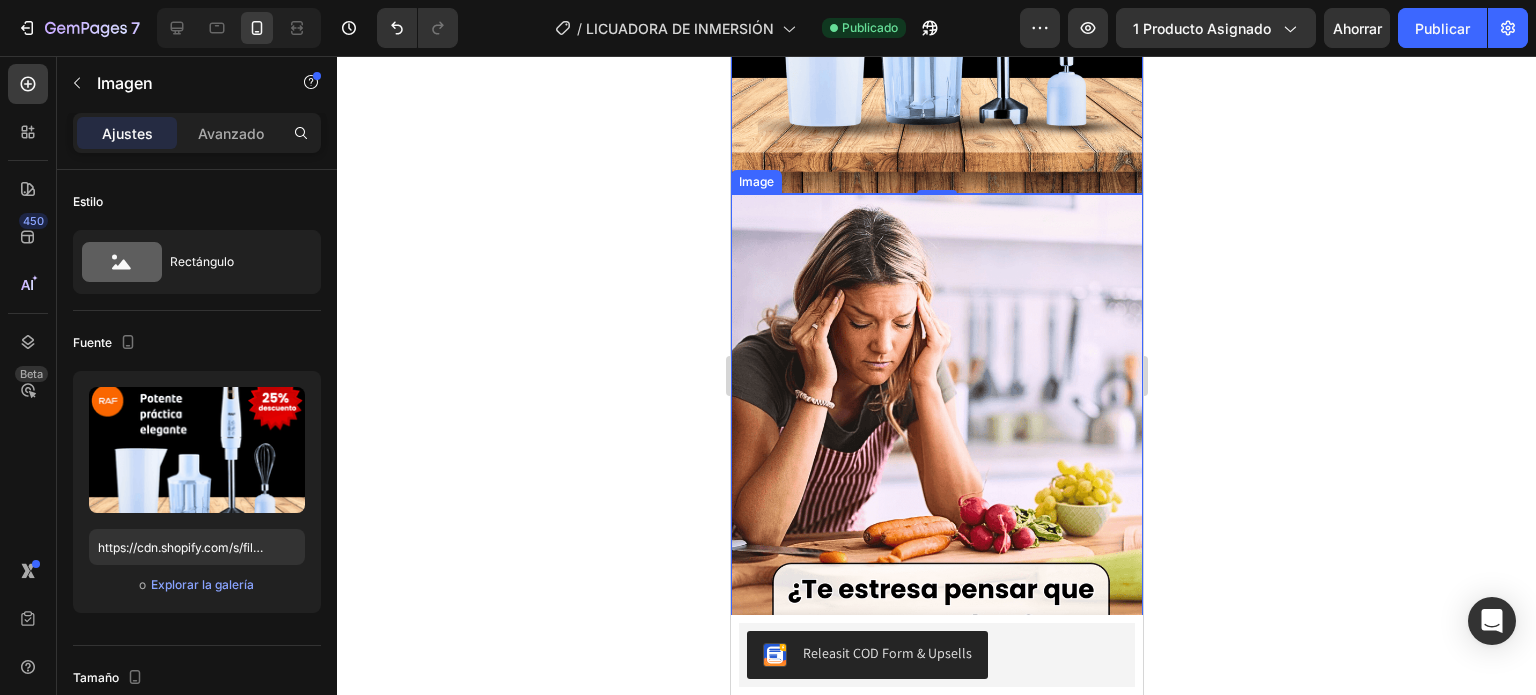 click at bounding box center [936, 560] 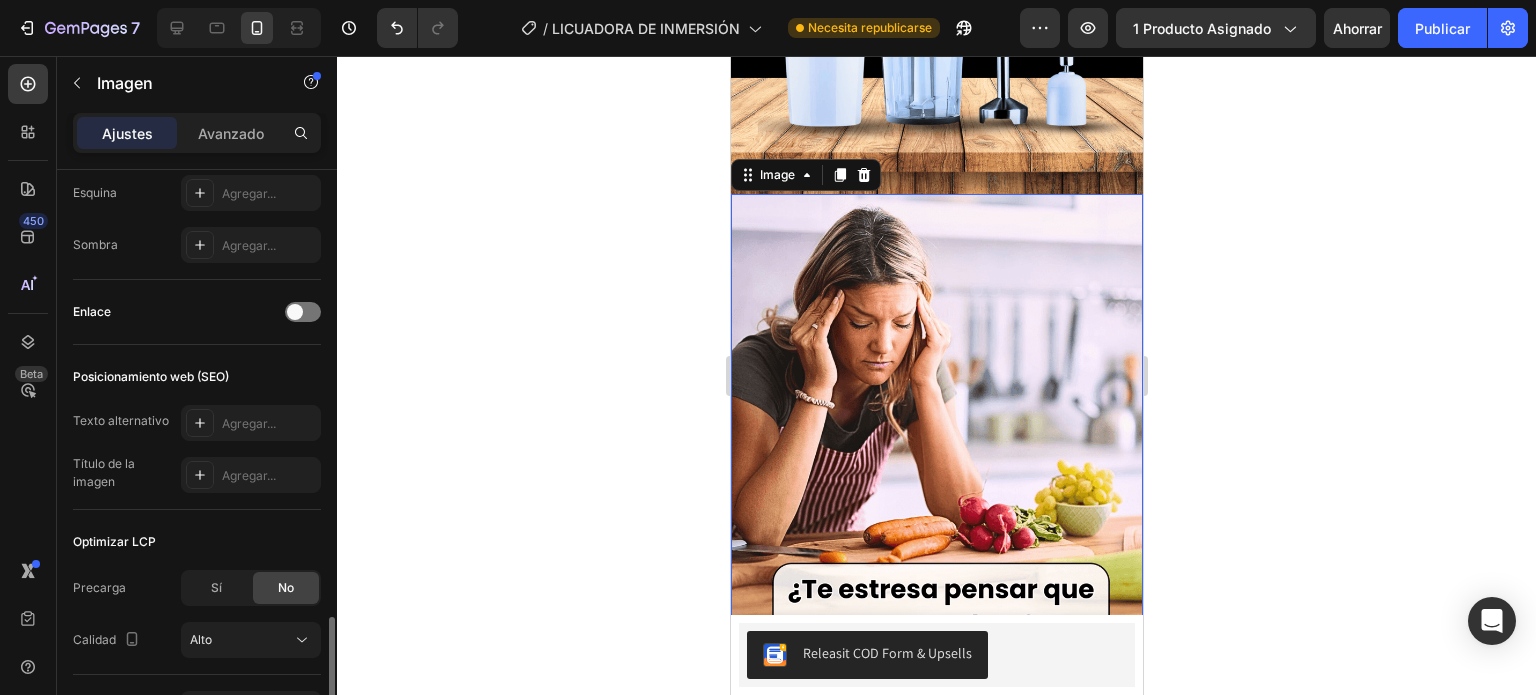scroll, scrollTop: 900, scrollLeft: 0, axis: vertical 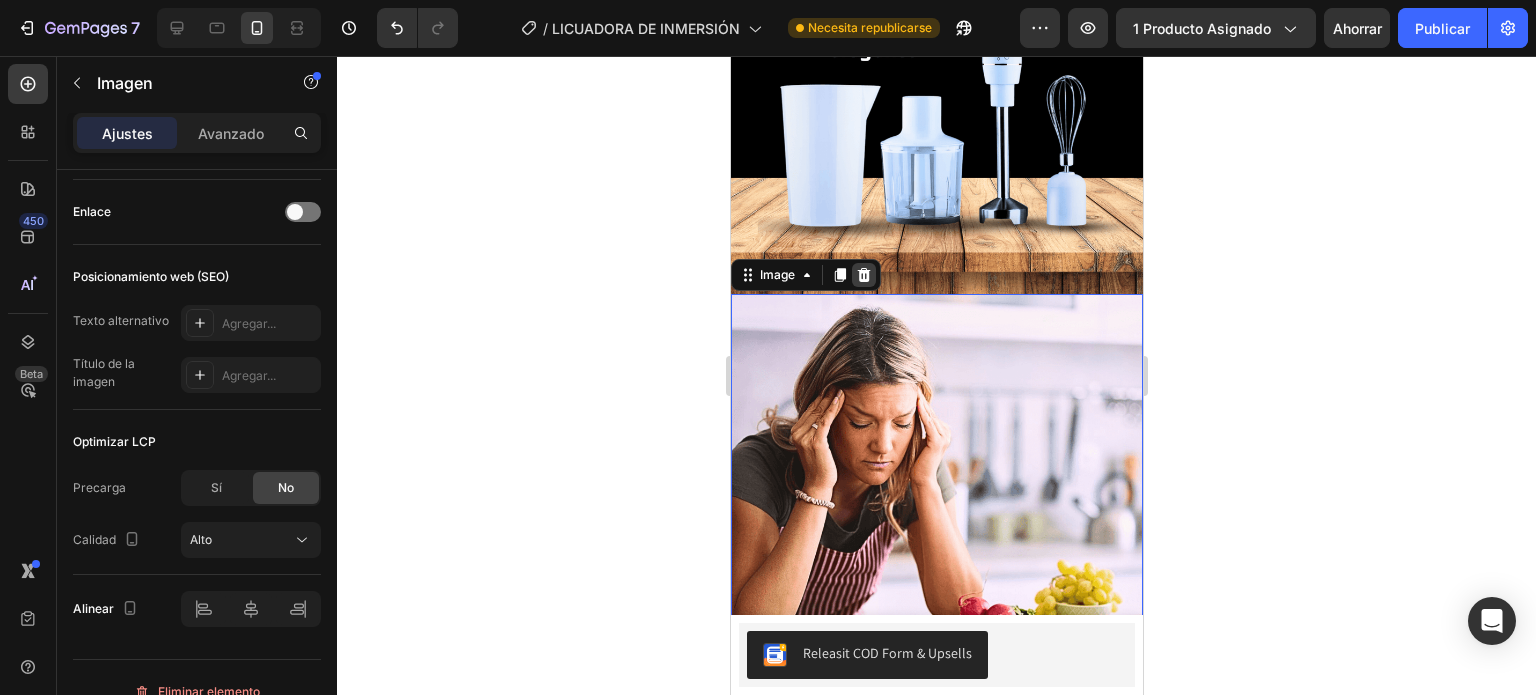 click 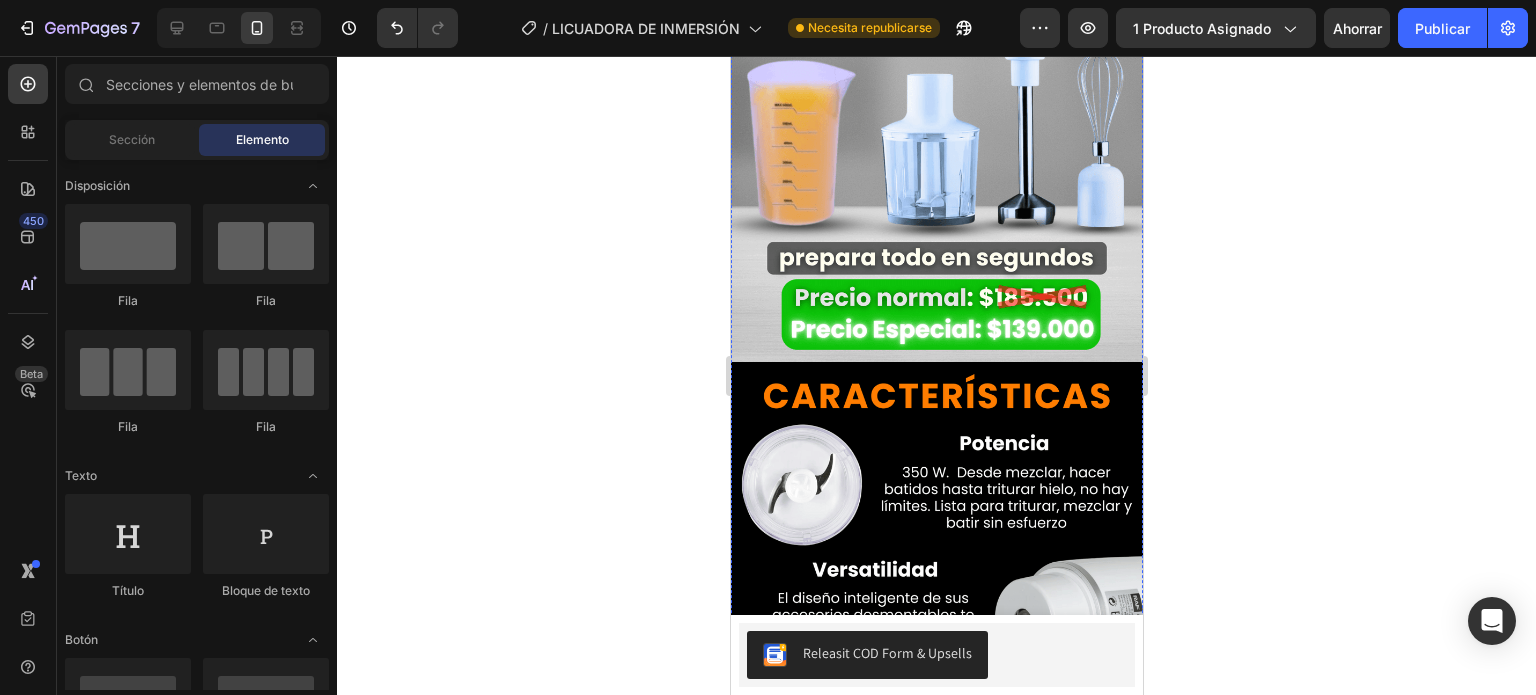 scroll, scrollTop: 440, scrollLeft: 0, axis: vertical 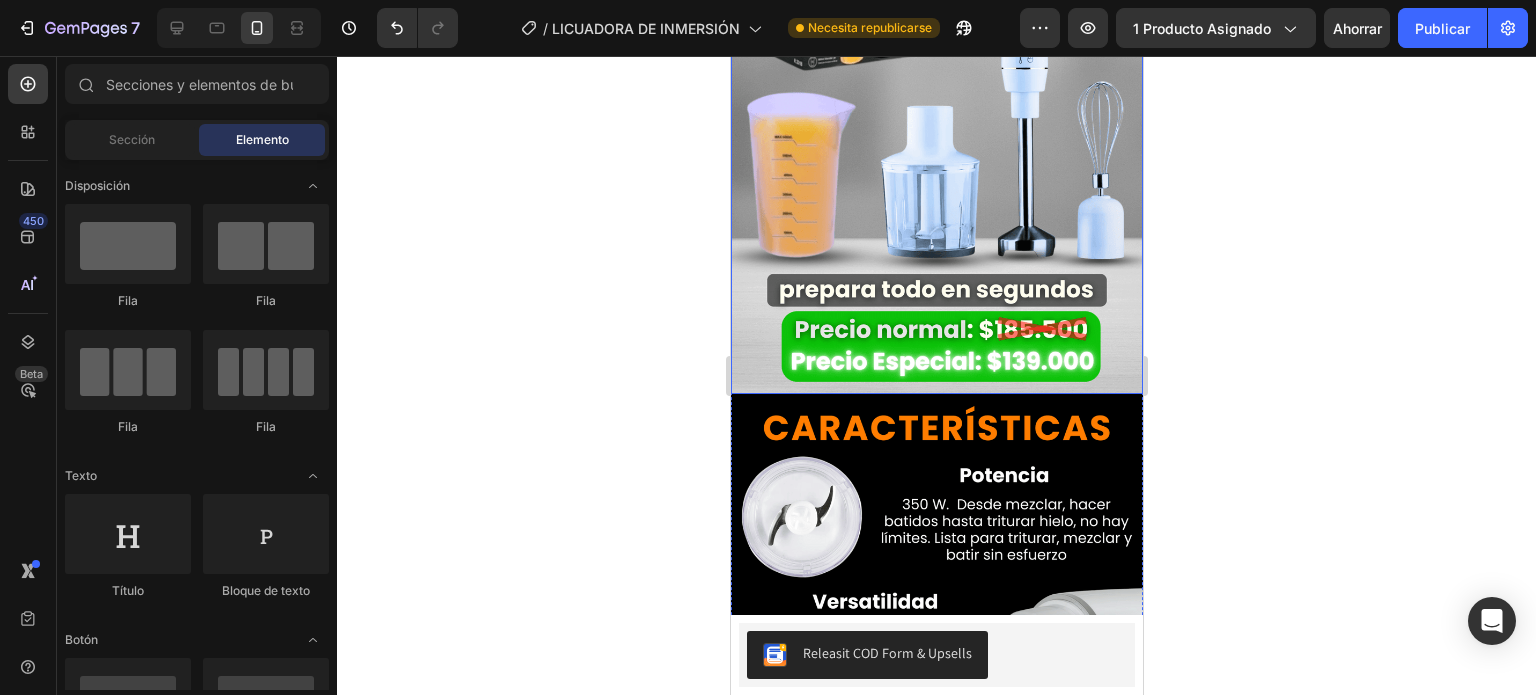 click at bounding box center (936, 50) 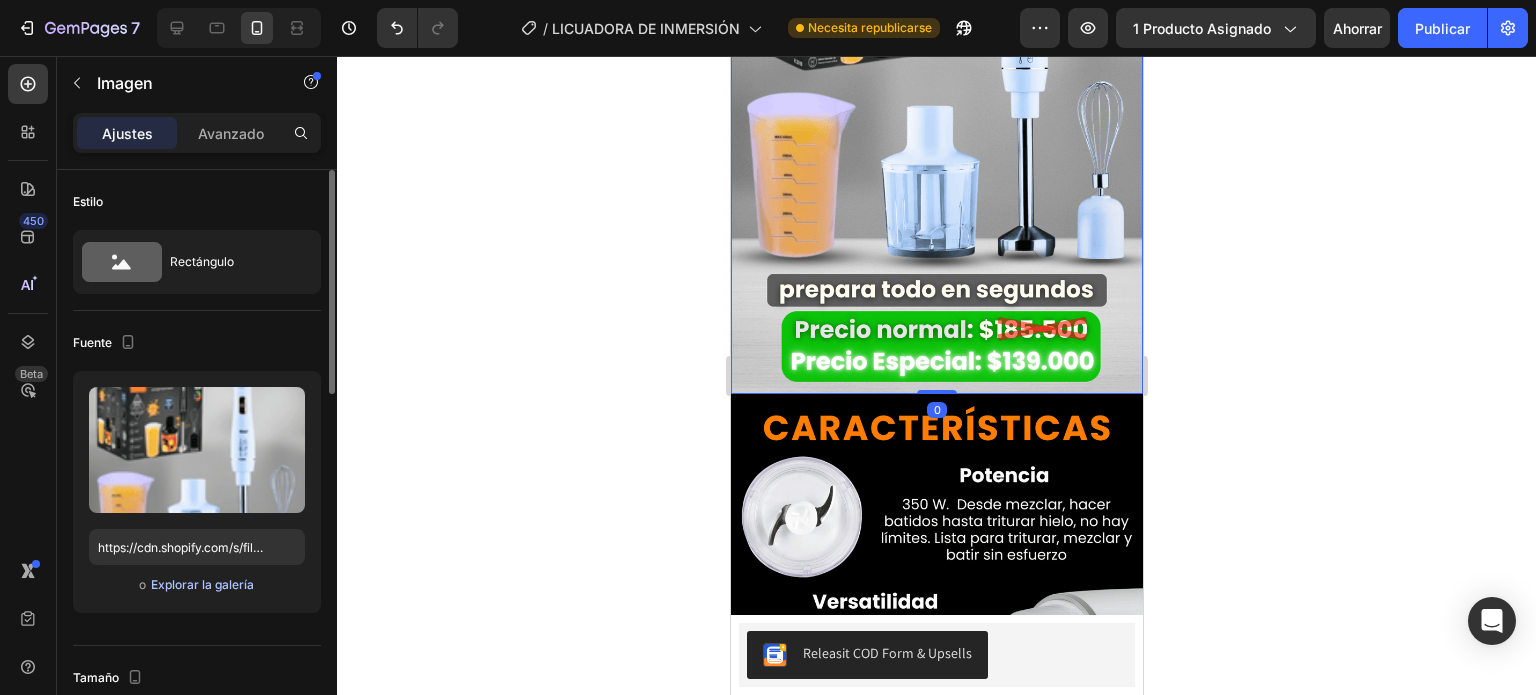 click on "Explorar la galería" at bounding box center (202, 584) 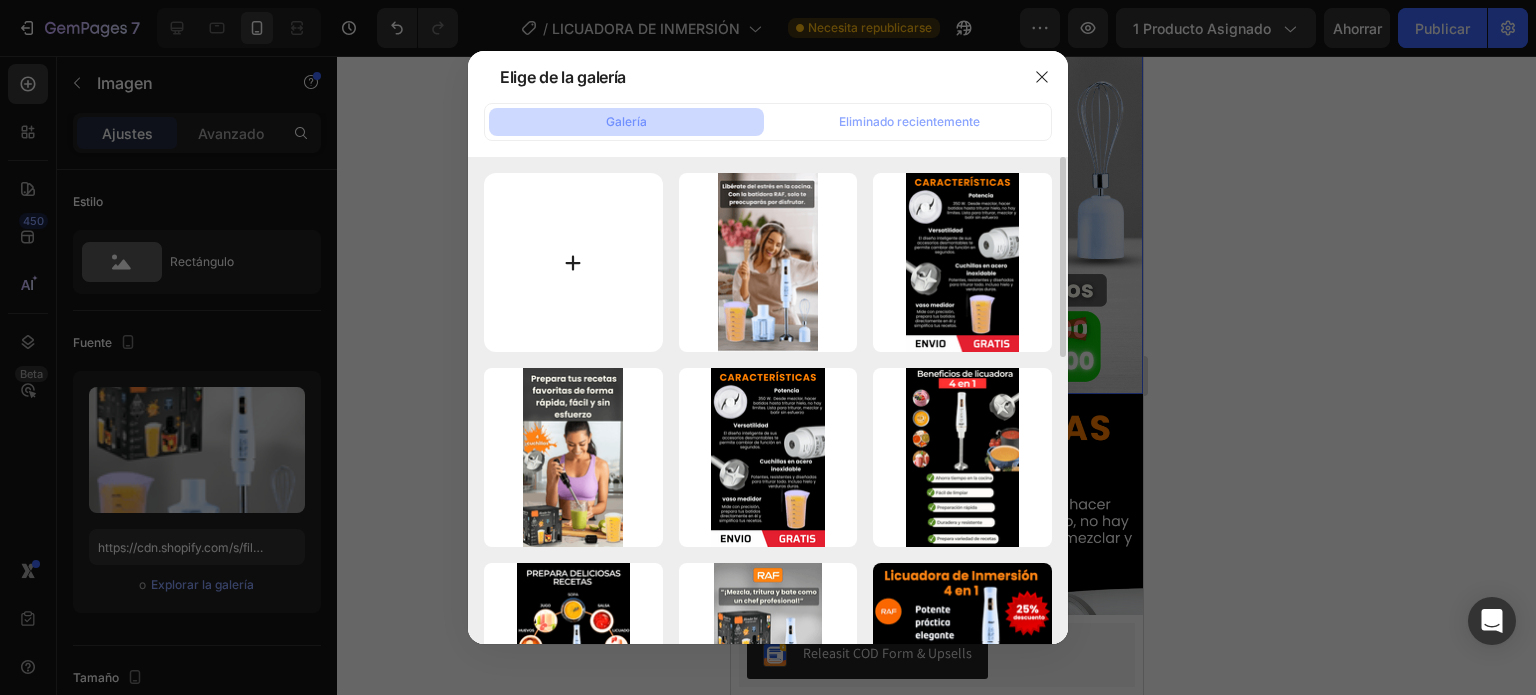 click at bounding box center (573, 262) 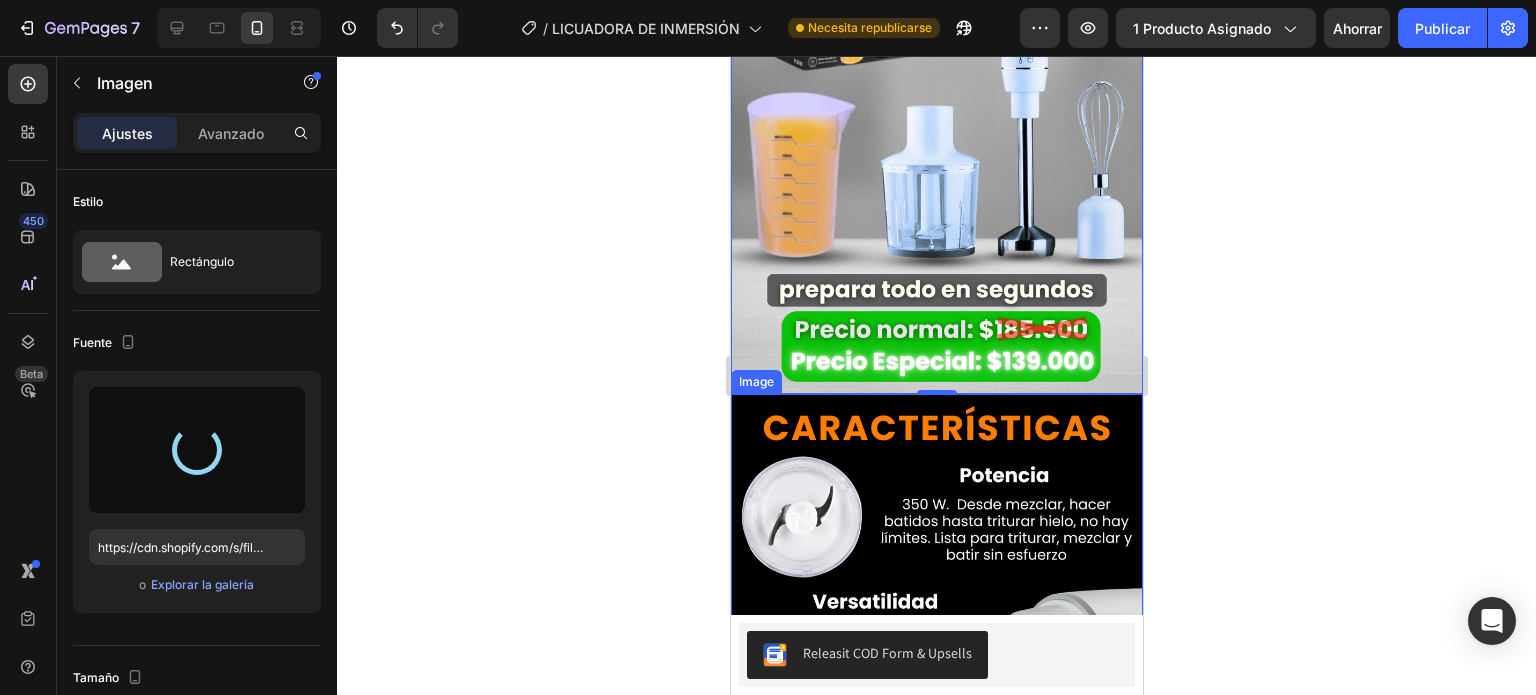 type on "https://cdn.shopify.com/s/files/1/0872/0882/1024/files/gempages_509480963076523181-8a4a0a2f-e0b3-4049-85d5-35ea8913ea69.png" 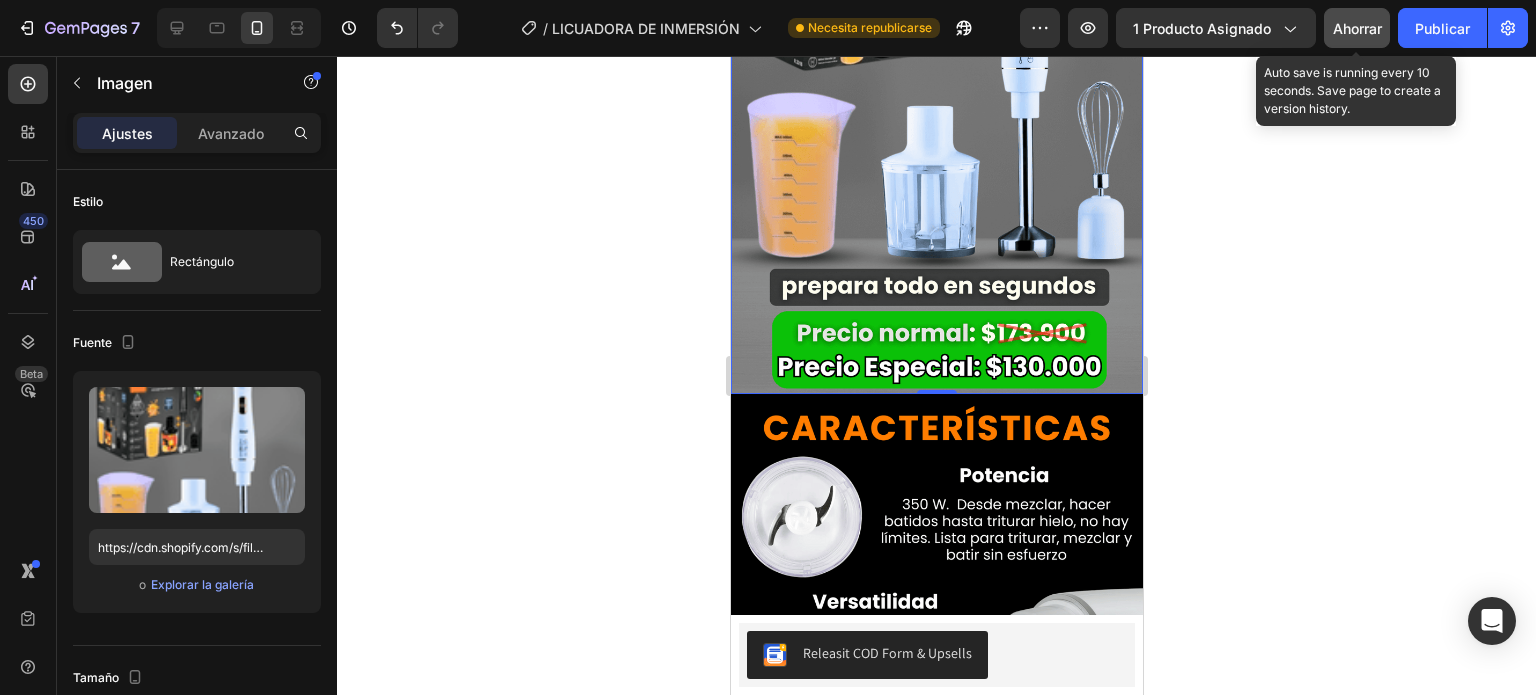 click on "Ahorrar" at bounding box center [1357, 28] 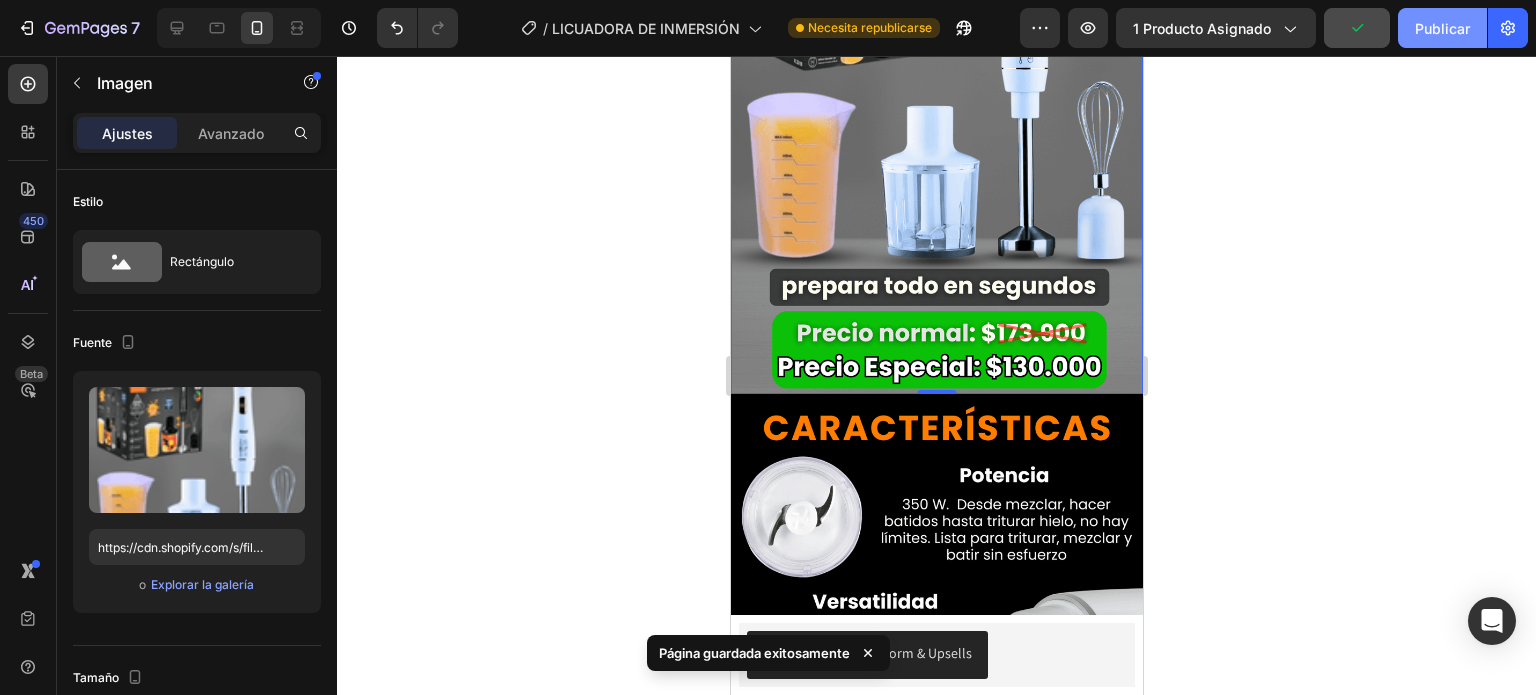 click on "Publicar" at bounding box center (1442, 28) 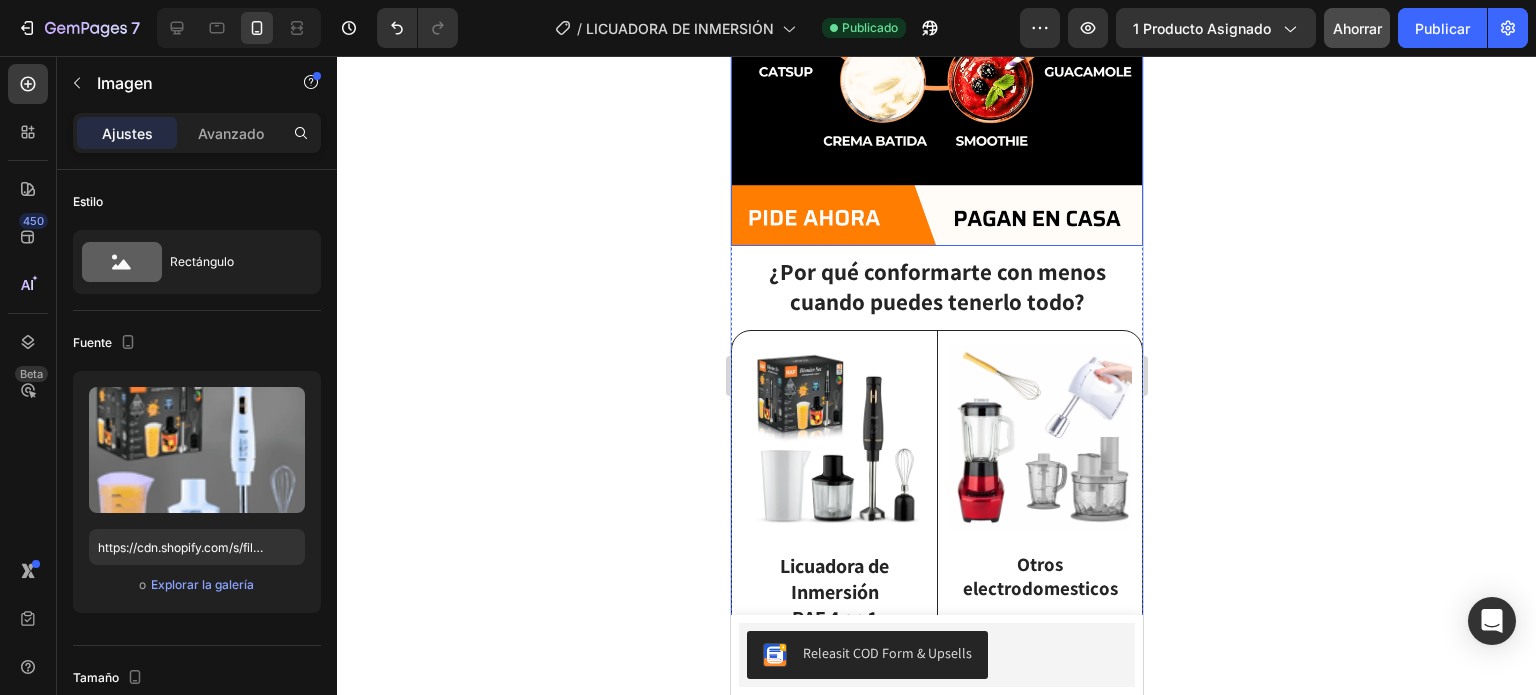 scroll, scrollTop: 2840, scrollLeft: 0, axis: vertical 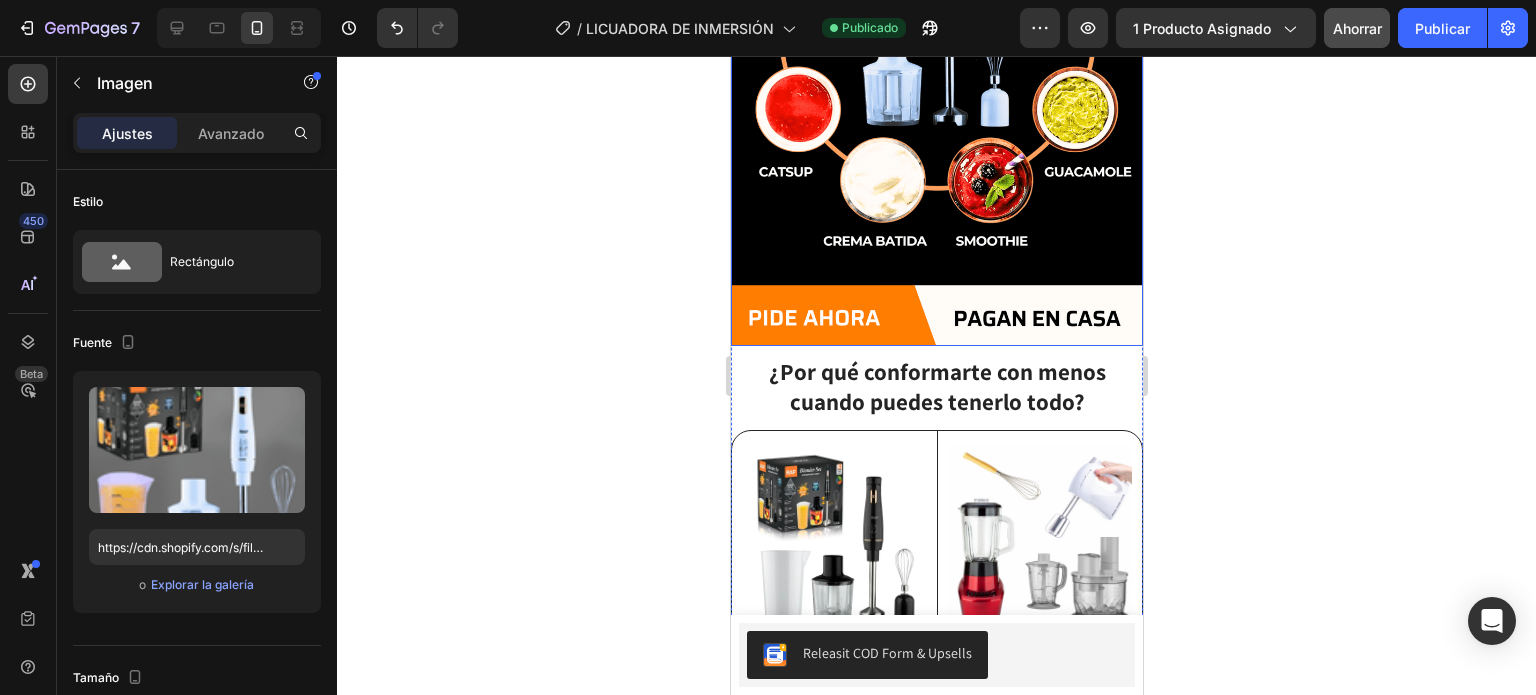 click at bounding box center [936, 21] 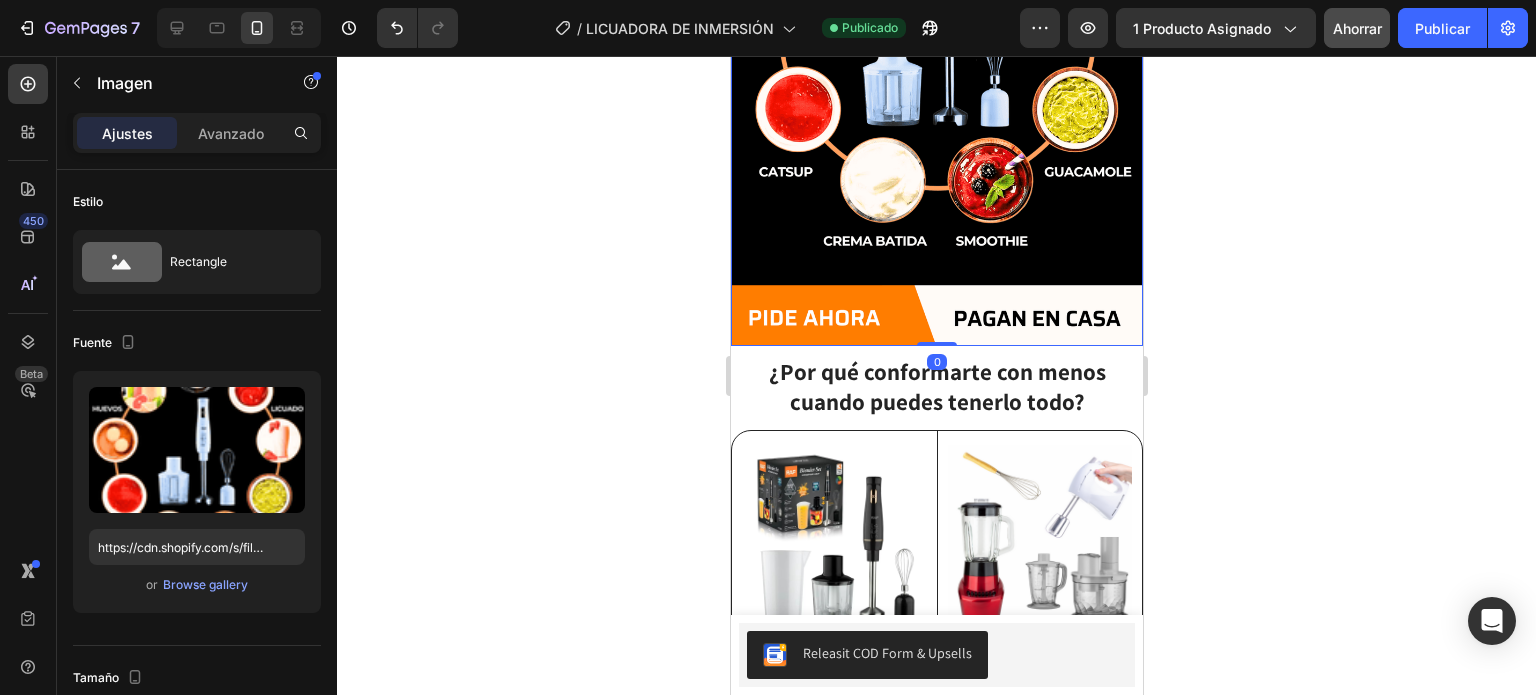 scroll, scrollTop: 786, scrollLeft: 0, axis: vertical 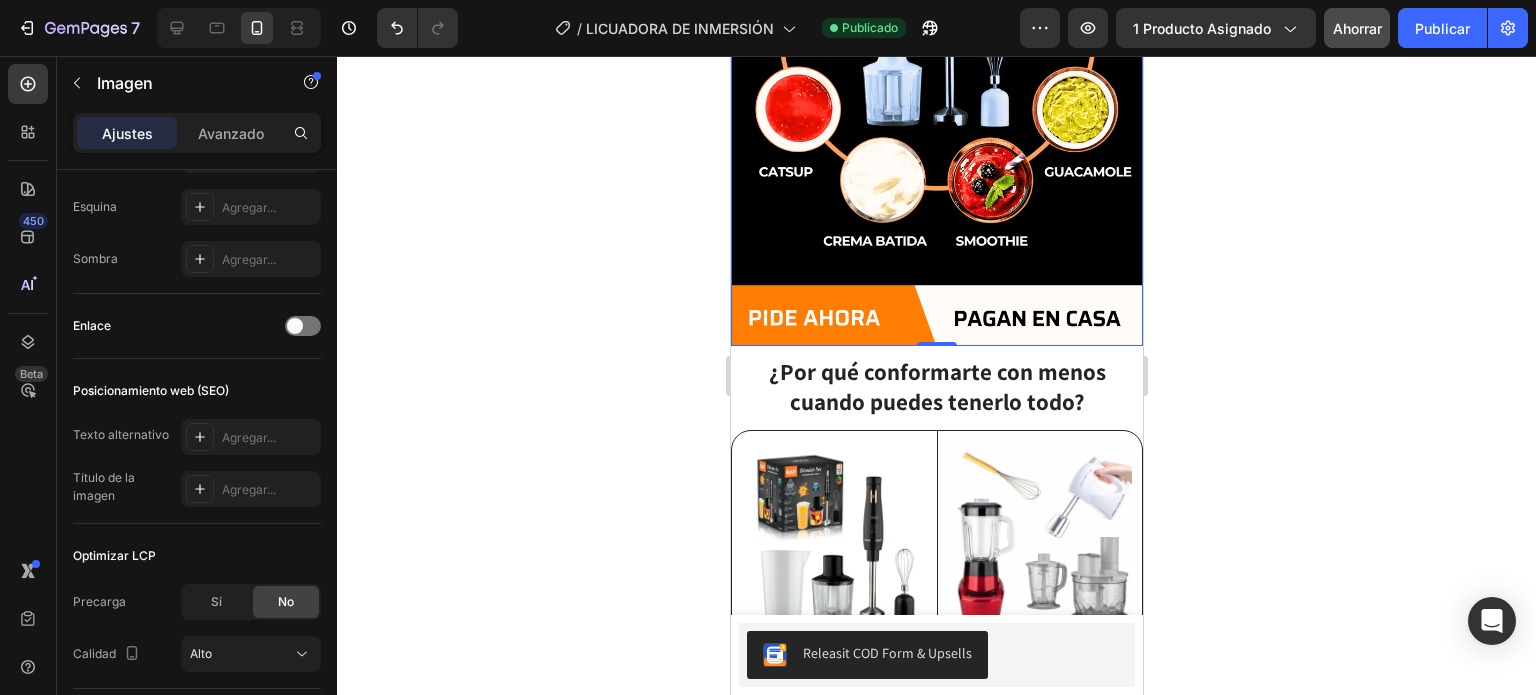 click 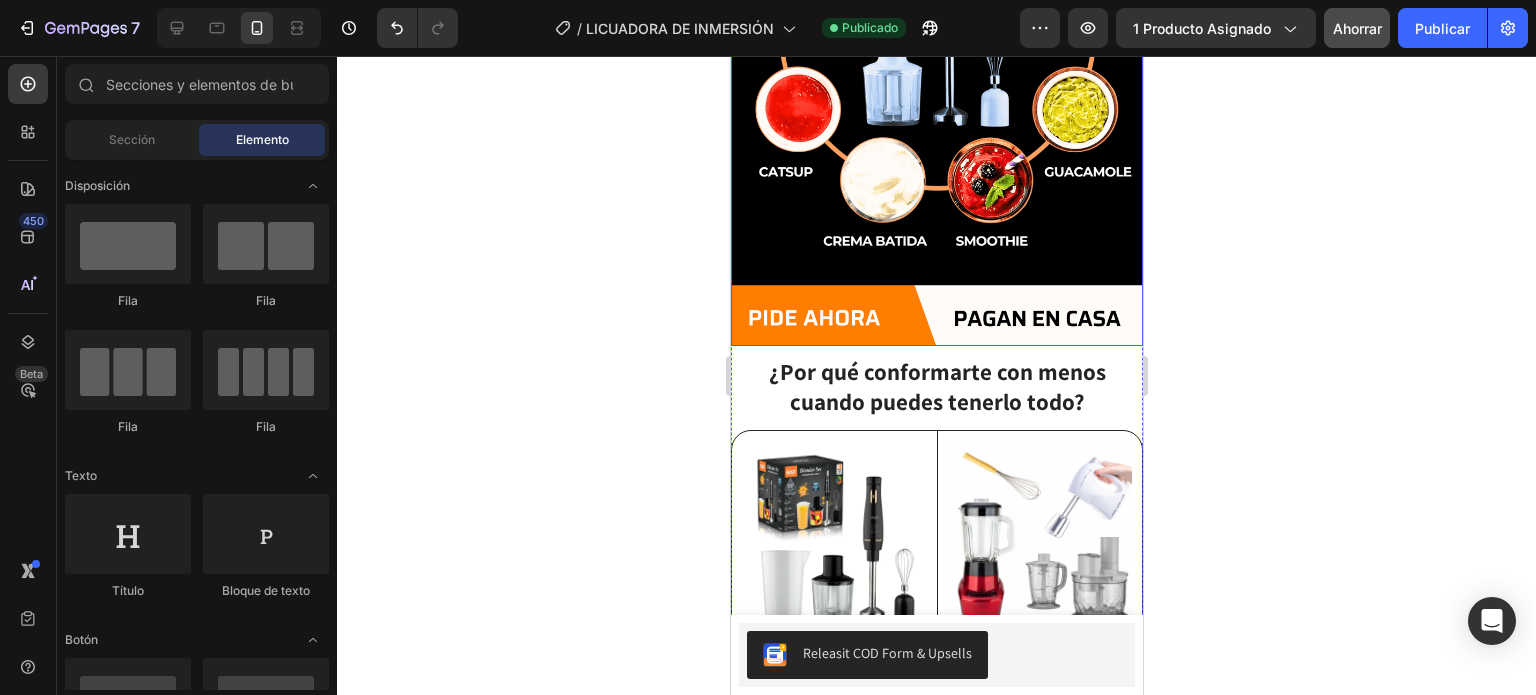 click at bounding box center (936, 21) 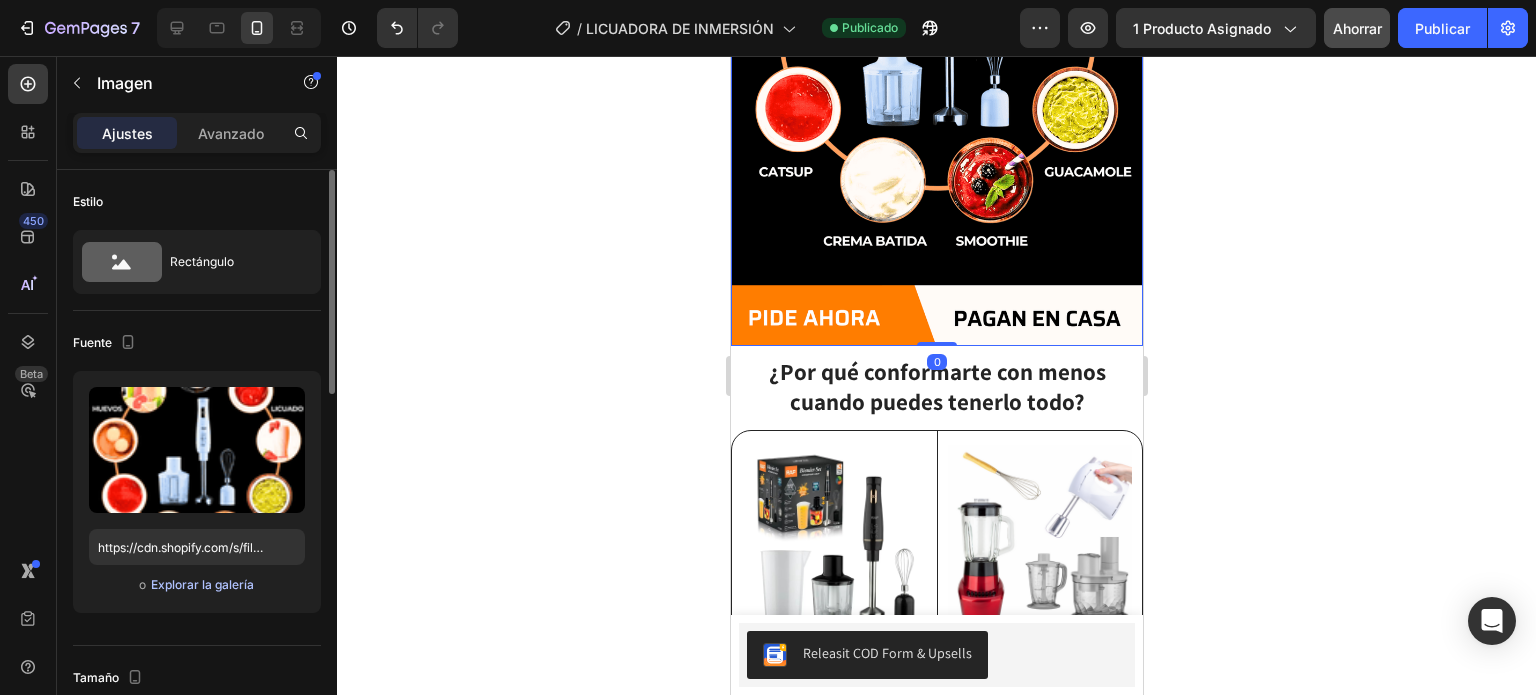 click on "Explorar la galería" at bounding box center [202, 584] 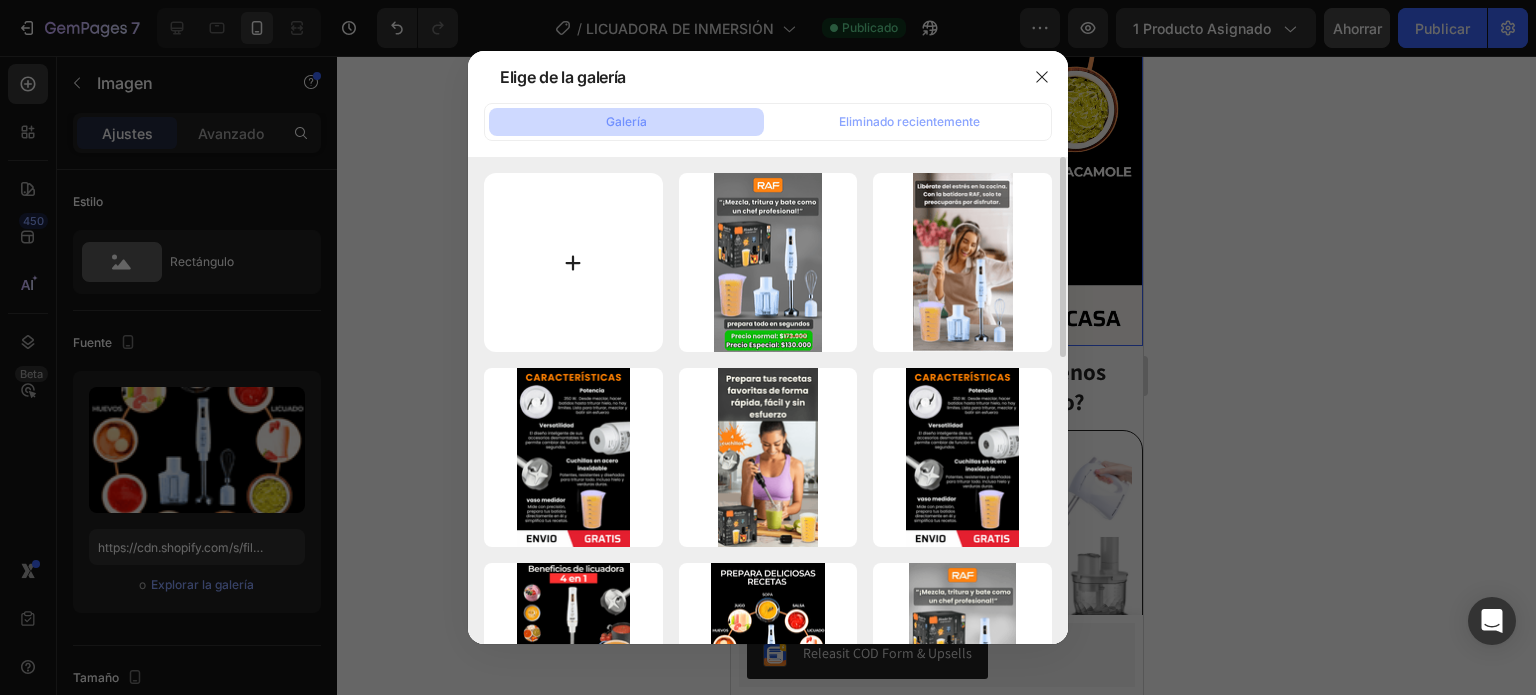 click at bounding box center (573, 262) 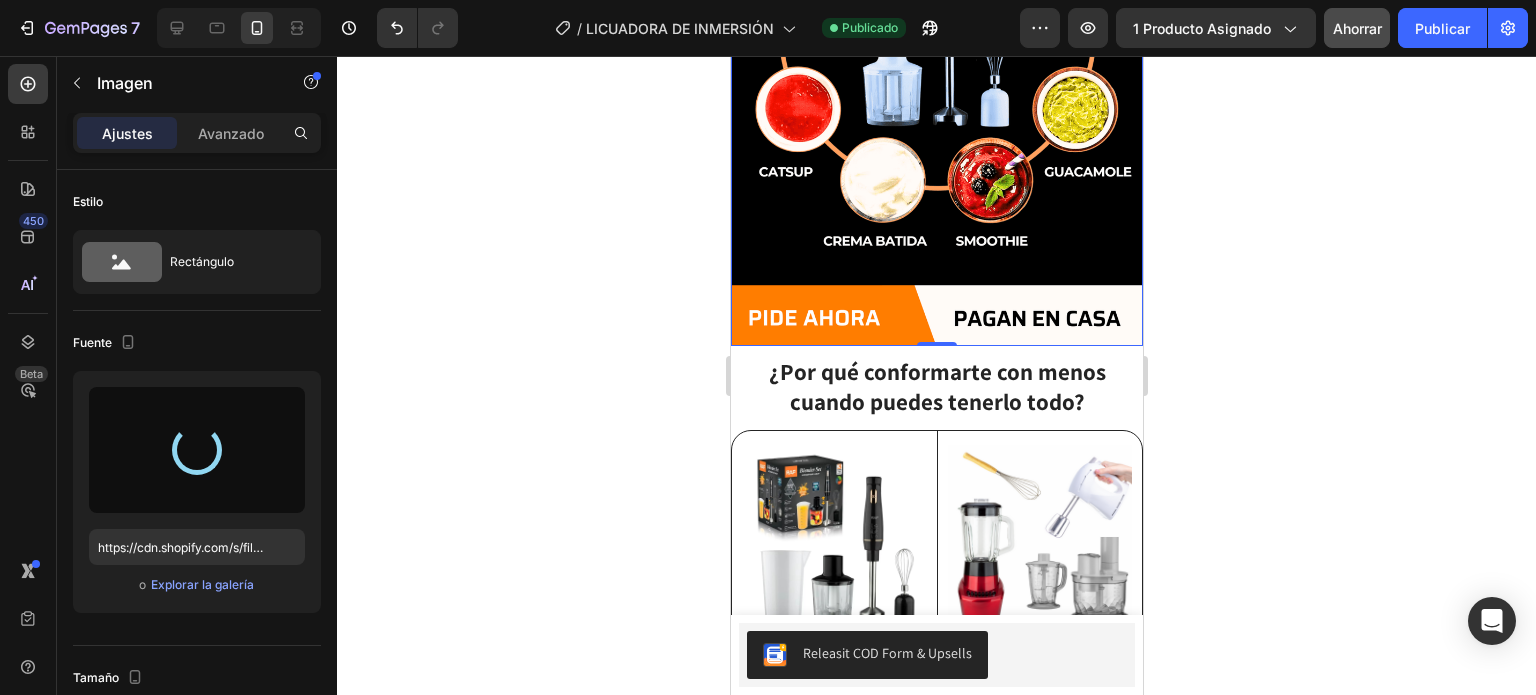type on "https://cdn.shopify.com/s/files/1/0872/0882/1024/files/gempages_509480963076523181-784735d0-5f62-4c76-b6be-70d5fd087afc.png" 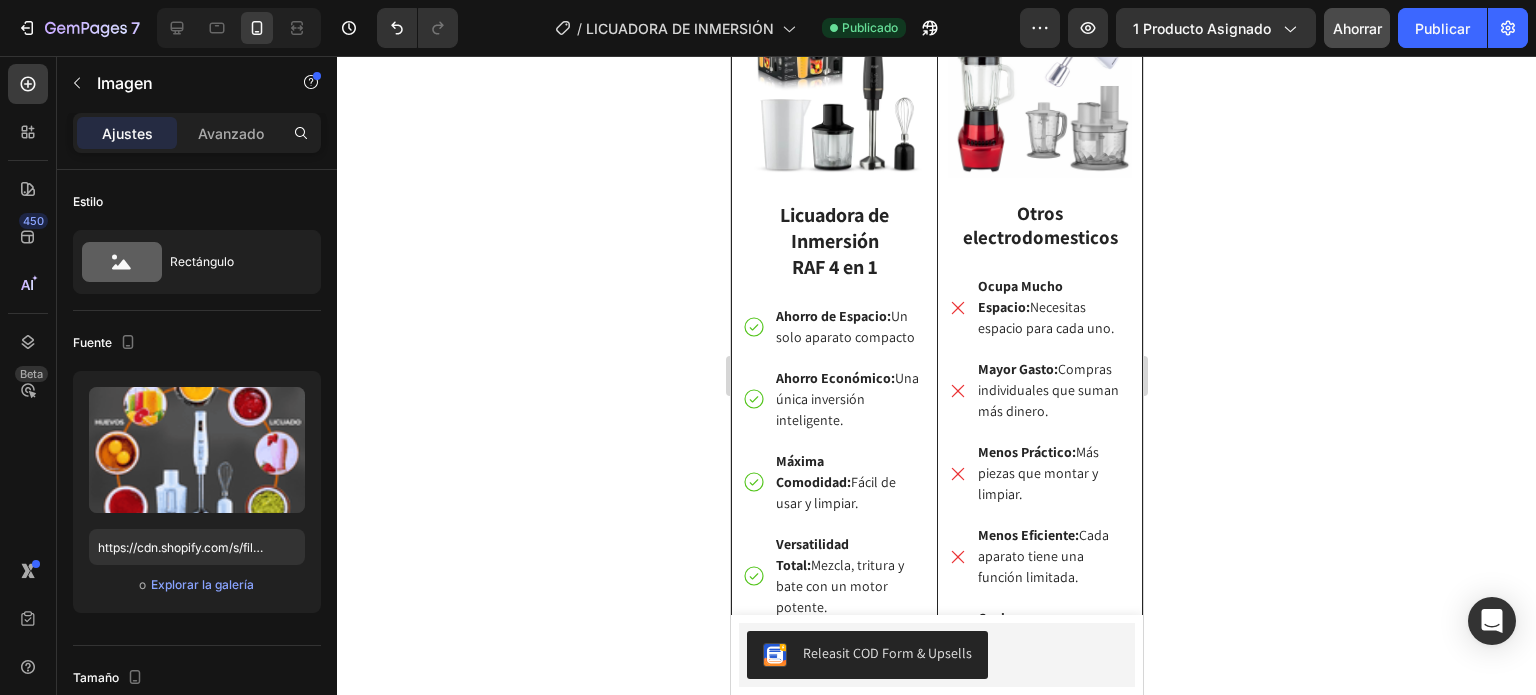 scroll, scrollTop: 3140, scrollLeft: 0, axis: vertical 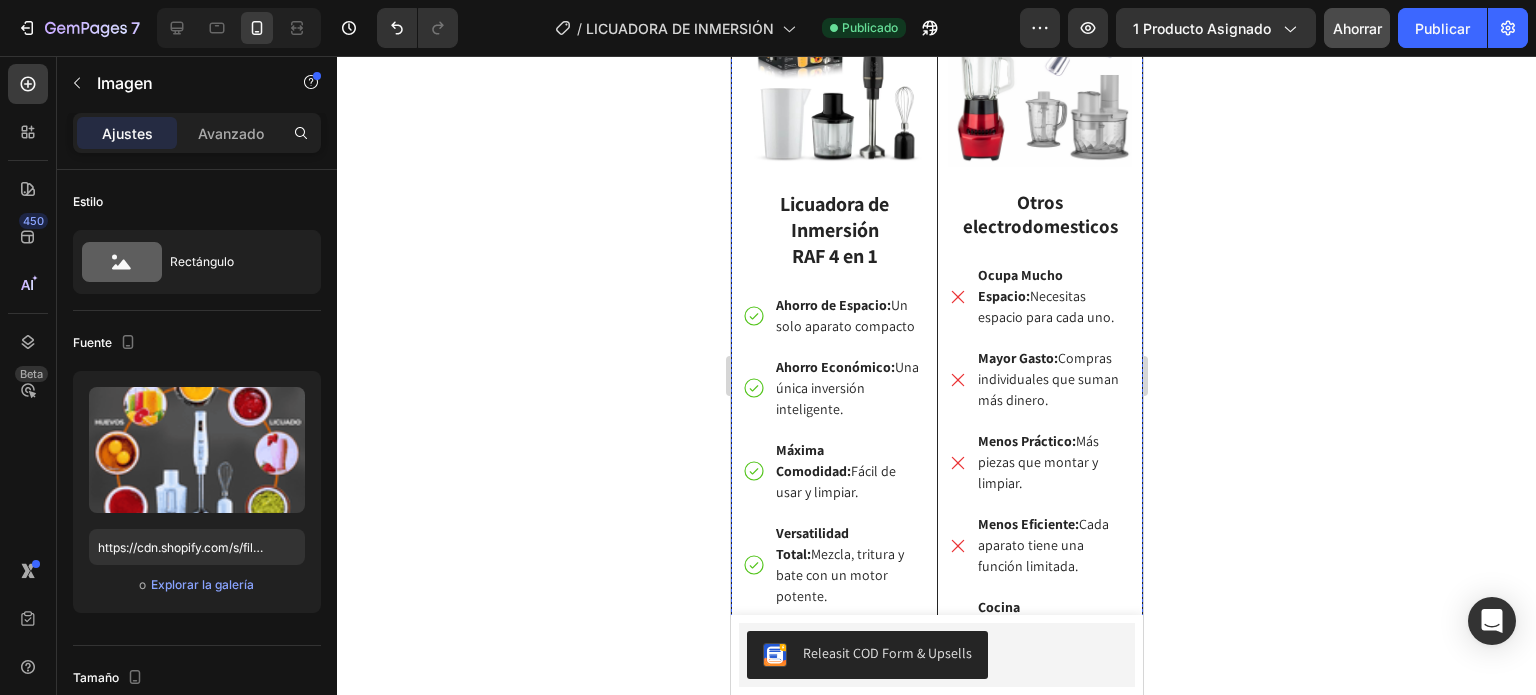 click on "¿Por qué conformarte con menos cuando puedes tenerlo todo?" at bounding box center [936, -74] 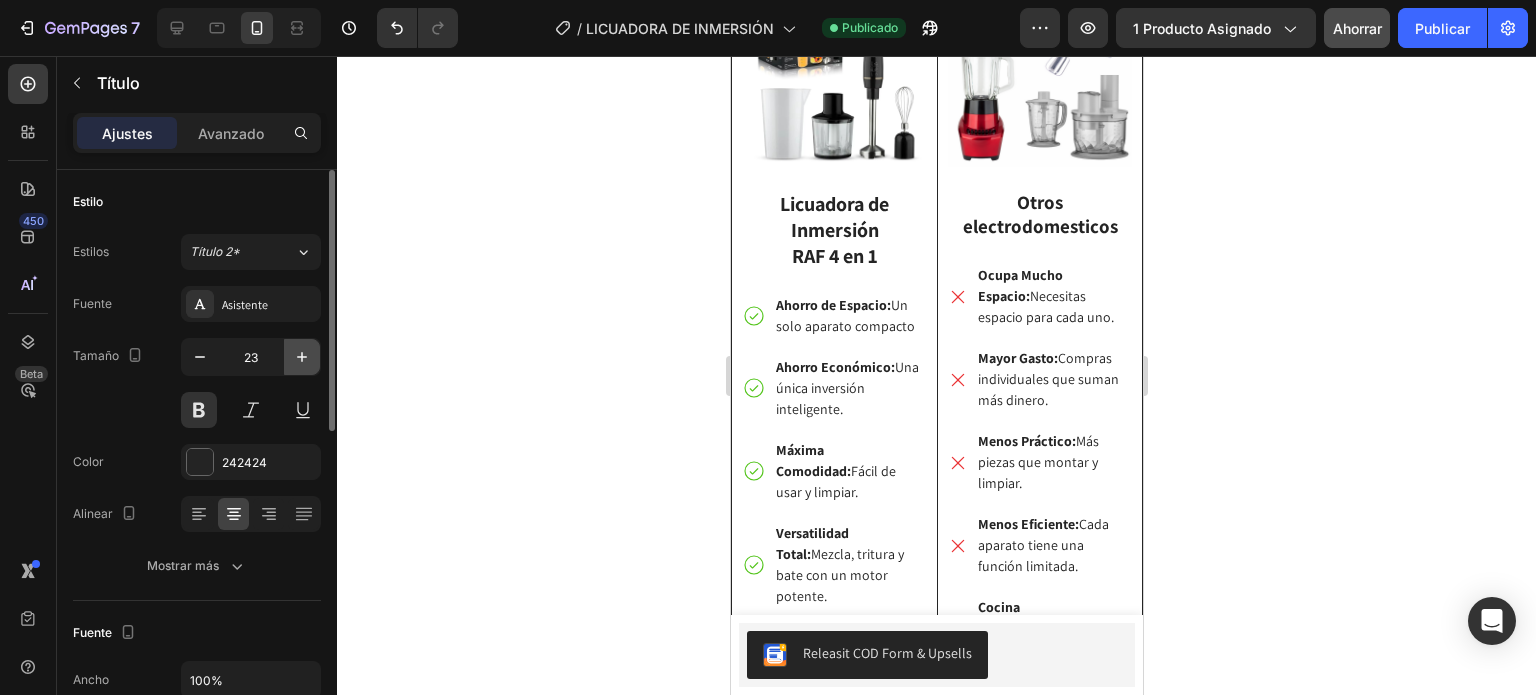 click 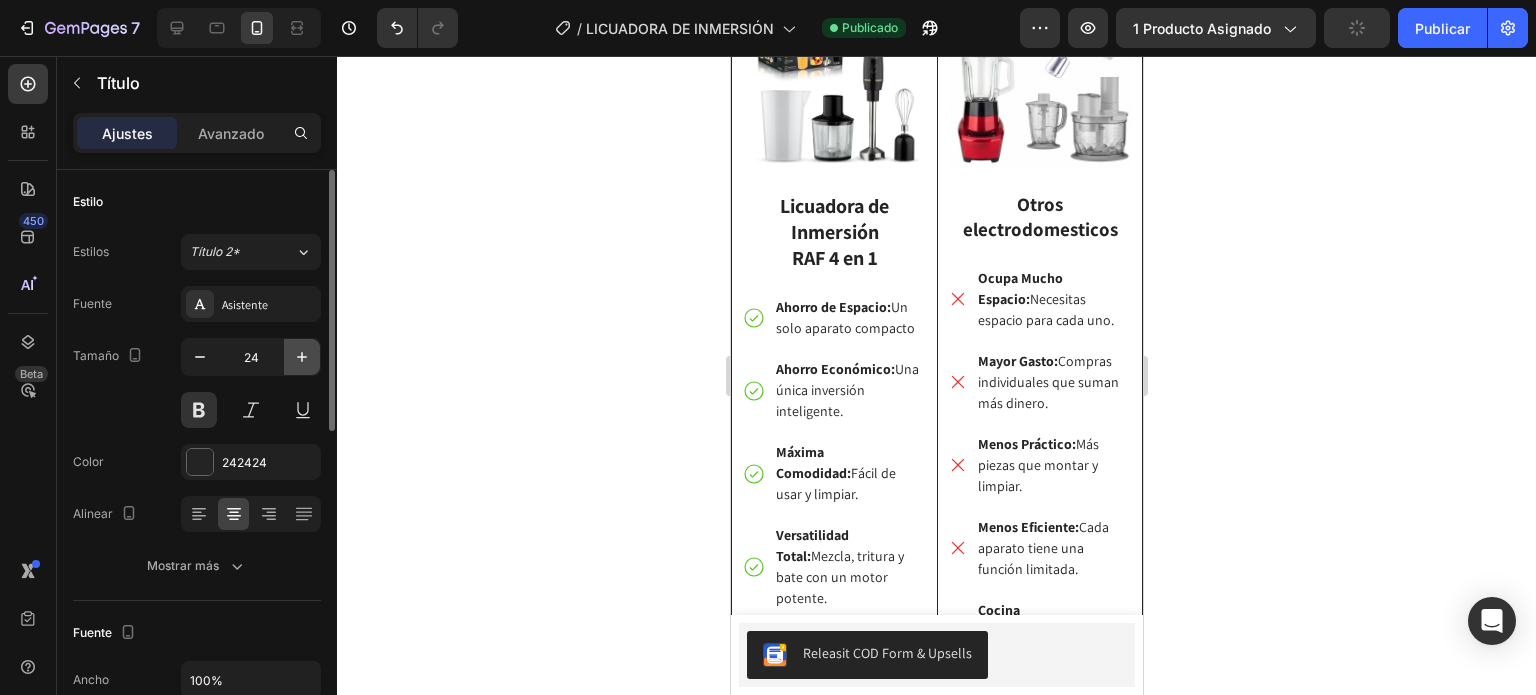 click 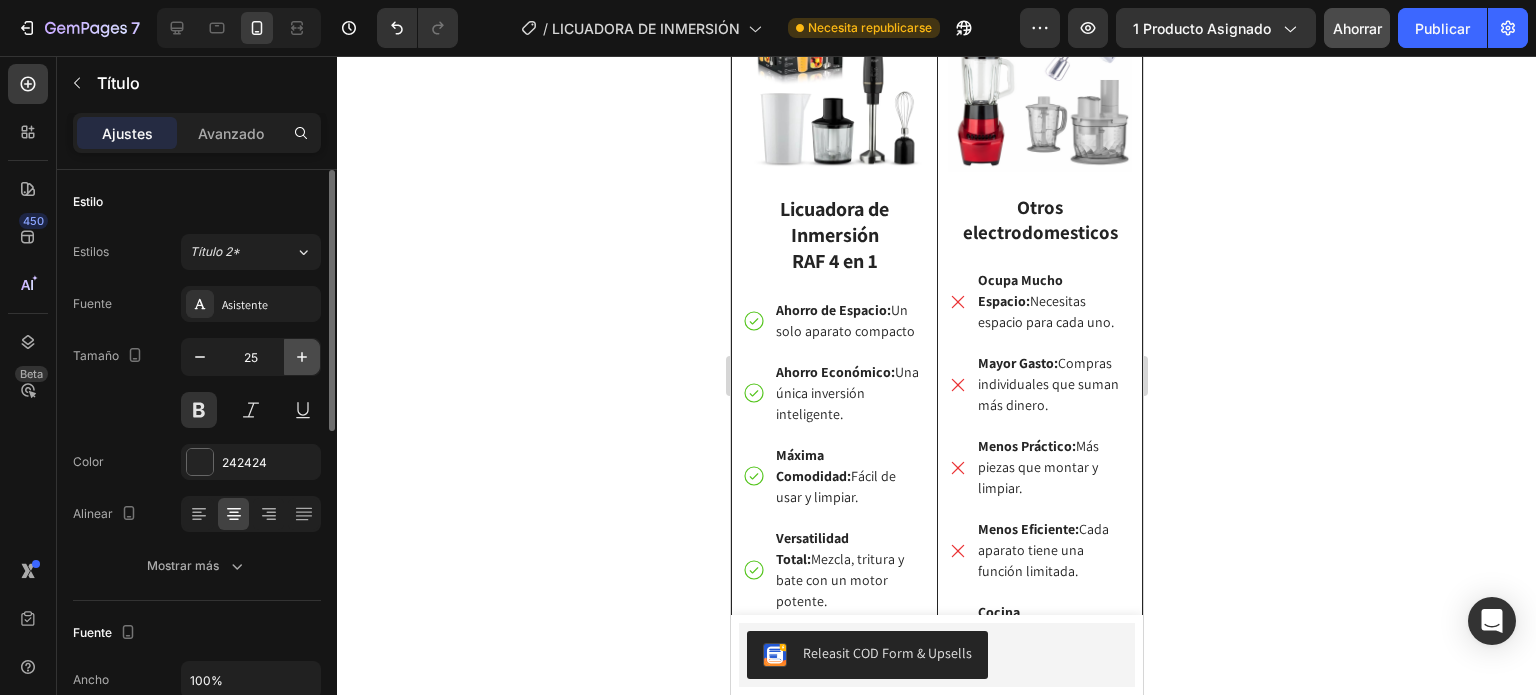 click 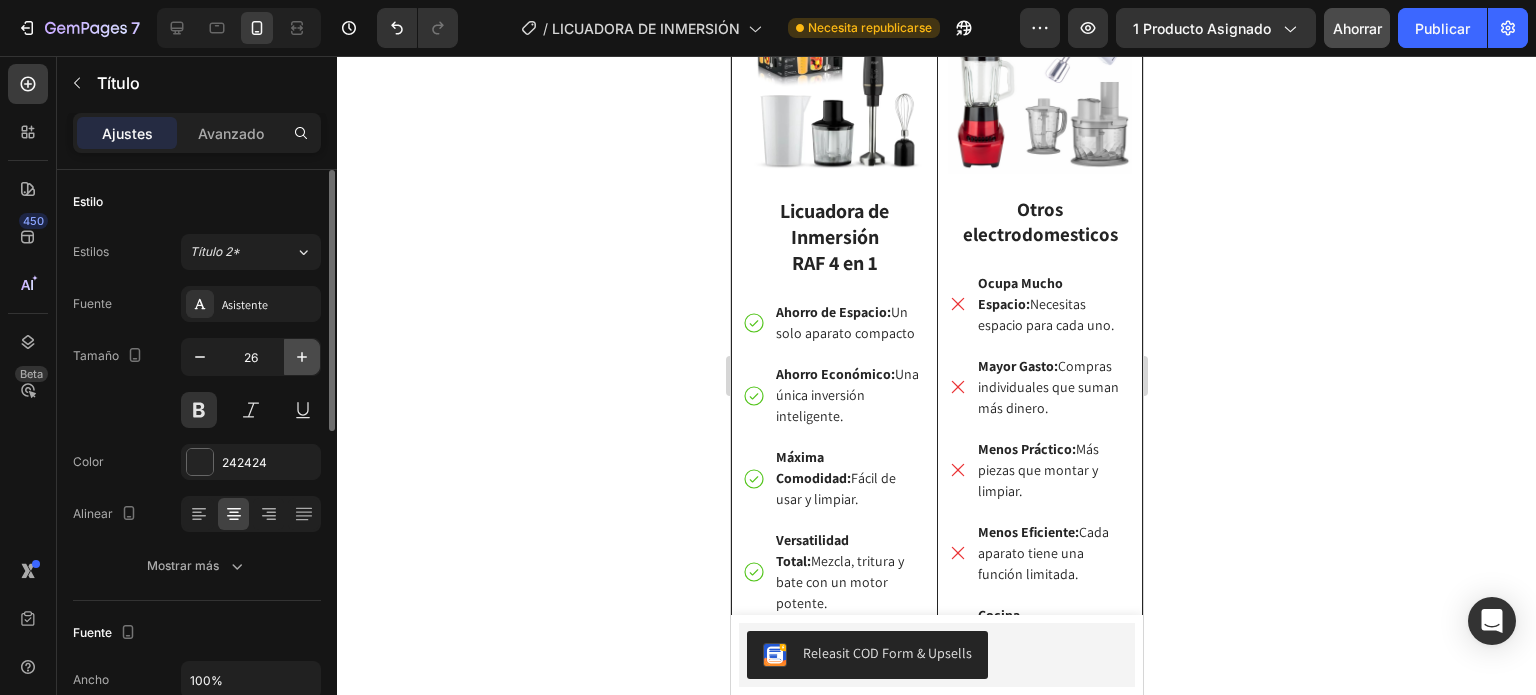 click 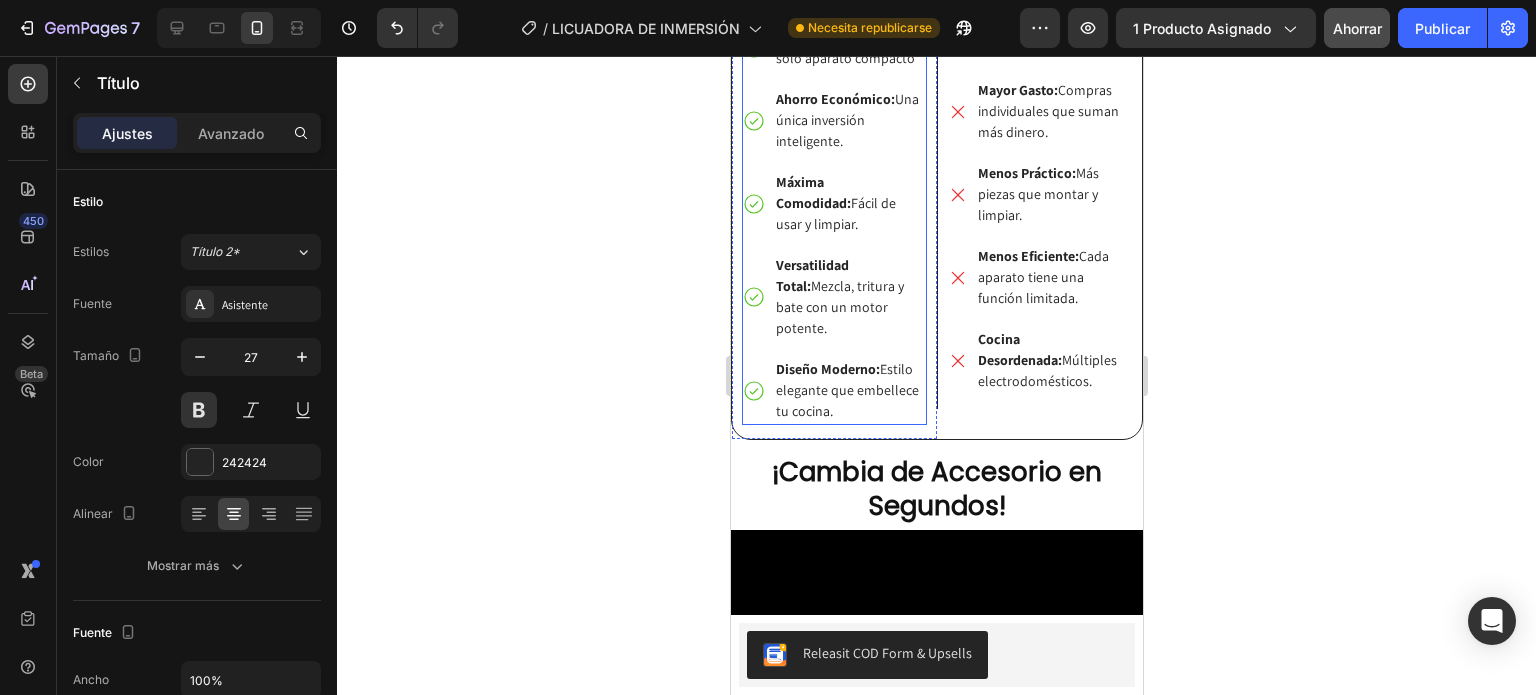 scroll, scrollTop: 3440, scrollLeft: 0, axis: vertical 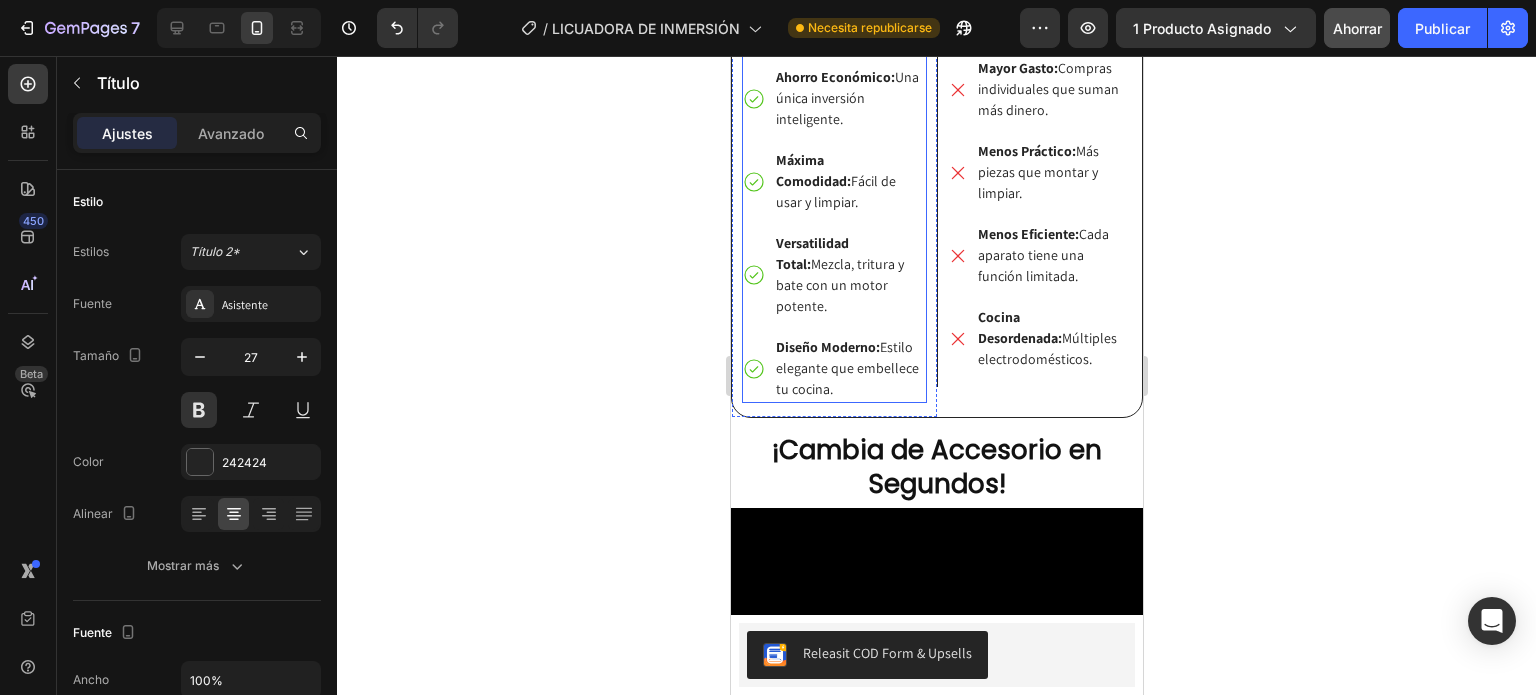 click on "Ahorro de Espacio:  Un solo aparato compacto" at bounding box center (849, 26) 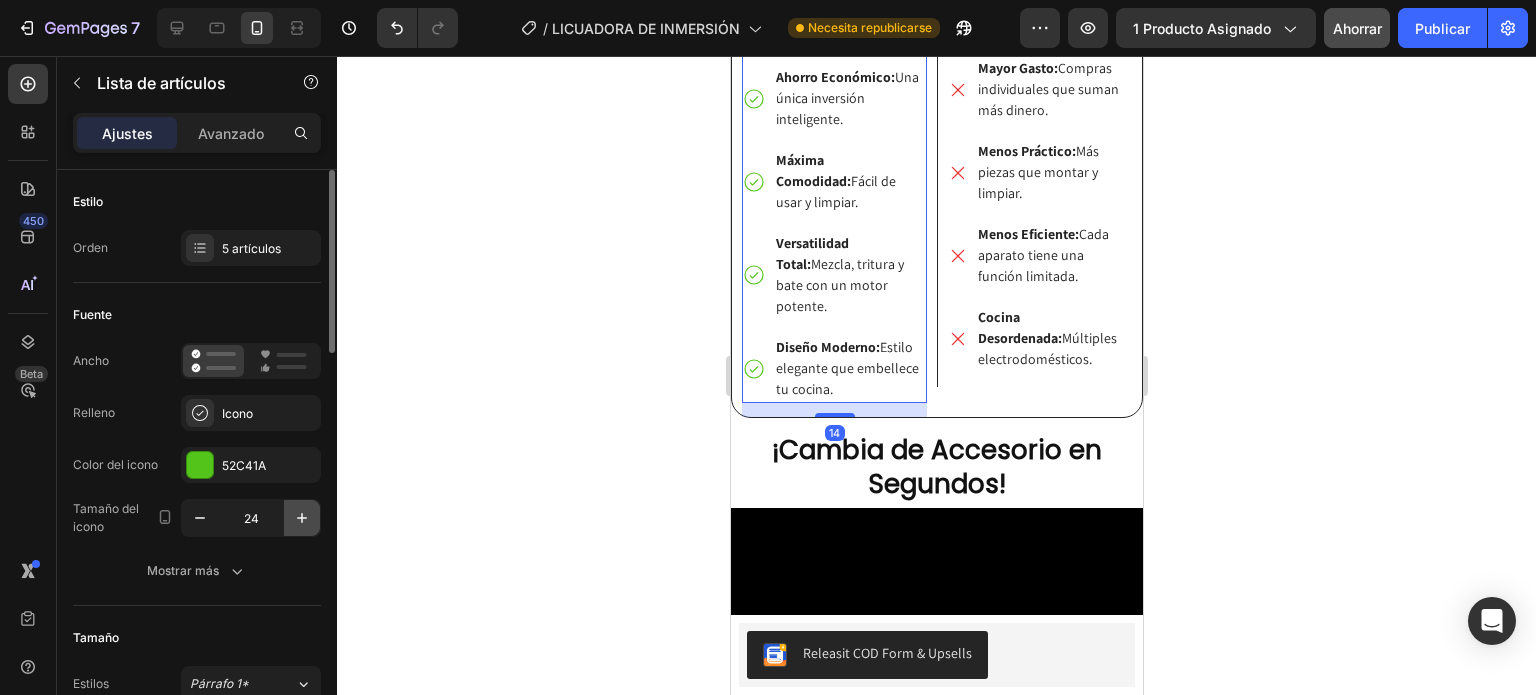 click 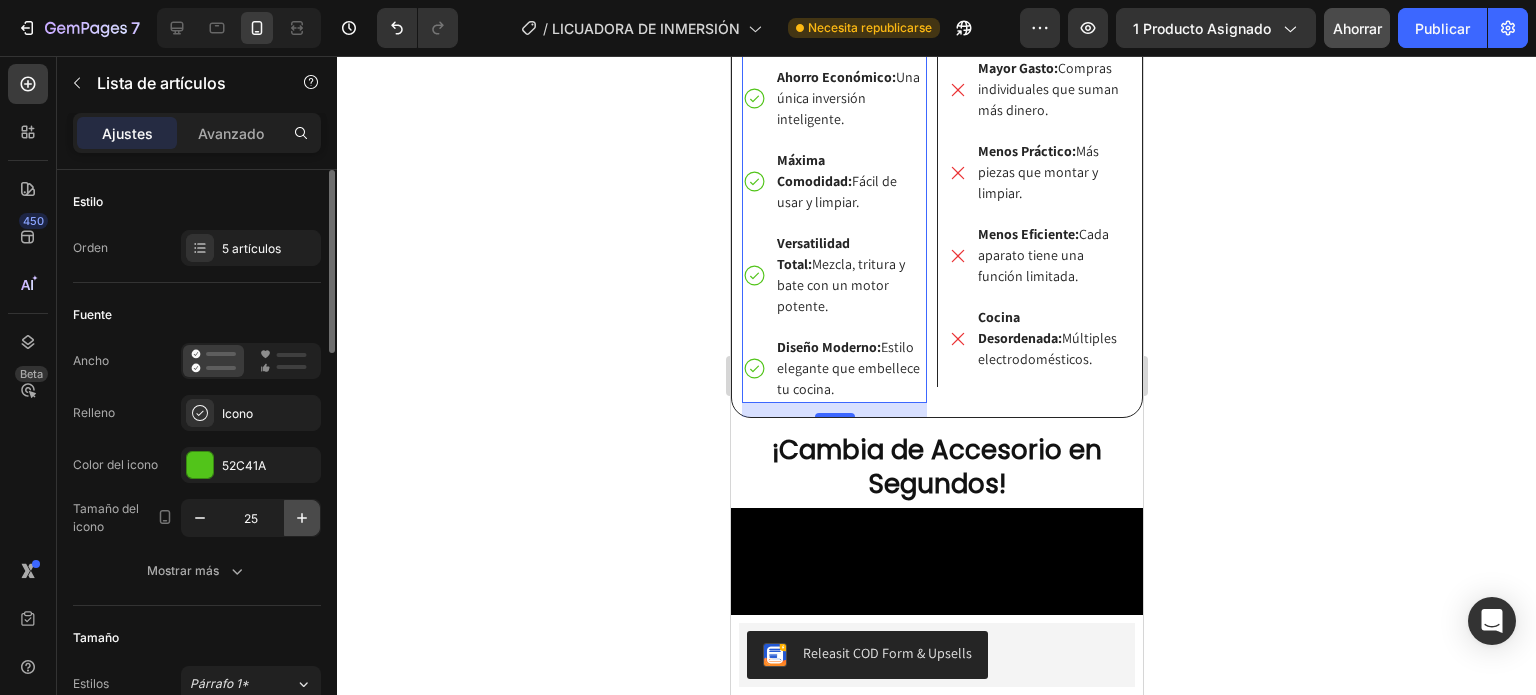 click 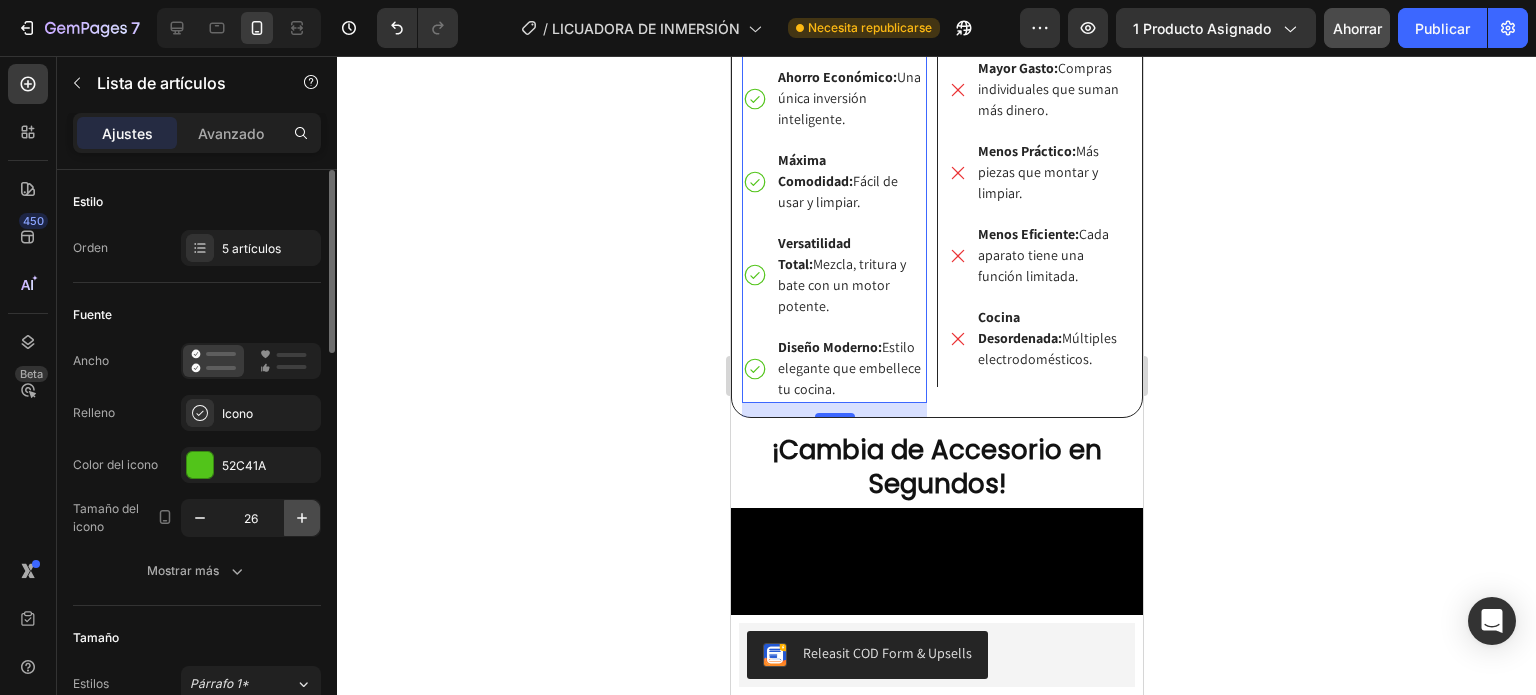 click 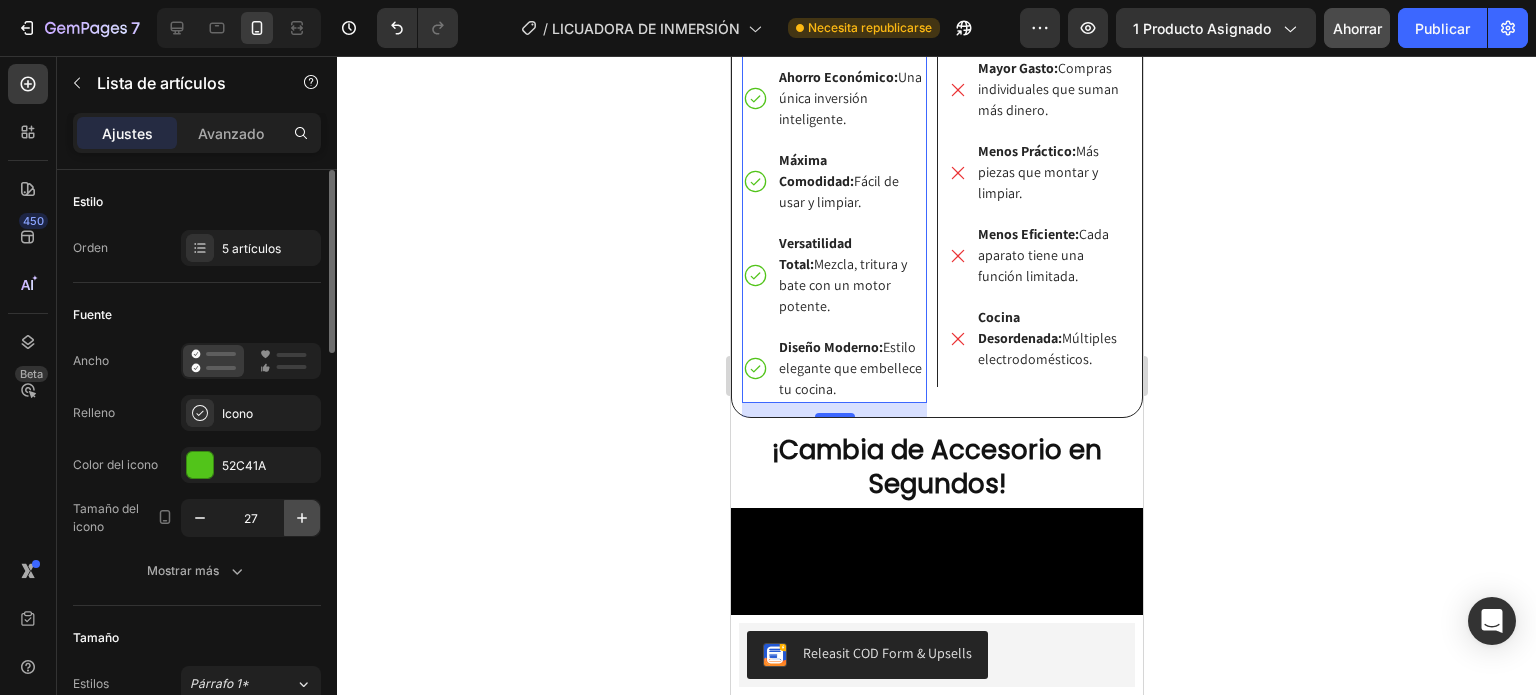 click 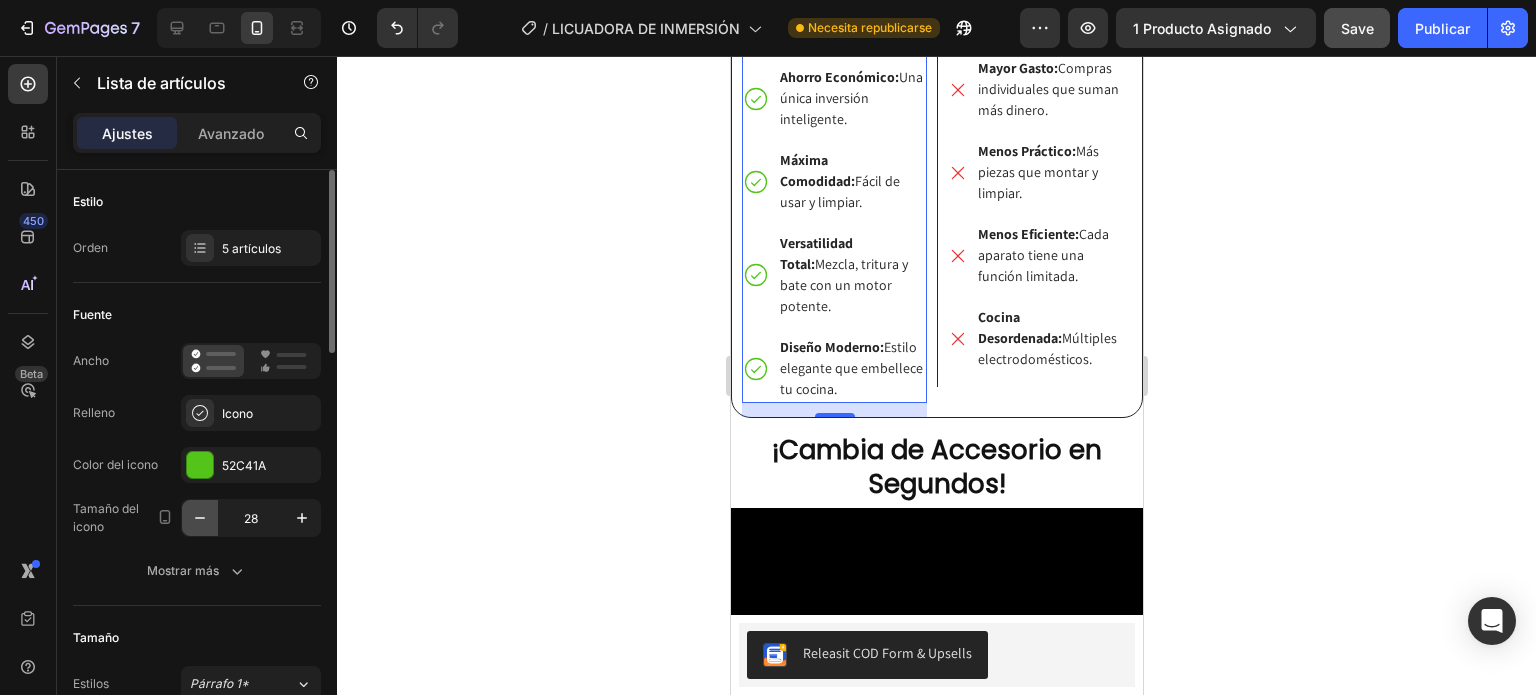 click 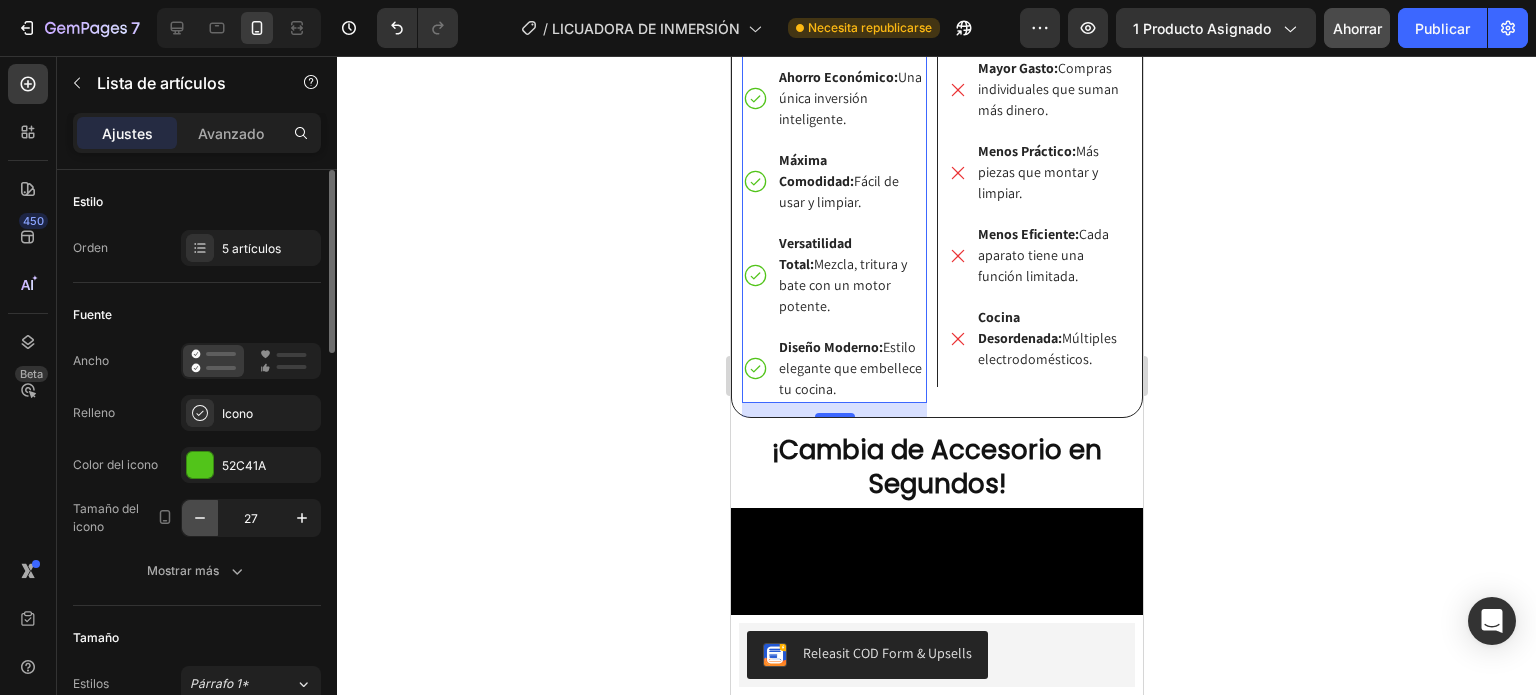 click 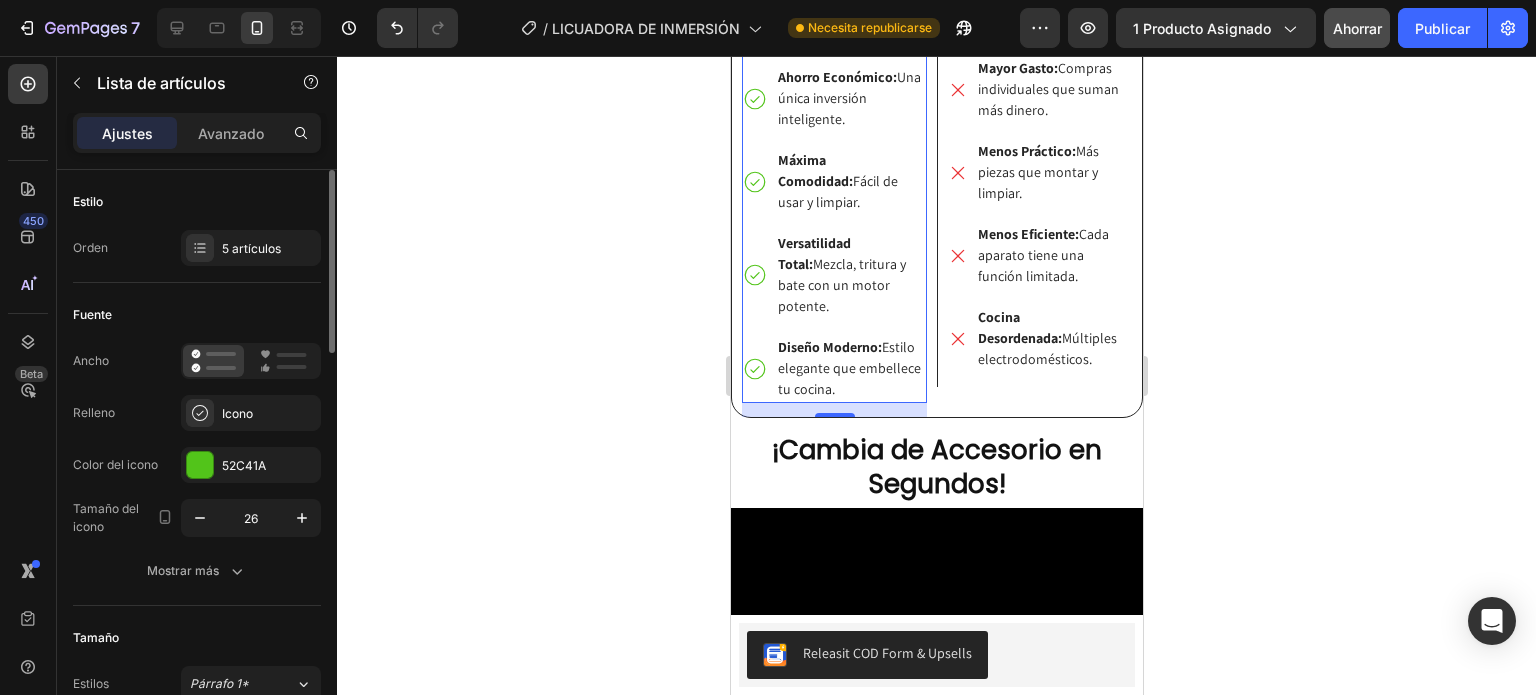 scroll, scrollTop: 100, scrollLeft: 0, axis: vertical 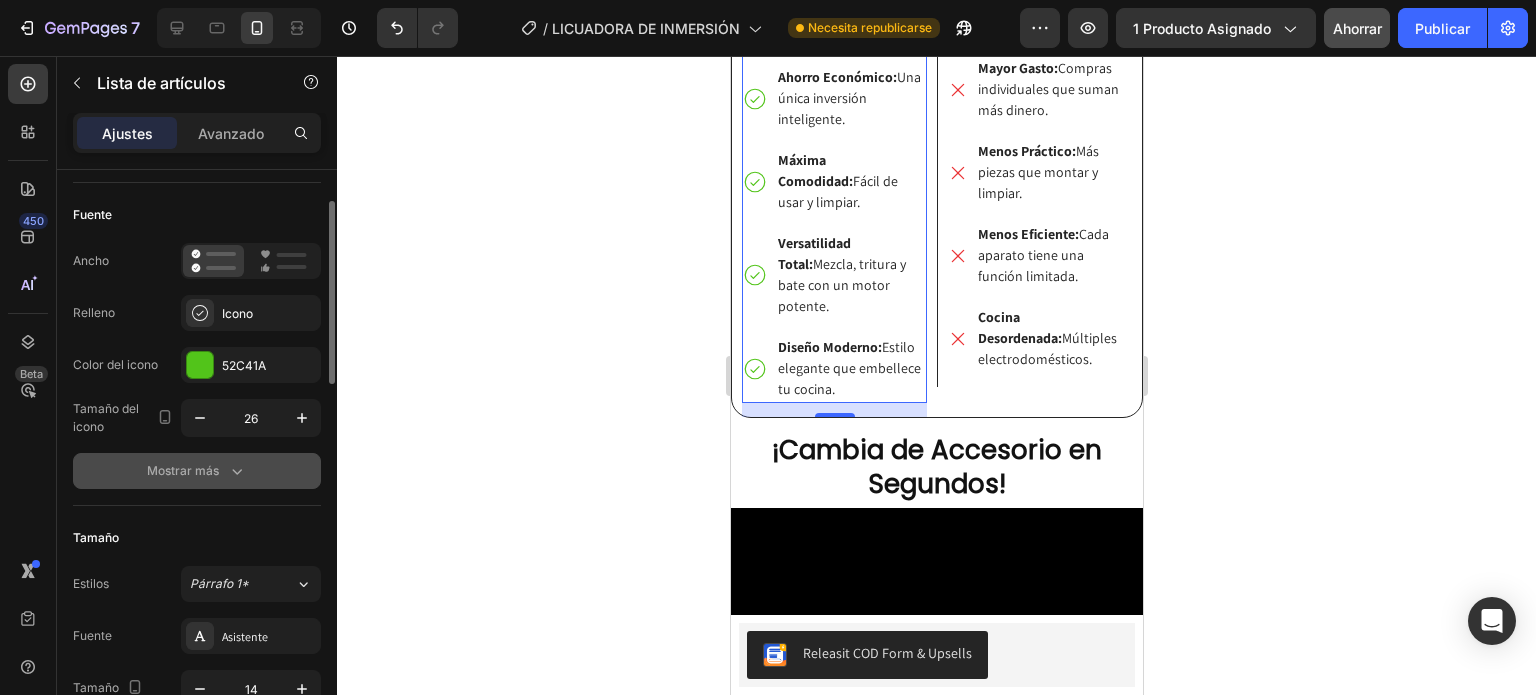 click 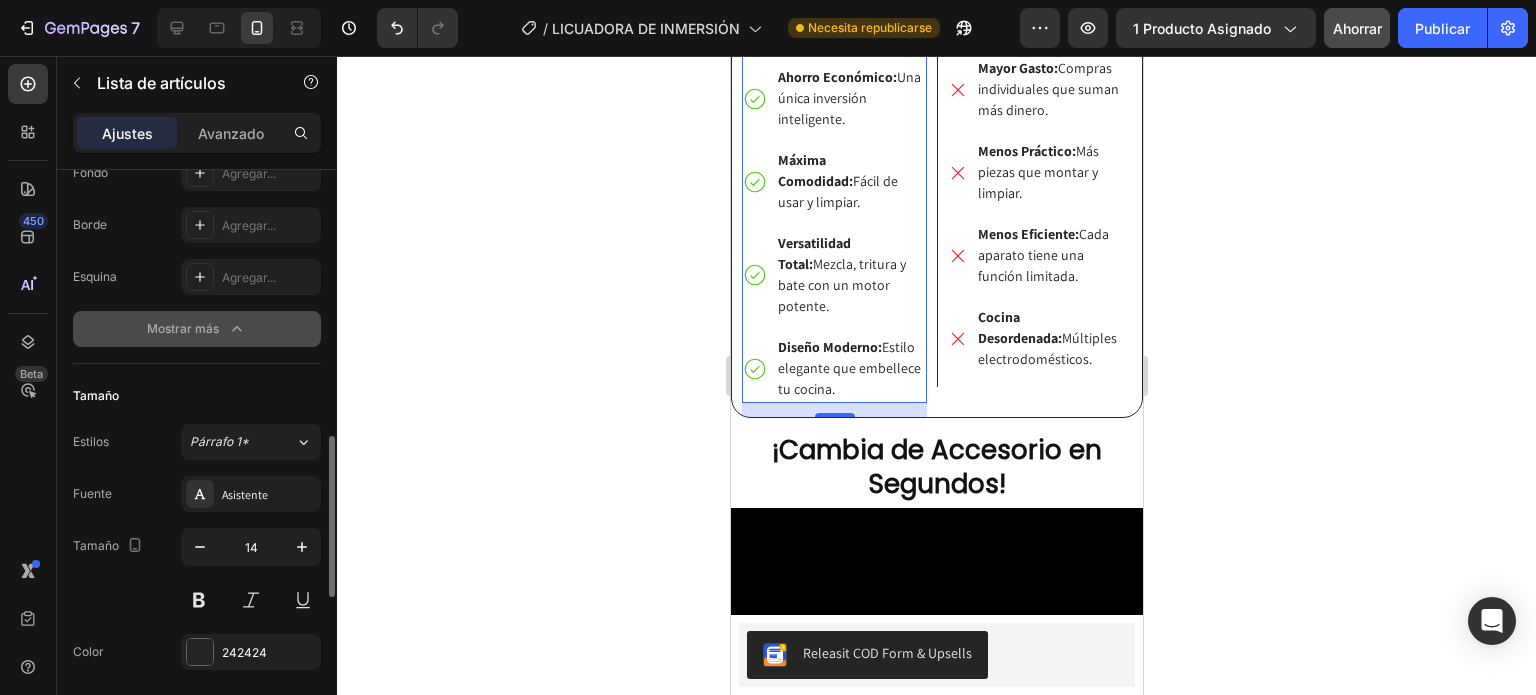 scroll, scrollTop: 600, scrollLeft: 0, axis: vertical 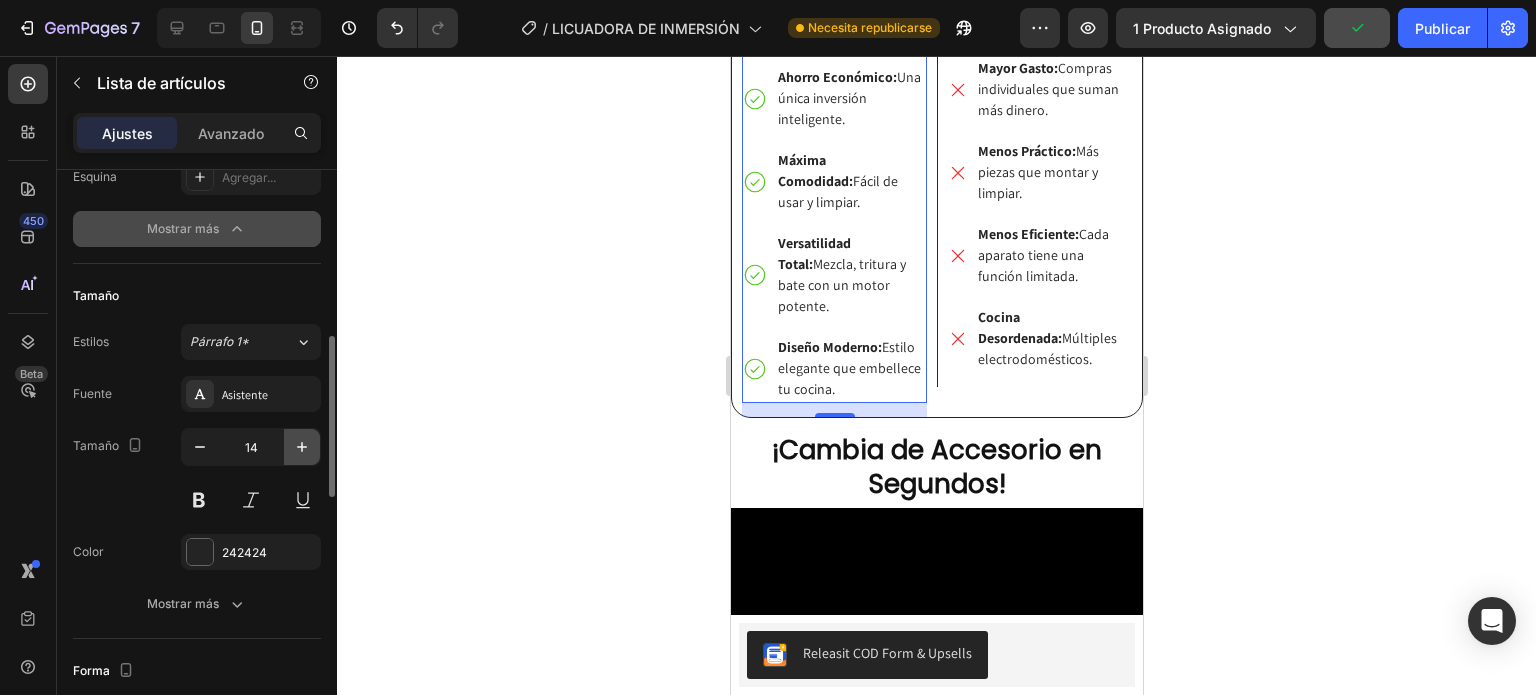 click 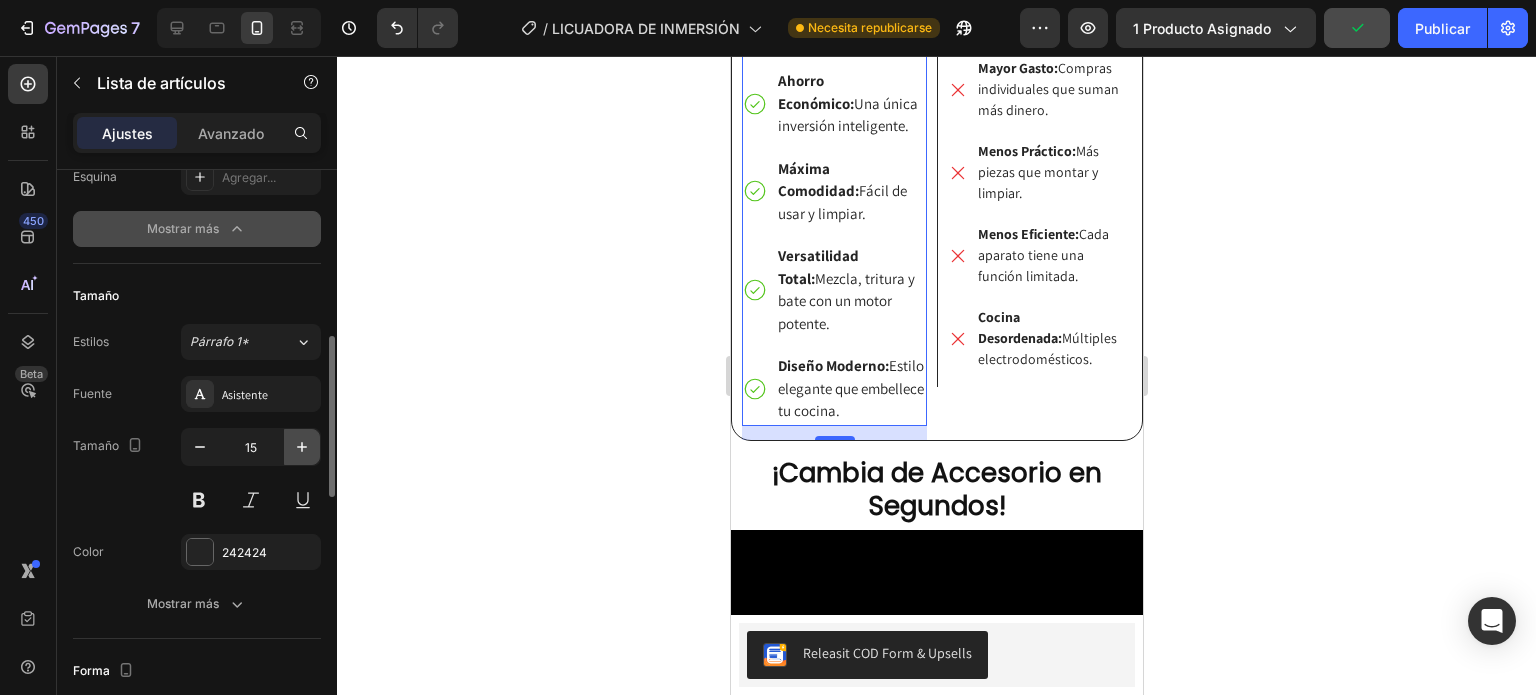 click 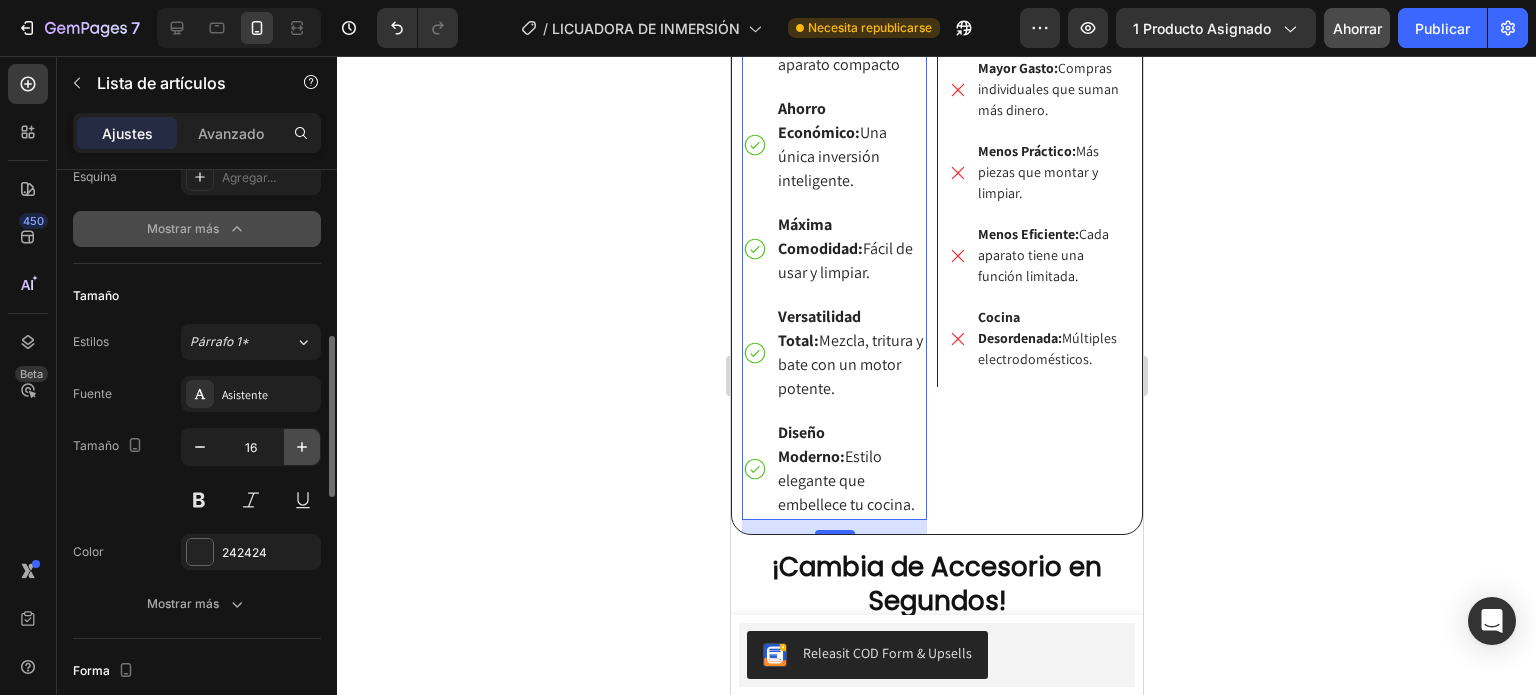 click 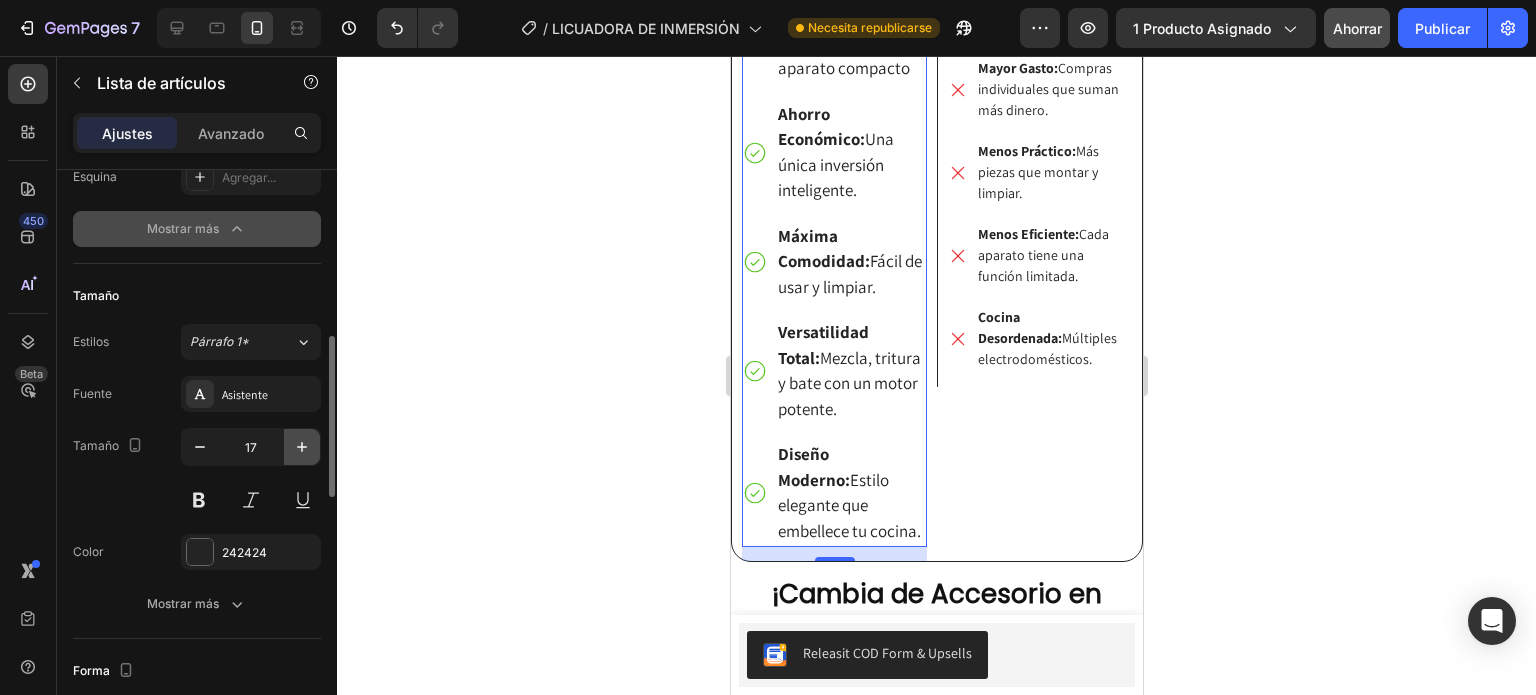 click 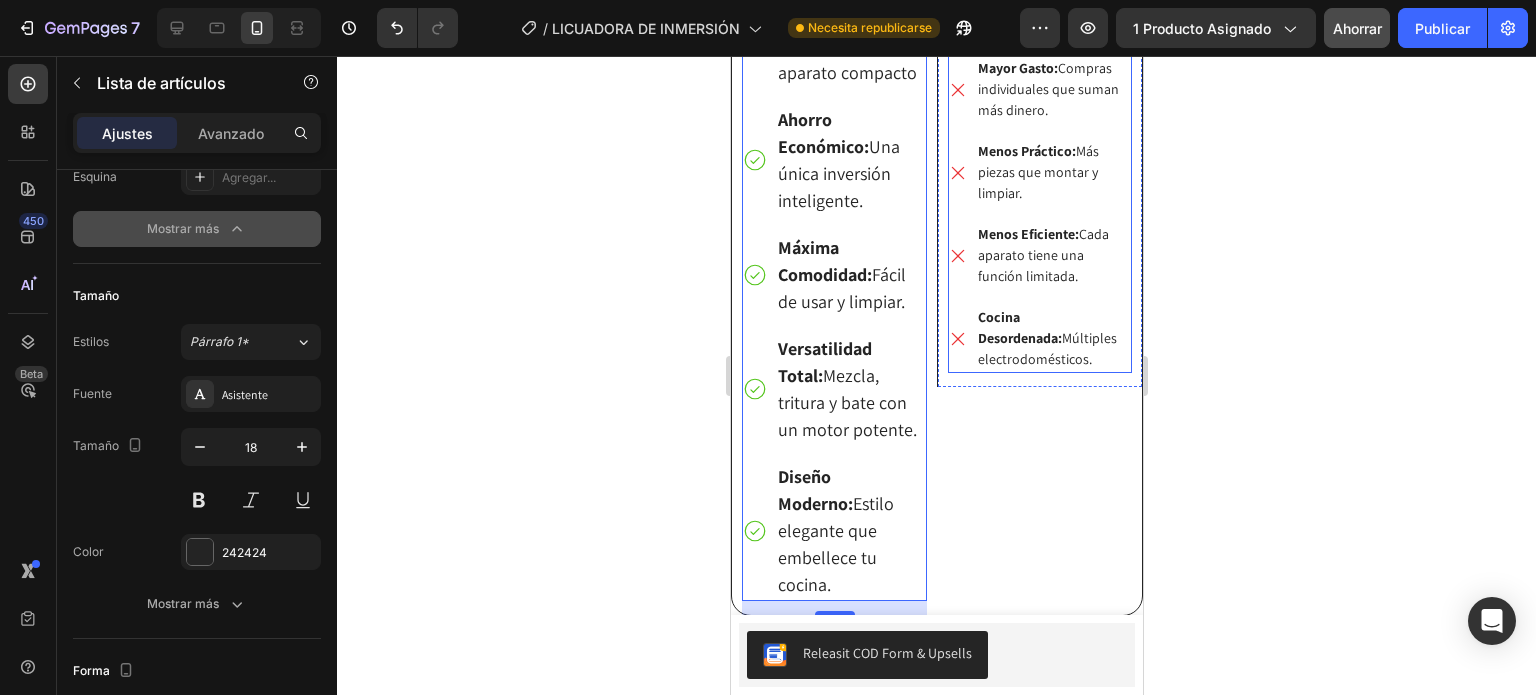 click on "Ocupa Mucho Espacio:  Necesitas espacio para cada uno." at bounding box center (1039, 6) 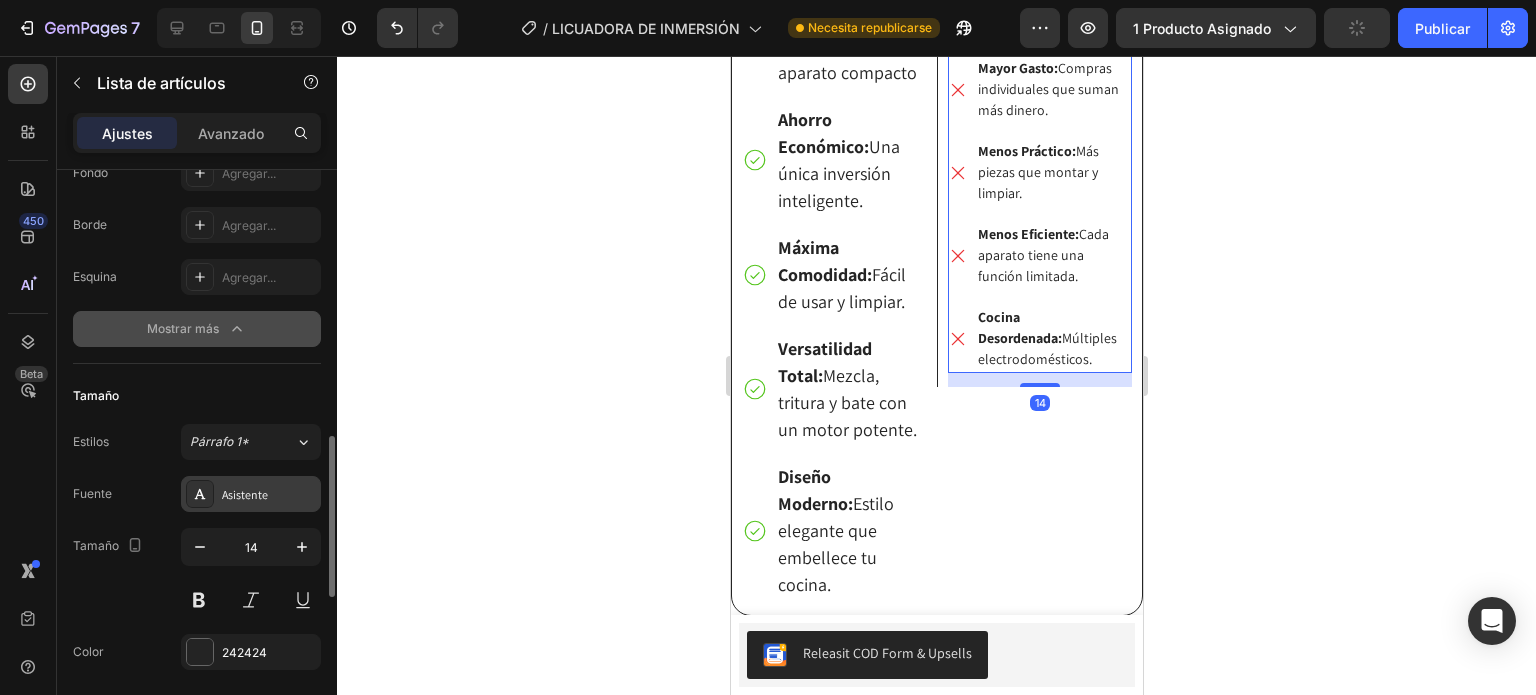 scroll, scrollTop: 600, scrollLeft: 0, axis: vertical 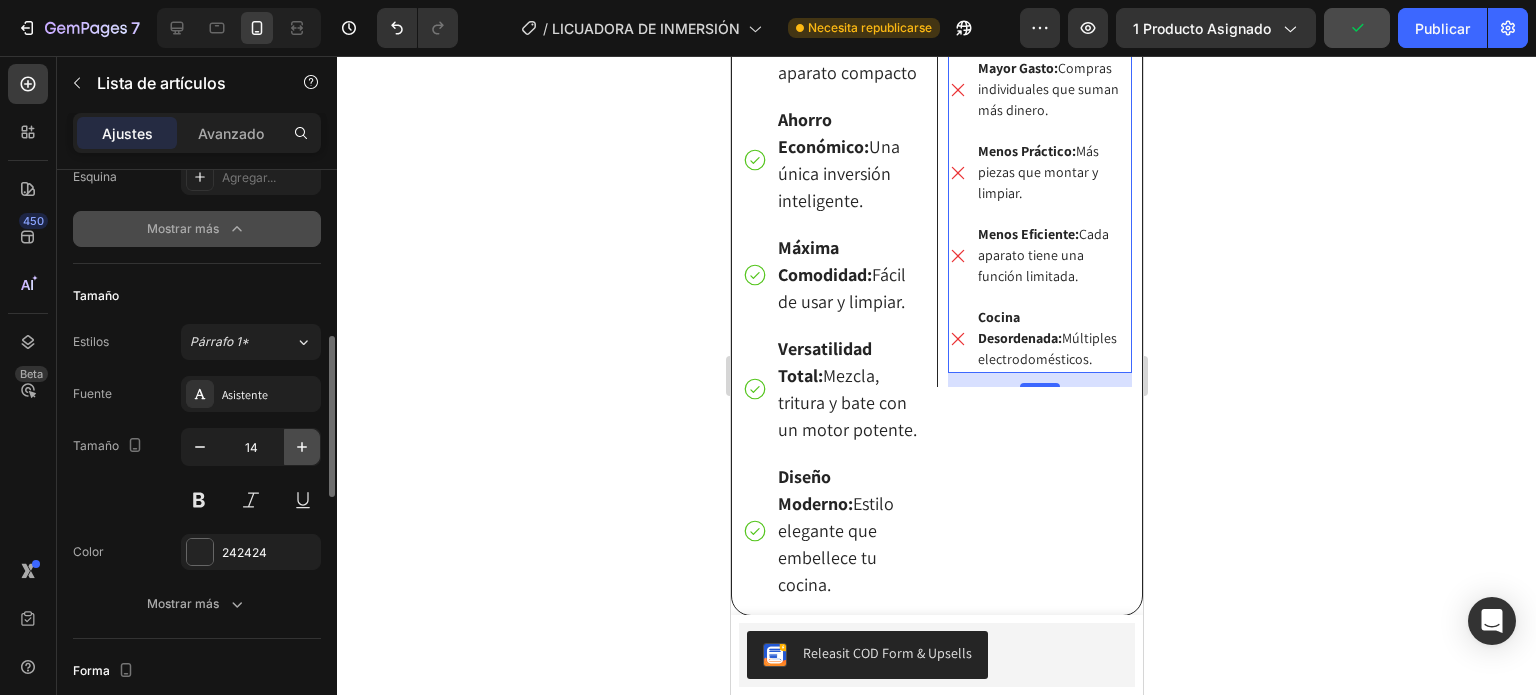 click 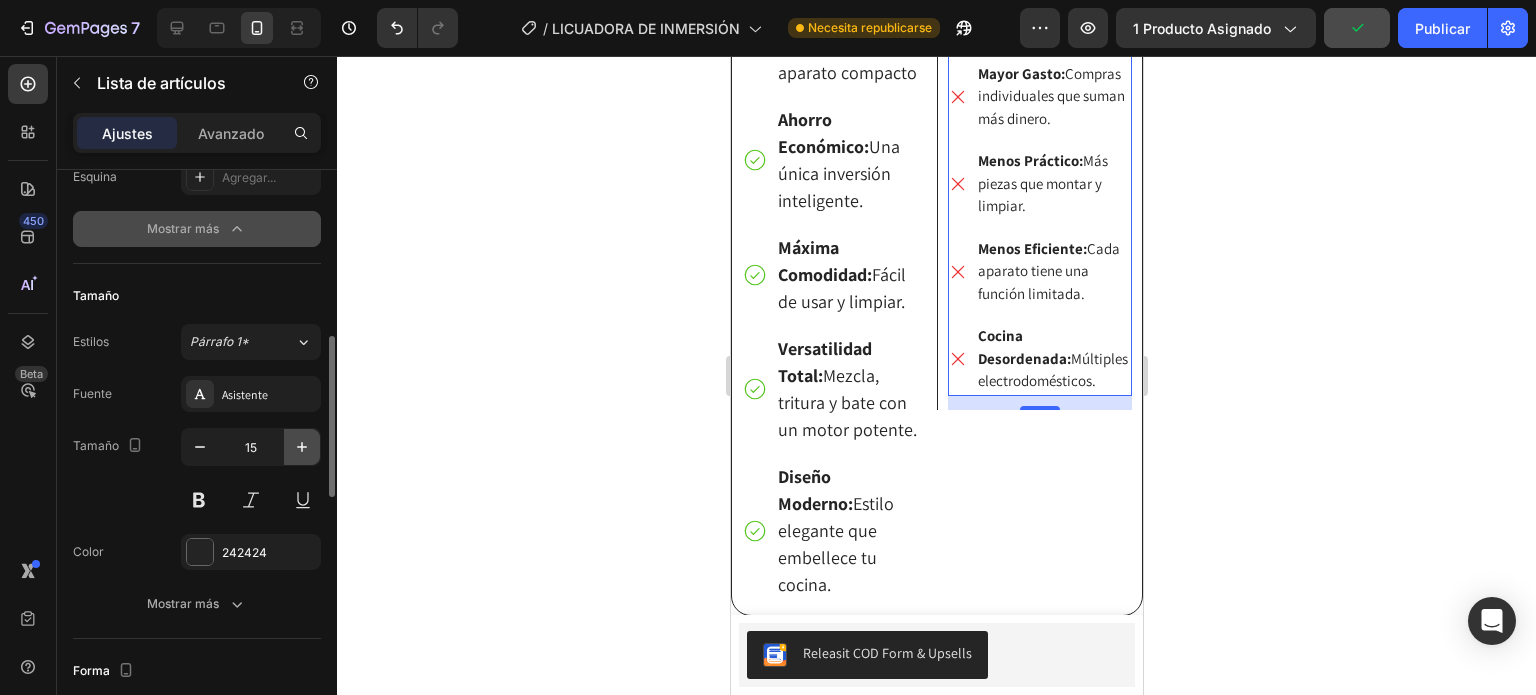 click 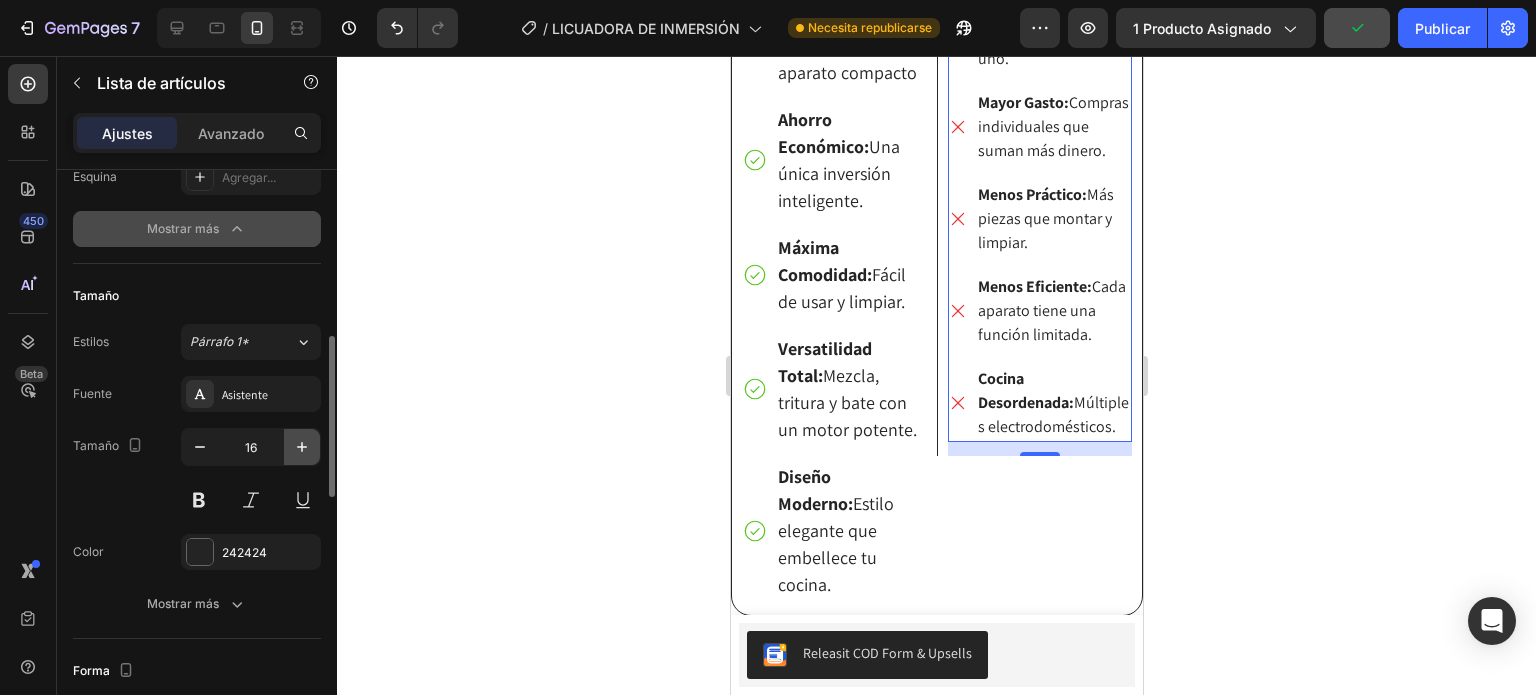 click 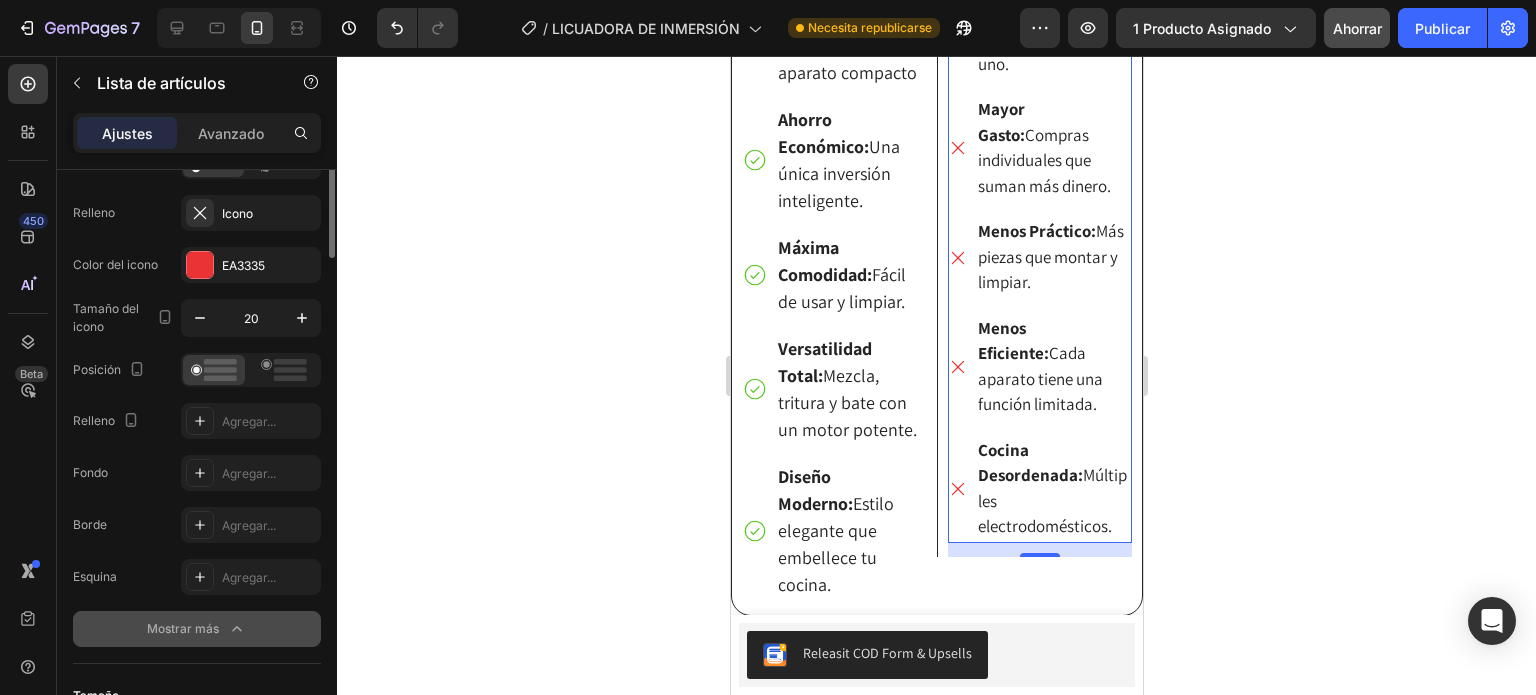 scroll, scrollTop: 100, scrollLeft: 0, axis: vertical 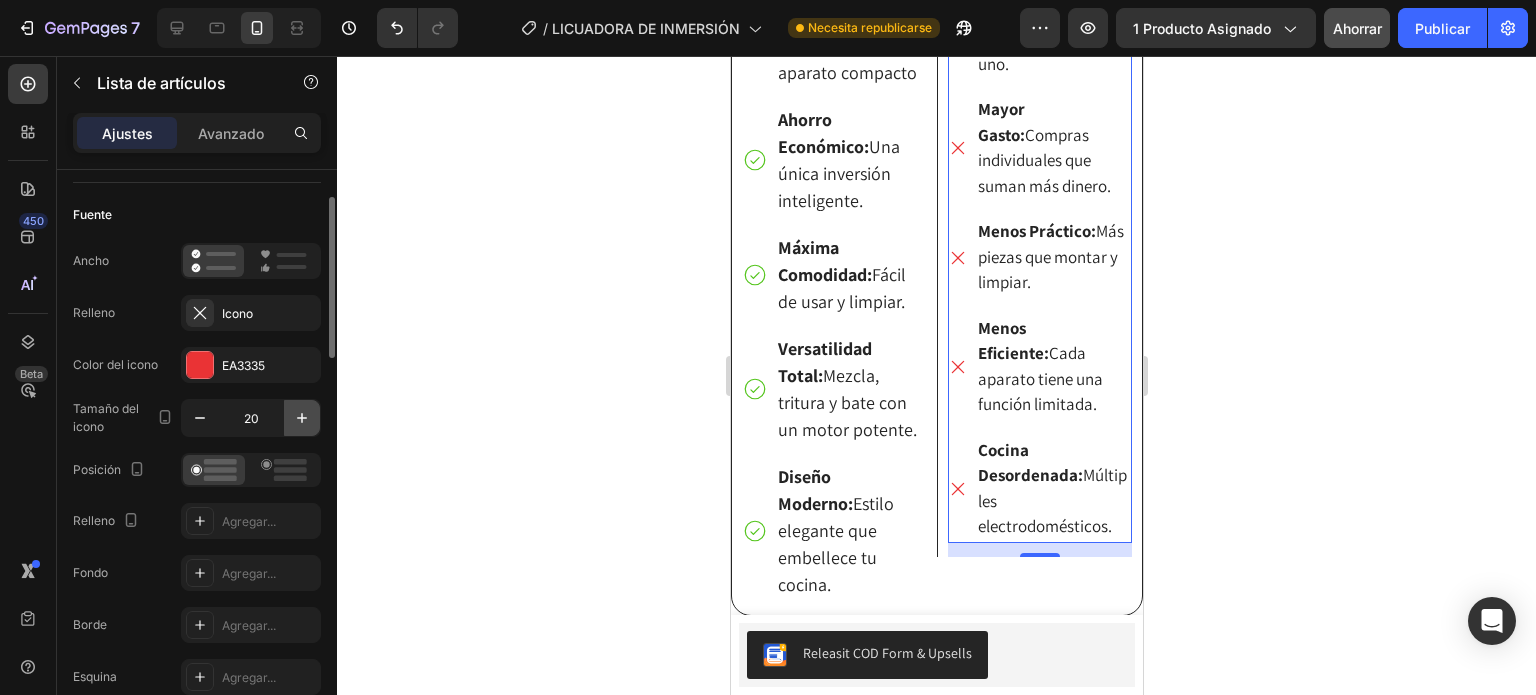 click 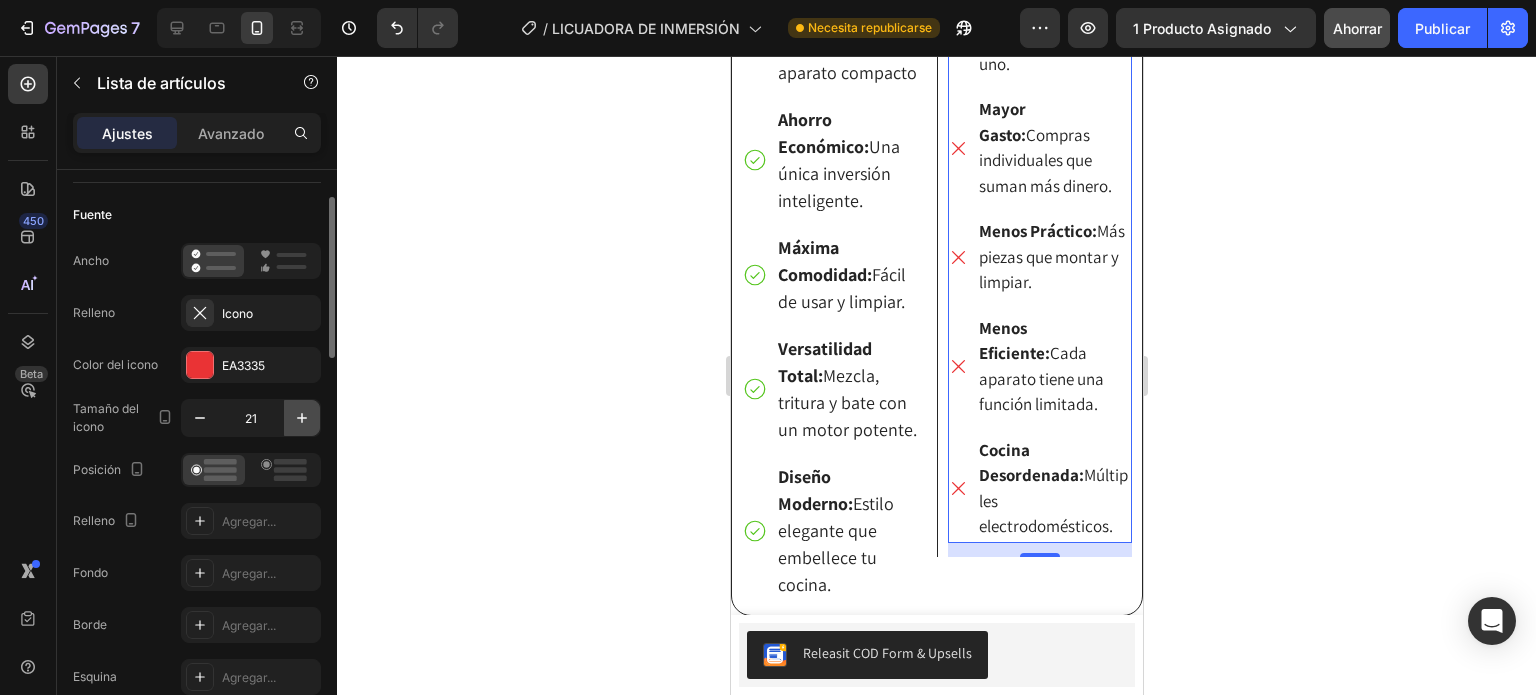 click 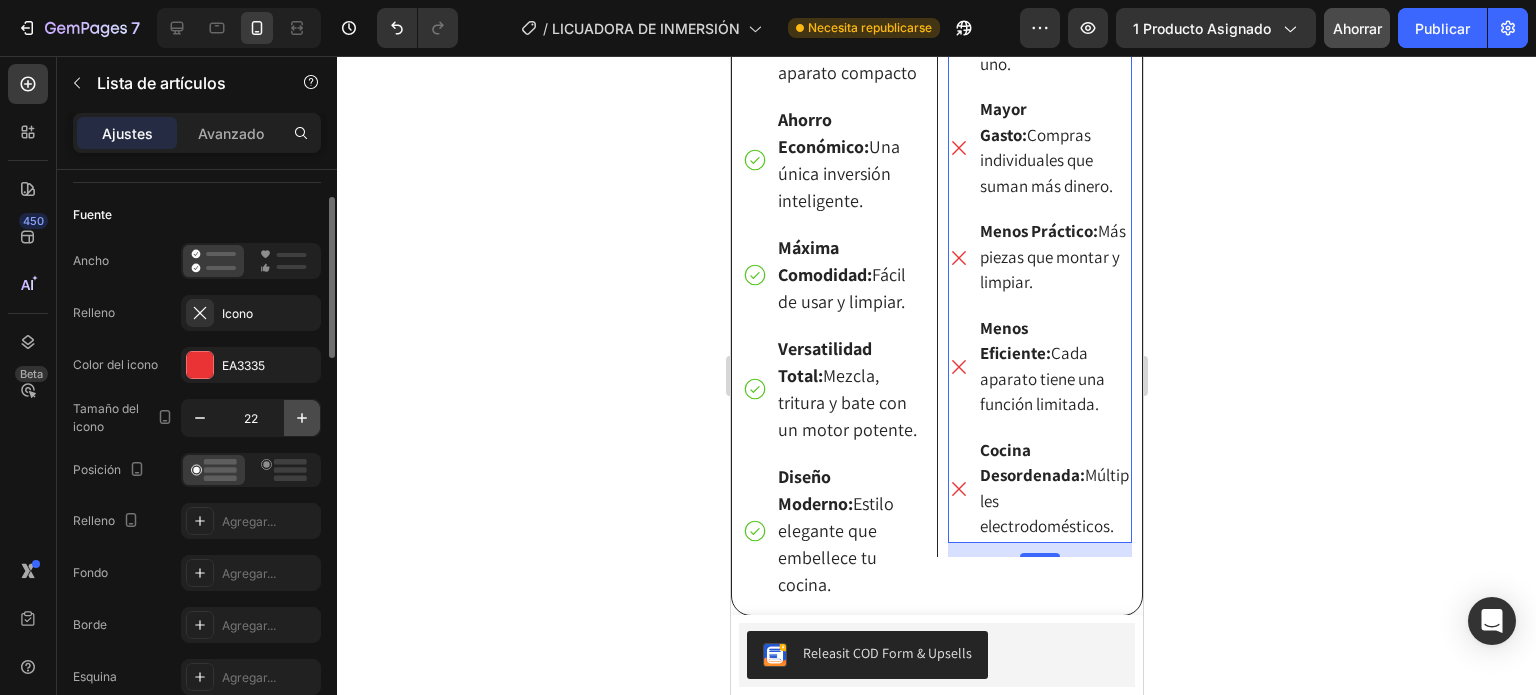 click 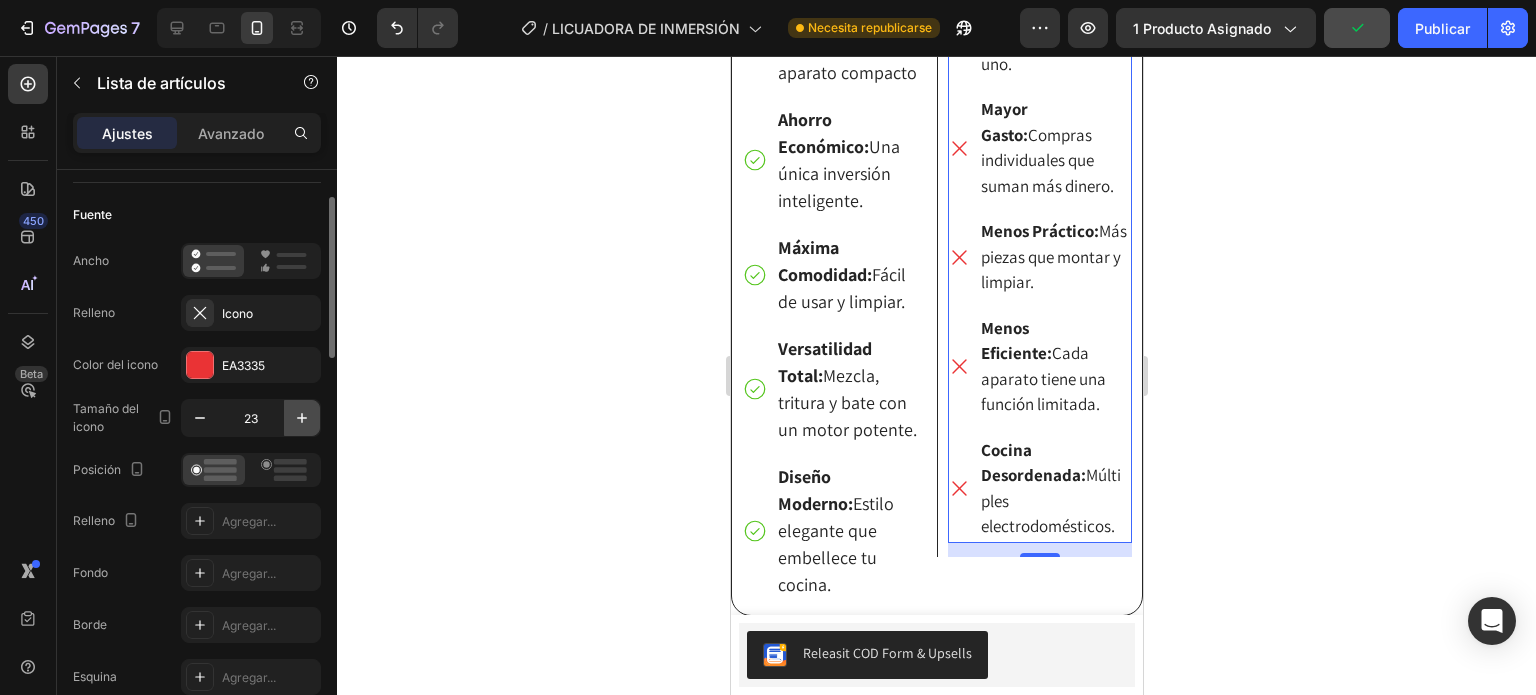 click 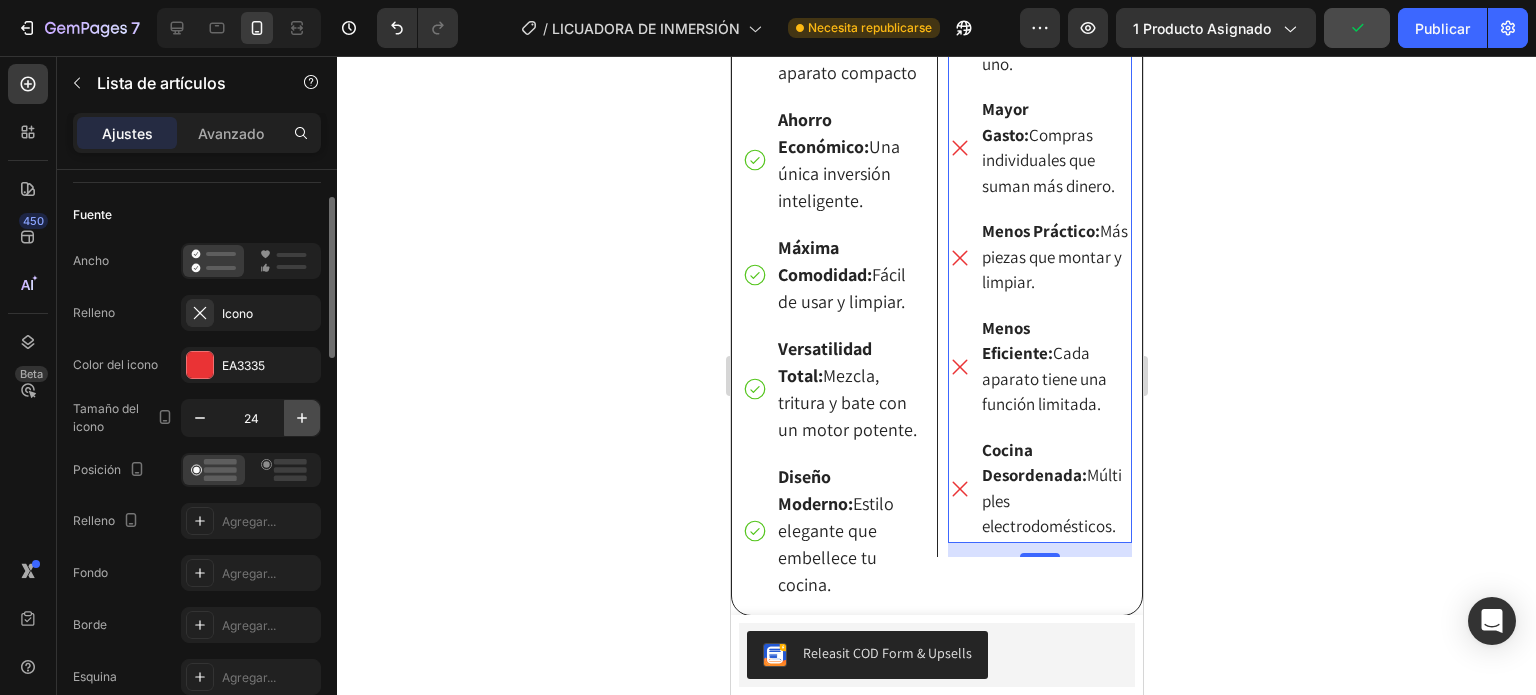 click 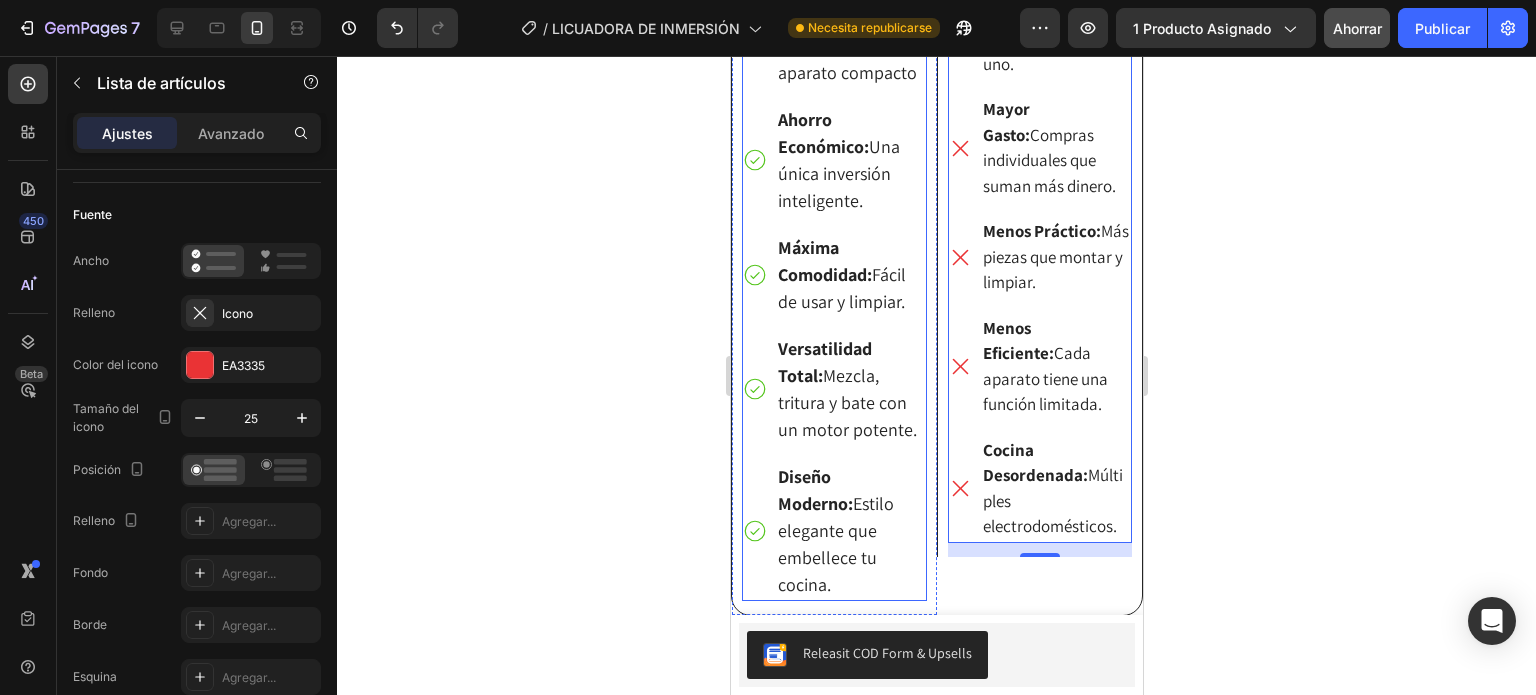 click on "Ahorro de Espacio:  Un solo aparato compacto" at bounding box center (833, 45) 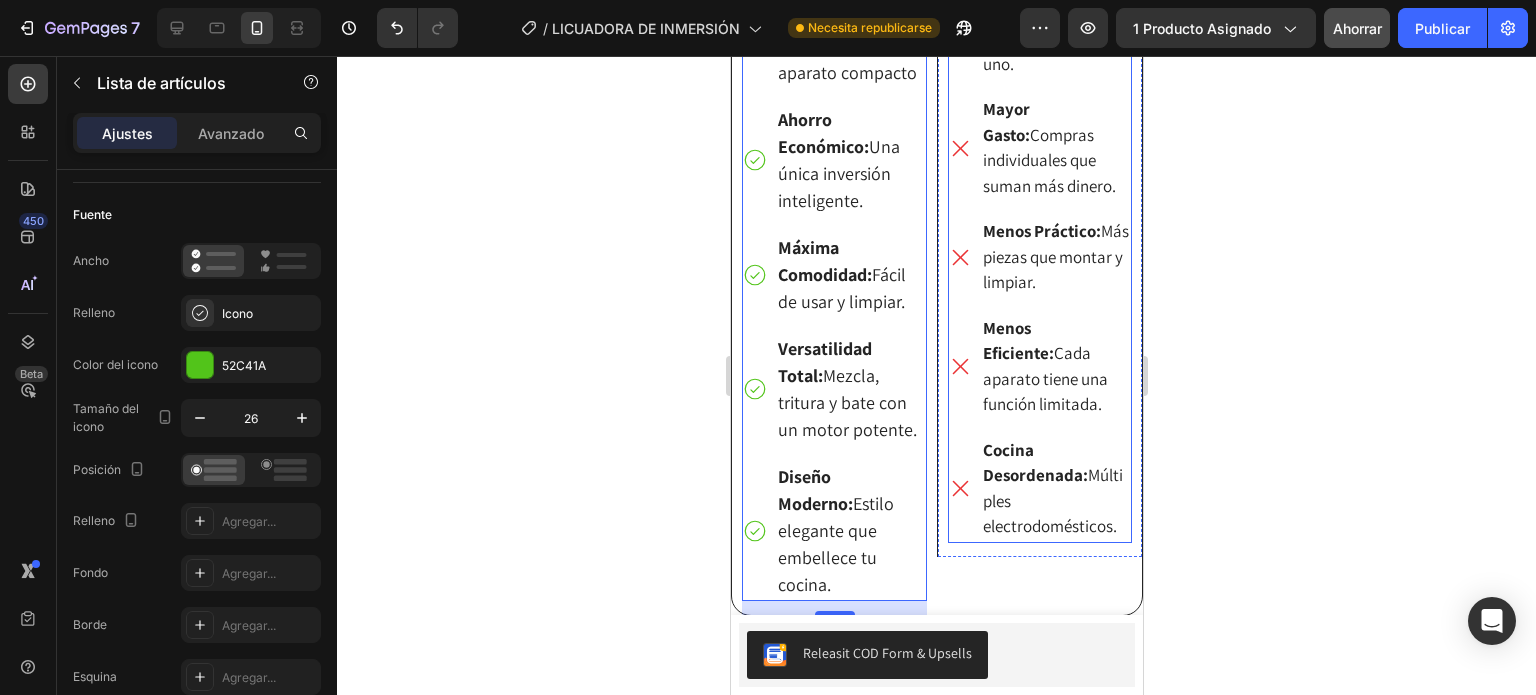 click on "Ocupa Mucho Espacio:  Necesitas espacio para cada uno." at bounding box center [1039, 26] 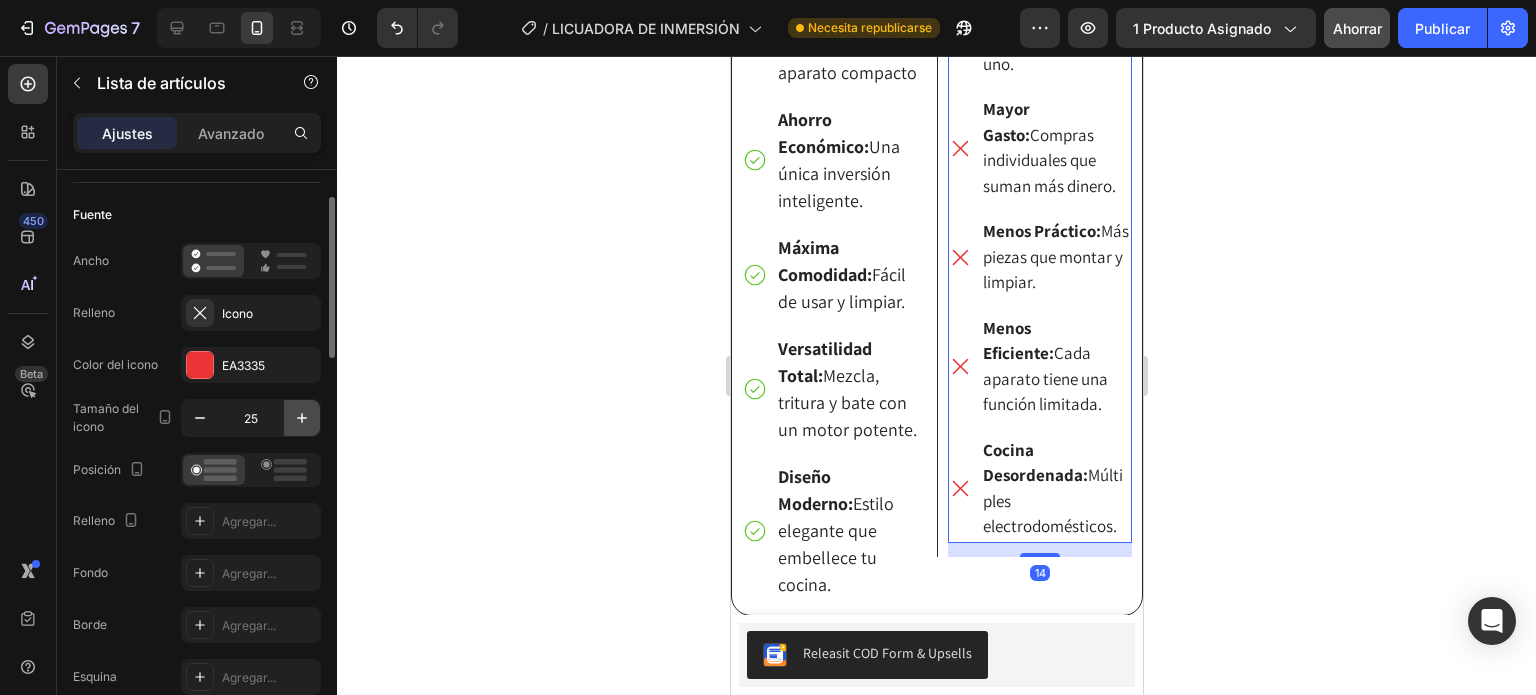 click 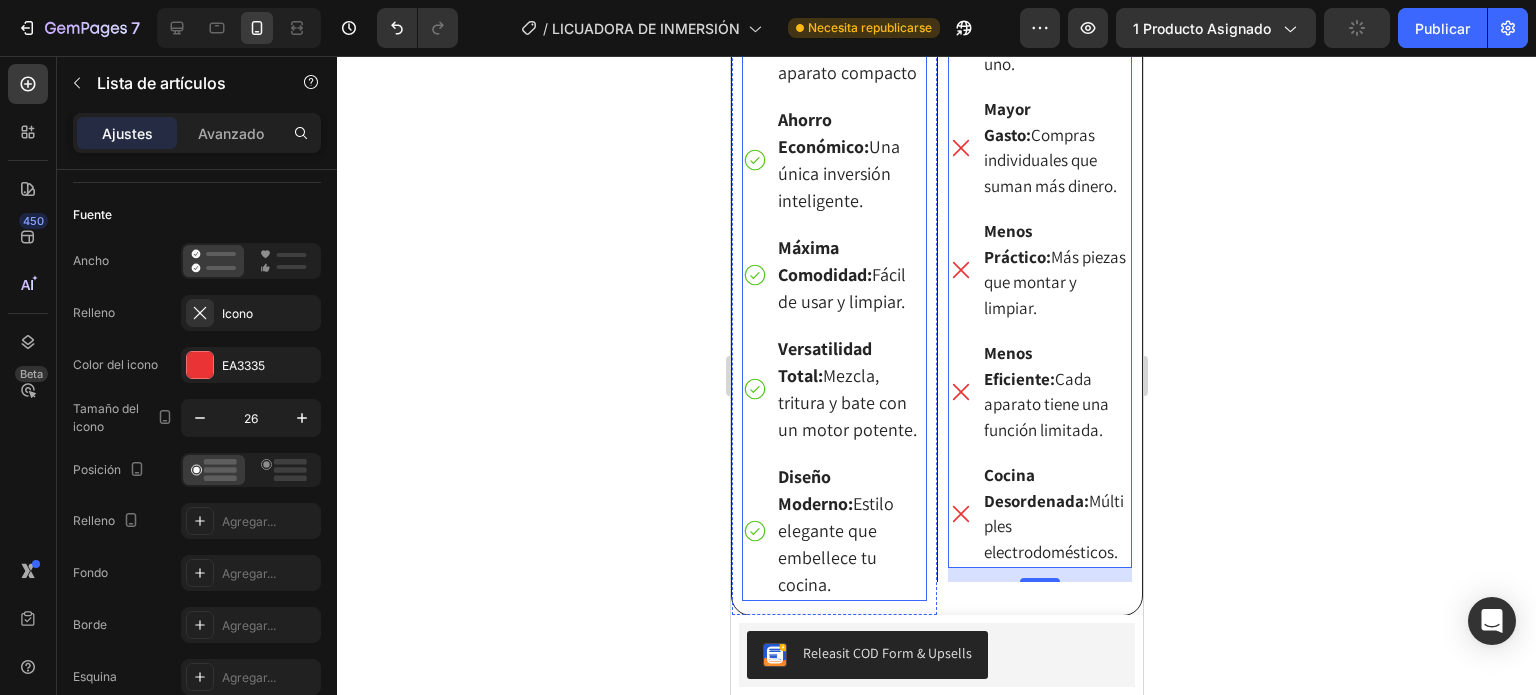 click on "Ahorro de Espacio:  Un solo aparato compacto" at bounding box center [833, 45] 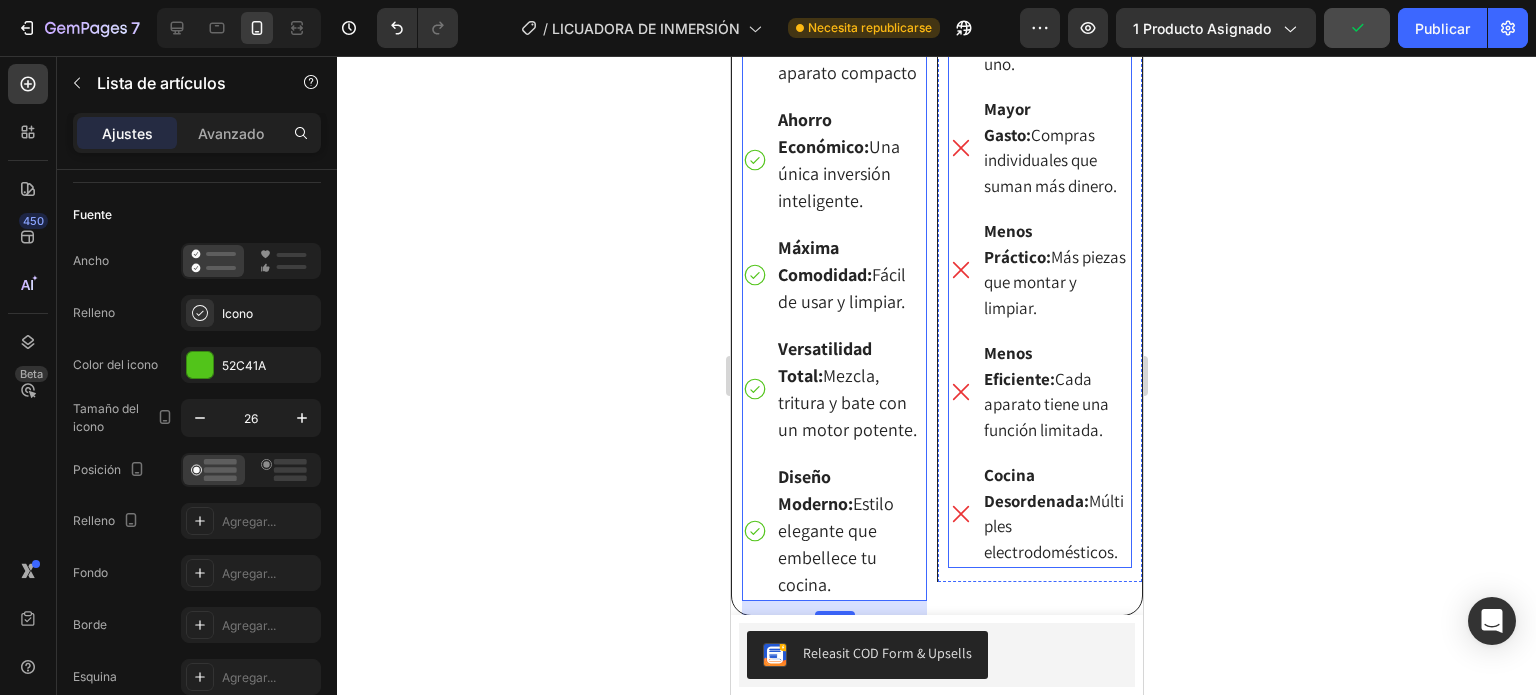 click on "Ocupa Mucho Espacio:  Necesitas espacio para cada uno." at bounding box center (1039, 26) 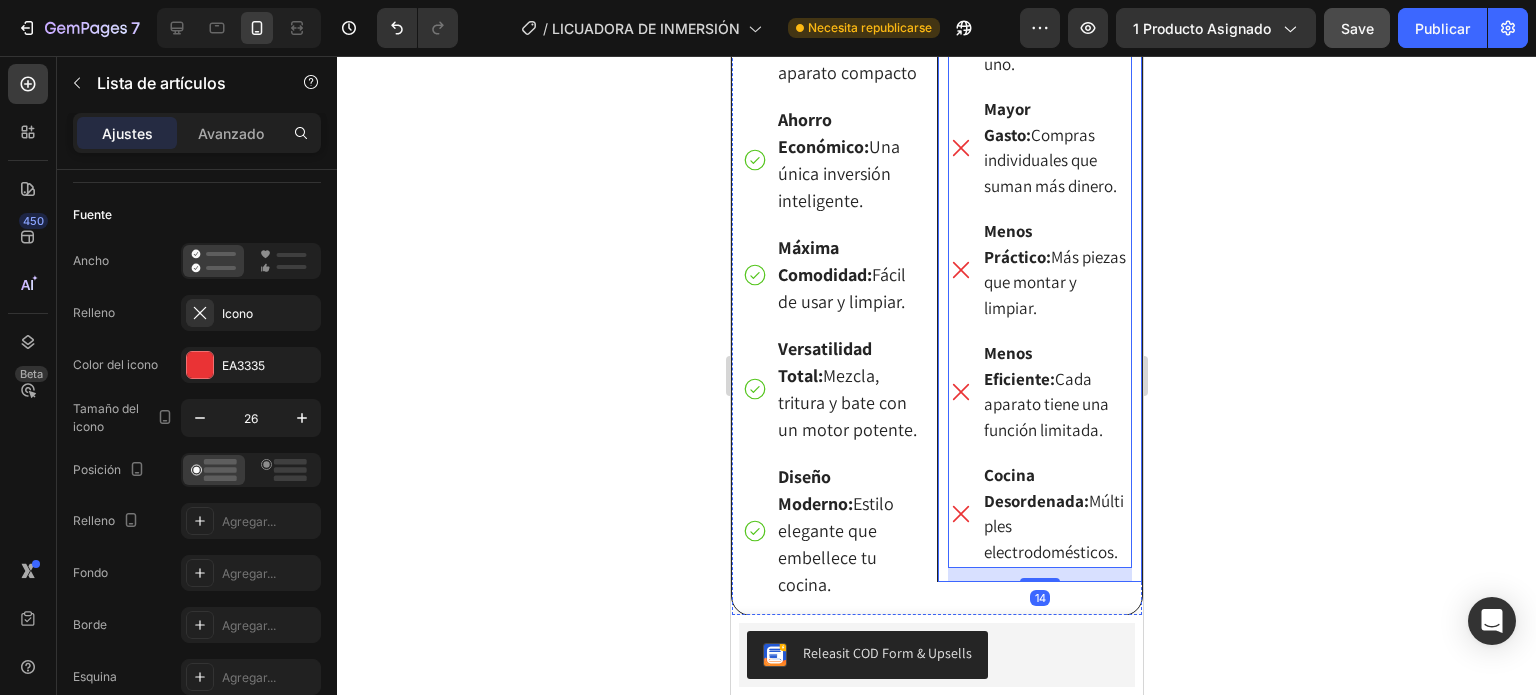 click on "Image Otros electrodomesticos  Text Block
Ocupa Mucho Espacio:  Necesitas espacio para cada uno.
Mayor Gasto:  Compras individuales que suman más dinero.
Menos Práctico:  Más piezas que montar y limpiar.
Menos Eficiente:  Cada aparato tiene una función limitada.
Cocina Desordenada:  Múltiples electrodomésticos. Item List   14" at bounding box center [1039, 137] 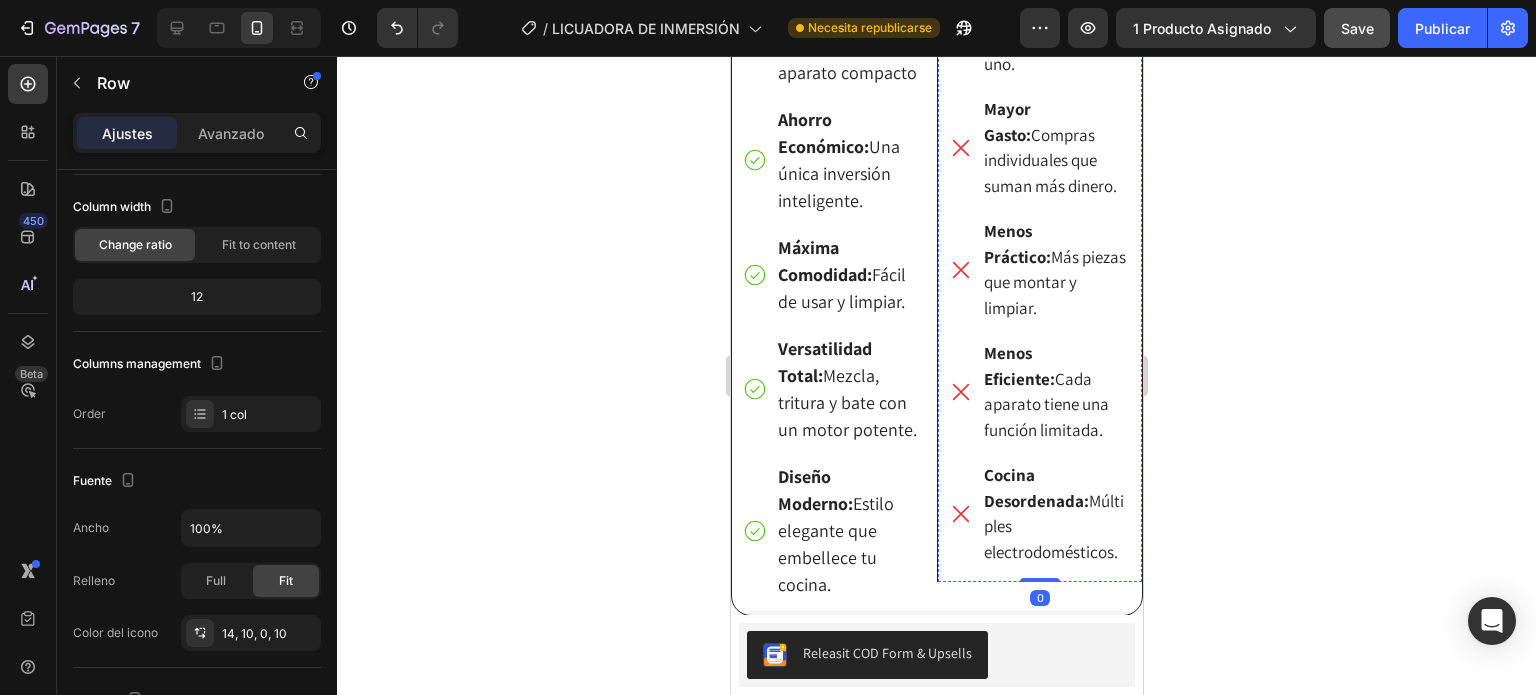 scroll, scrollTop: 0, scrollLeft: 0, axis: both 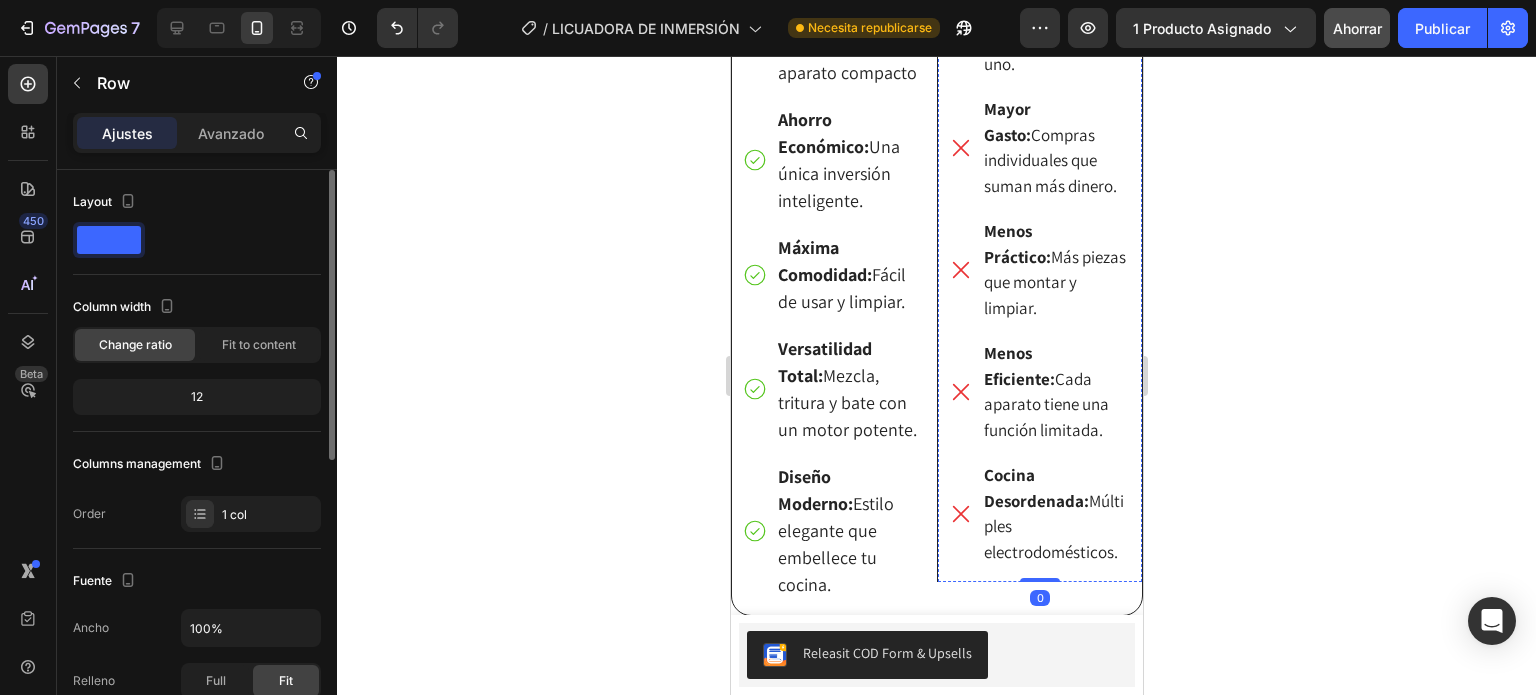 click on "Otros electrodomesticos" at bounding box center (1039, -76) 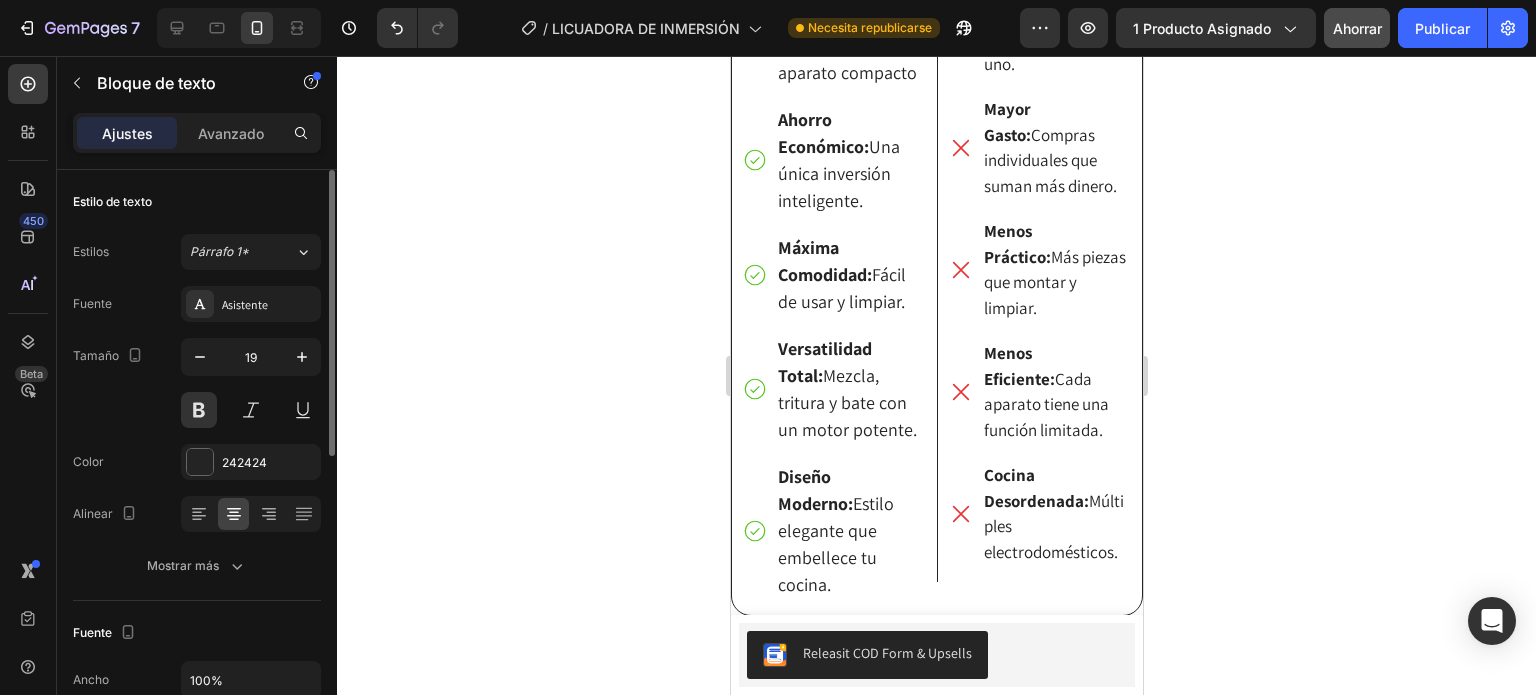 click on "Otros electrodomesticos" at bounding box center [1039, -76] 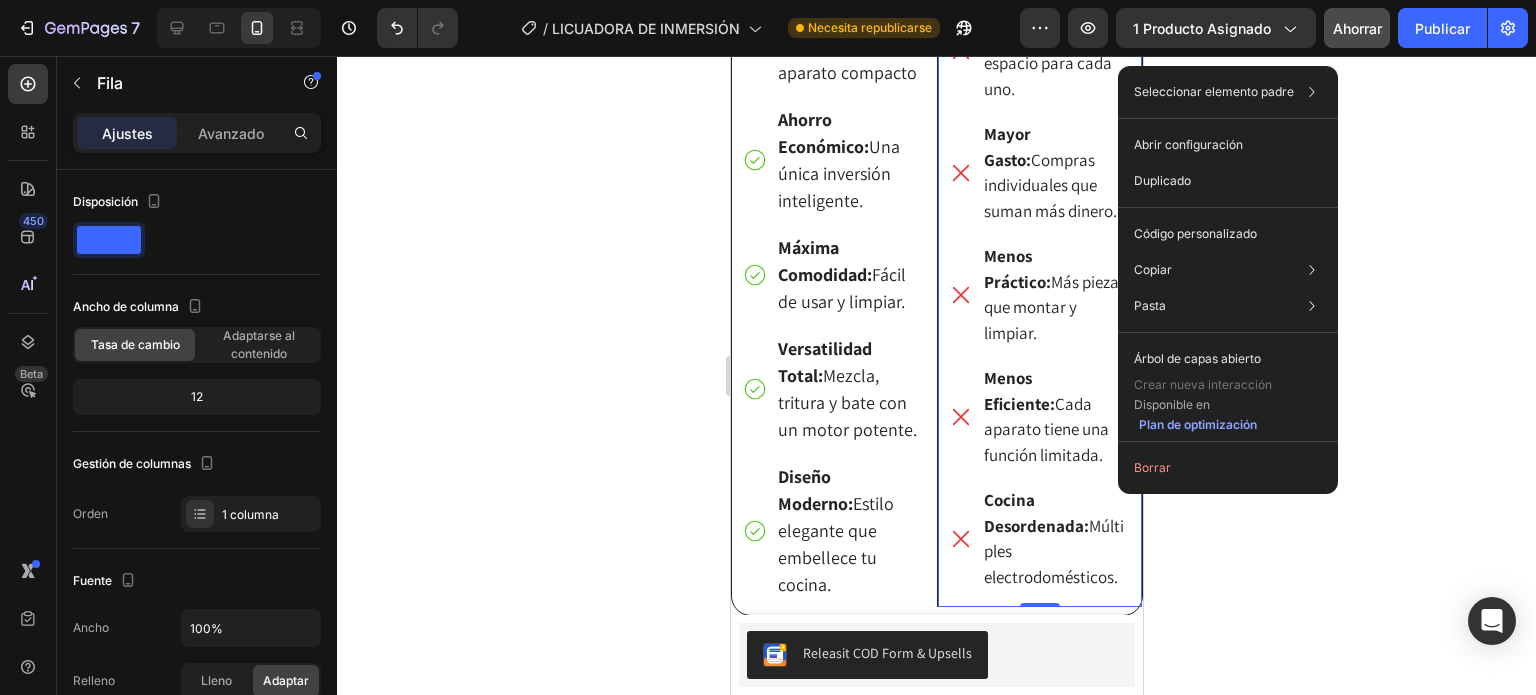 click 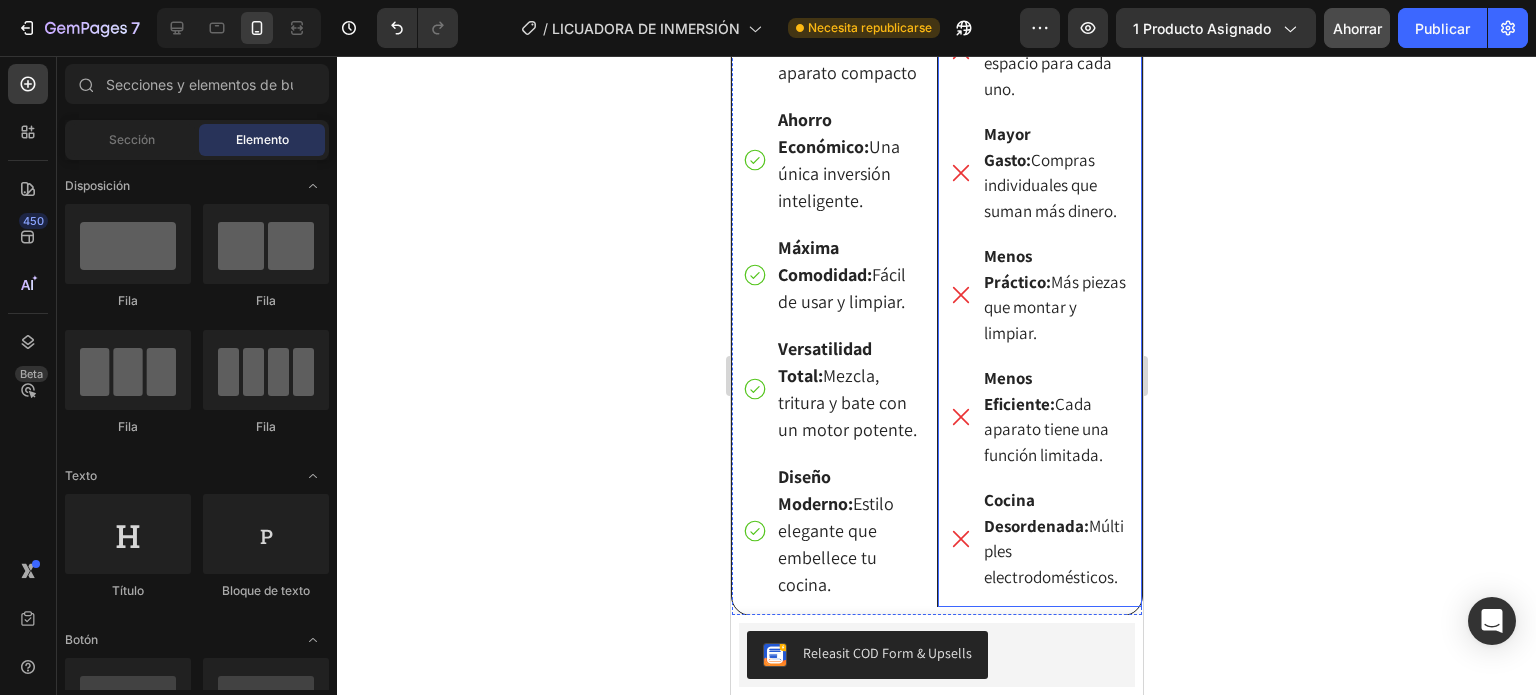 click on "Otros electrodomesticos" at bounding box center [1039, -76] 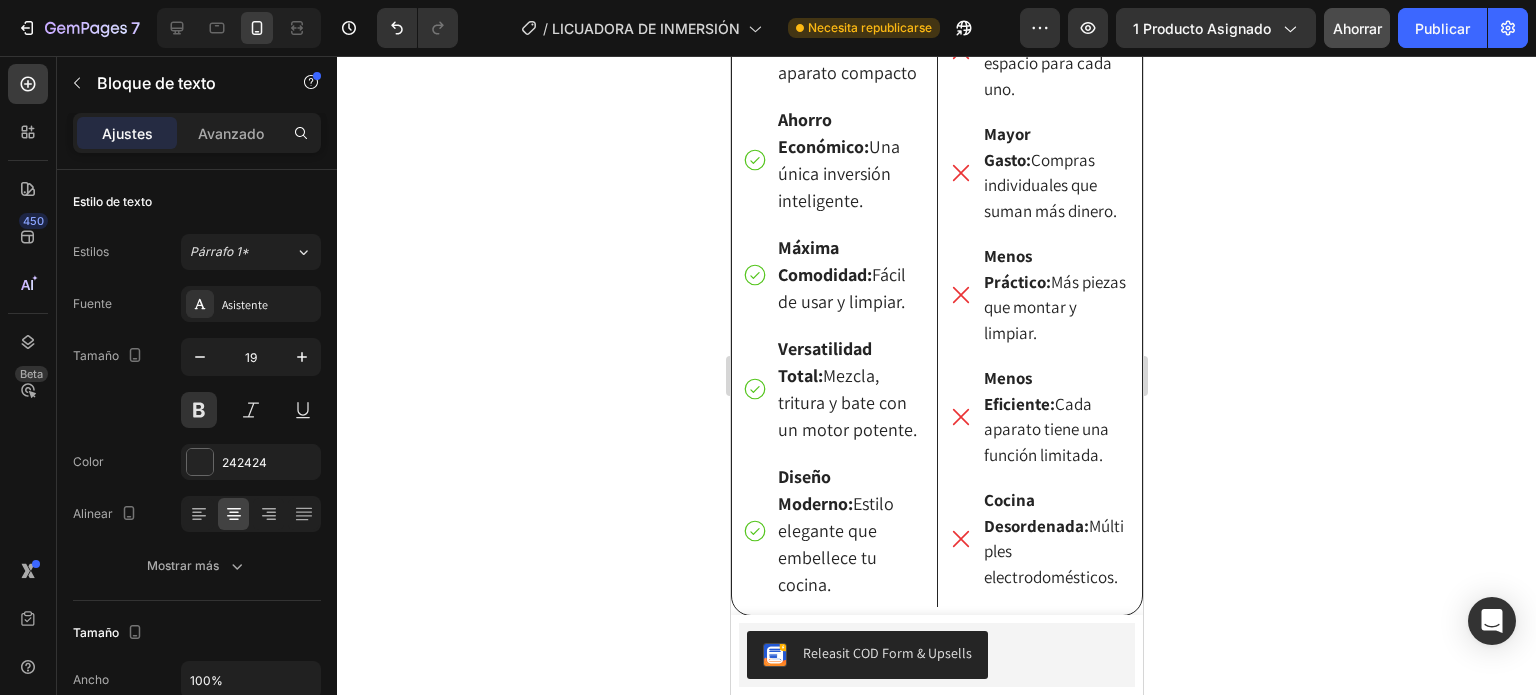 click on "Otros electrodomesticos" at bounding box center (1039, -76) 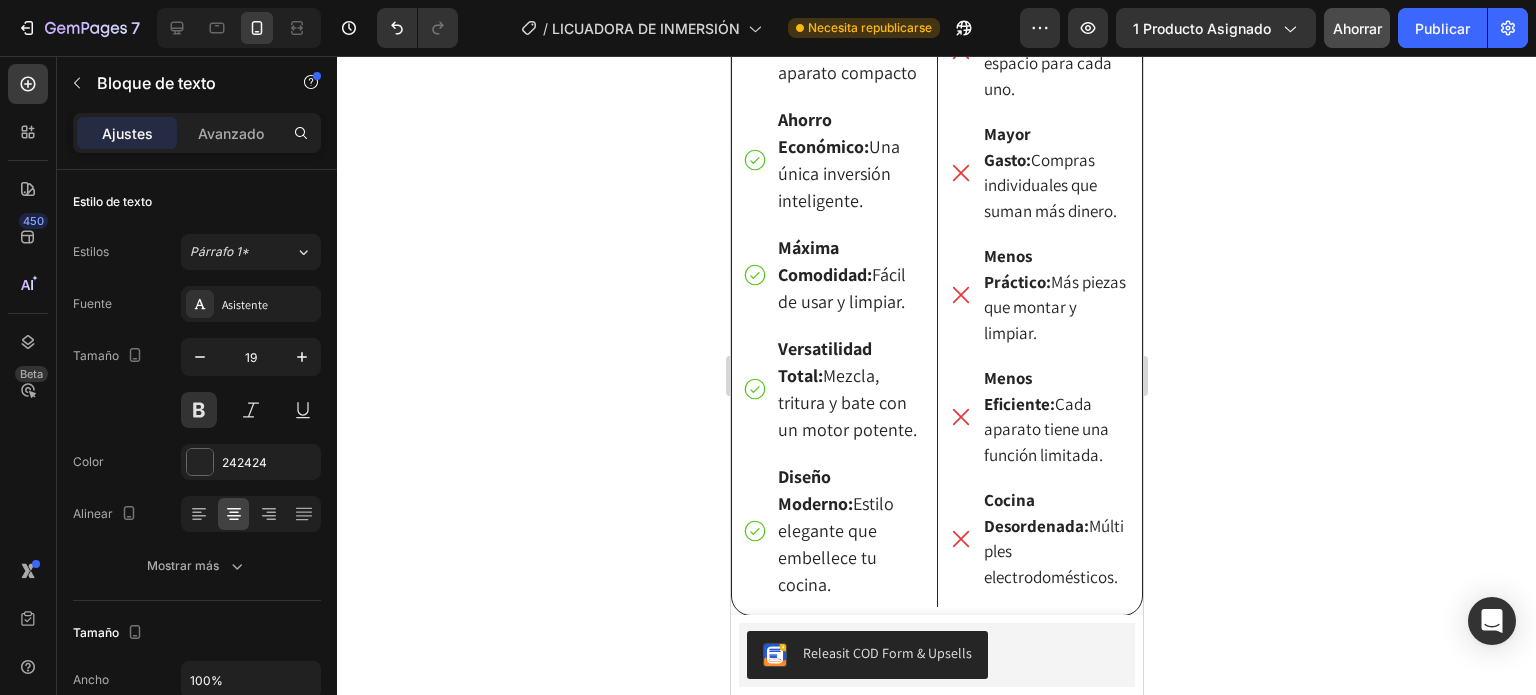 click on "electrodom é sticos" 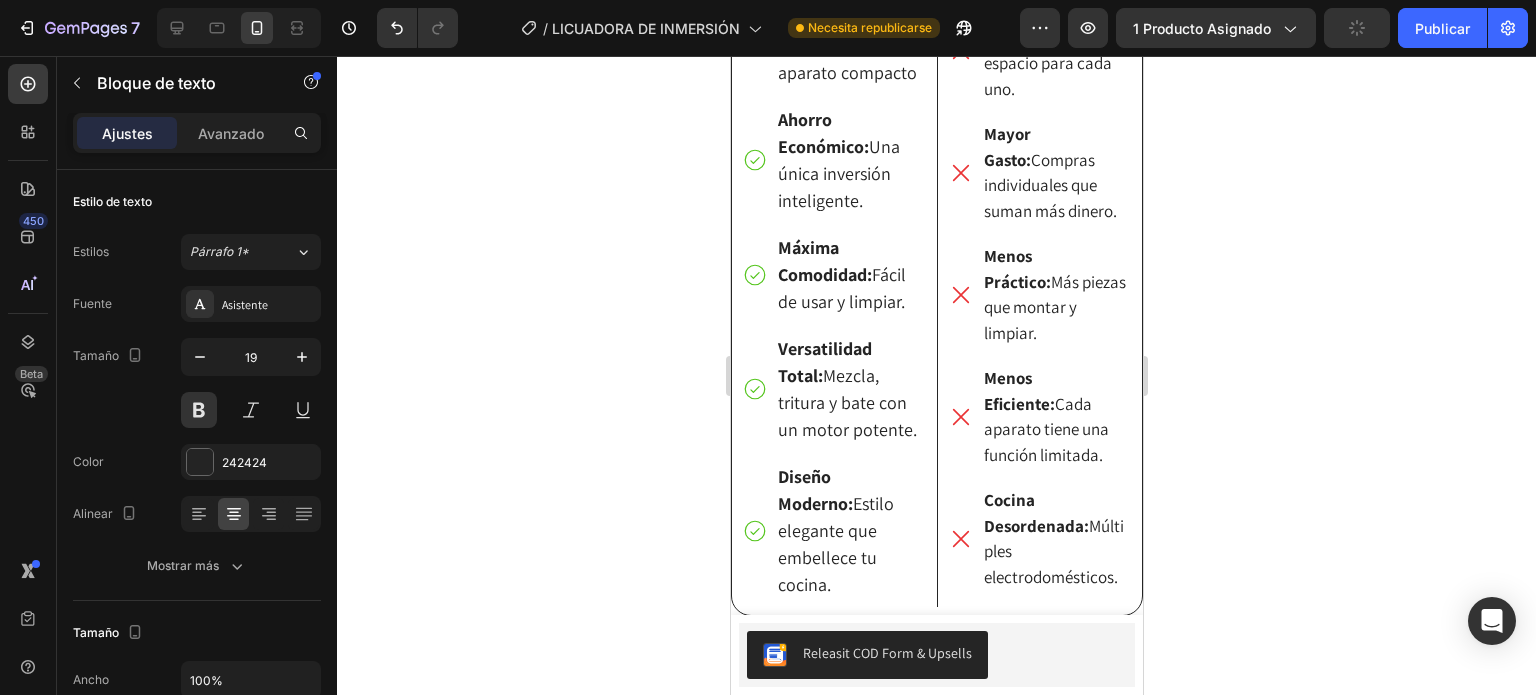 click on "Otros electrodomésticos" at bounding box center (1039, -76) 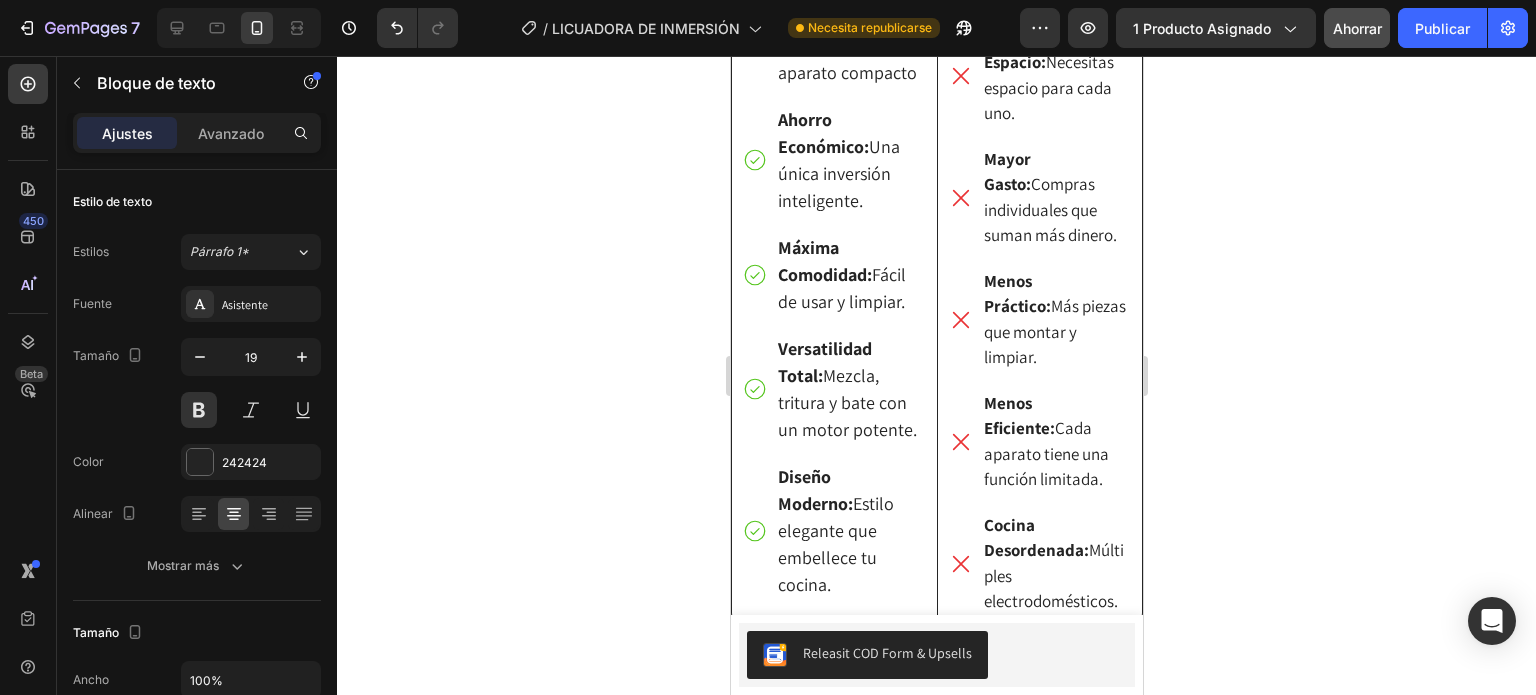 click at bounding box center (1039, -14) 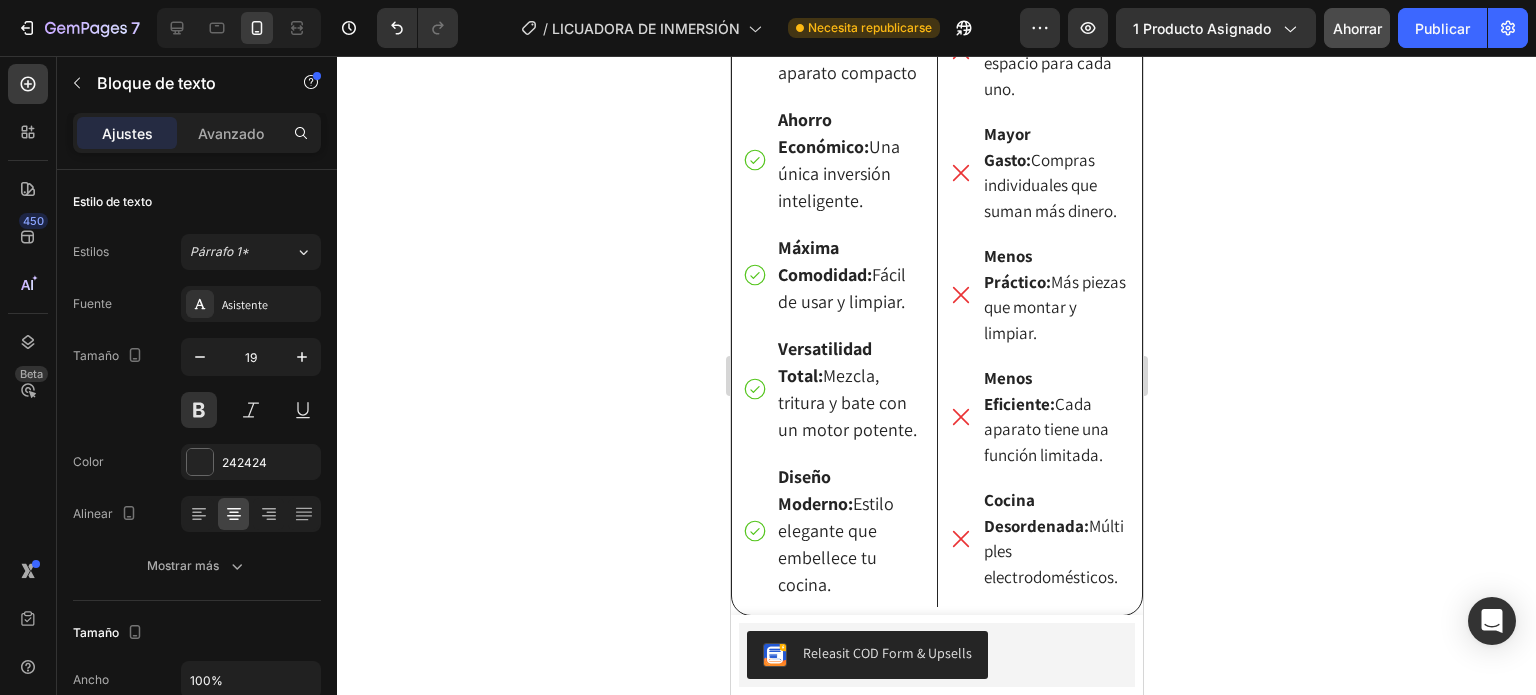 click 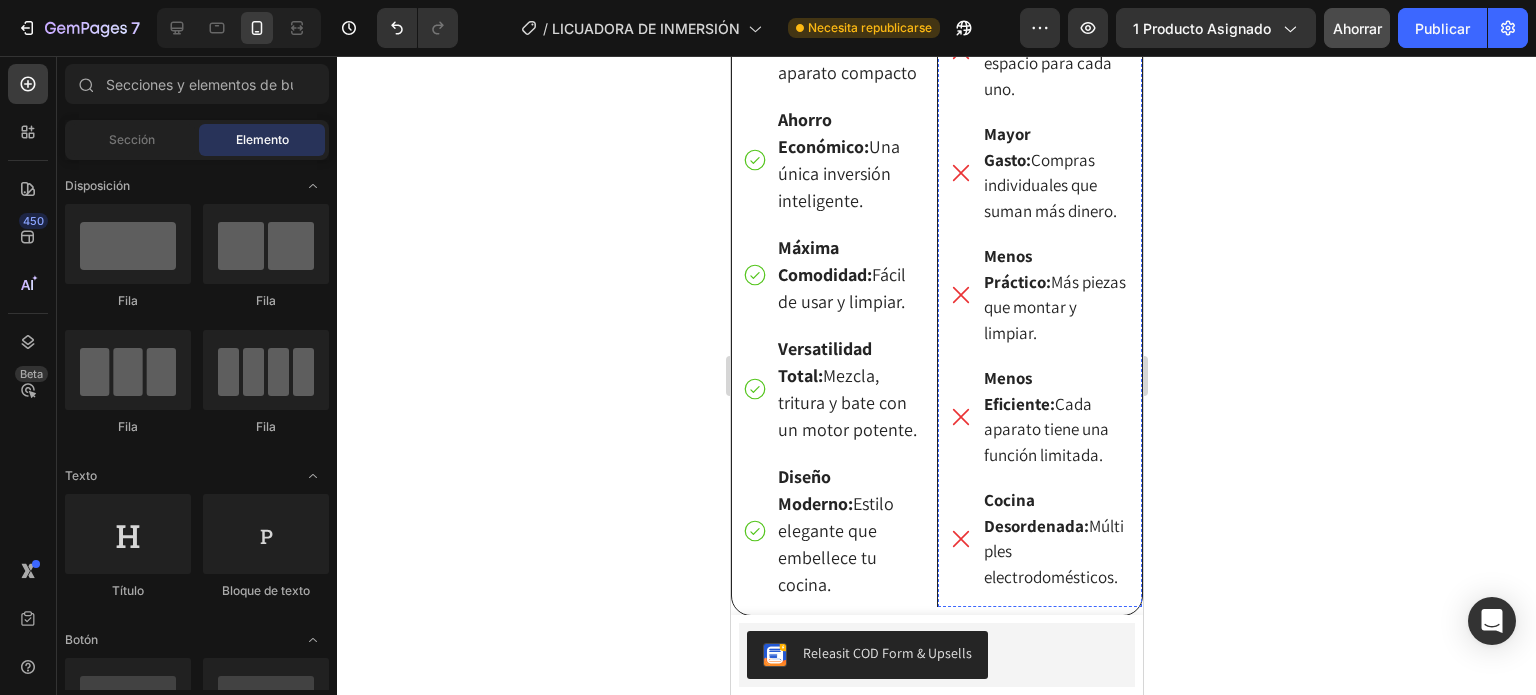 click at bounding box center (1039, -215) 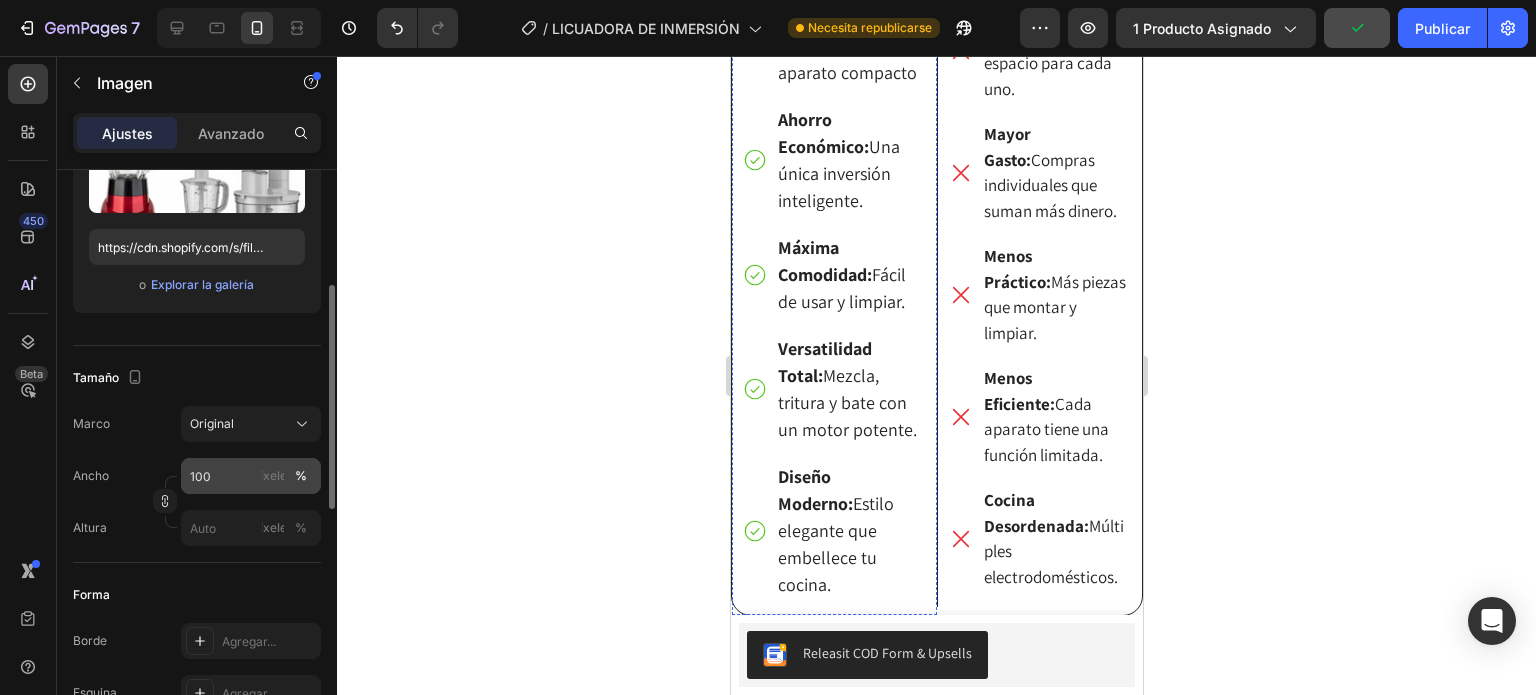 scroll, scrollTop: 200, scrollLeft: 0, axis: vertical 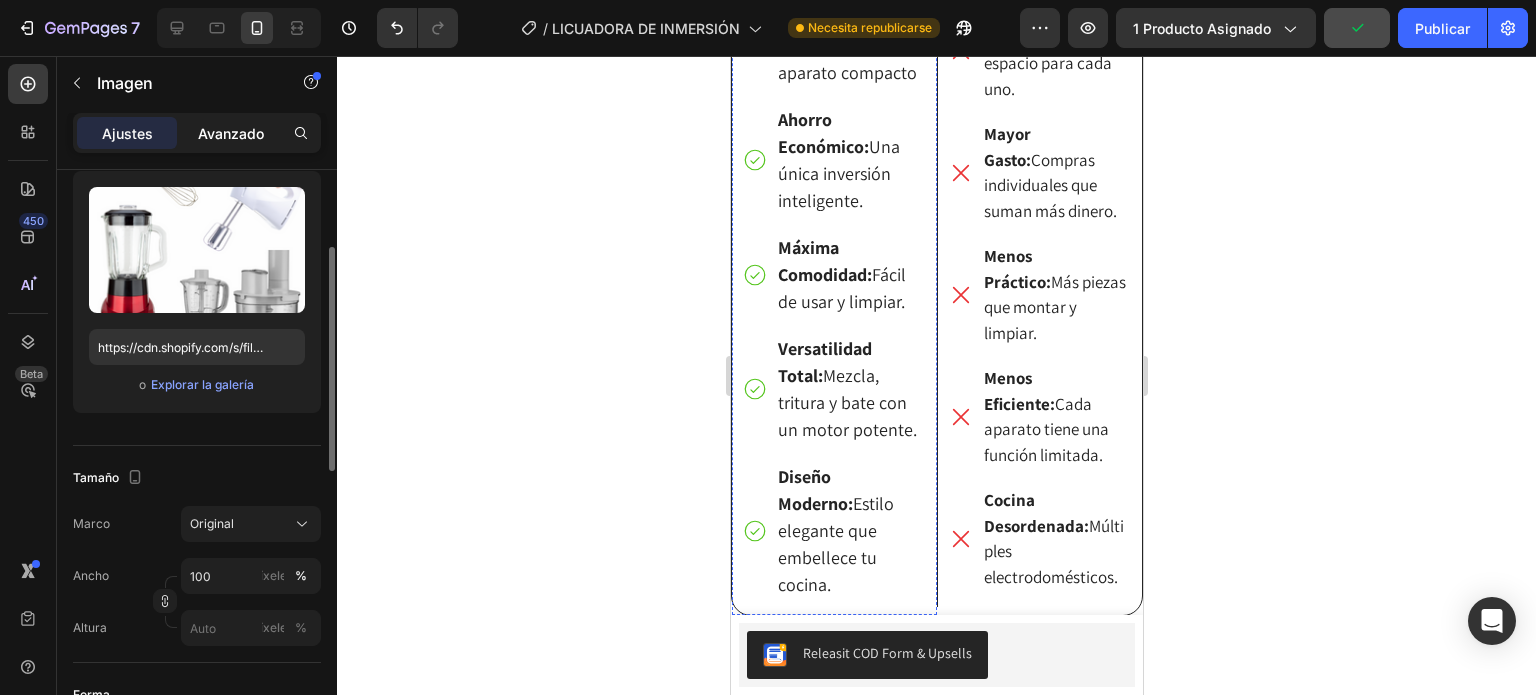 click on "Avanzado" at bounding box center [231, 133] 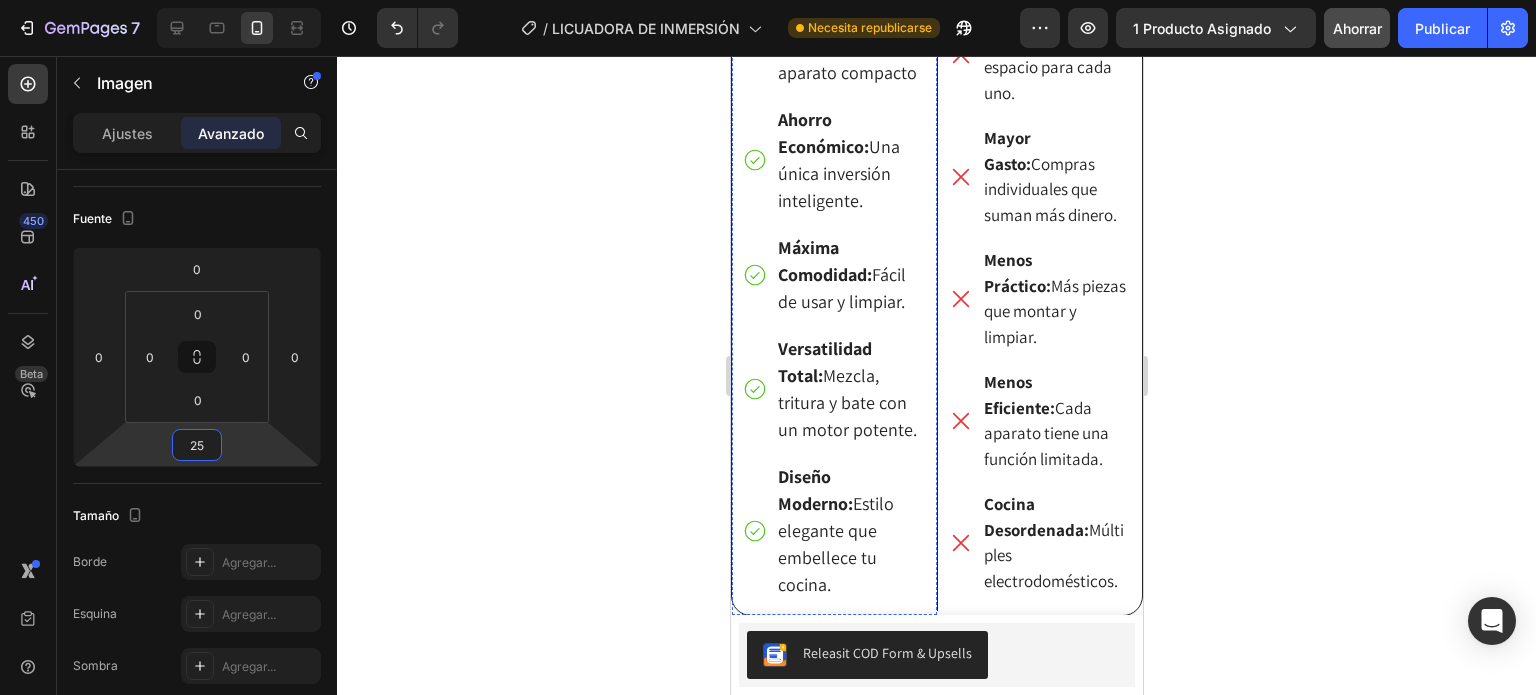 type on "33" 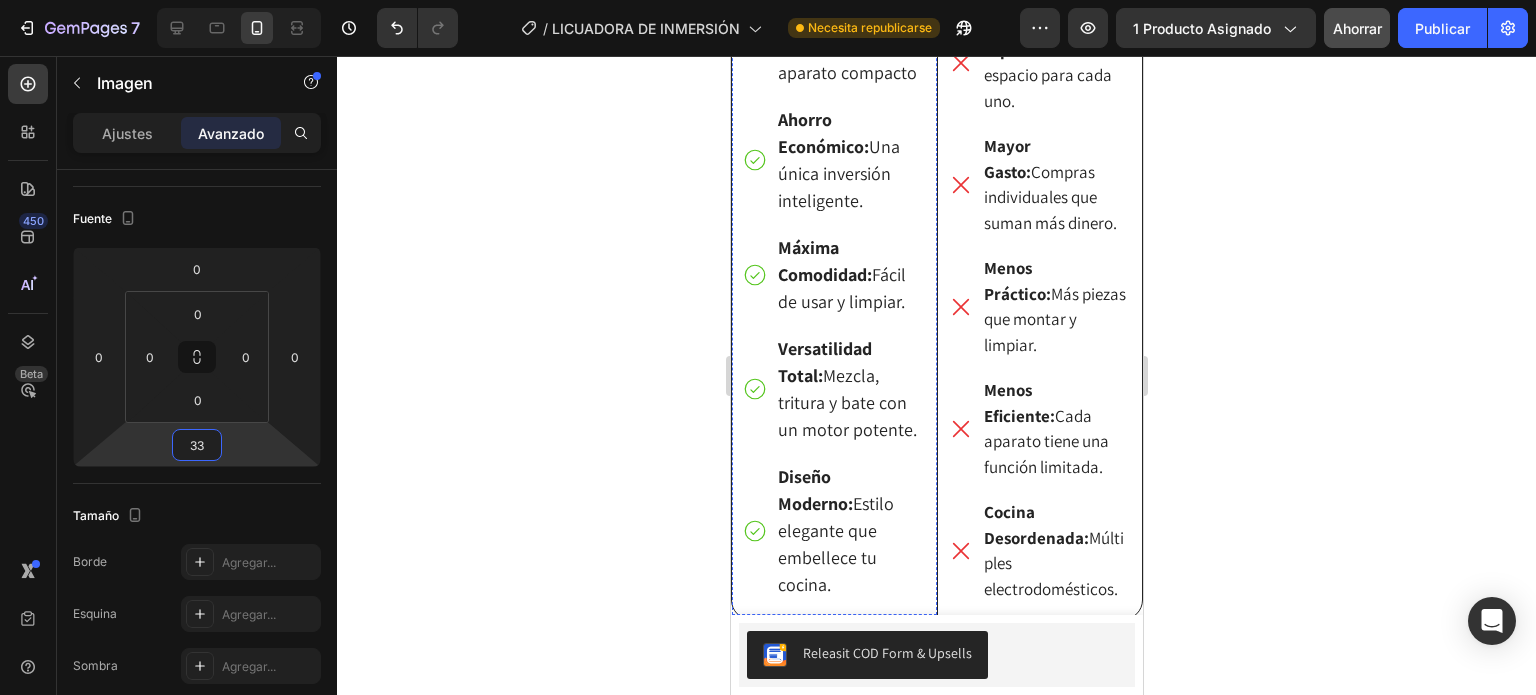 click on "7 Version history / LICUADORA DE INMERSIÓN Necesita republicarse Avance 1 producto asignado Ahorrar Publicar 450 Beta Sections(18) Elementos(84) Sección Elemento Hero Section Product Detail Brands Trusted Badges Guarantee Product Breakdown How to use Testimonials Compare Bundle FAQs Social Proof Brand Story Product List Collection Blog List Contact Sticky Add to Cart Custom Footer Explorar la biblioteca 450 Disposición
Fila
Fila
Fila
Fila Texto
Título
Bloque de texto Botón
Botón
Botón Medios de comunicación
Imagen" at bounding box center (768, 75) 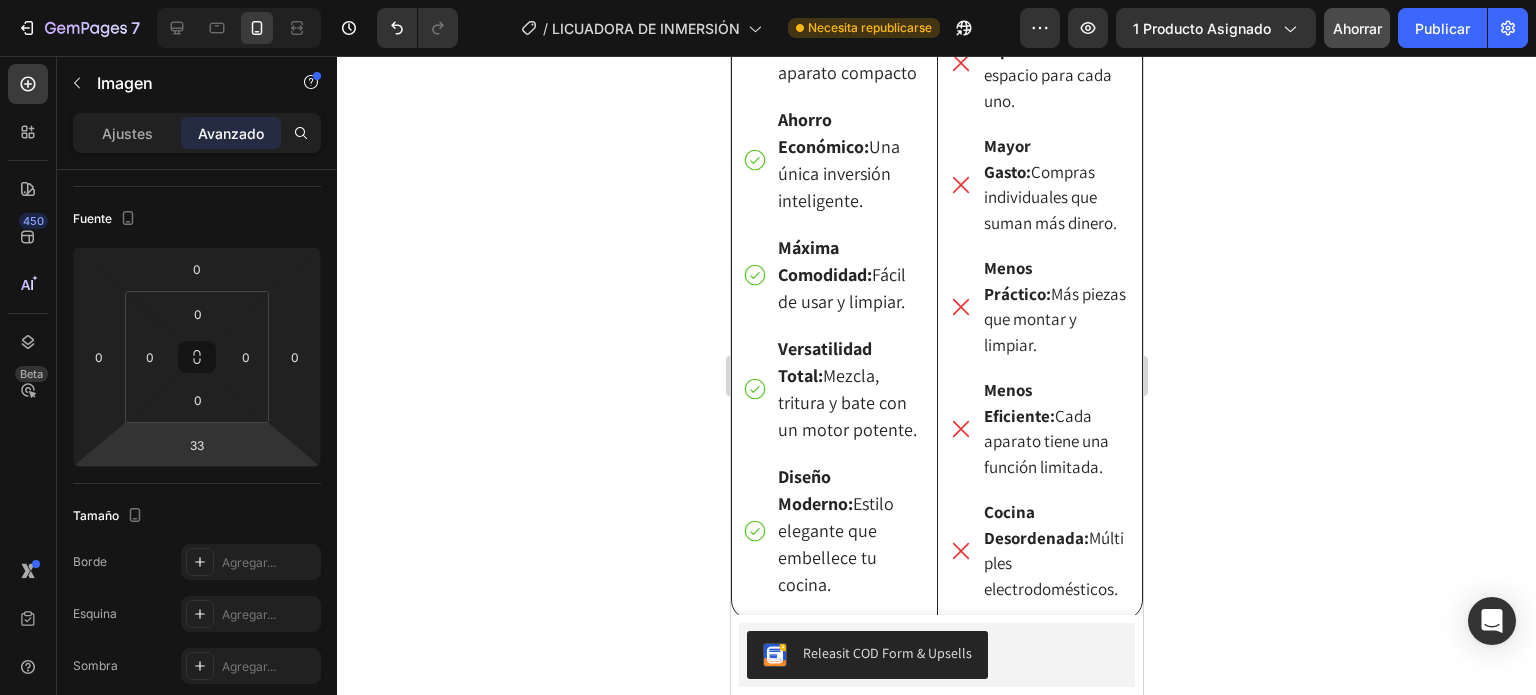 click at bounding box center [1039, -215] 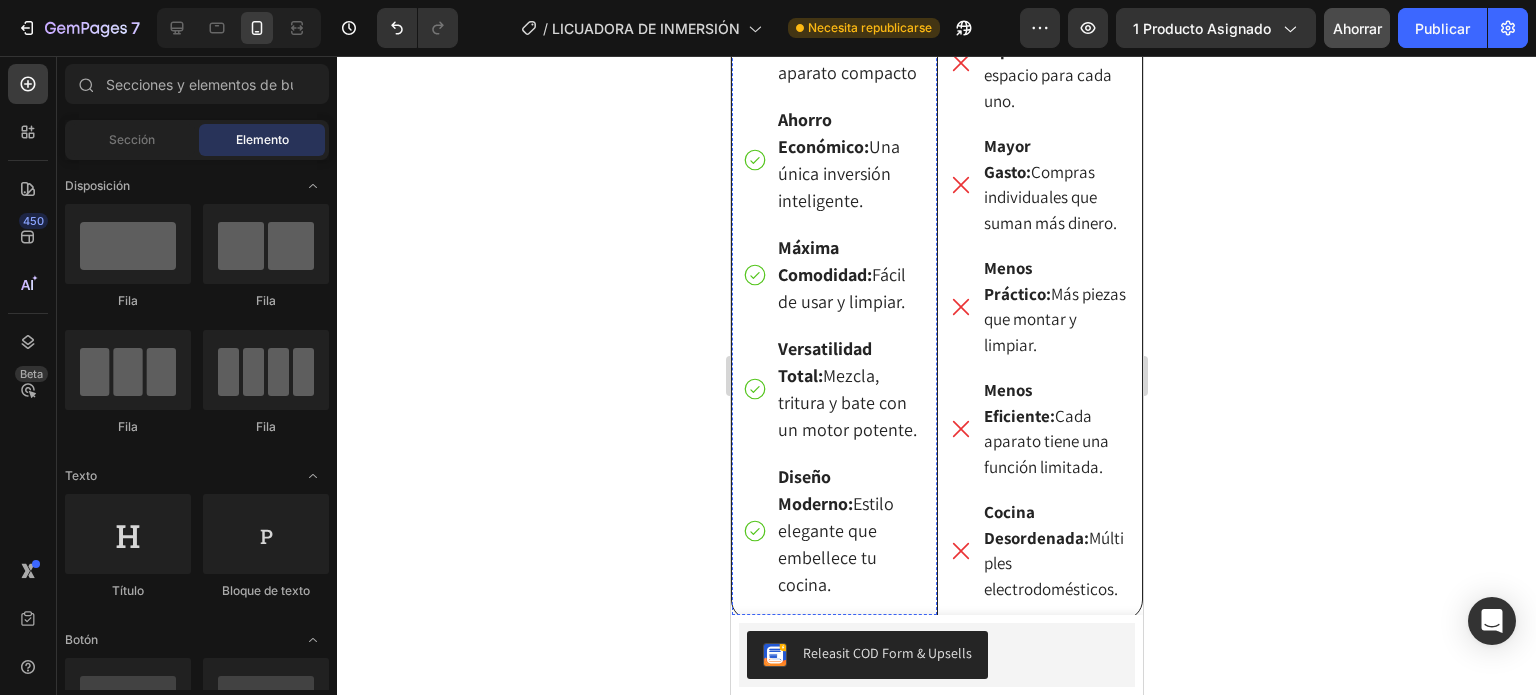 click at bounding box center [833, -215] 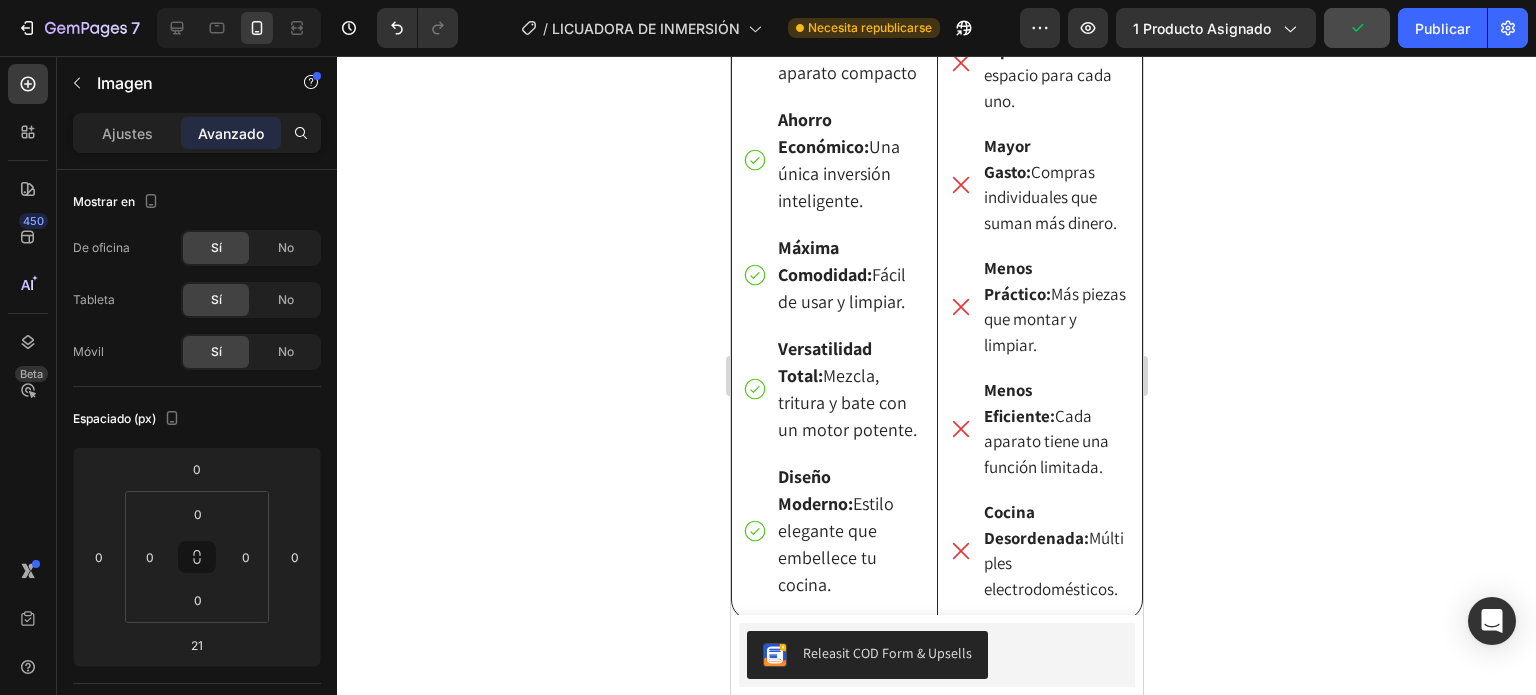 click 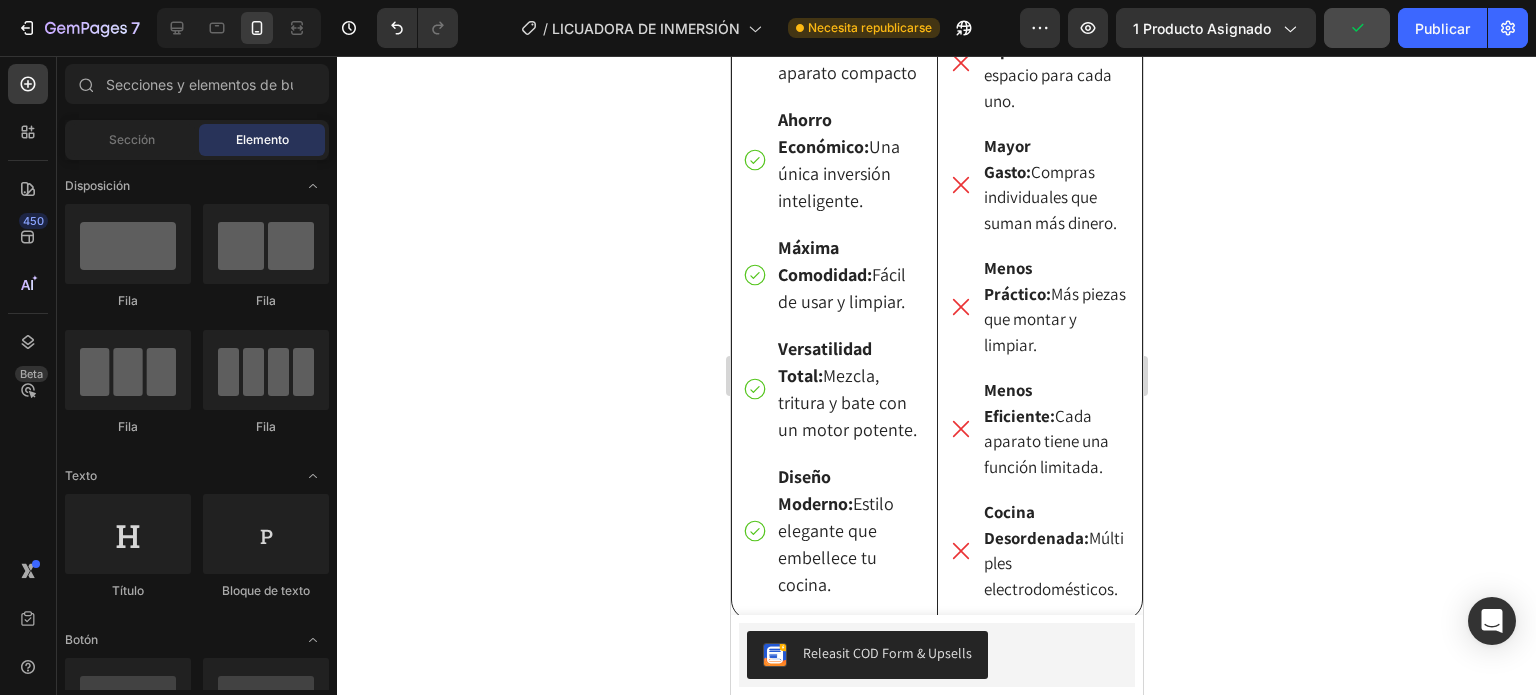 click 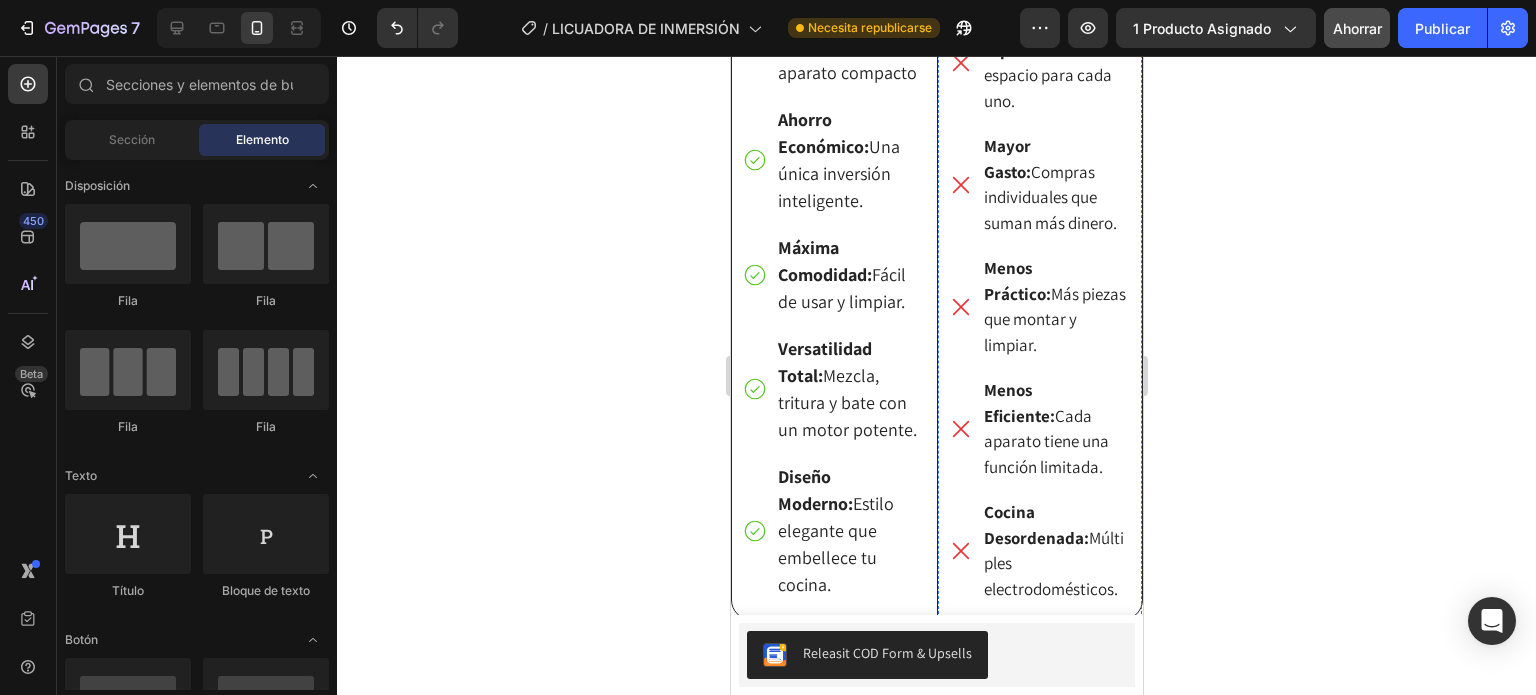 click on "Otros electrodomésticos" at bounding box center (1039, -39) 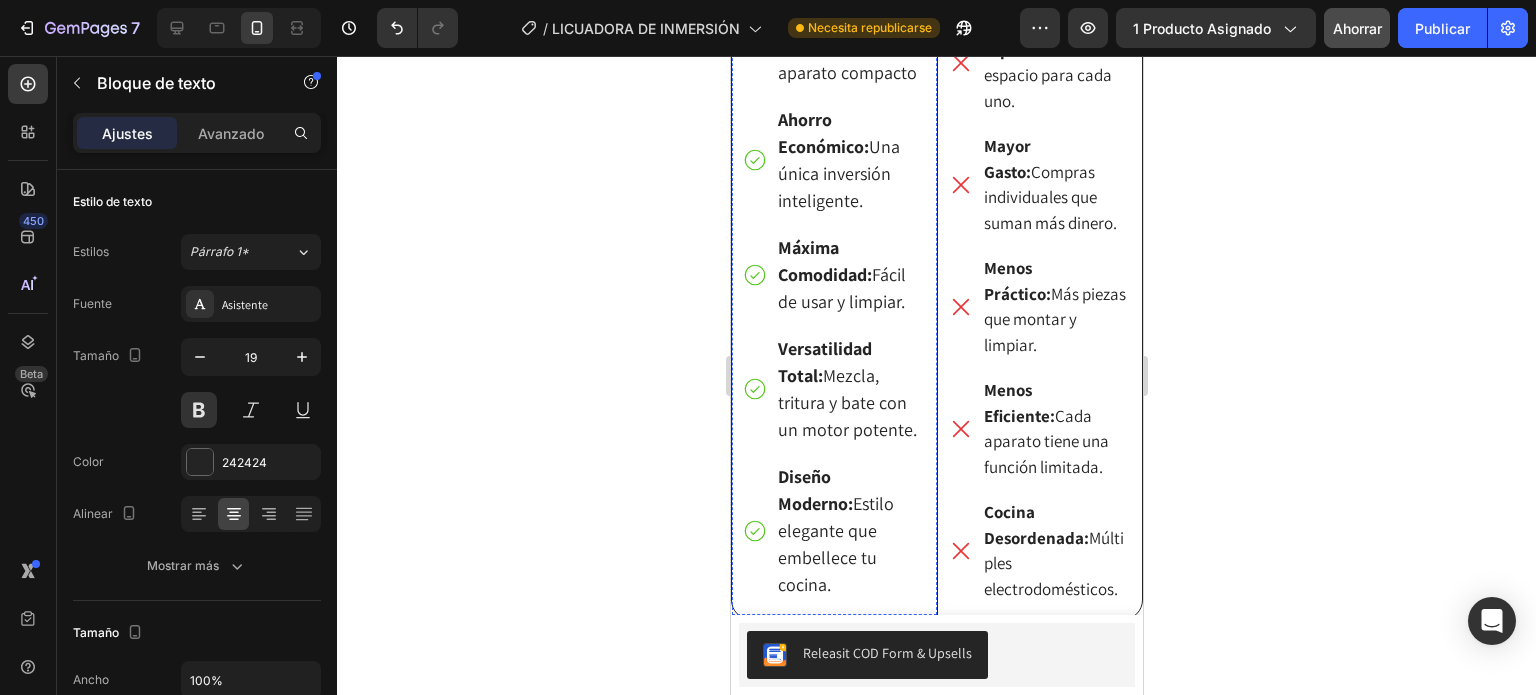 click on "RAF 4 en 1" at bounding box center (833, -34) 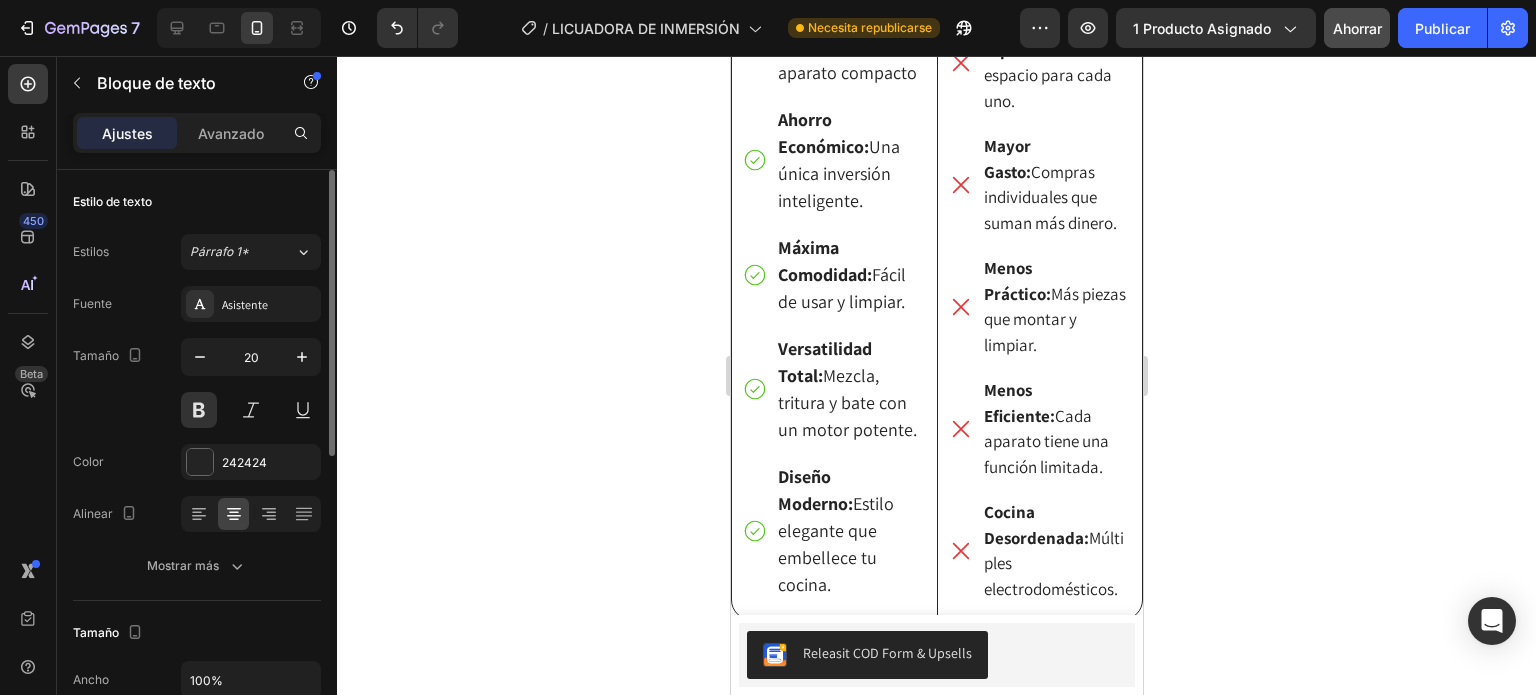 scroll, scrollTop: 0, scrollLeft: 0, axis: both 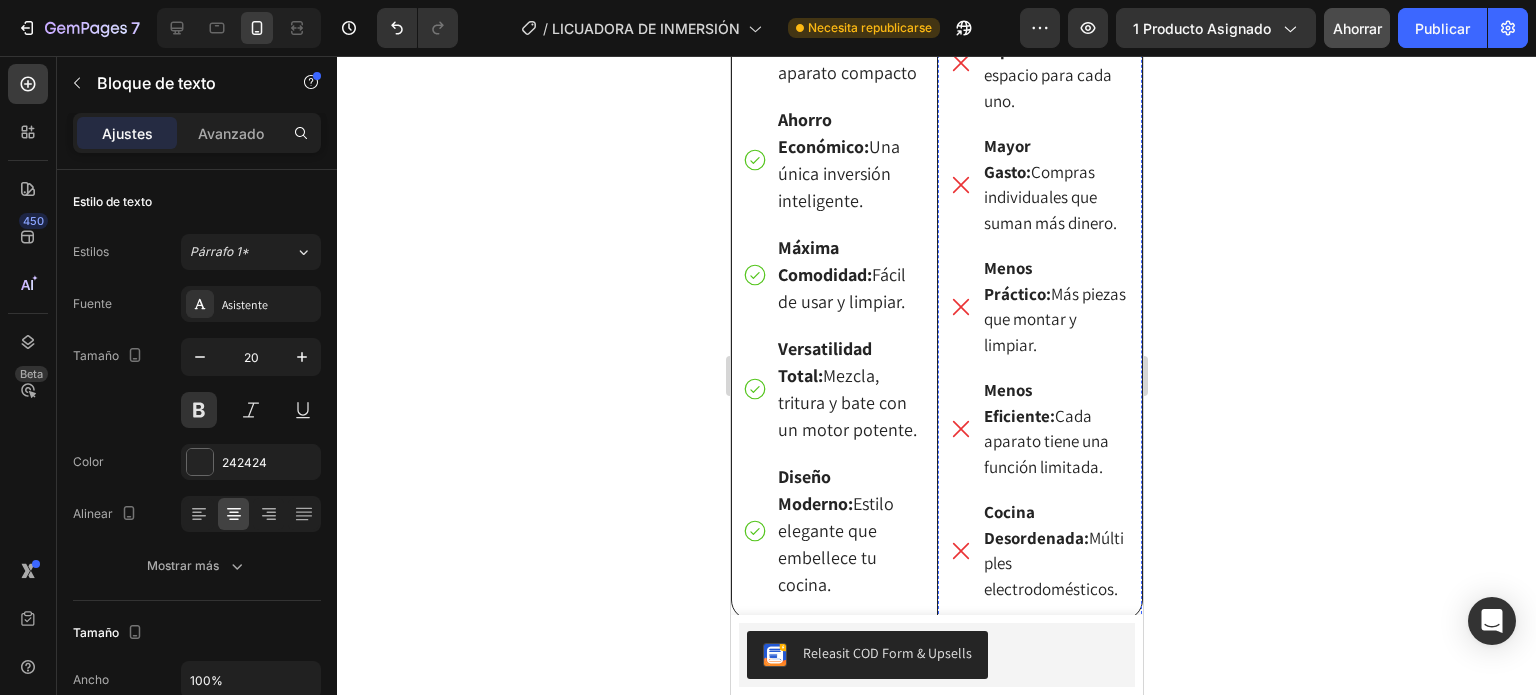 click on "Otros electrodomésticos" at bounding box center [1039, -39] 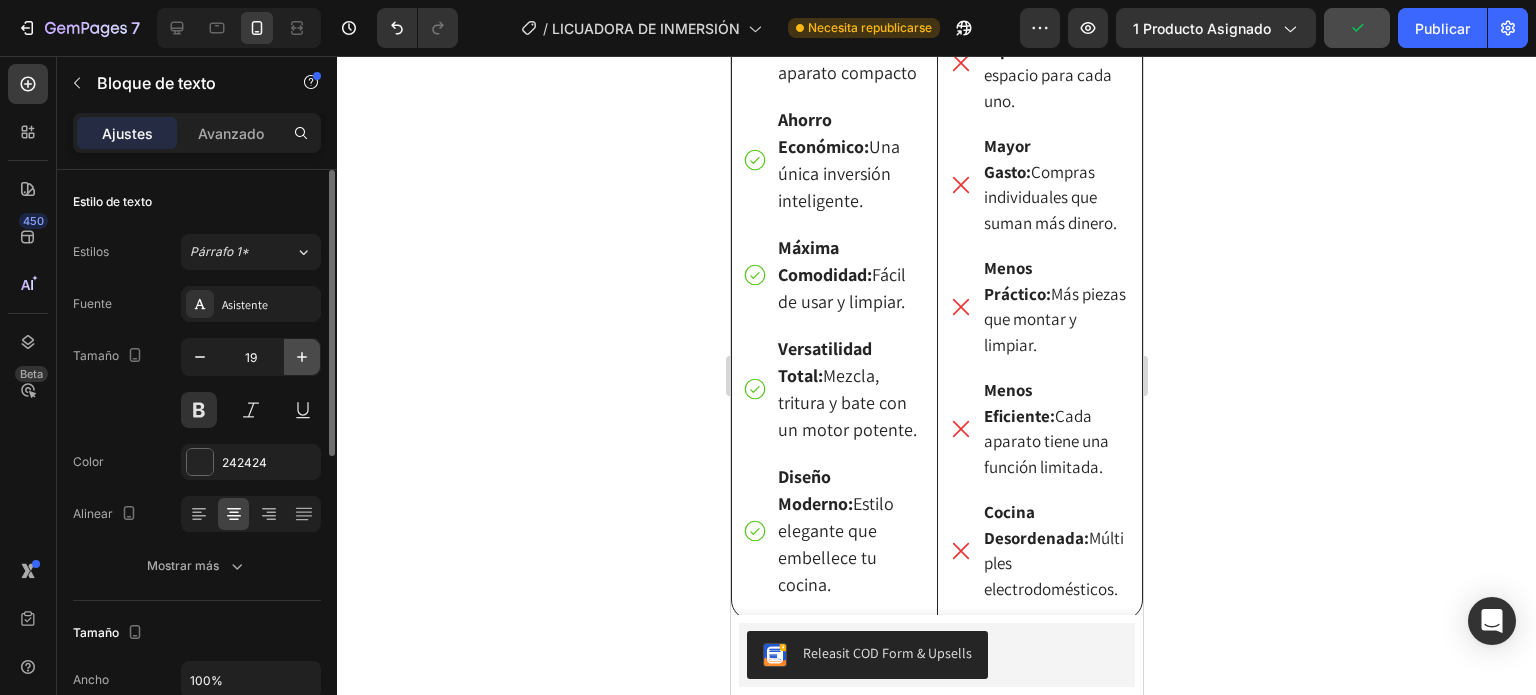 click 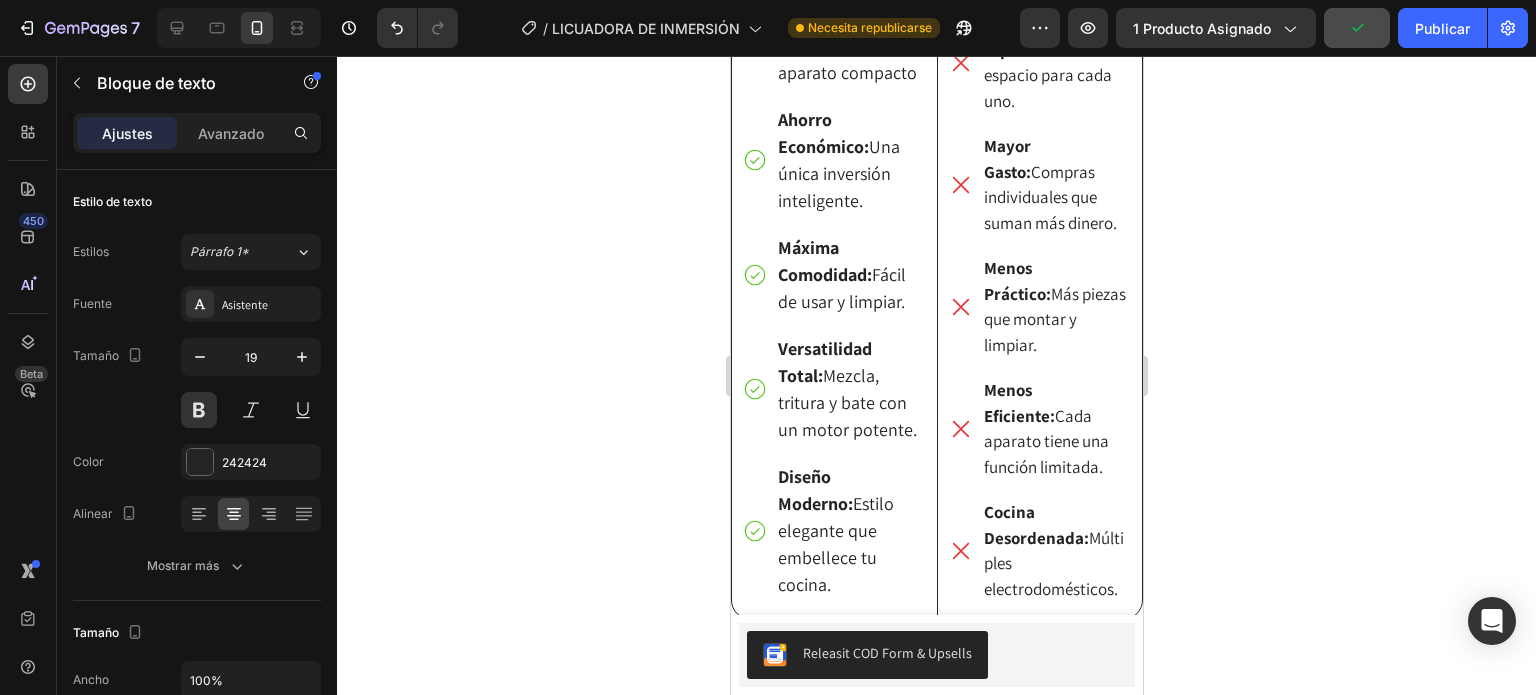 type on "20" 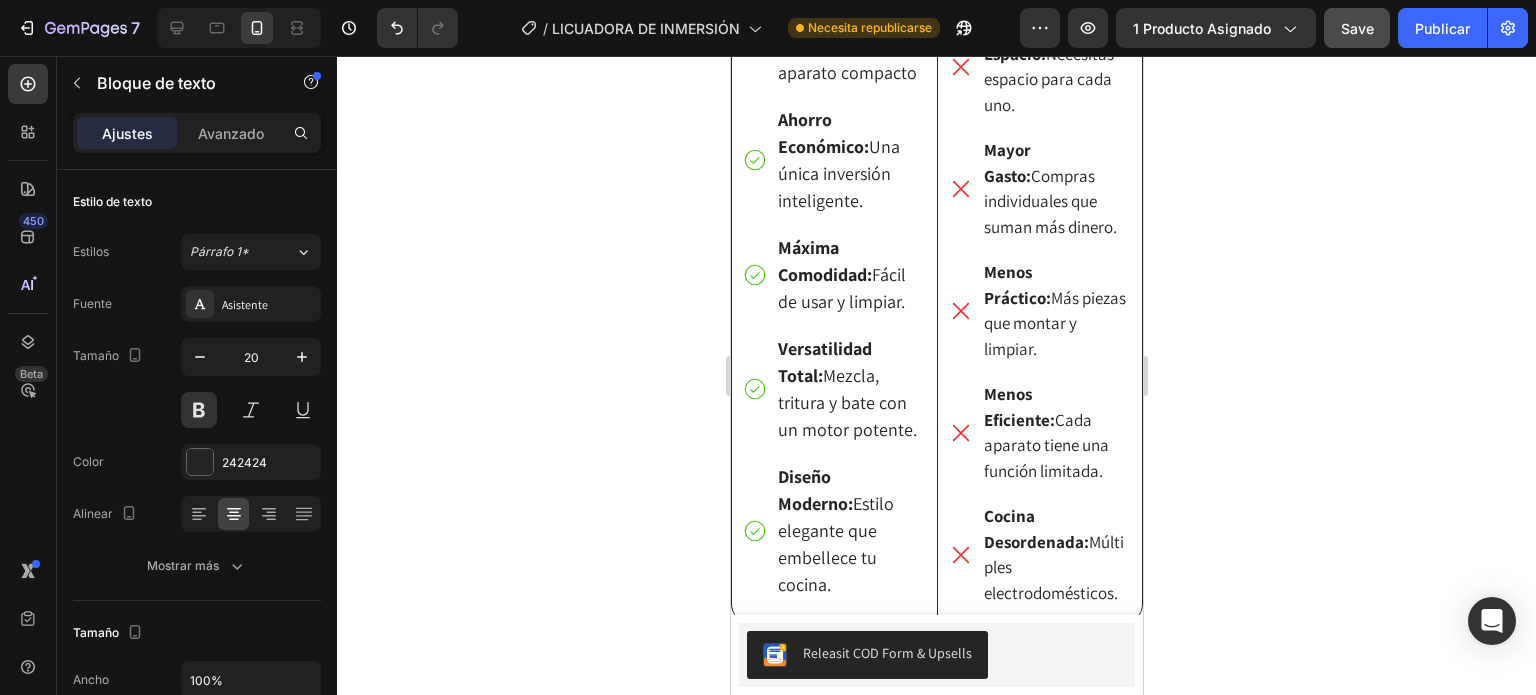 click 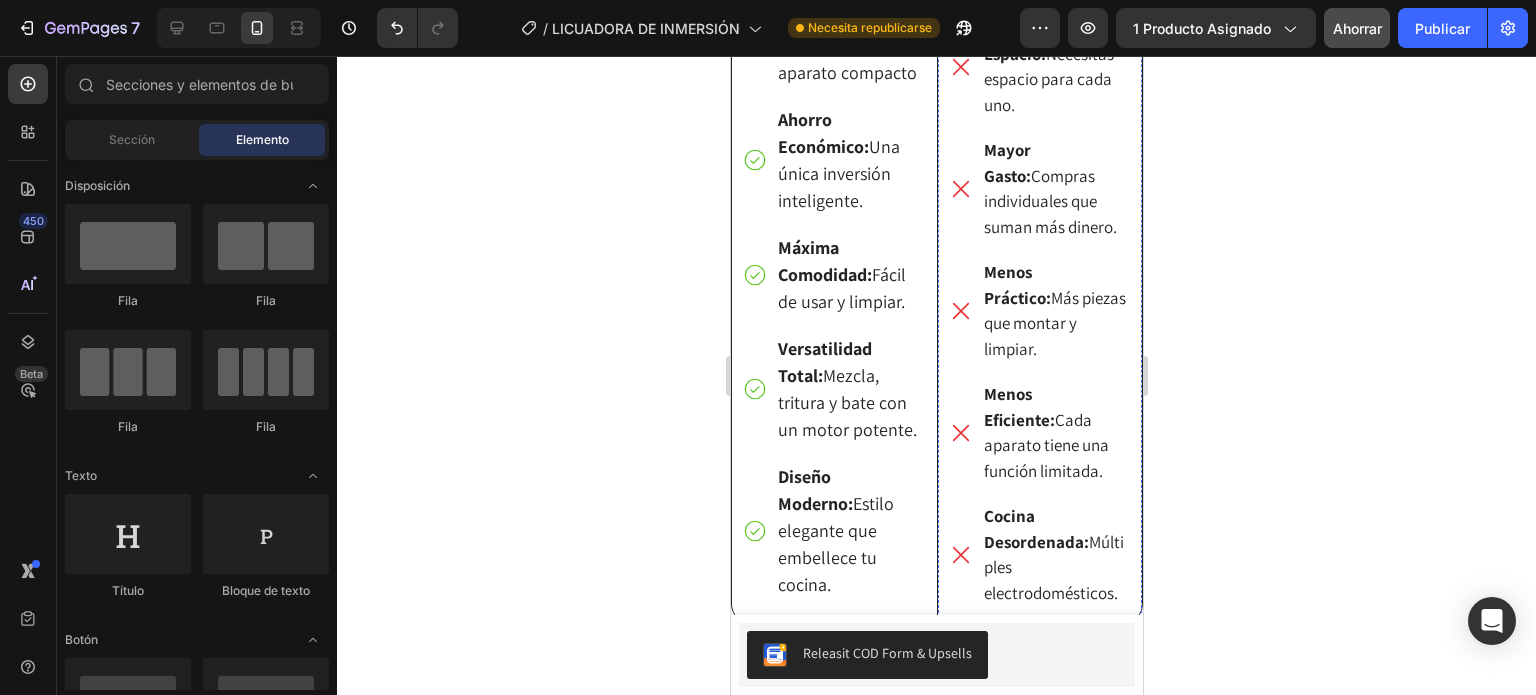 click on "Otros electrodomésticos" at bounding box center [1039, -36] 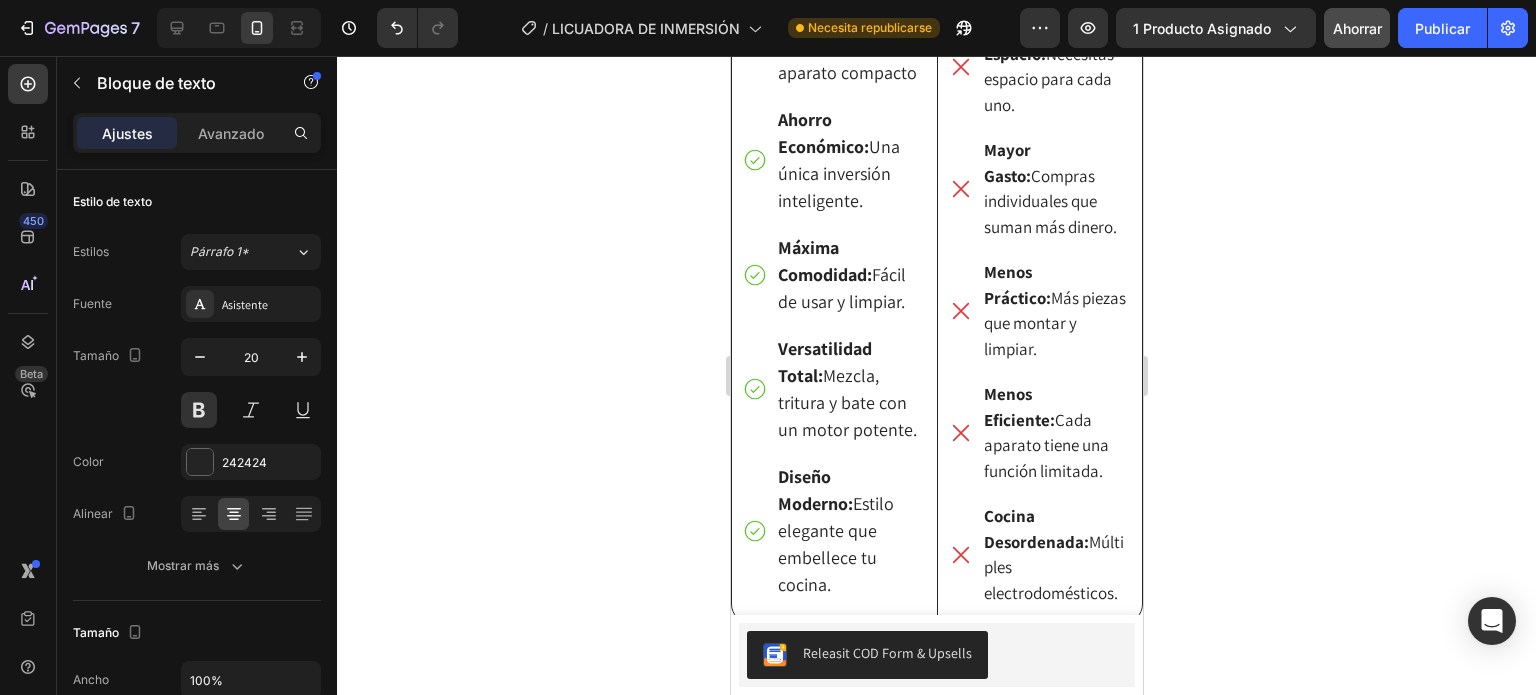 click on "Otros electrodomésticos" at bounding box center [1039, -36] 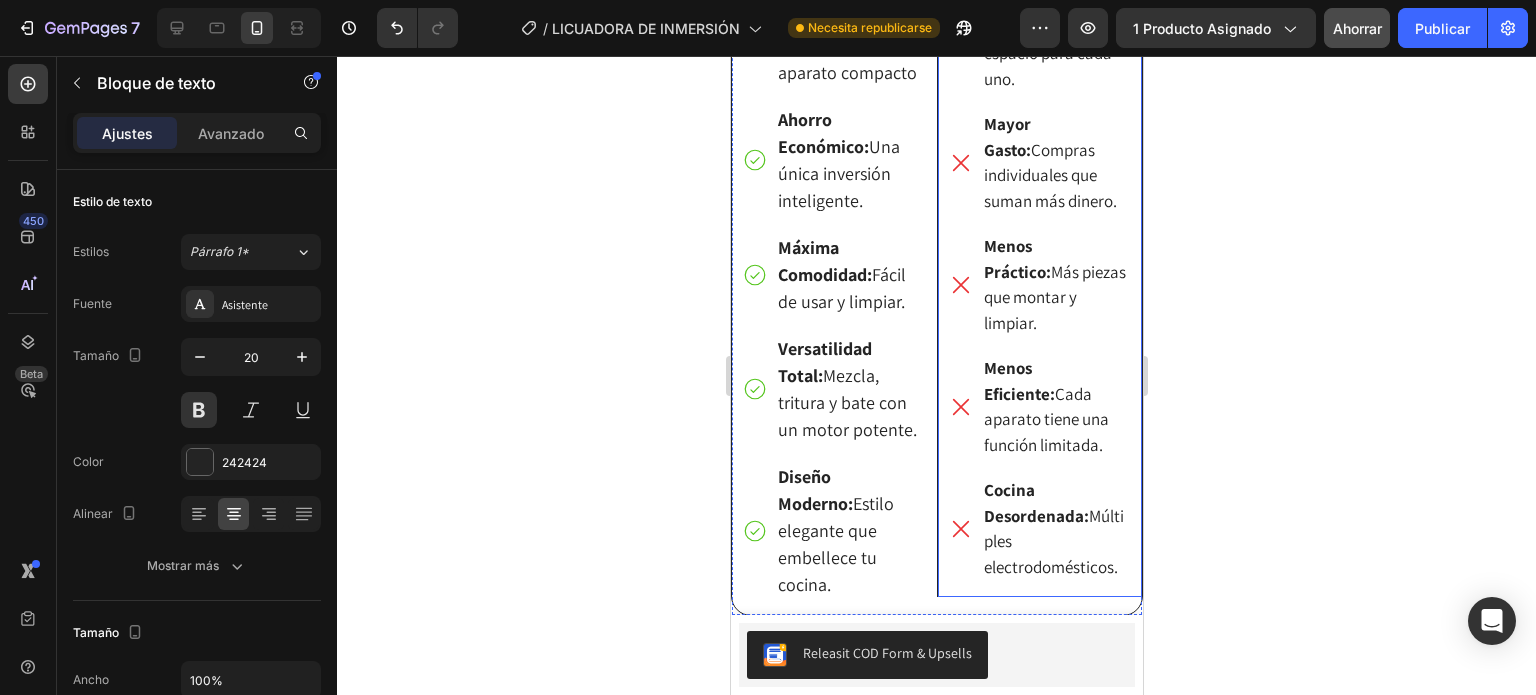 click on "Image Otros electrodomésticos  Text Block   21
Ocupa Mucho Espacio:  Necesitas espacio para cada uno.
Mayor Gasto:  Compras individuales que suman más dinero.
Menos Práctico:  Más piezas que montar y limpiar.
Menos Eficiente:  Cada aparato tiene una función limitada.
Cocina Desordenada:  Múltiples electrodomésticos. Item List" at bounding box center (1039, 145) 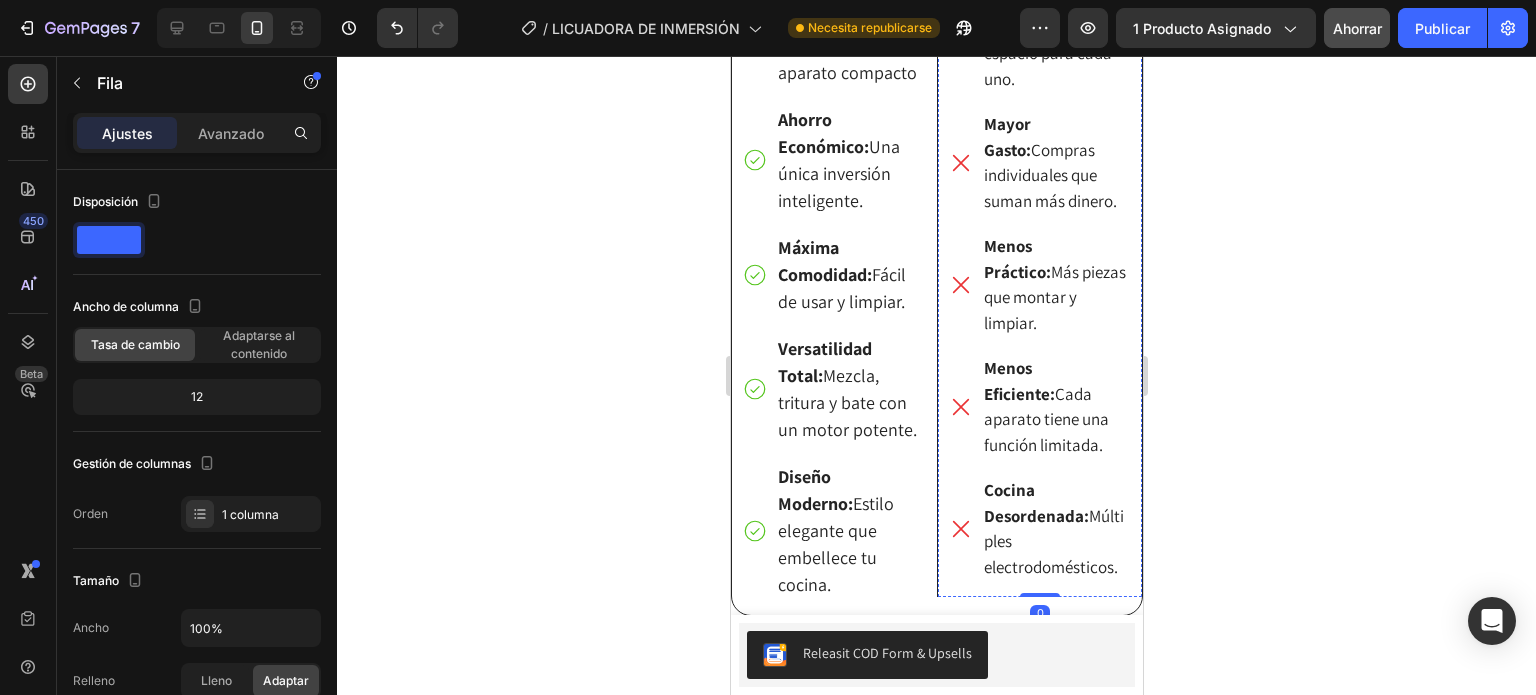click on "Otros electrodomésticos" at bounding box center (1039, -62) 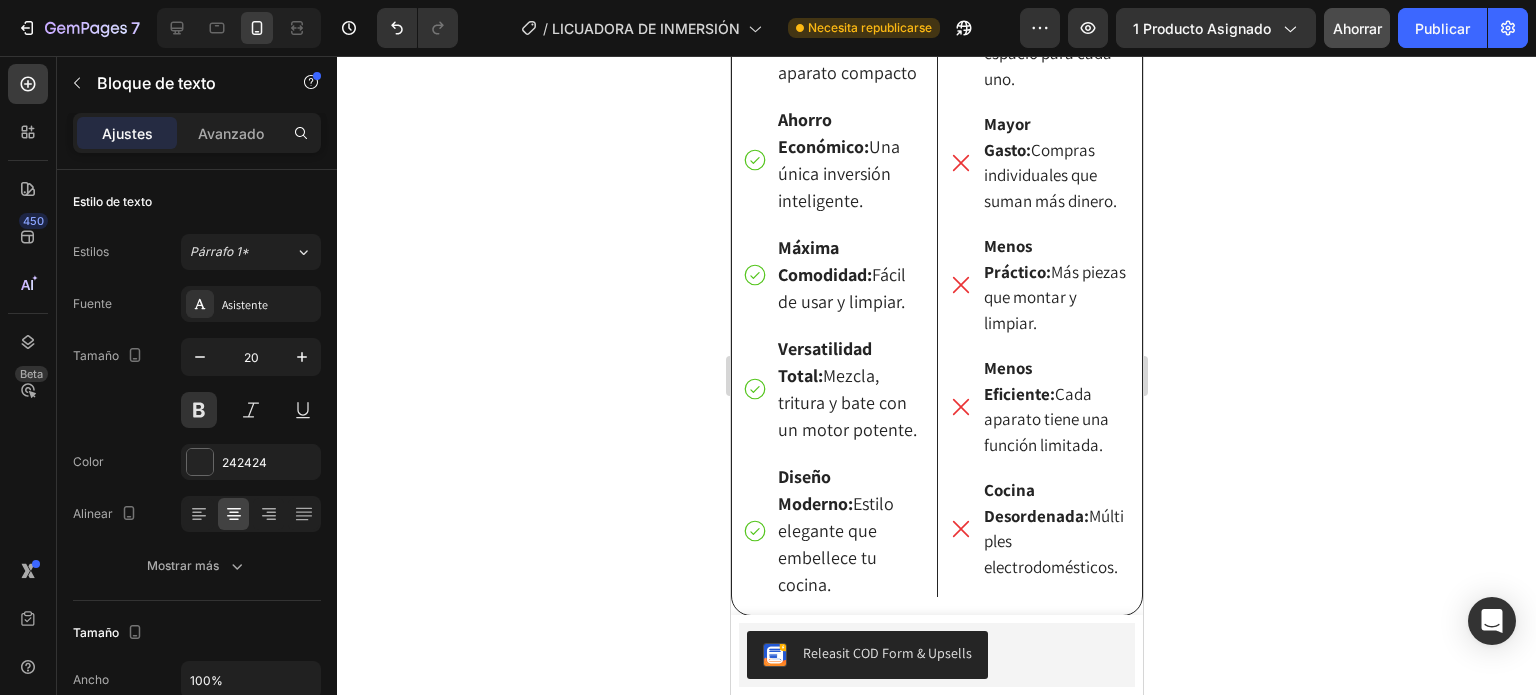 click on "Otros electrodomésticos" at bounding box center [1039, -62] 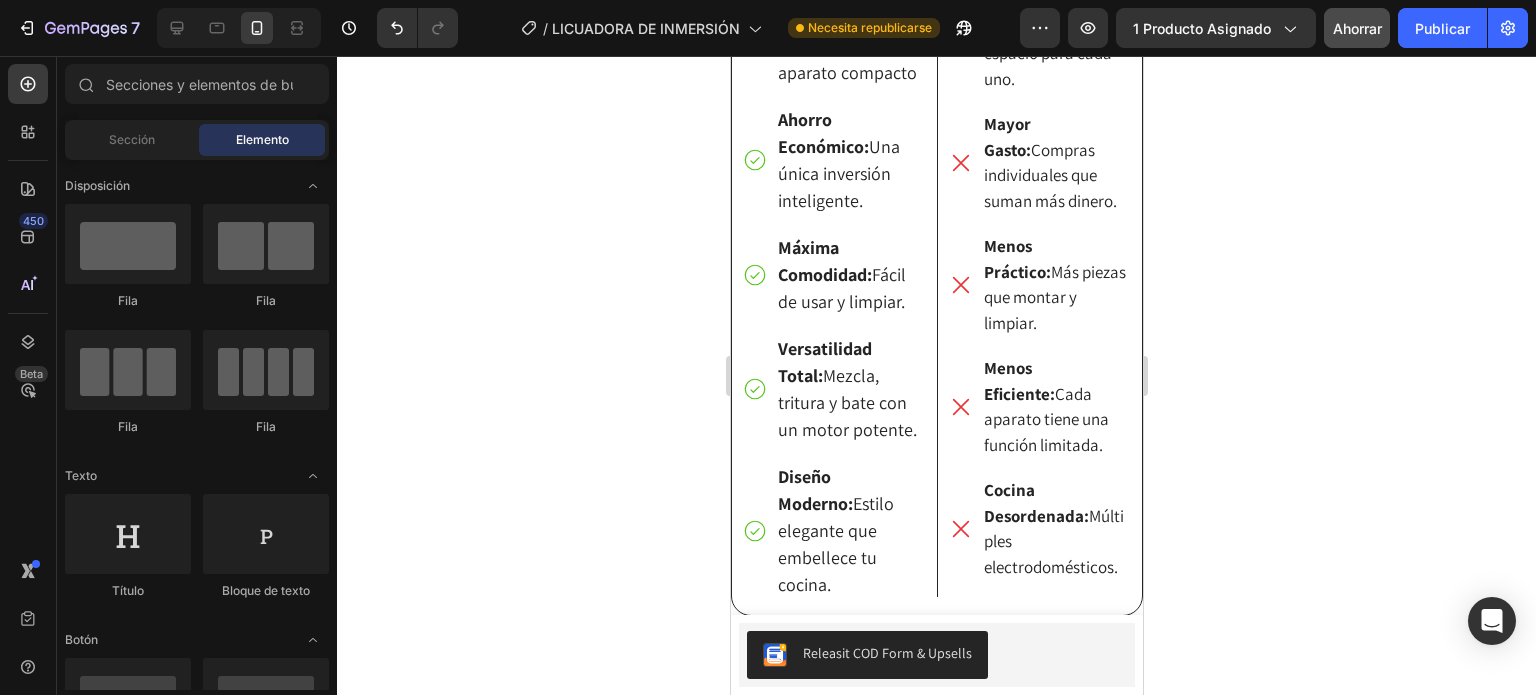click on "Otros electrodomésticos" at bounding box center (1039, -62) 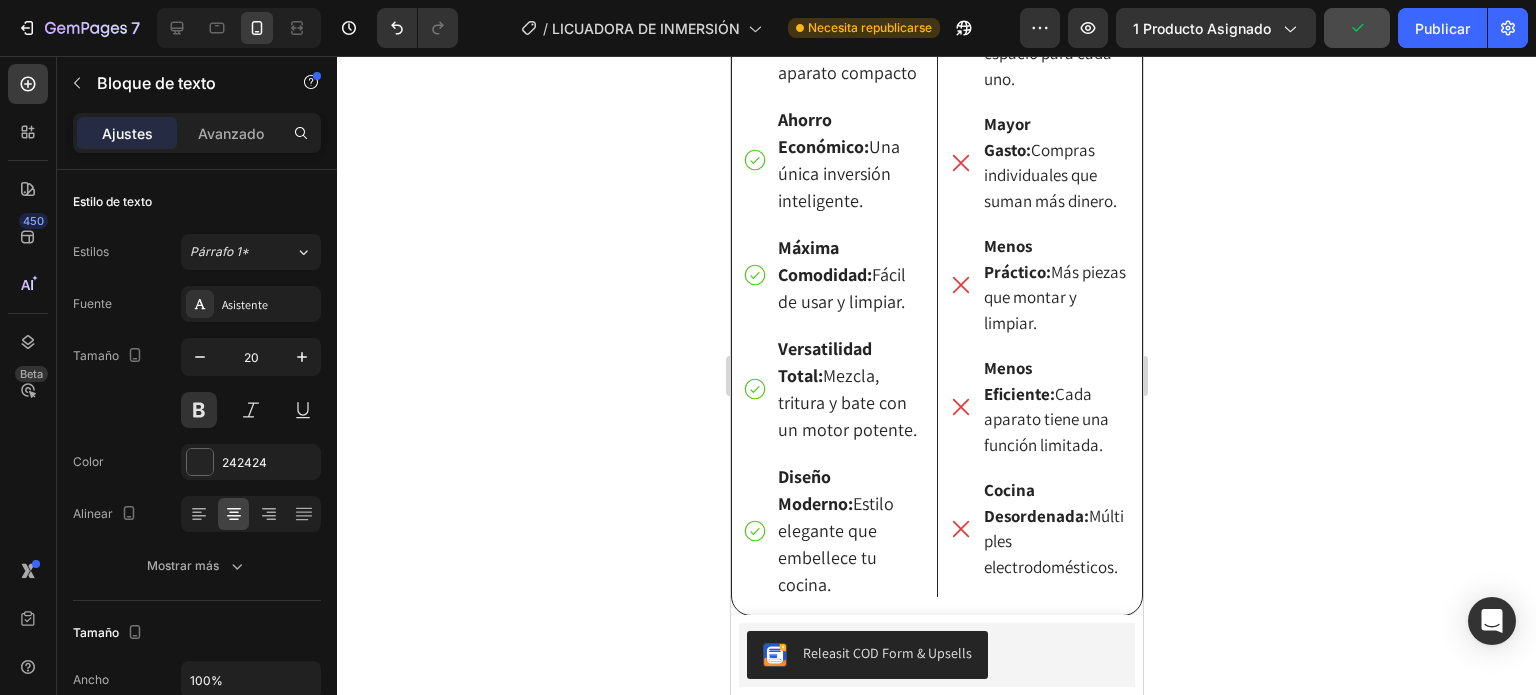 click on "Otros electrodomésticos" at bounding box center (1039, -62) 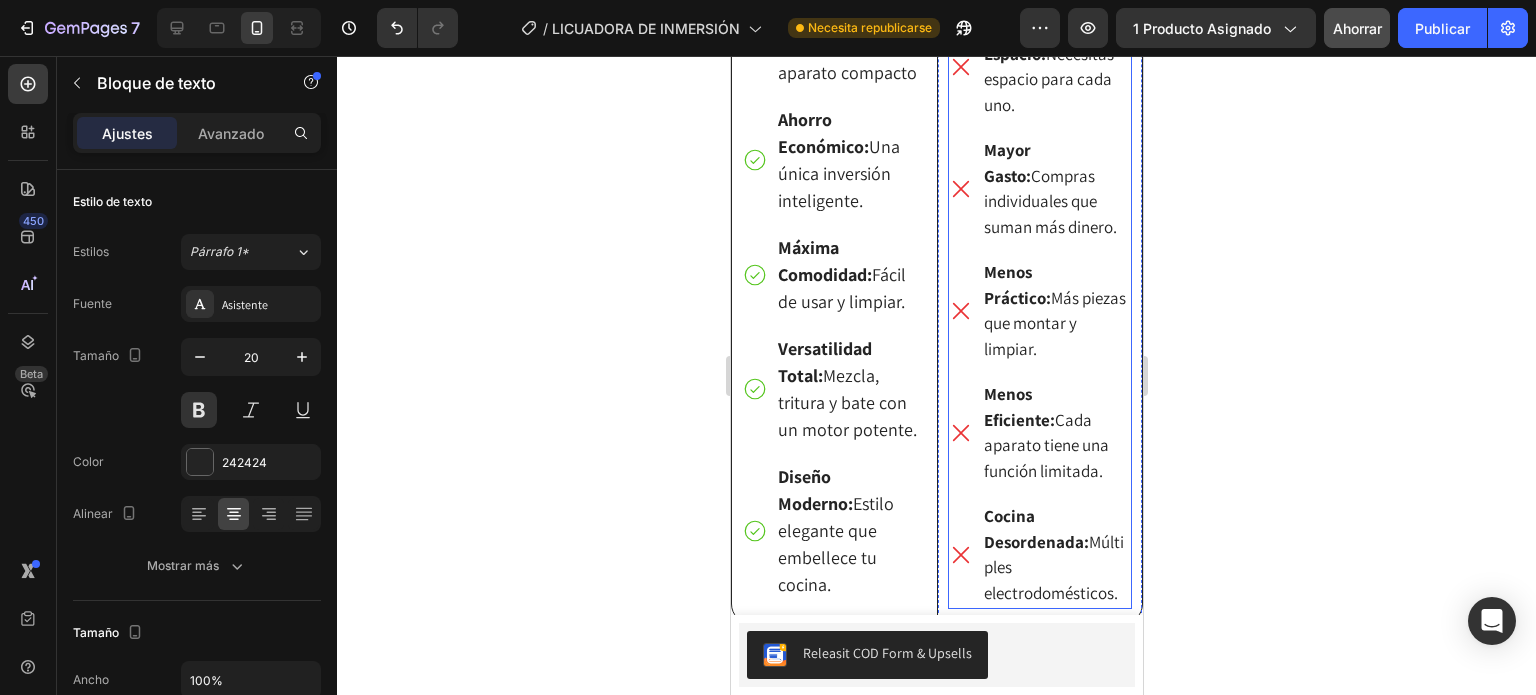 click on "Ocupa Mucho Espacio:  Necesitas espacio para cada uno." at bounding box center [1039, 67] 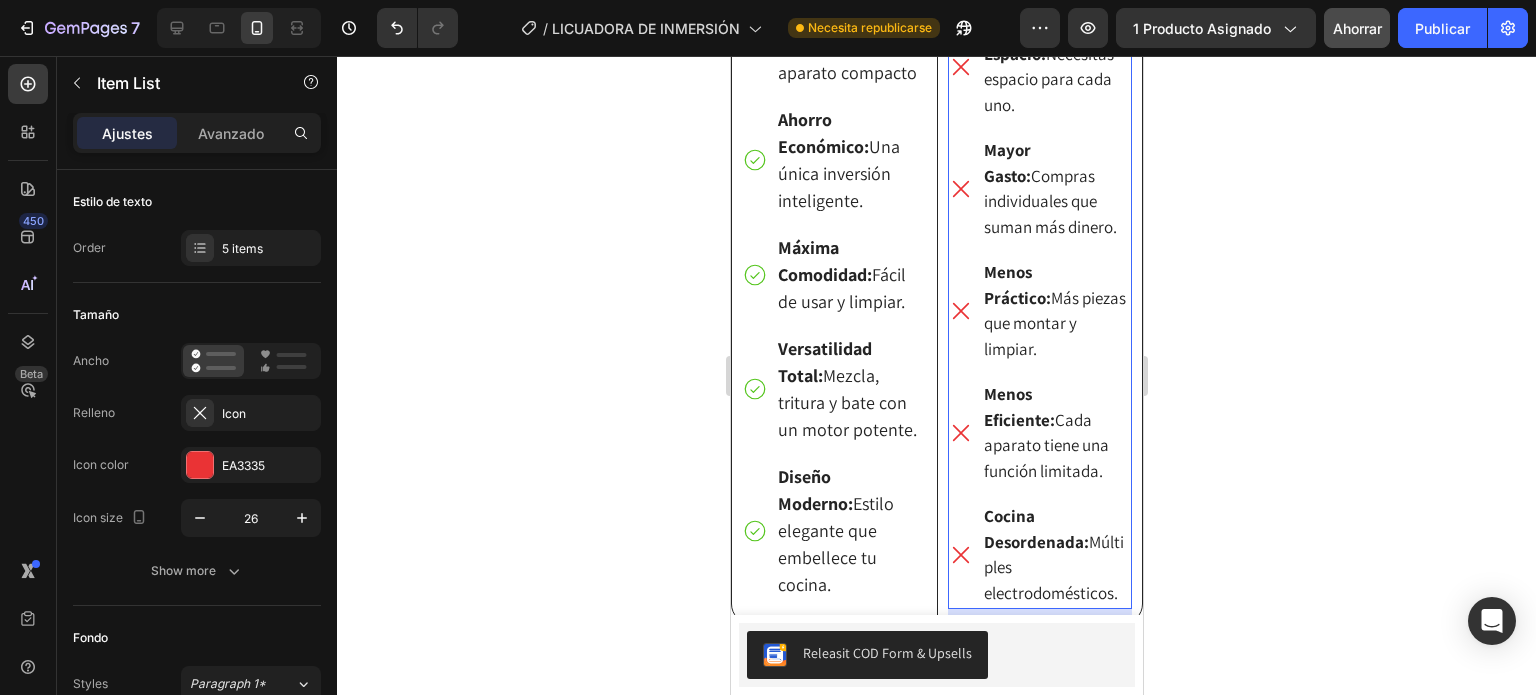 click on "Ahorro de Espacio:  Un solo aparato compacto" at bounding box center (850, 45) 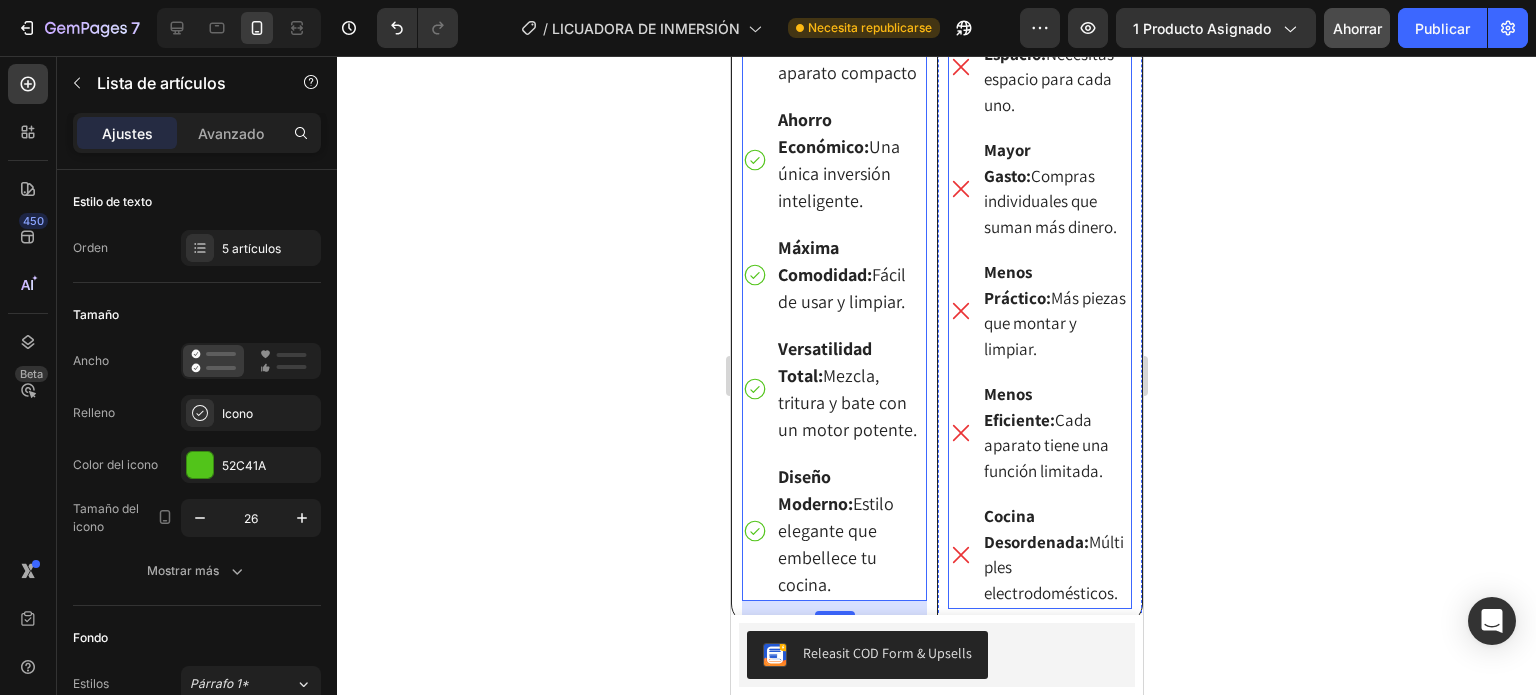 click on "Ocupa Mucho Espacio:  Necesitas espacio para cada uno." at bounding box center (1055, 67) 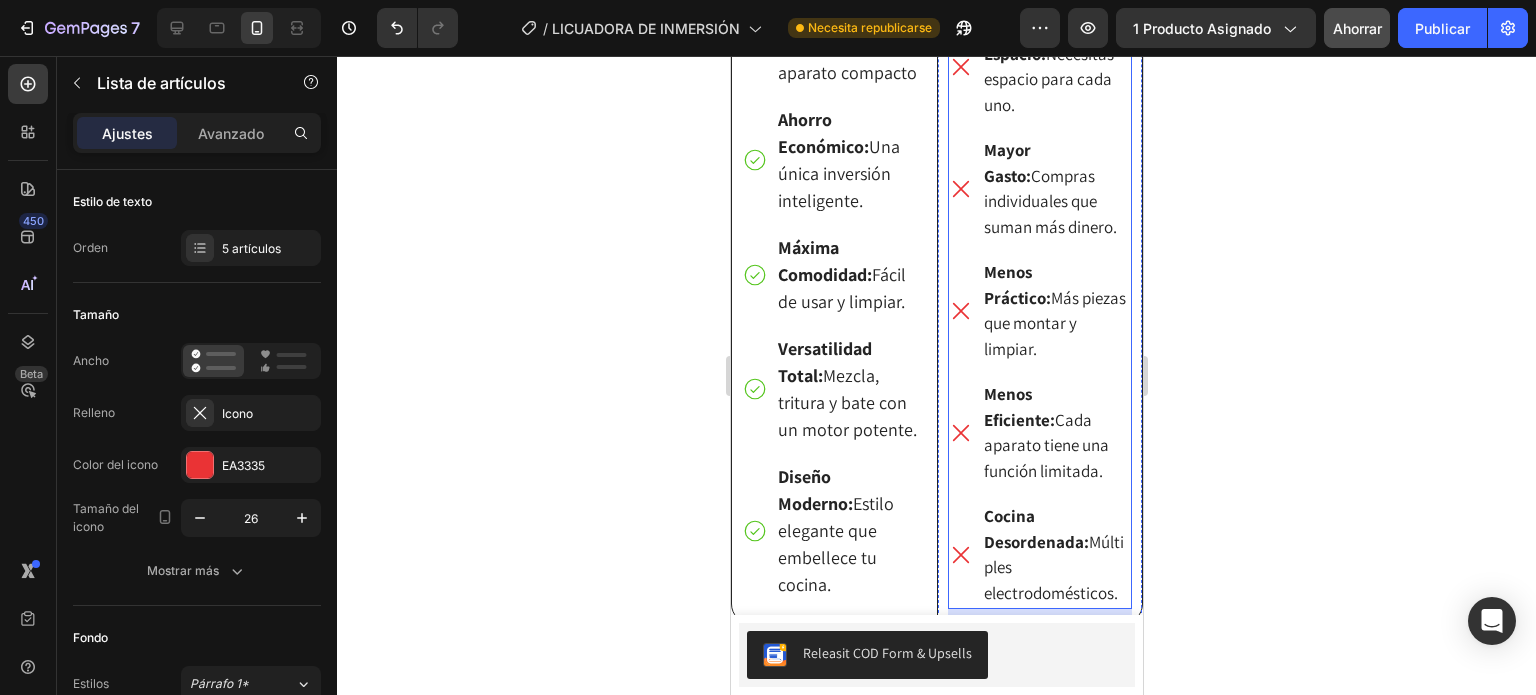 click on "Otros electrodomésticos" at bounding box center (1039, -62) 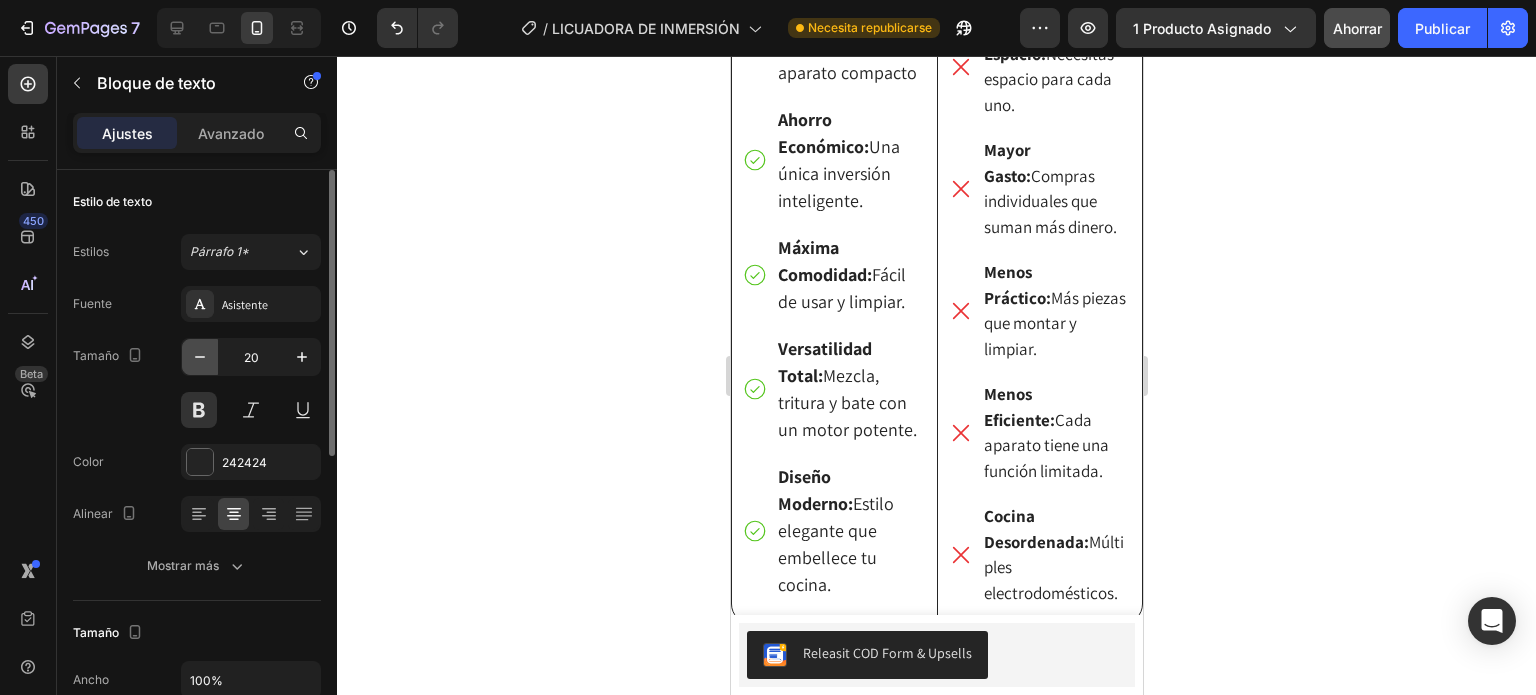 click 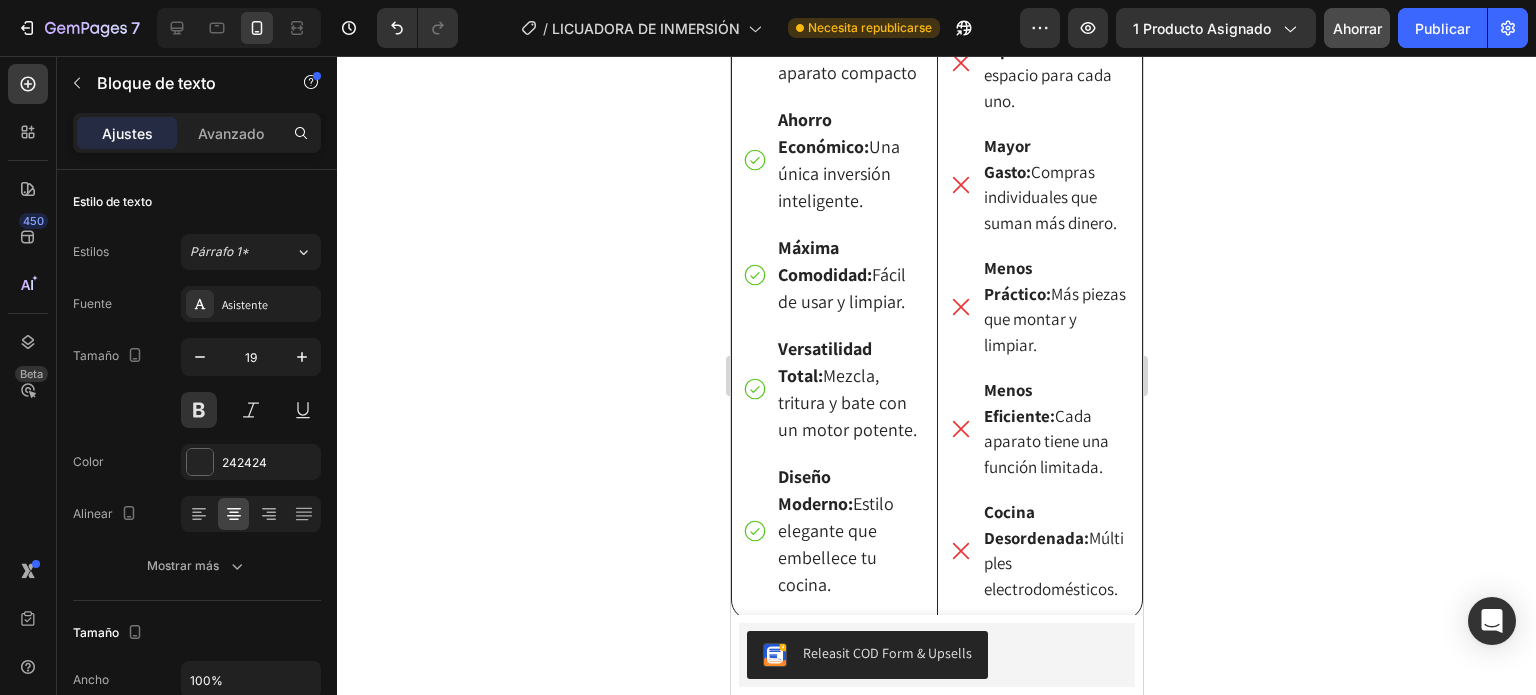 click 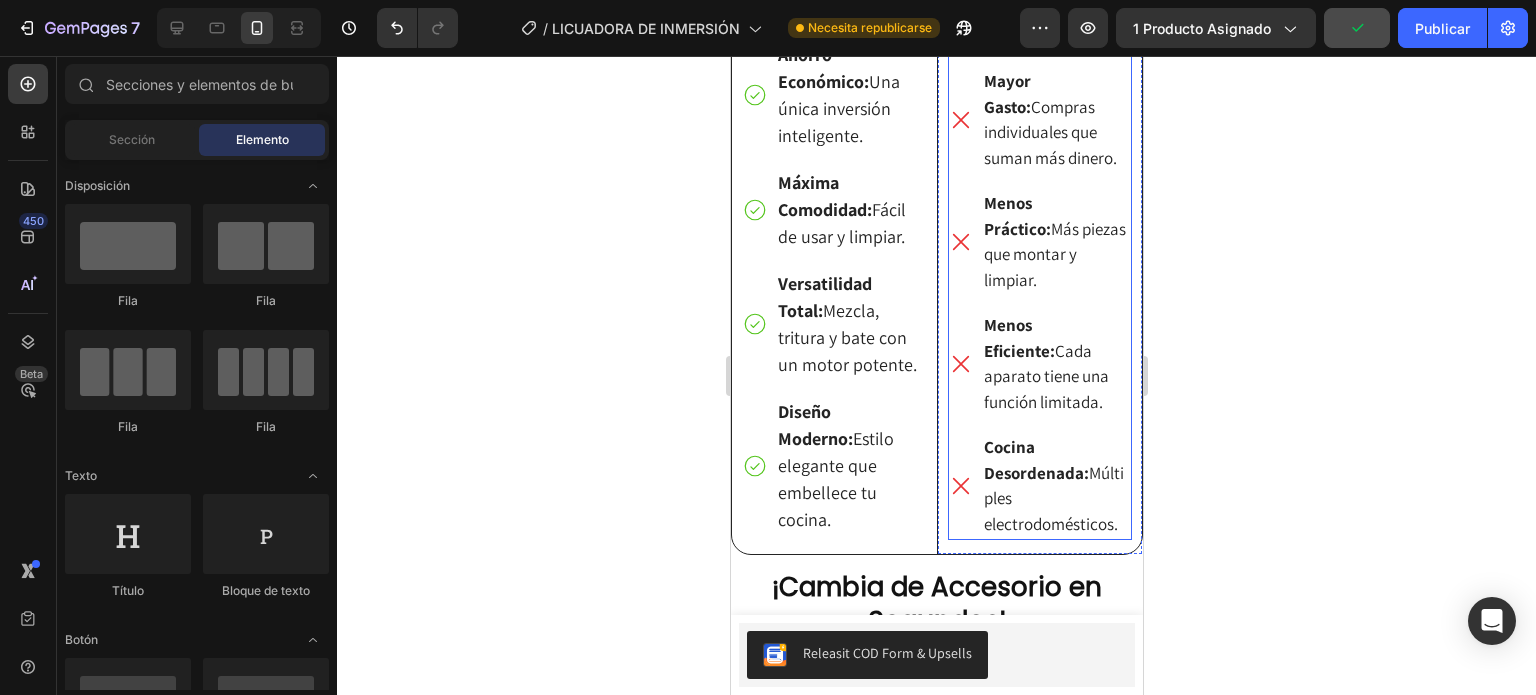 scroll, scrollTop: 3540, scrollLeft: 0, axis: vertical 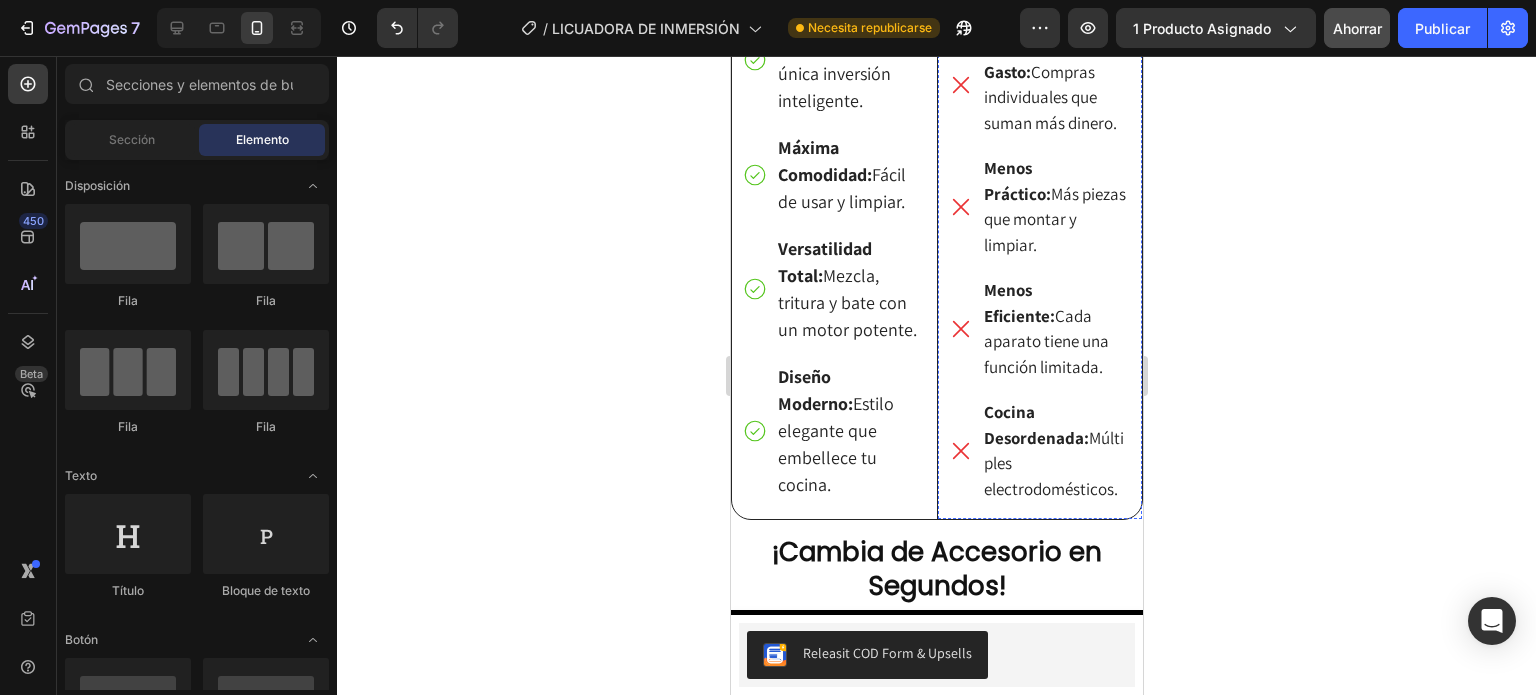 click on "Otros electrodomésticos" at bounding box center (1039, -164) 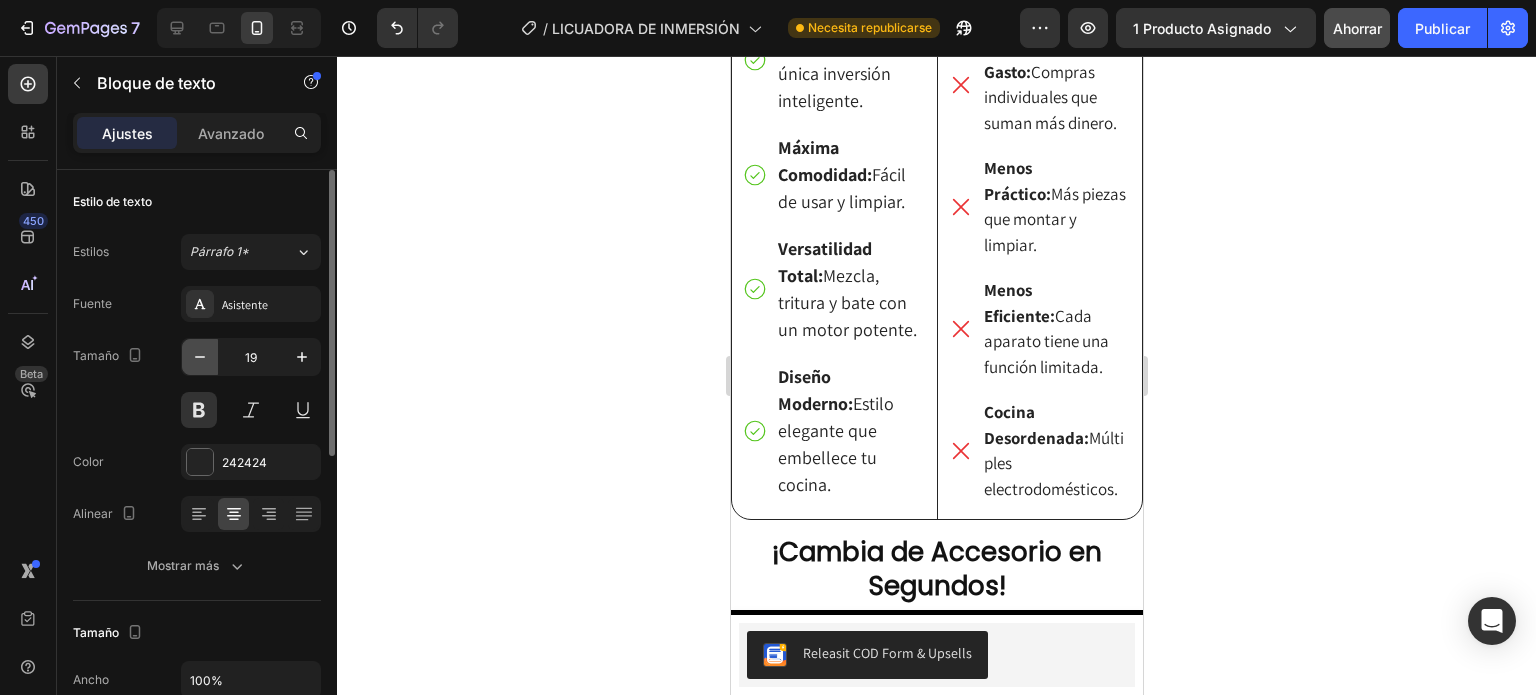 click 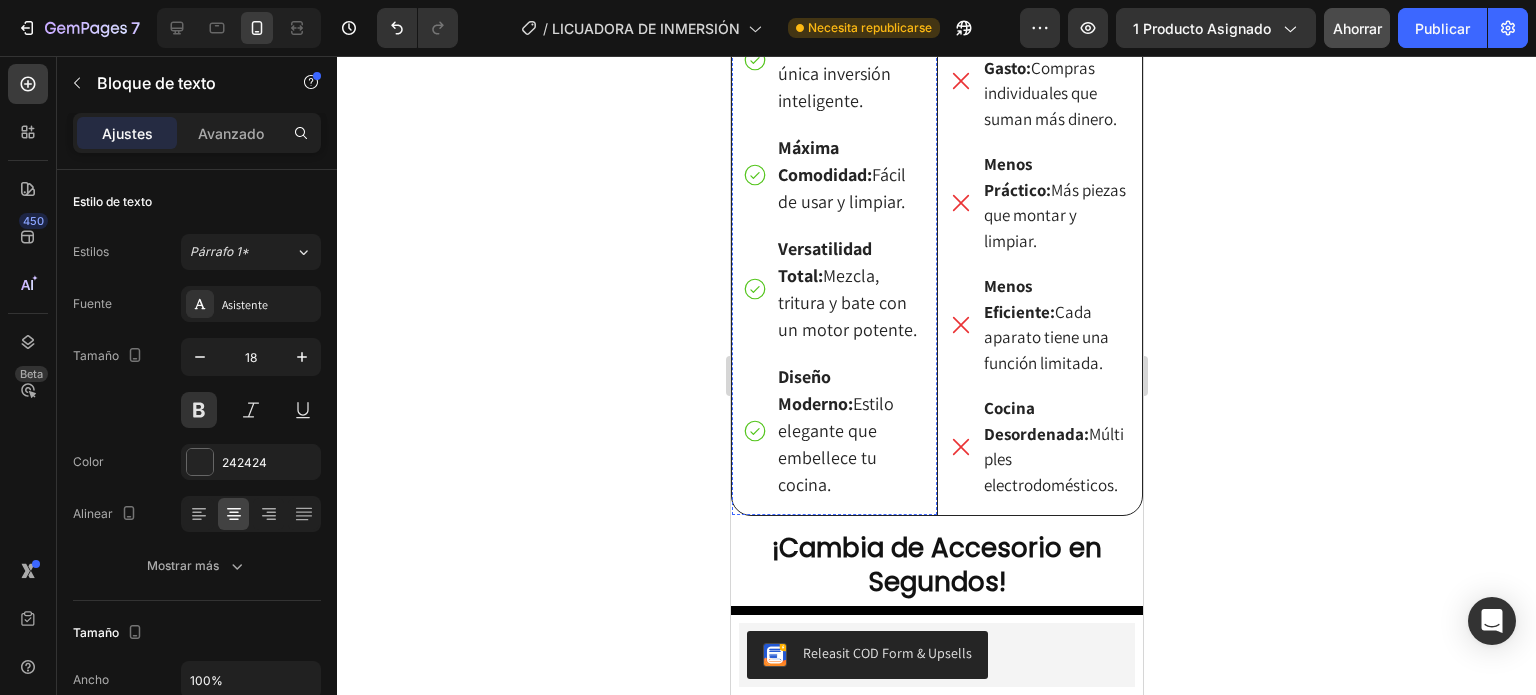click on "RAF 4 en 1" at bounding box center [833, -134] 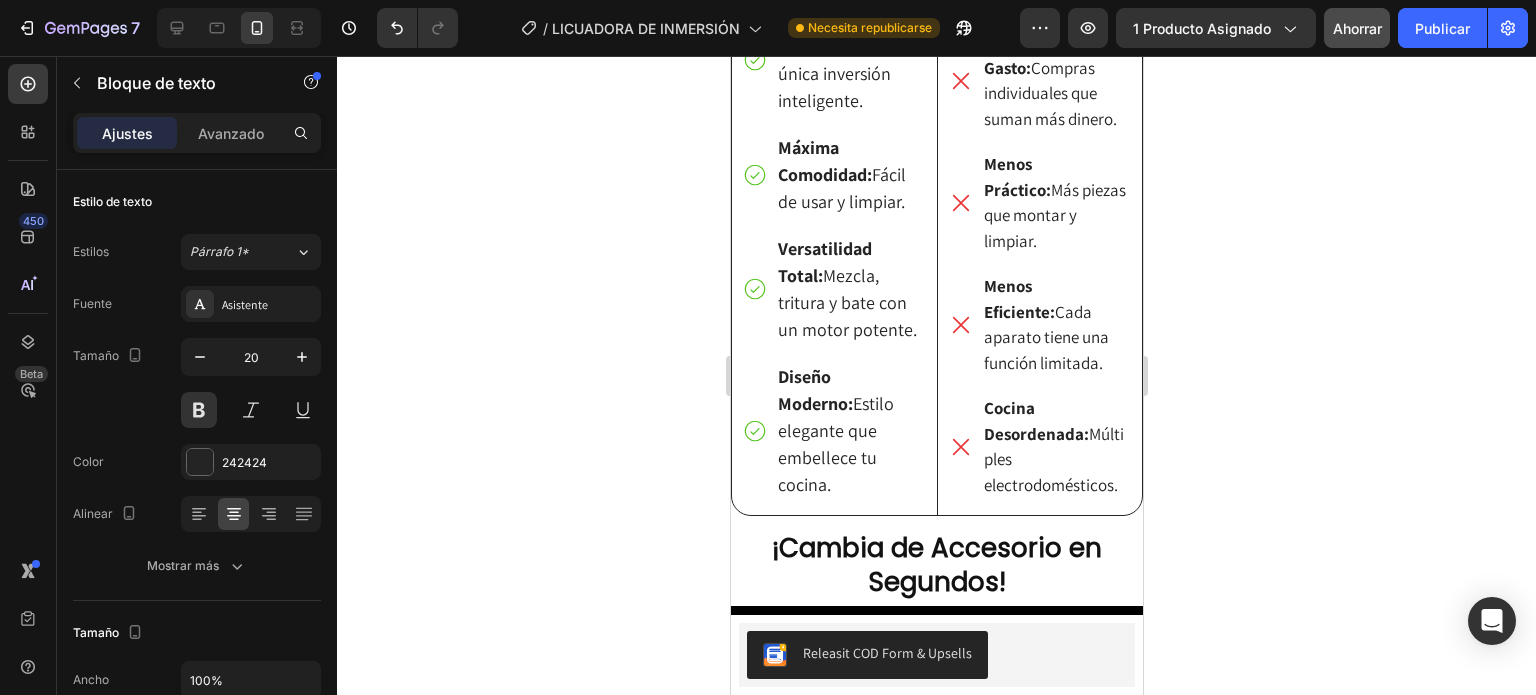 click 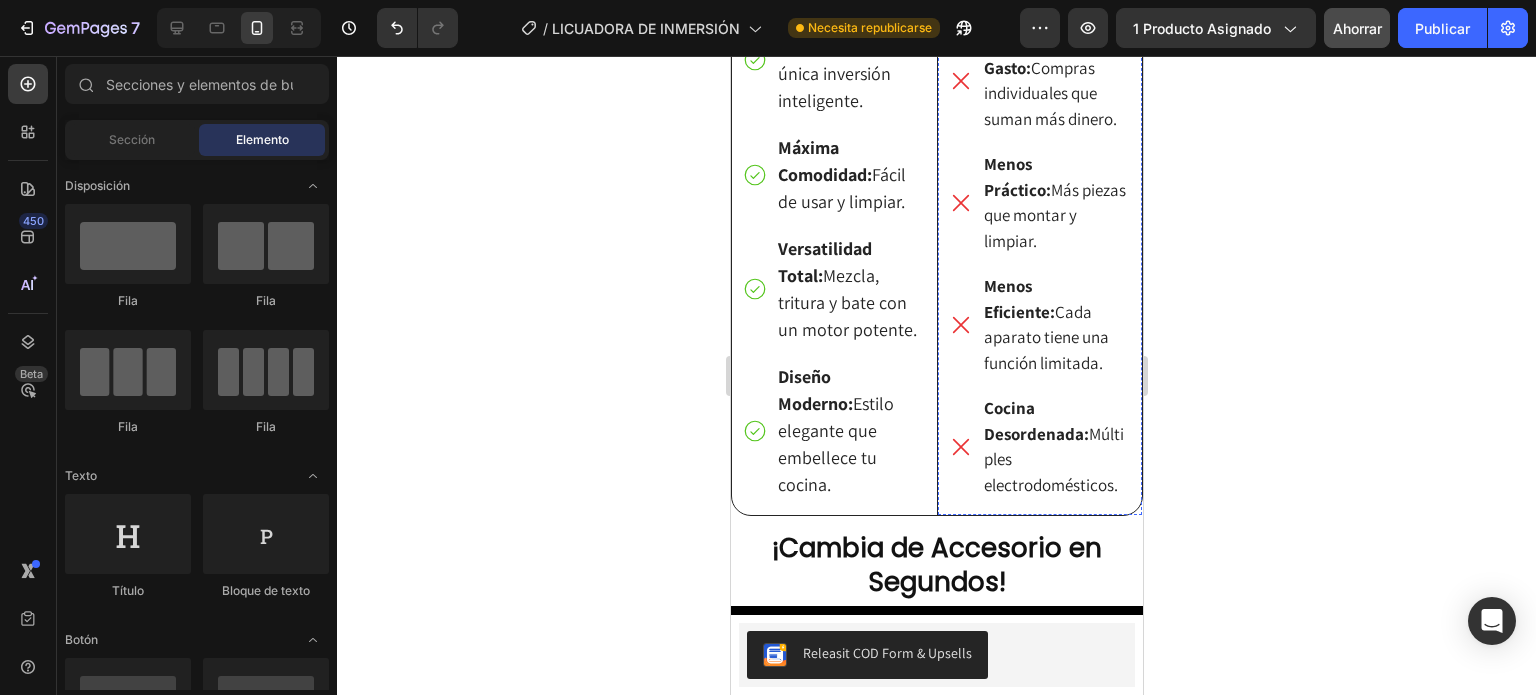 click at bounding box center [1039, -130] 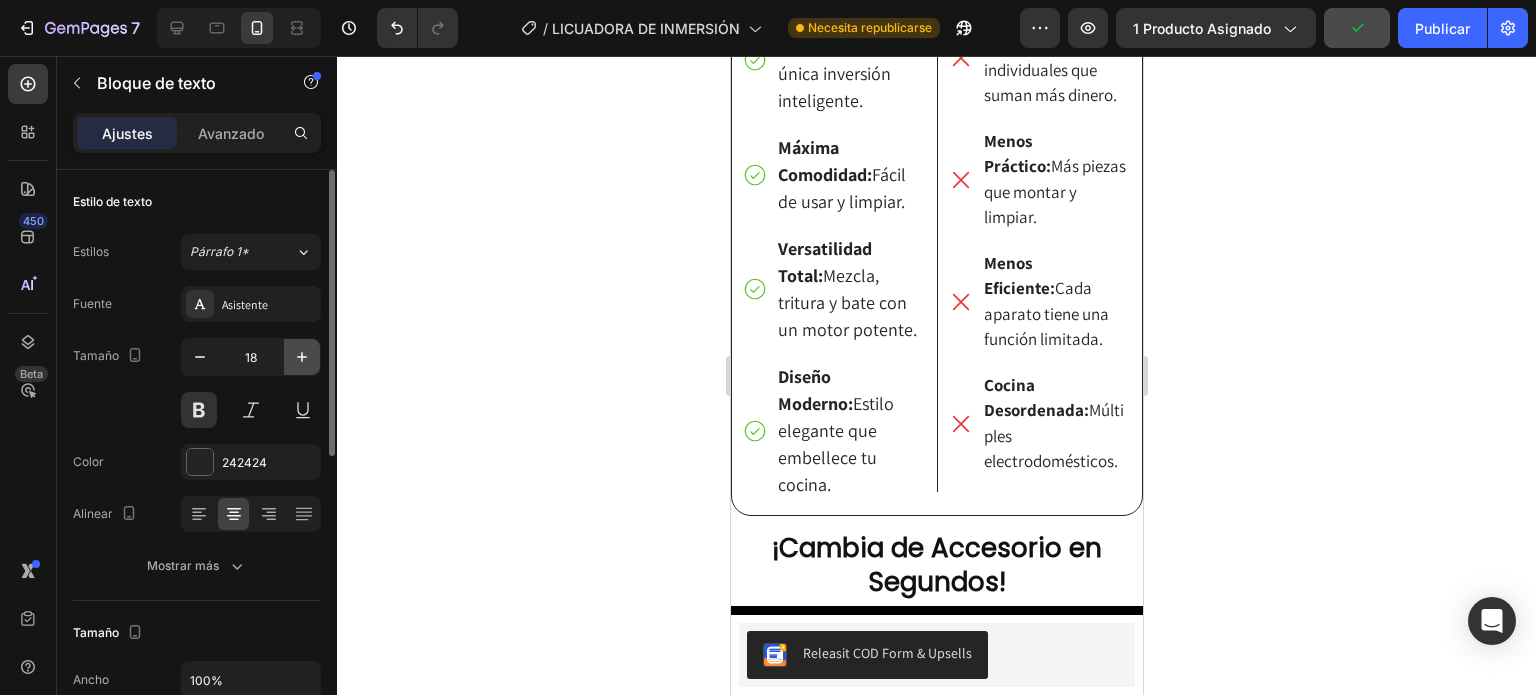 click 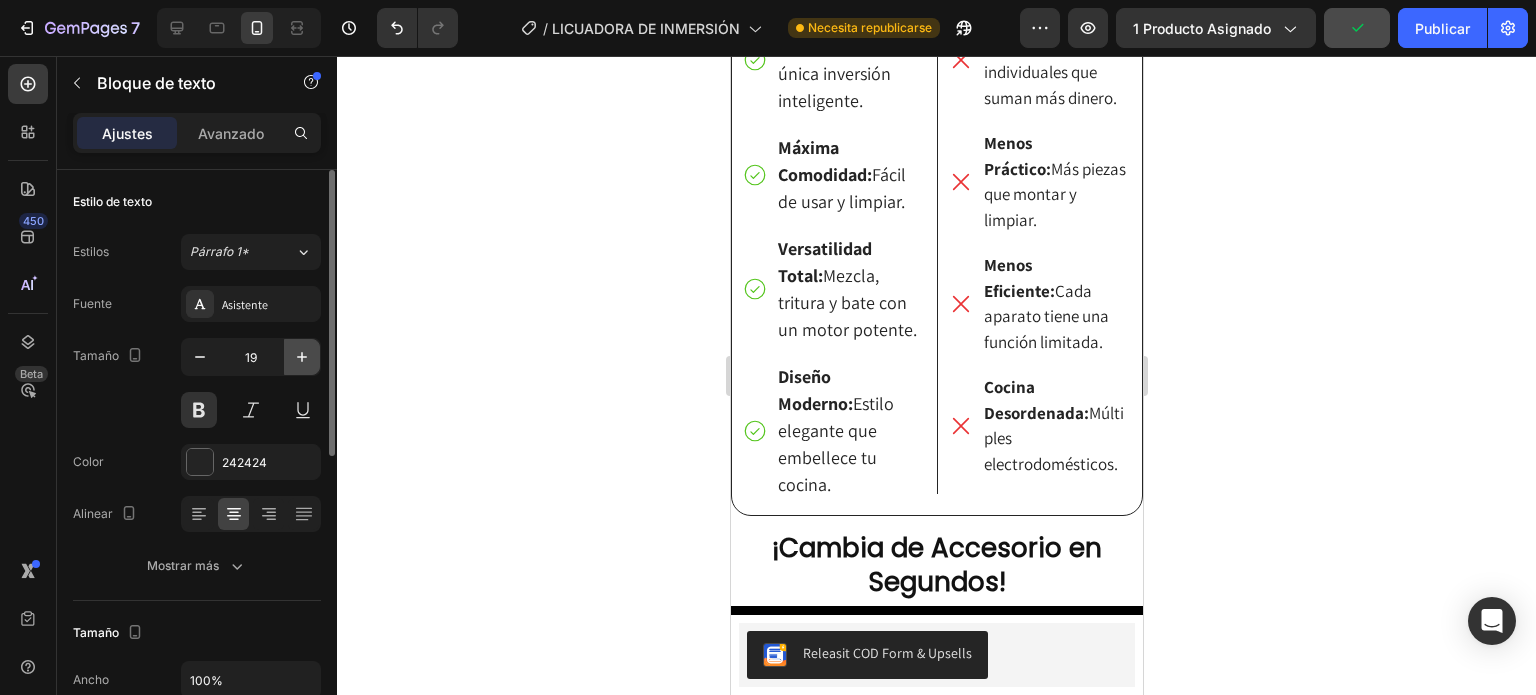 click 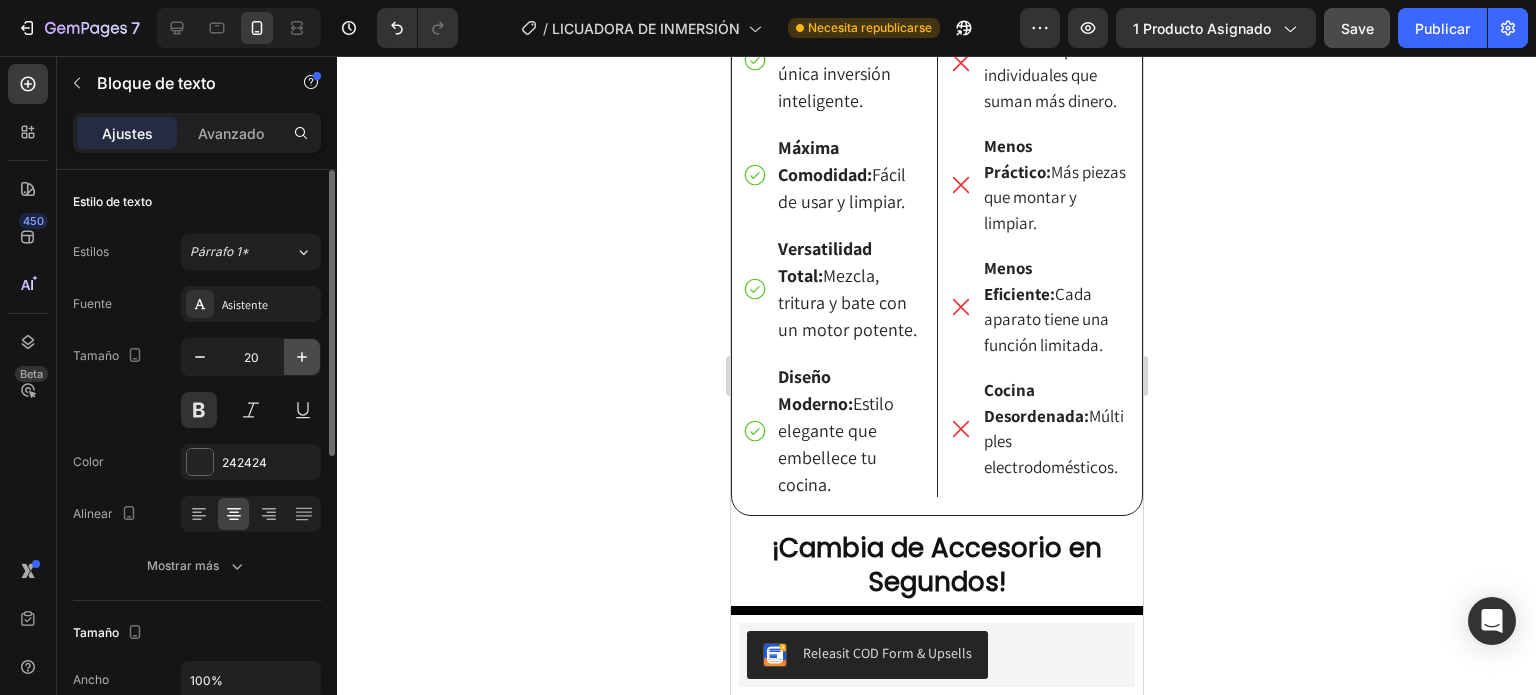 click 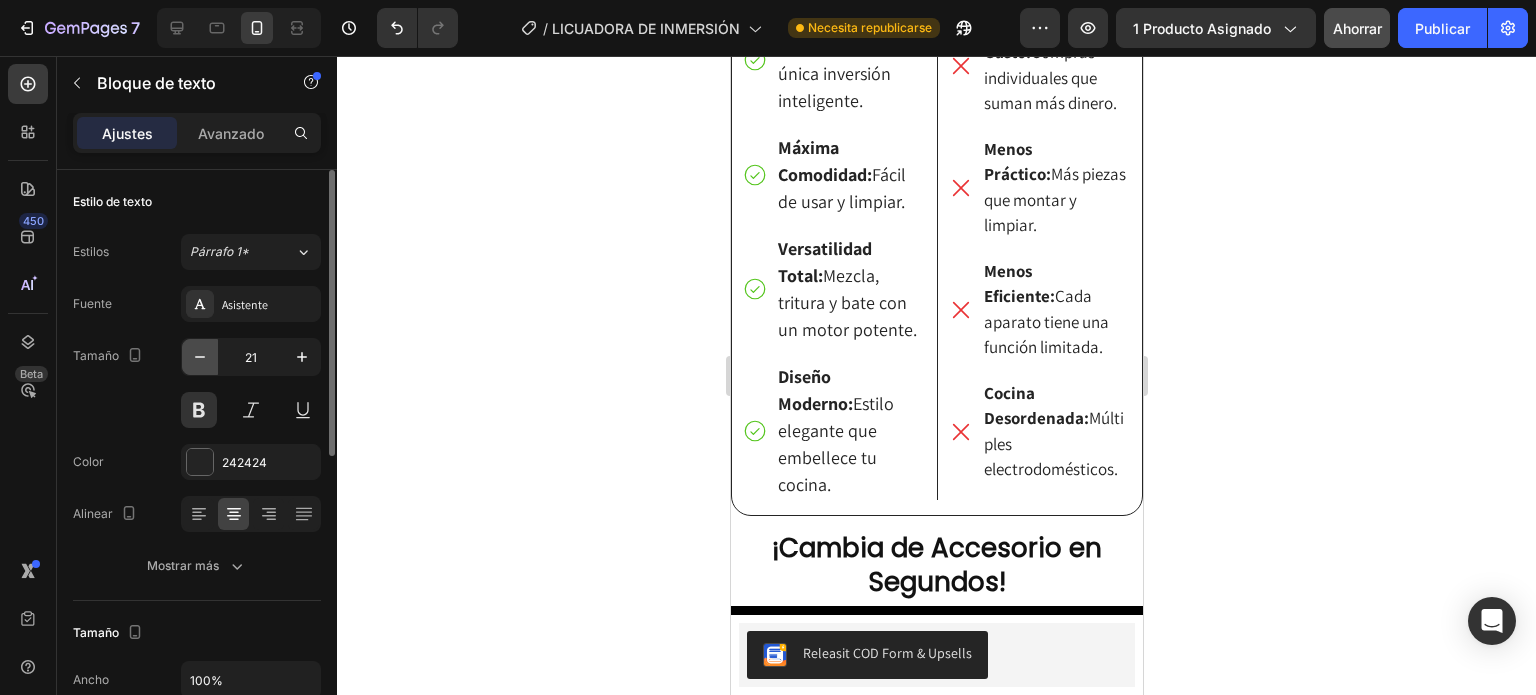 click 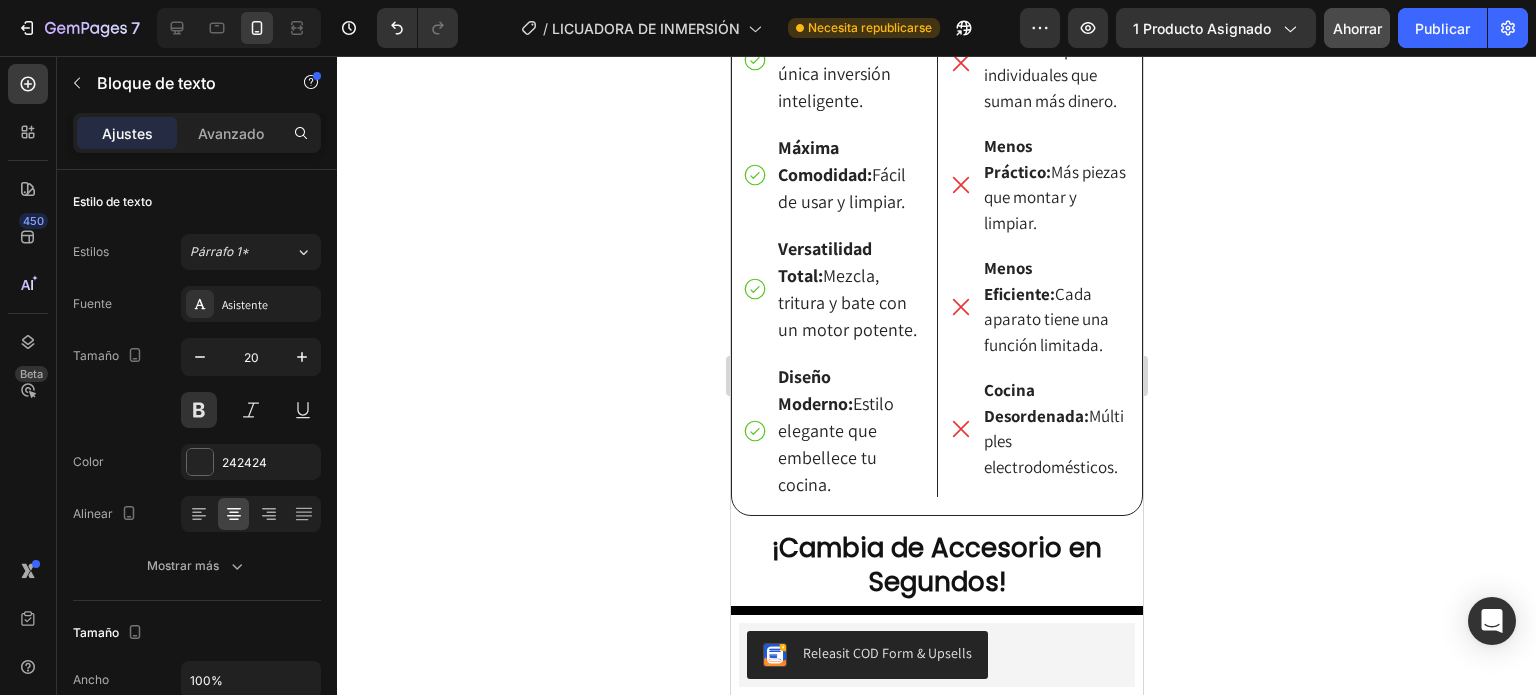 click 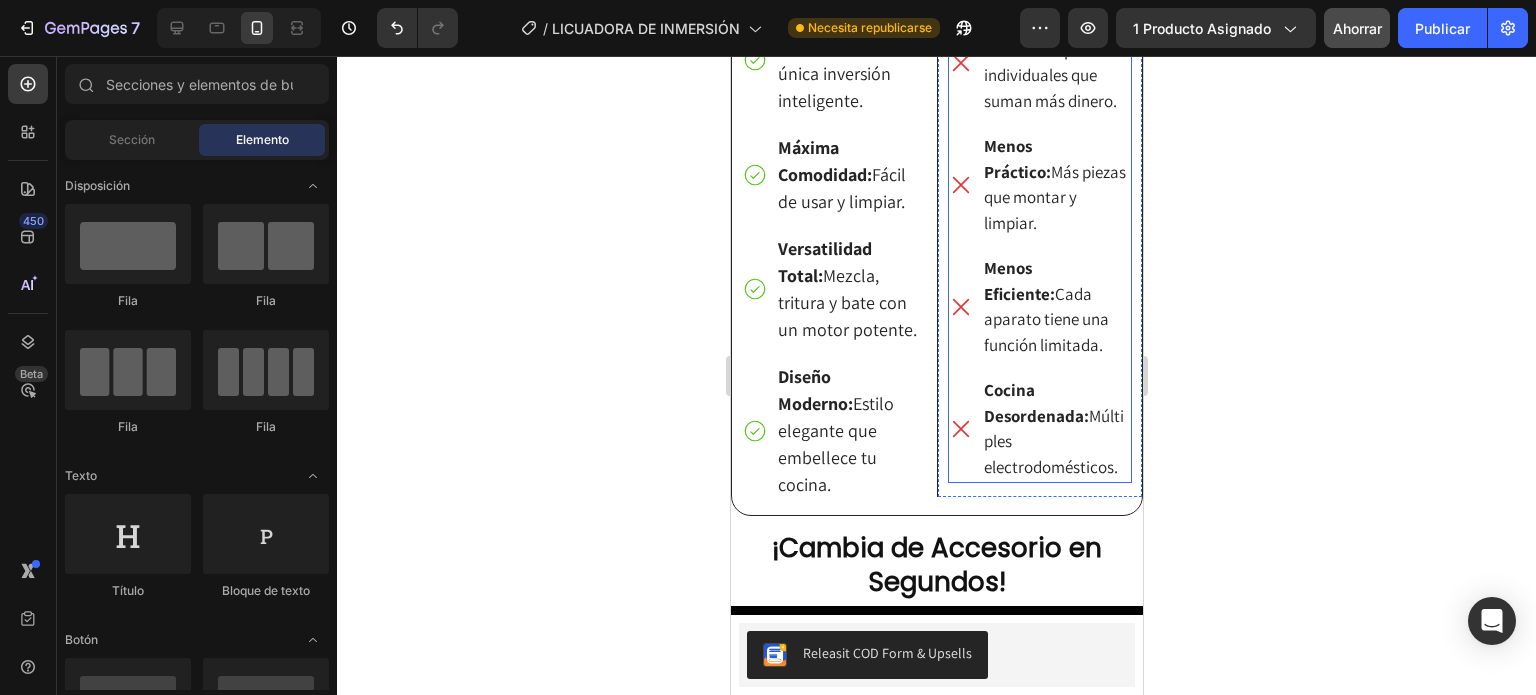 click on "Ocupa Mucho Espacio:  Necesitas espacio para cada uno." at bounding box center [1055, -59] 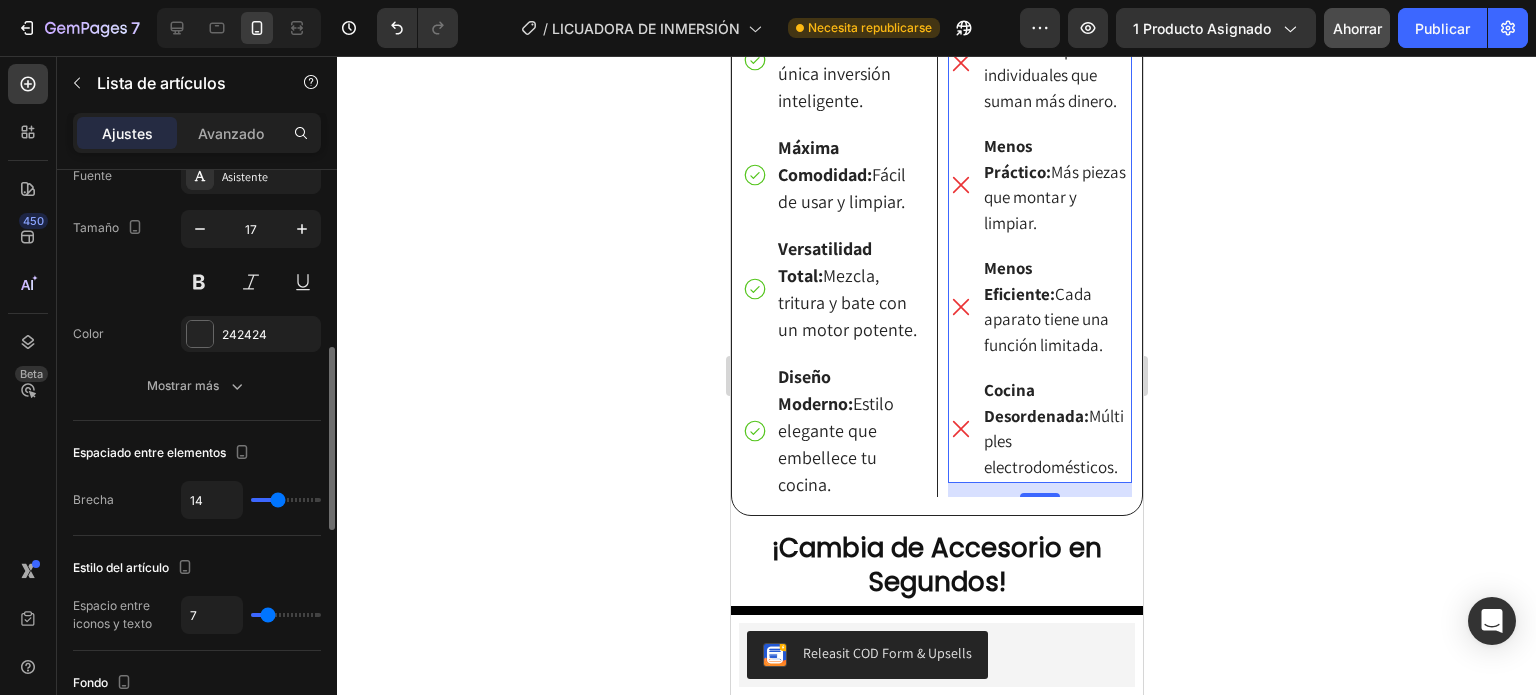 scroll, scrollTop: 0, scrollLeft: 0, axis: both 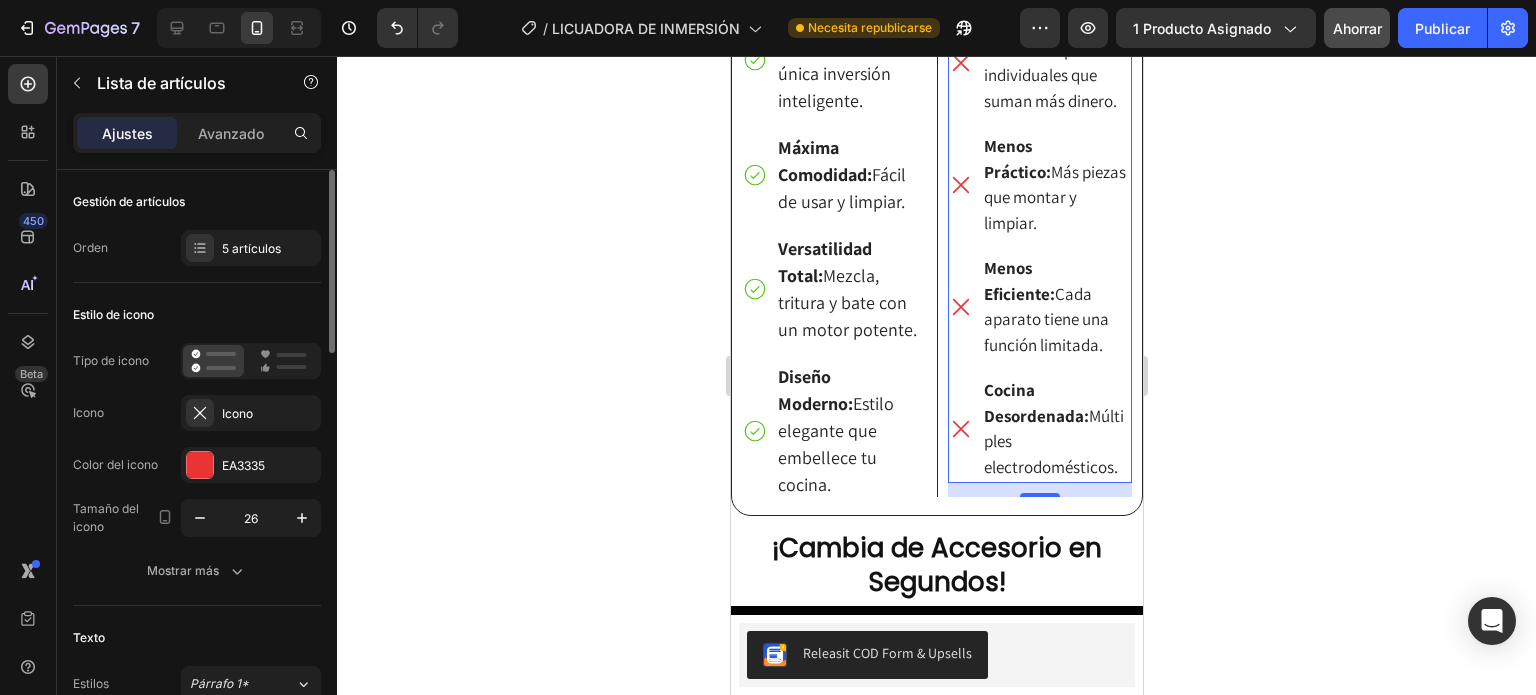 click 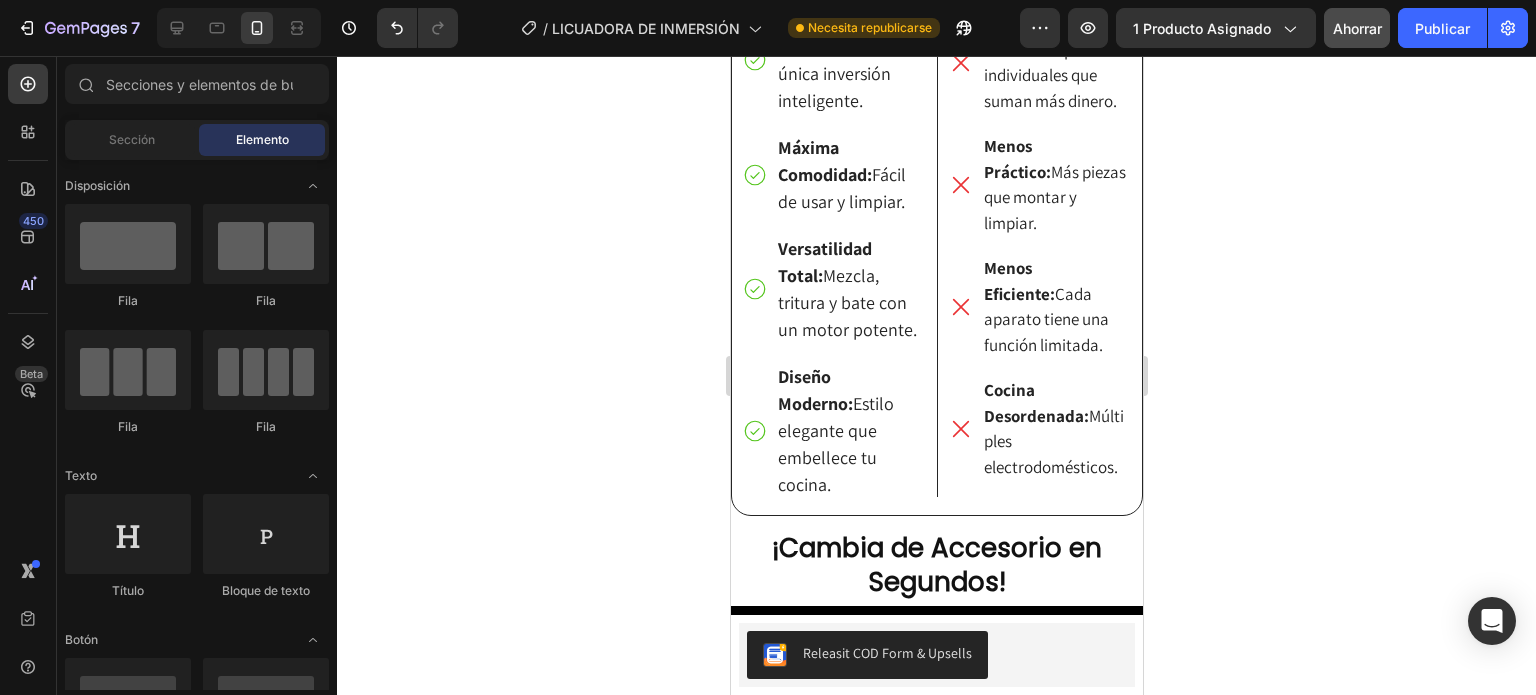click 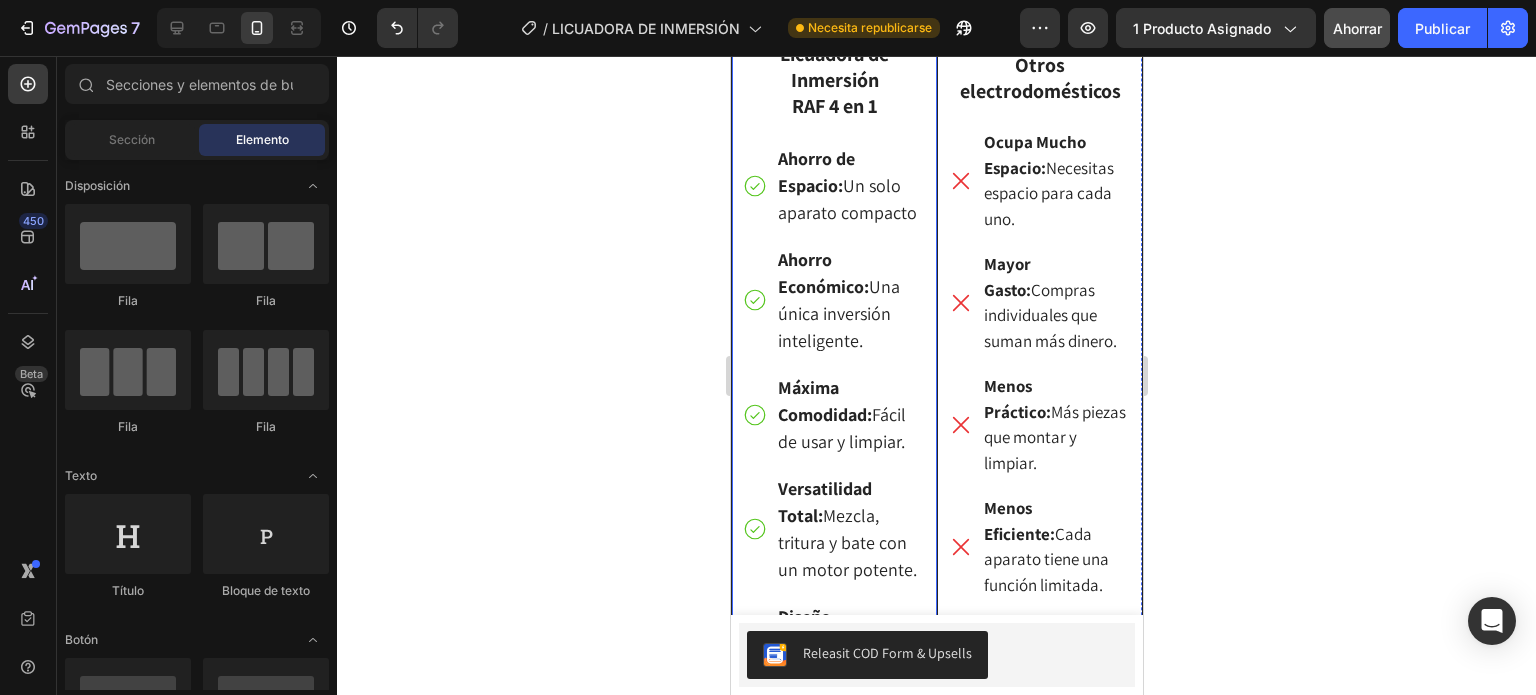 scroll, scrollTop: 3240, scrollLeft: 0, axis: vertical 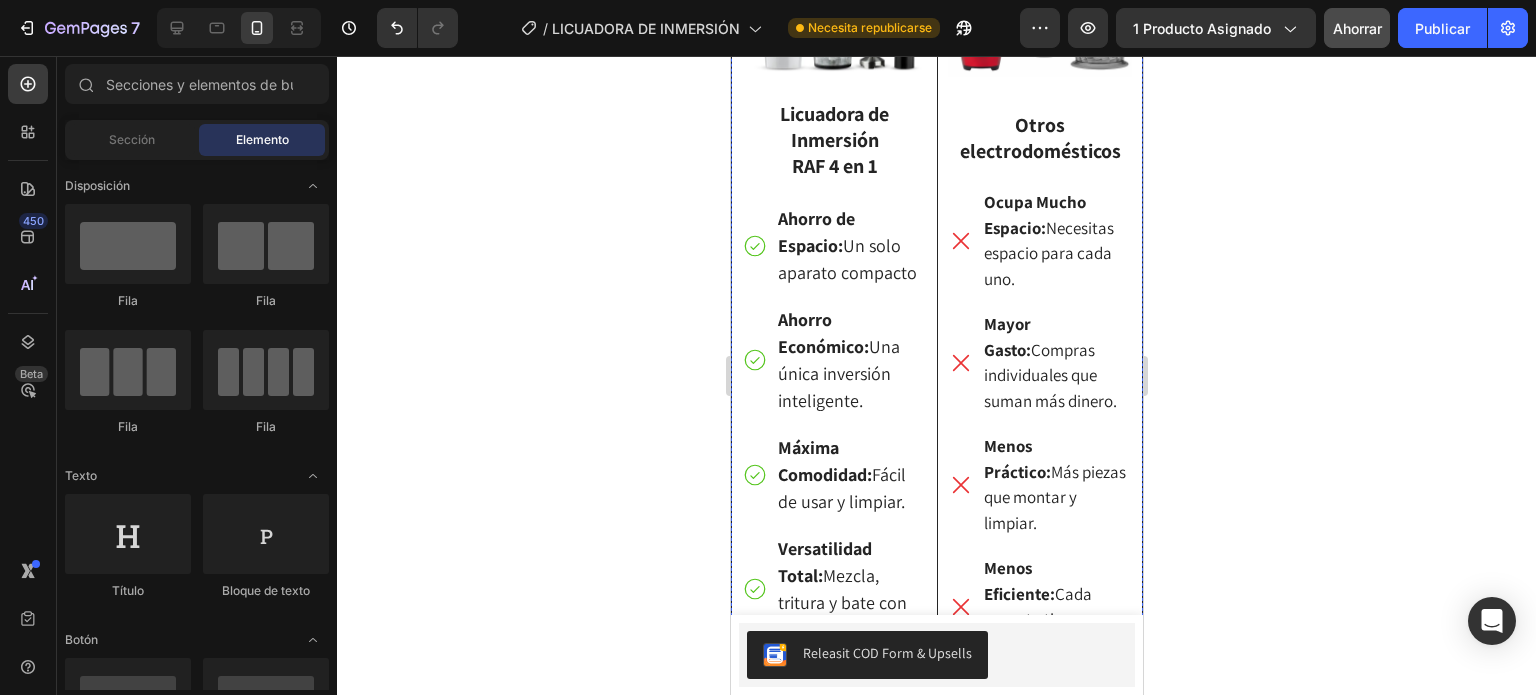 click on "¿Por qué conformarte con menos cuando puedes tenerlo todo?" at bounding box center (936, -169) 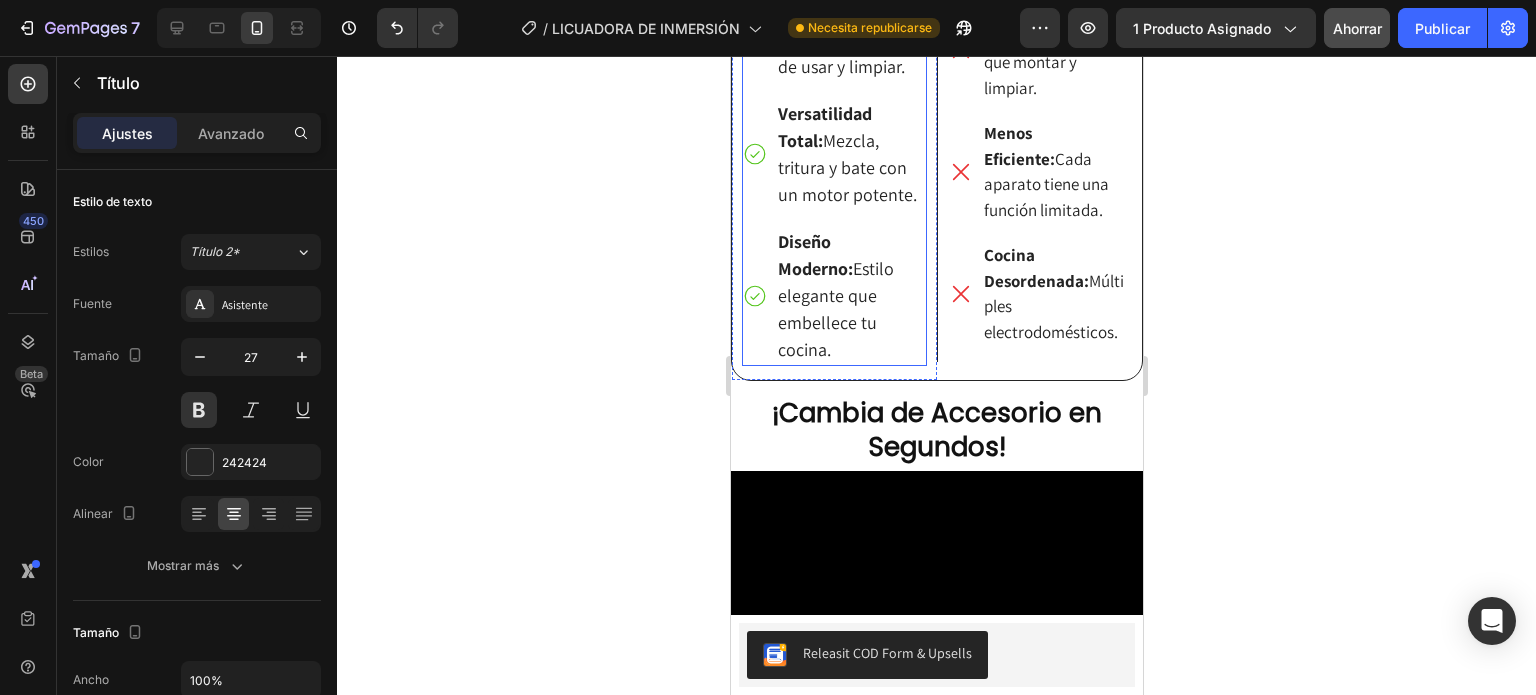 scroll, scrollTop: 3640, scrollLeft: 0, axis: vertical 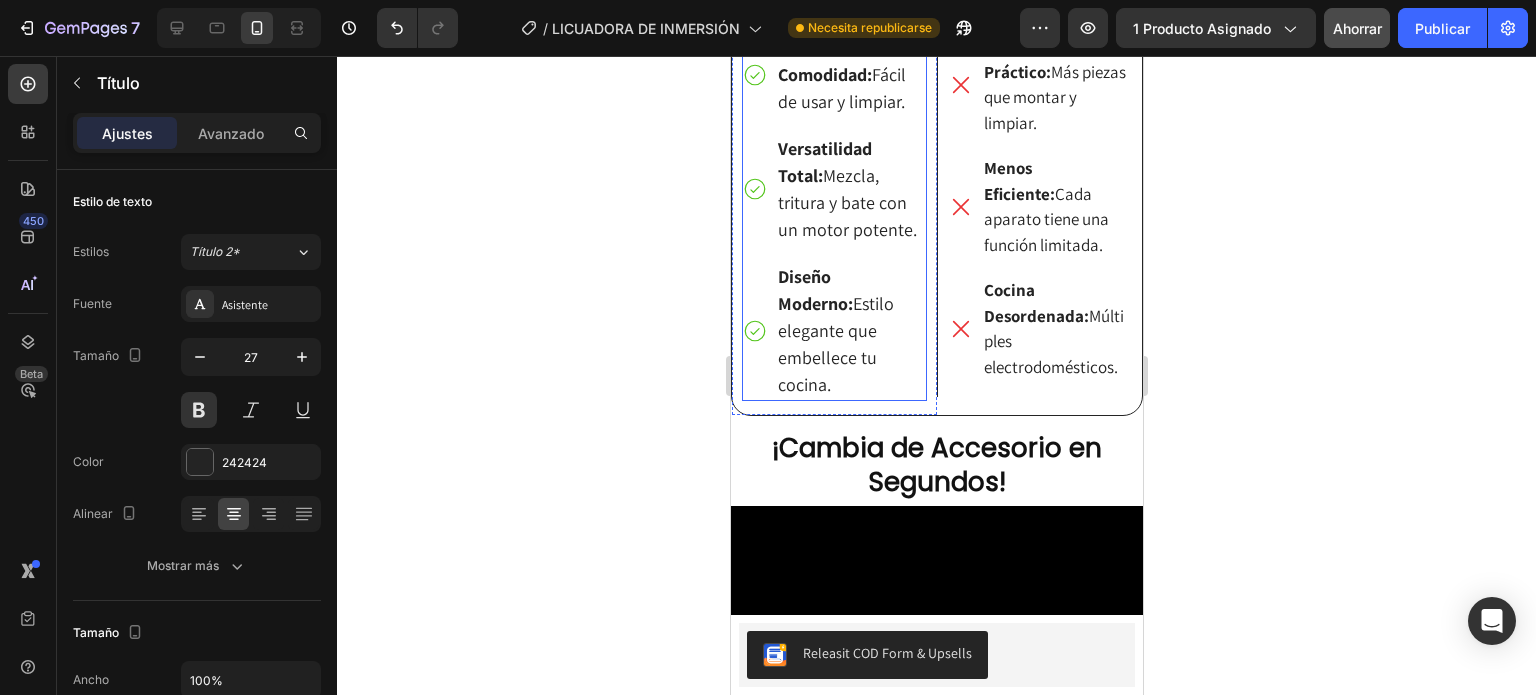 click on "Ahorro de Espacio:  Un solo aparato compacto" at bounding box center (850, -155) 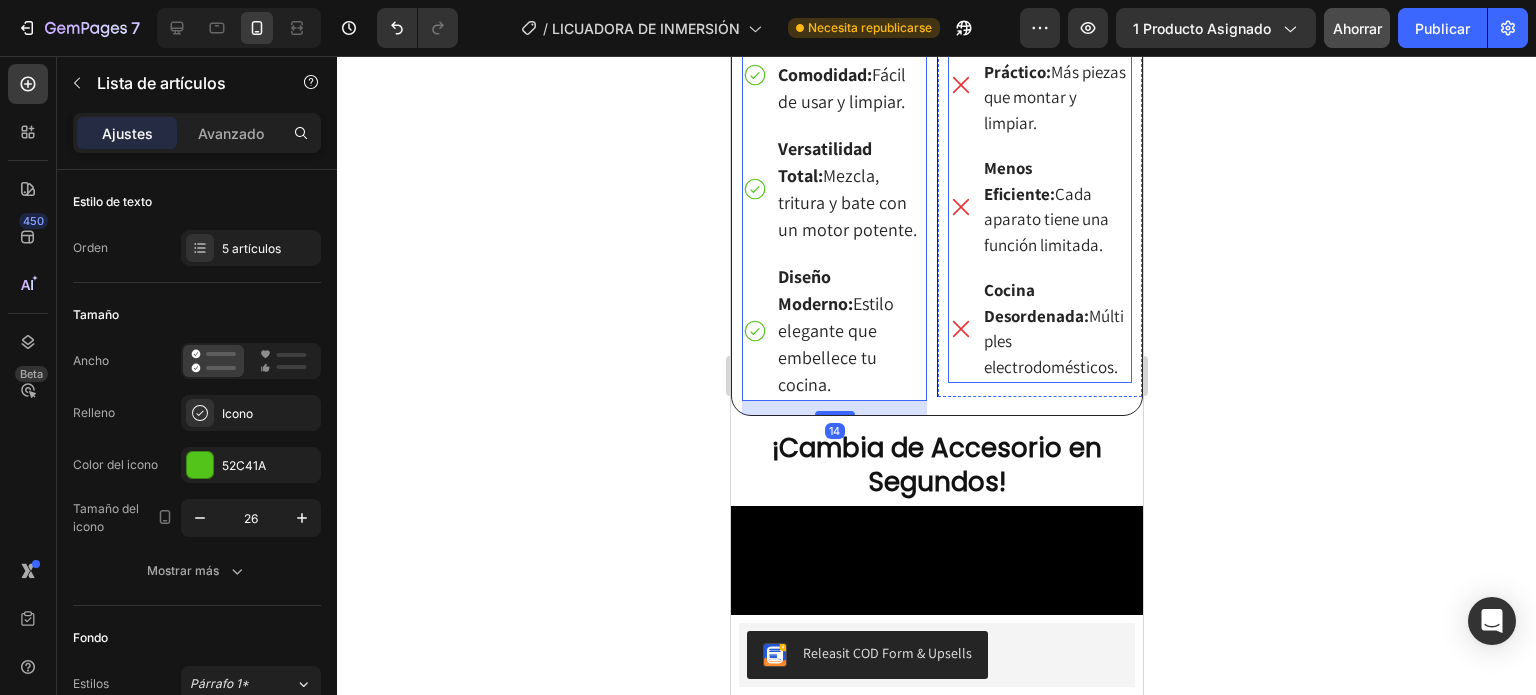 click 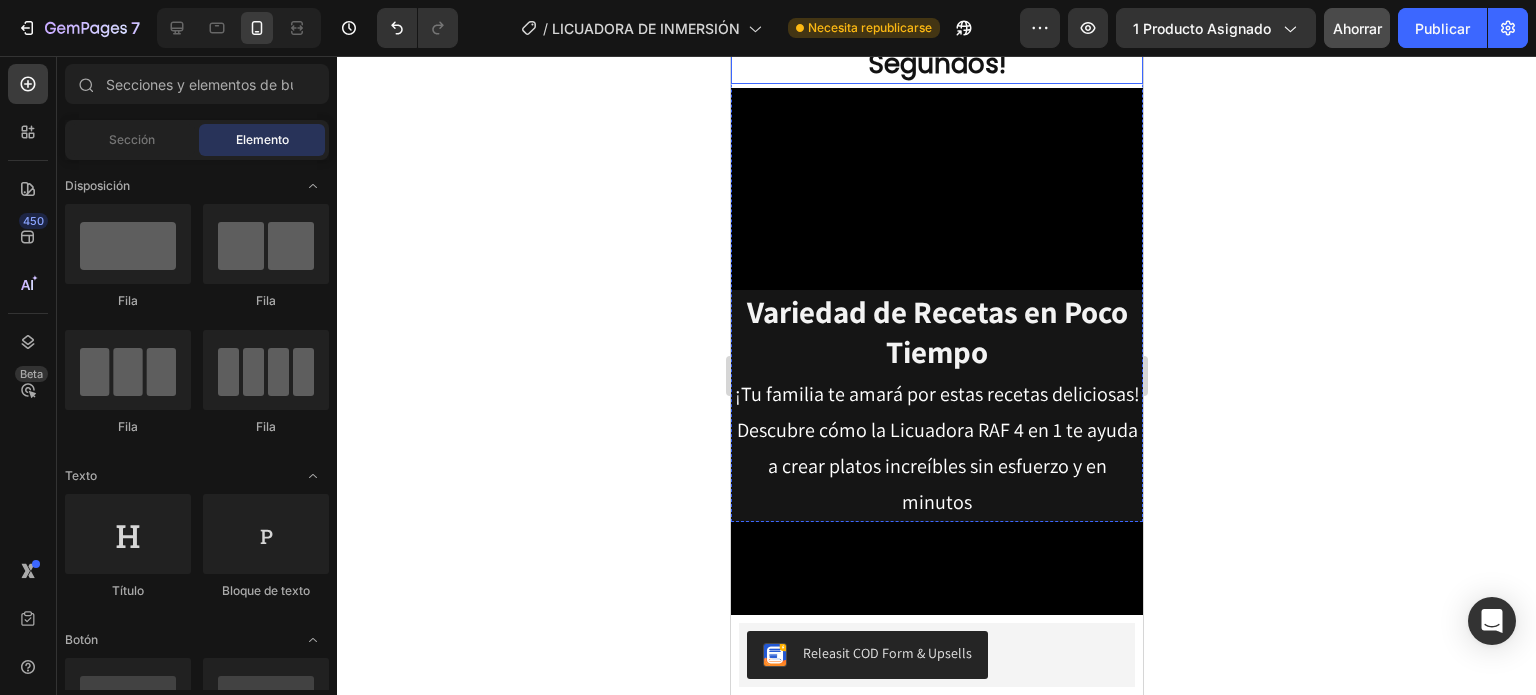 scroll, scrollTop: 4140, scrollLeft: 0, axis: vertical 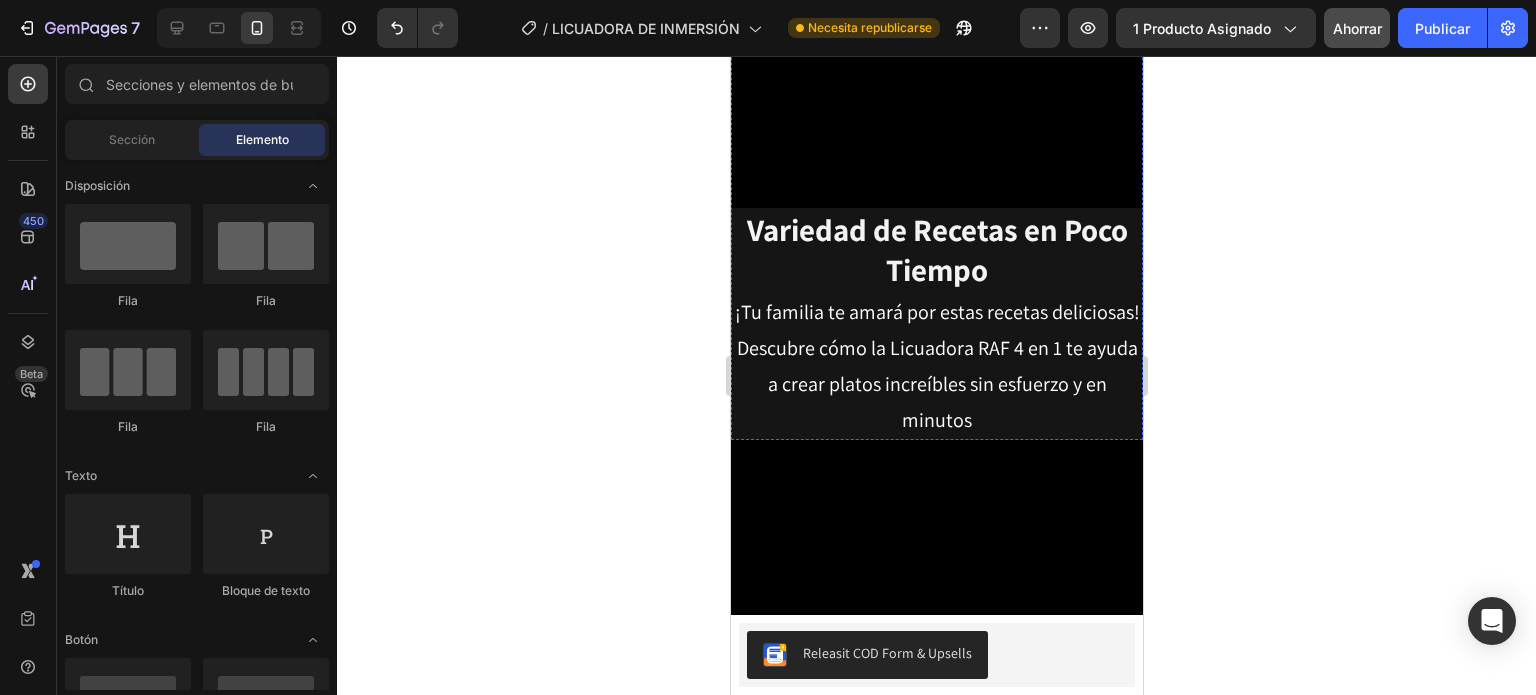 click on "¡Cambia de Accesorio en Segundos!" at bounding box center [936, -34] 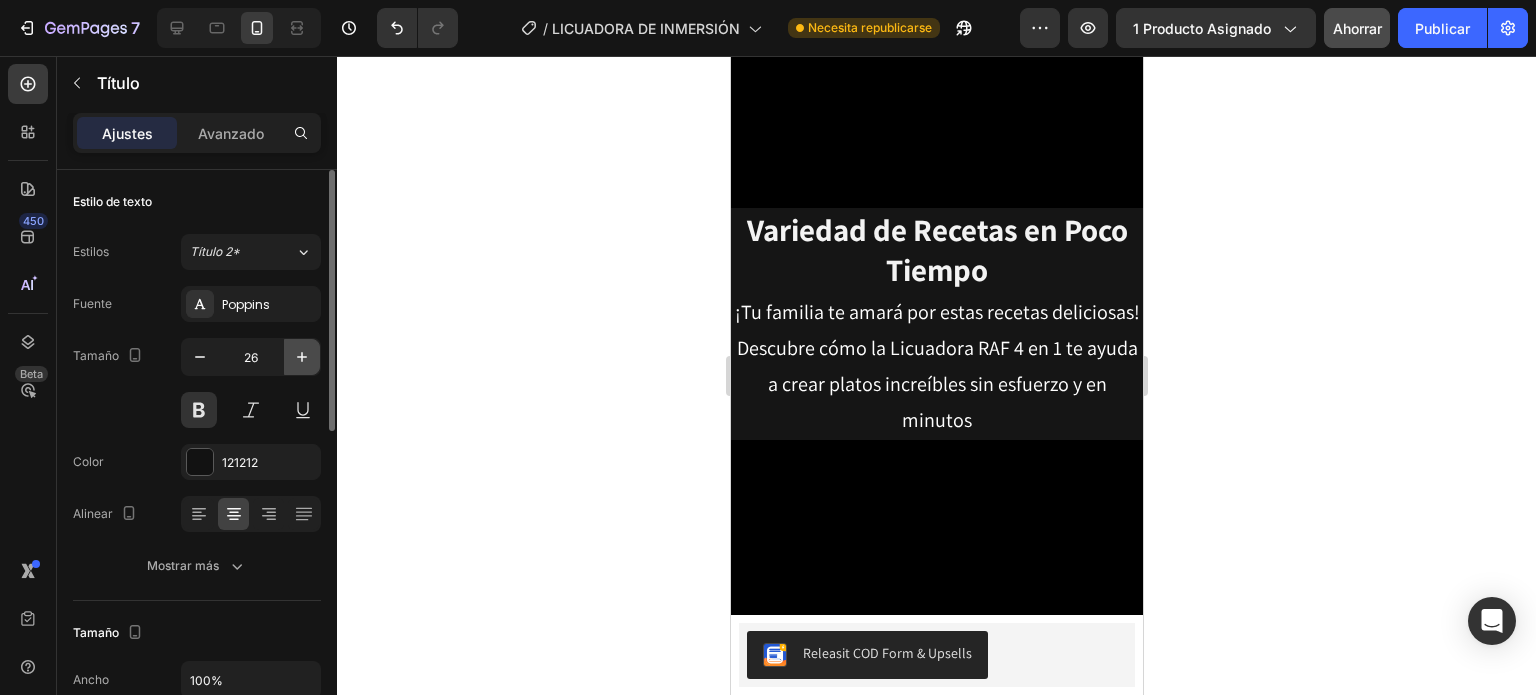 click on "26" 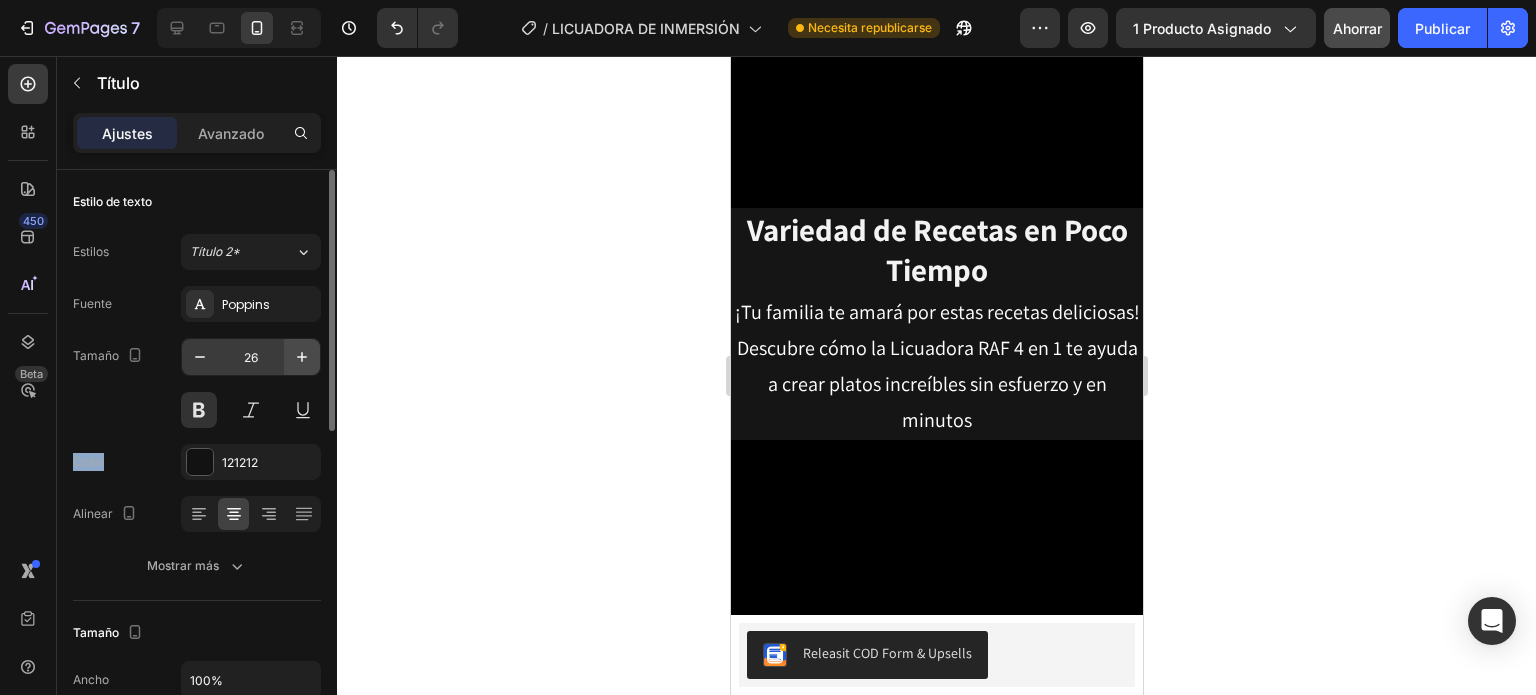 click on "26" 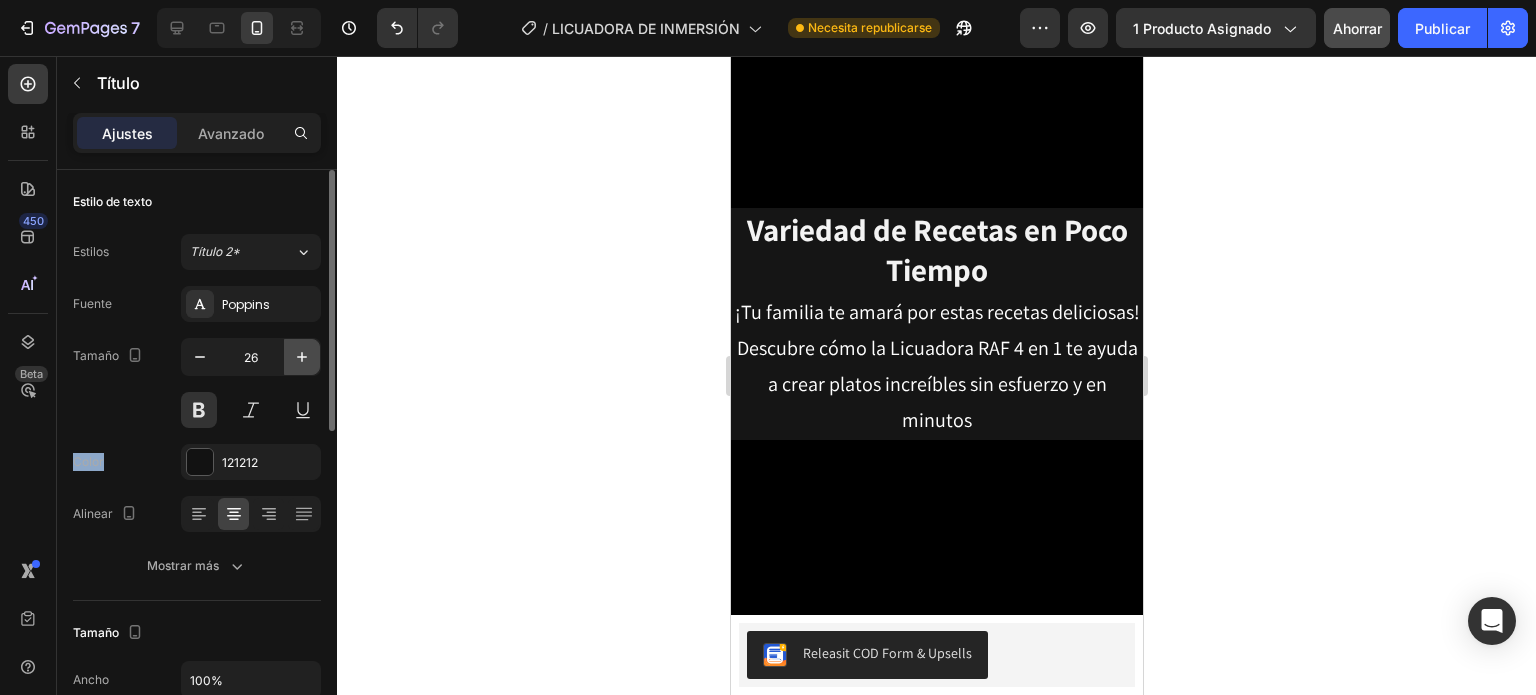 click 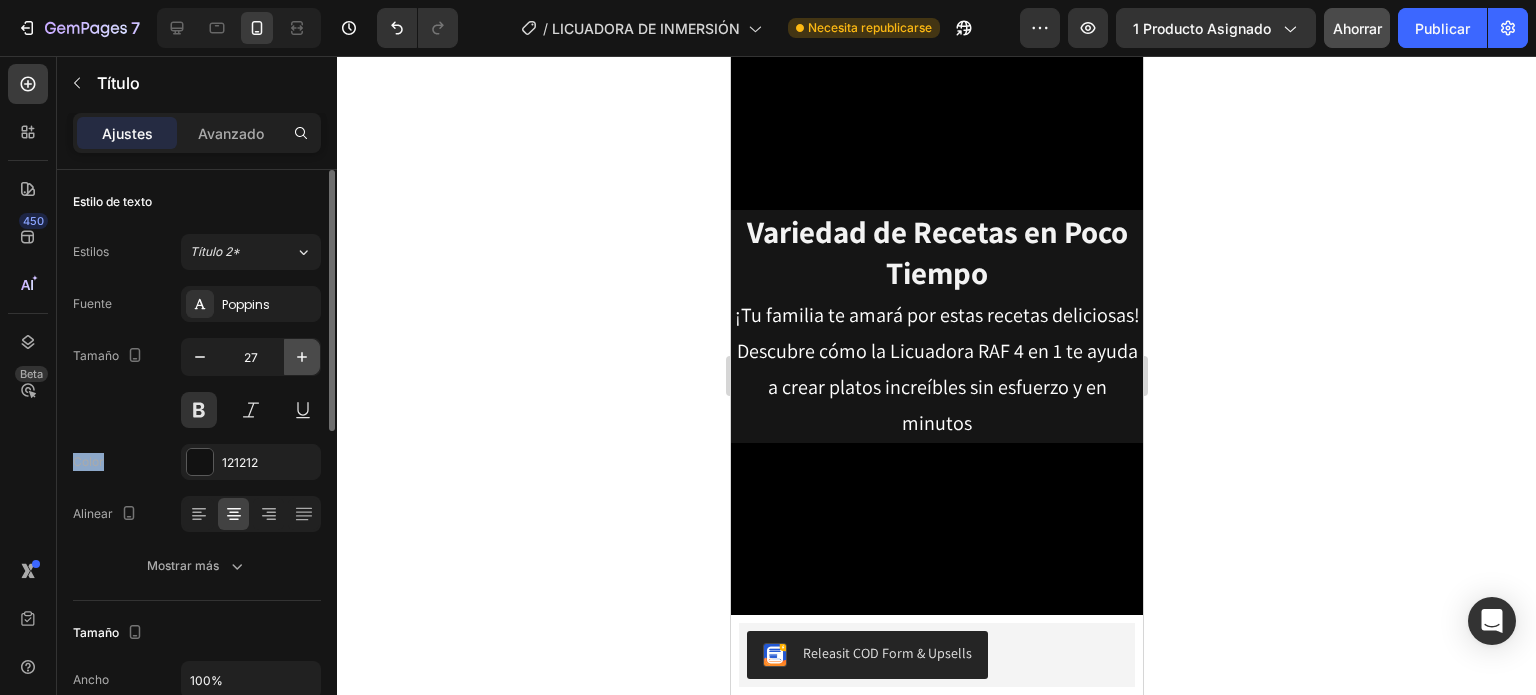 click 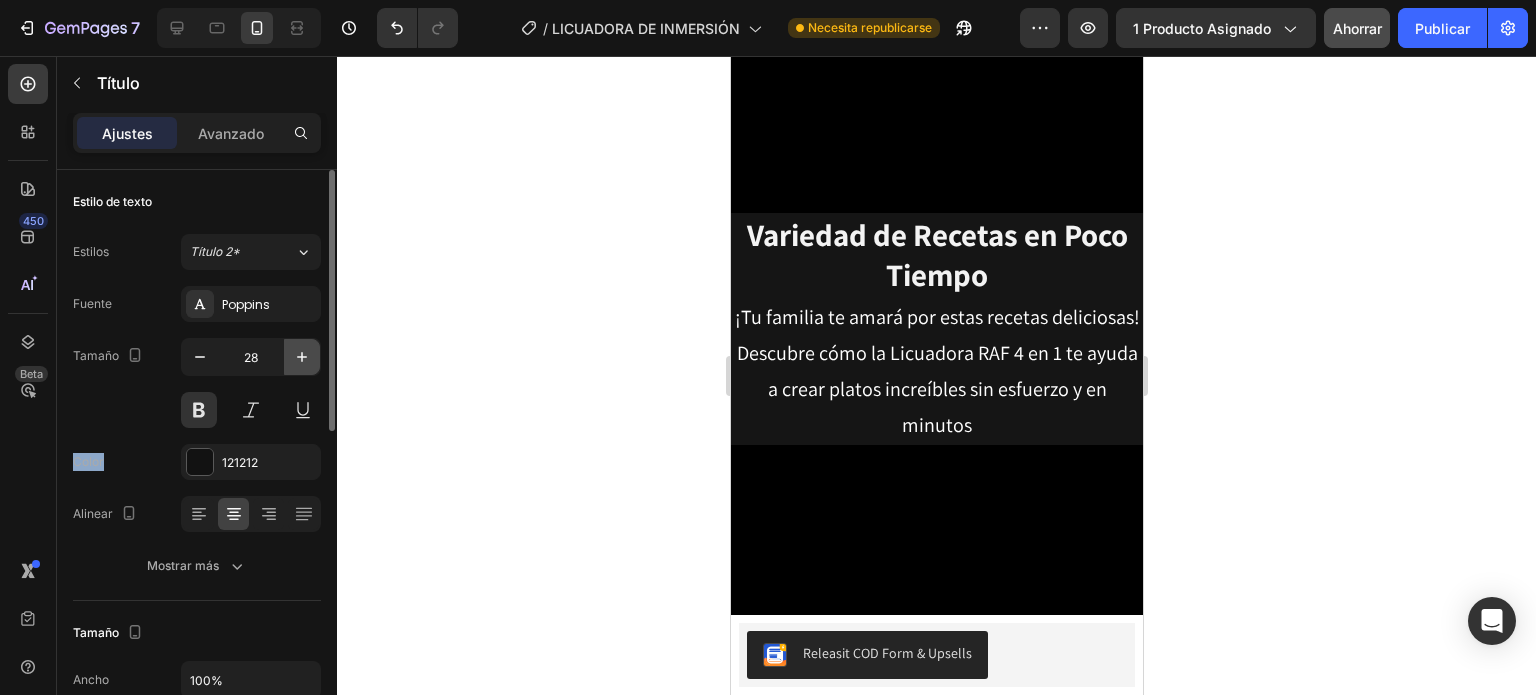 click 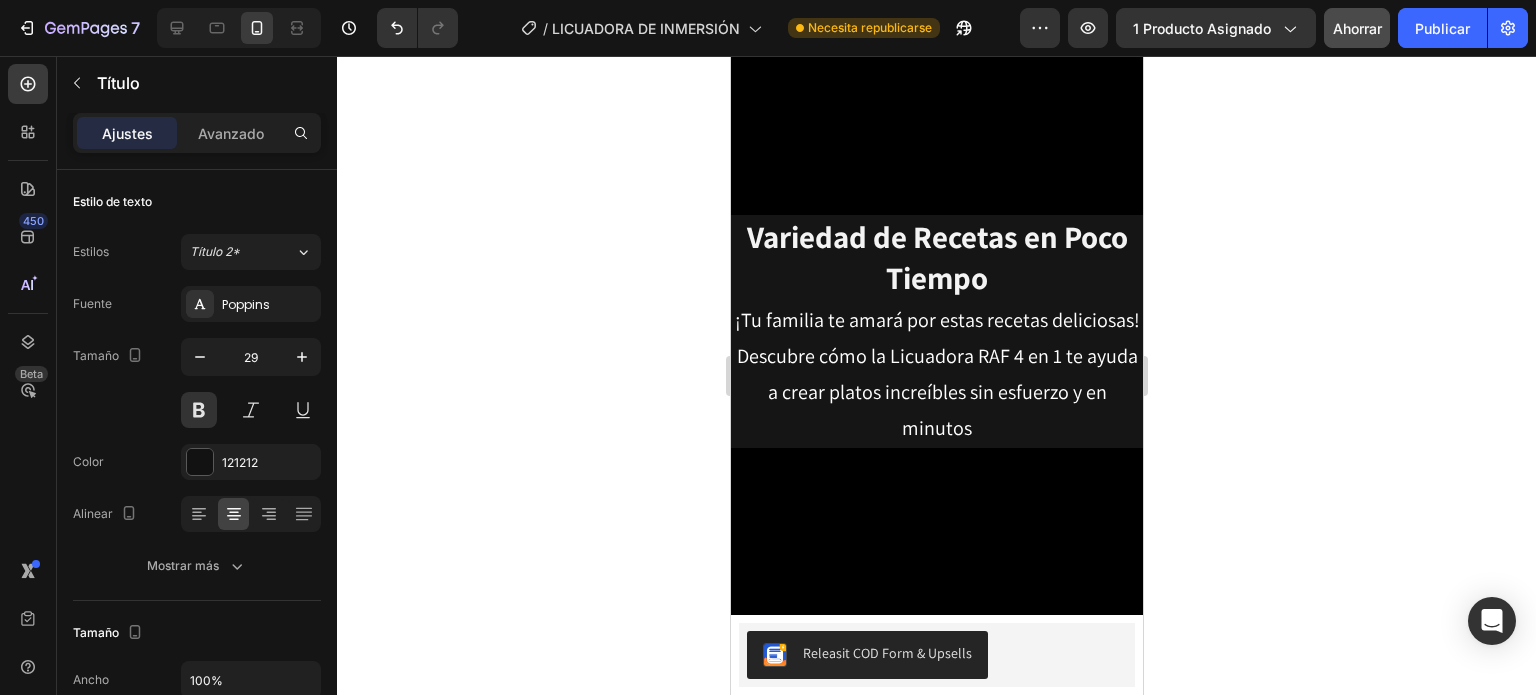 click 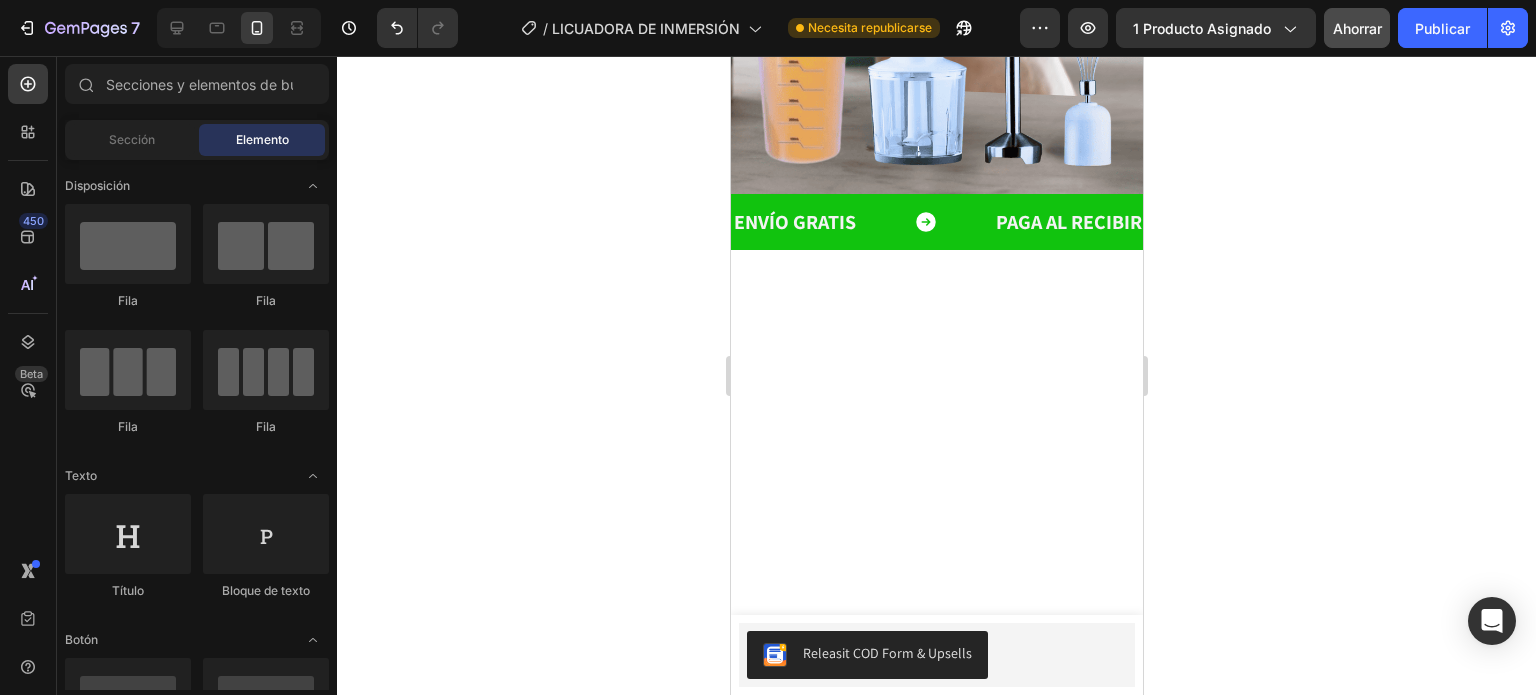 scroll, scrollTop: 5440, scrollLeft: 0, axis: vertical 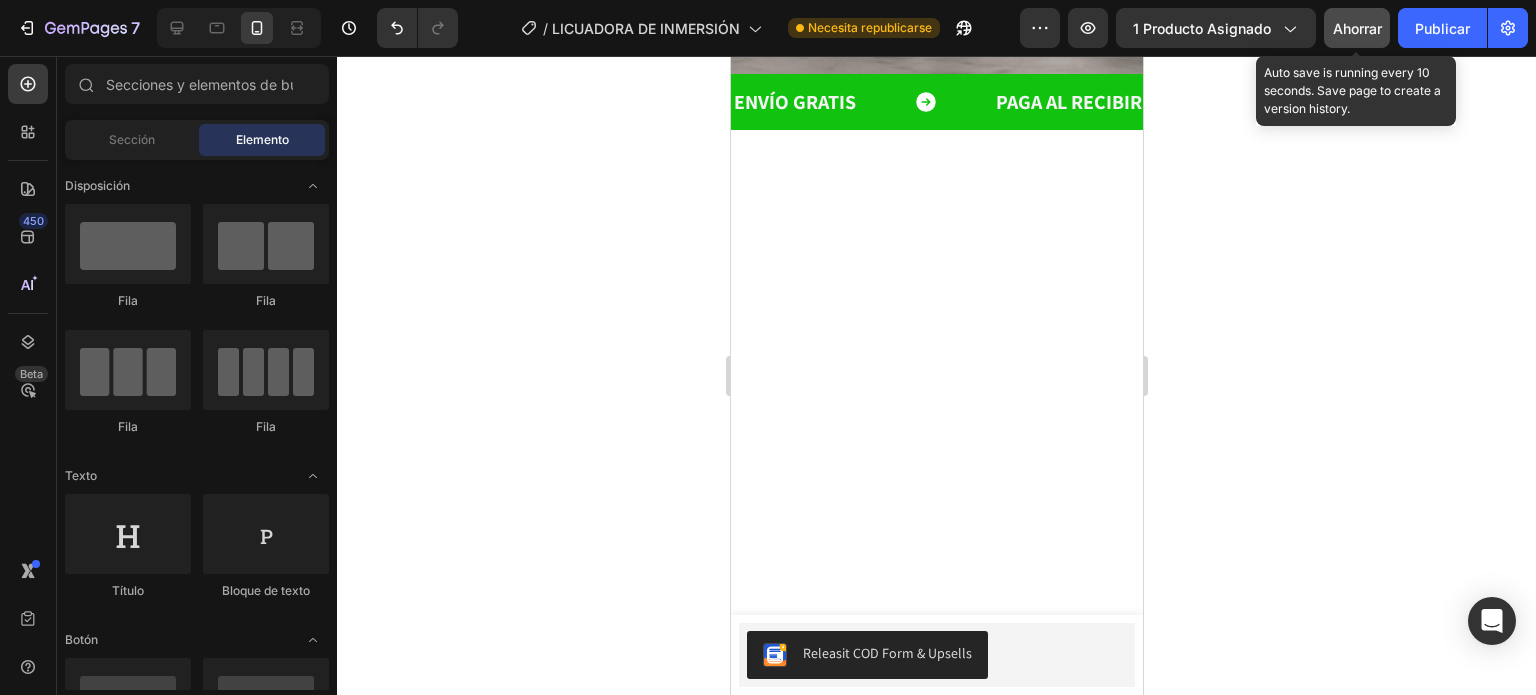 click on "Ahorrar" at bounding box center [1357, 28] 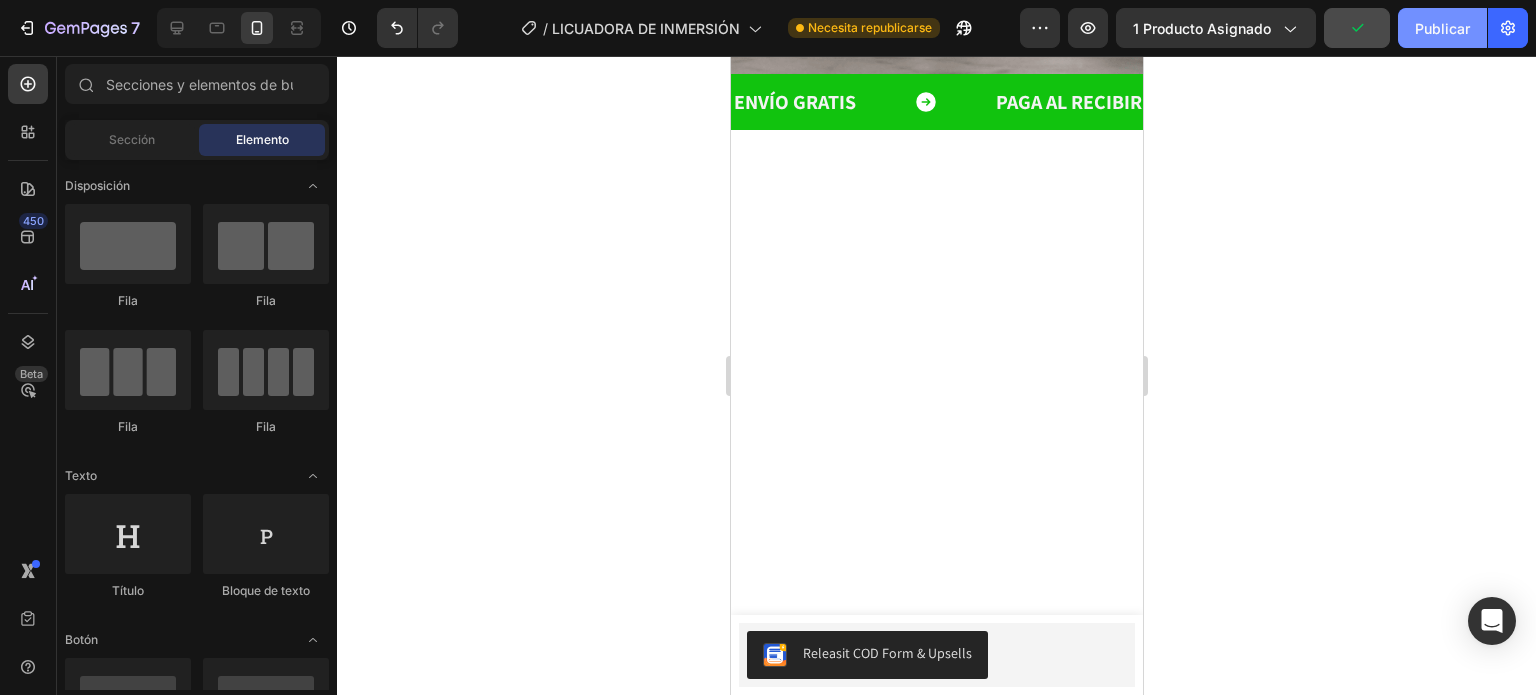 click on "Publicar" at bounding box center (1442, 28) 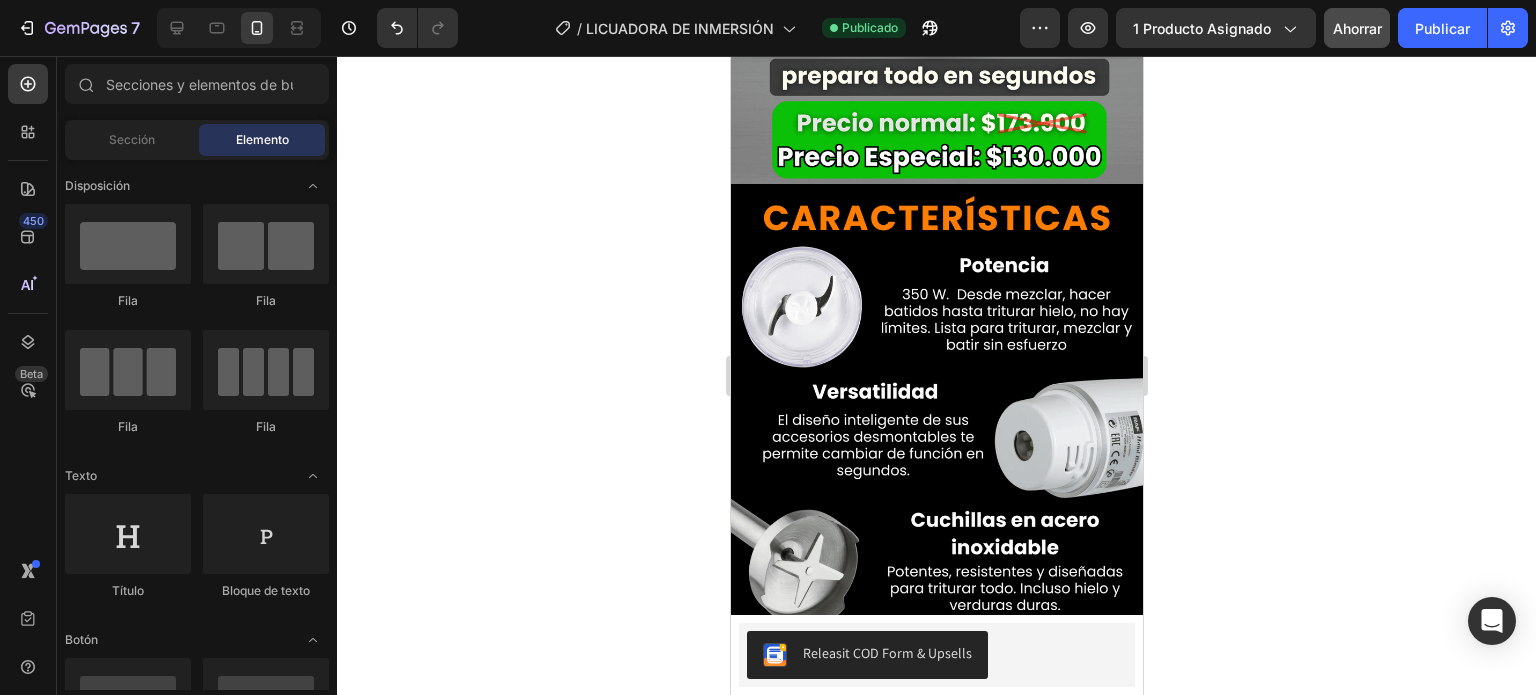 scroll, scrollTop: 1800, scrollLeft: 0, axis: vertical 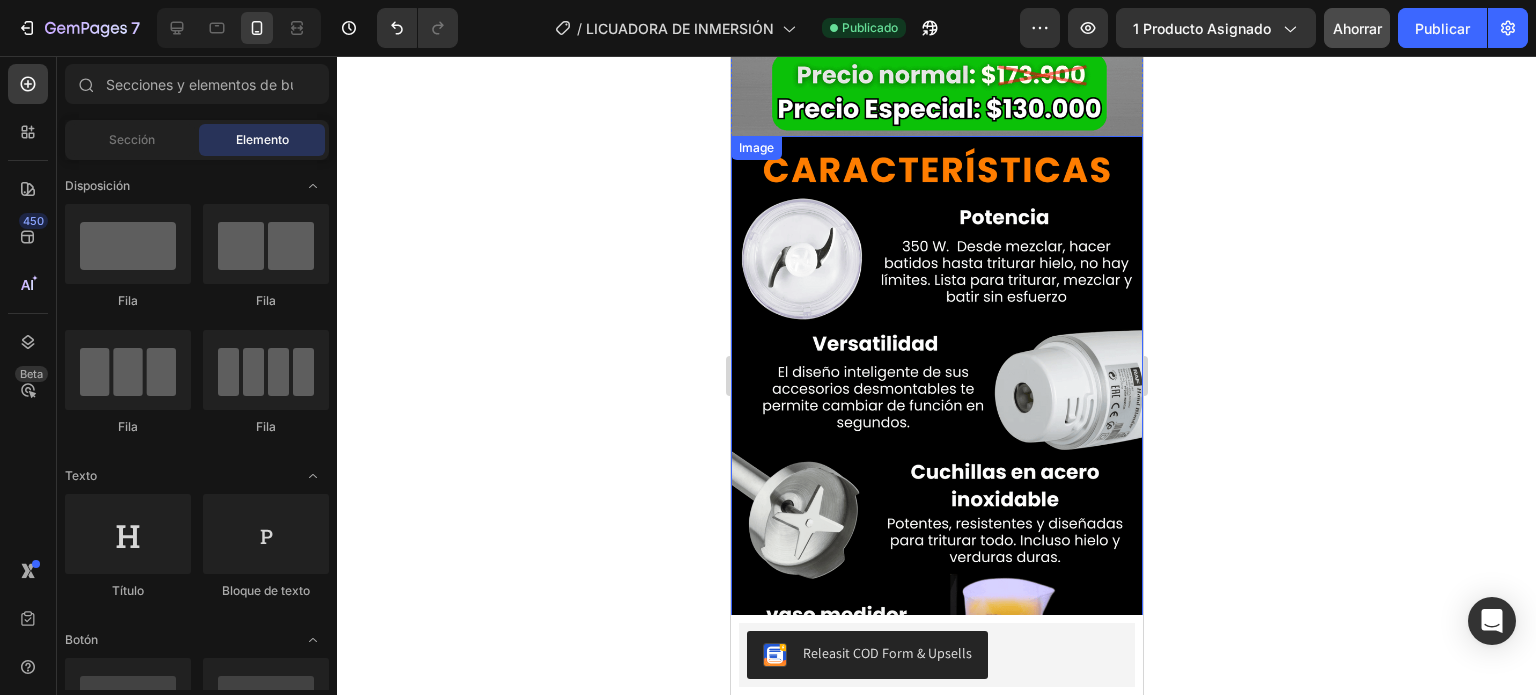 click at bounding box center (936, 460) 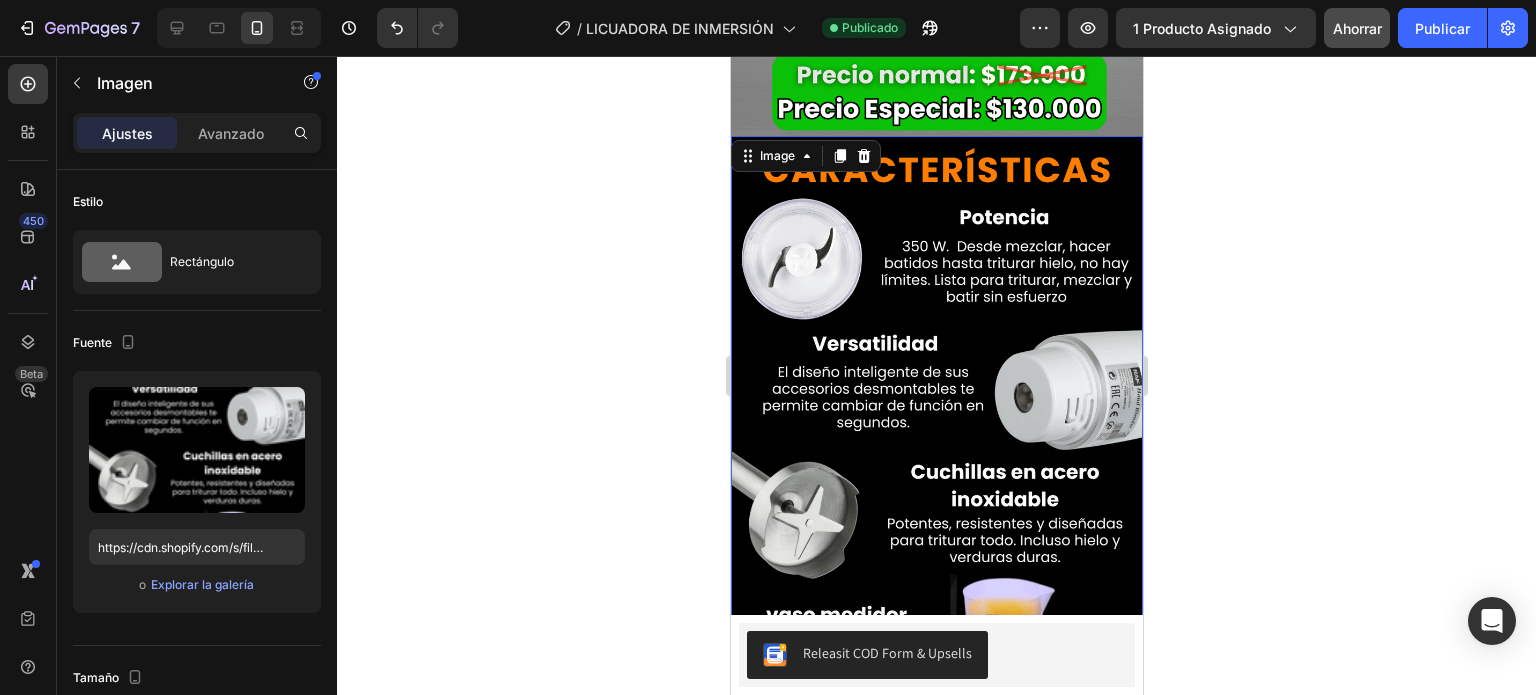 click 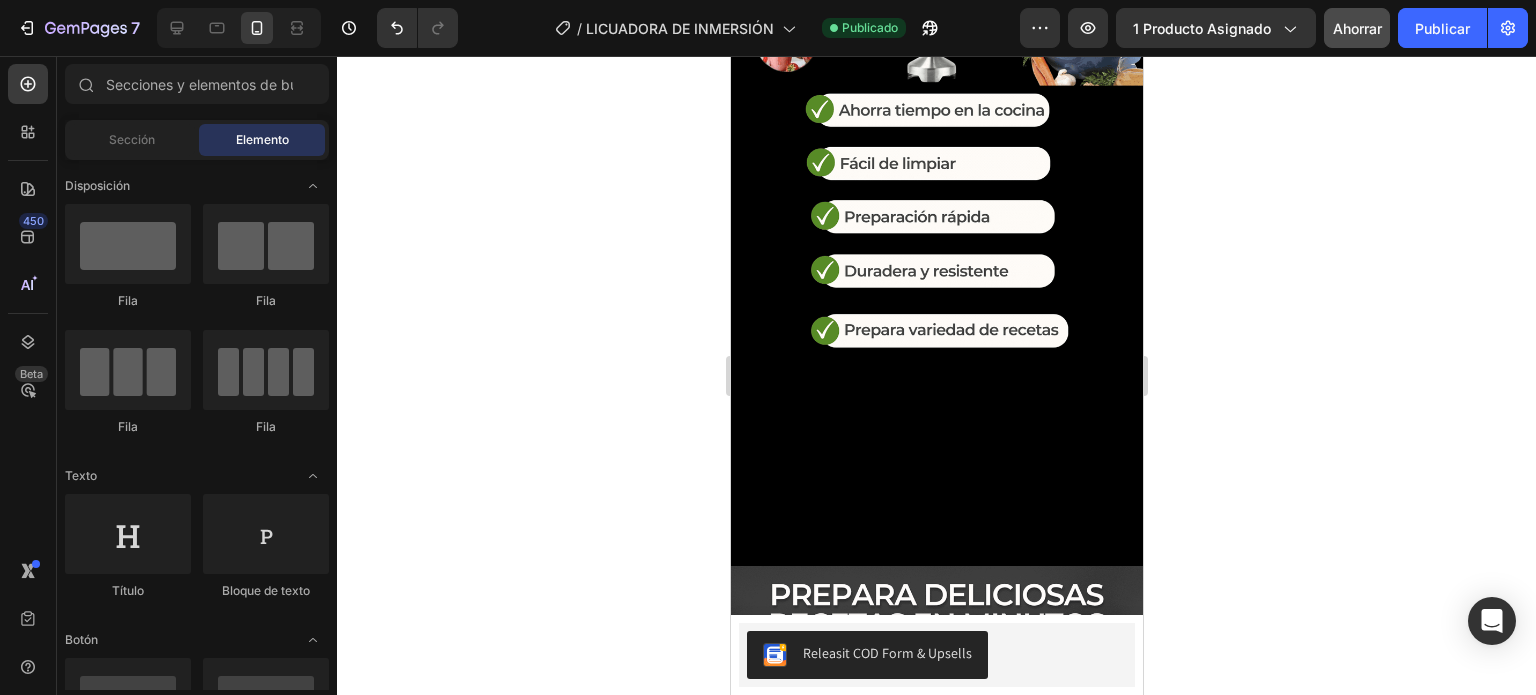 scroll, scrollTop: 2900, scrollLeft: 0, axis: vertical 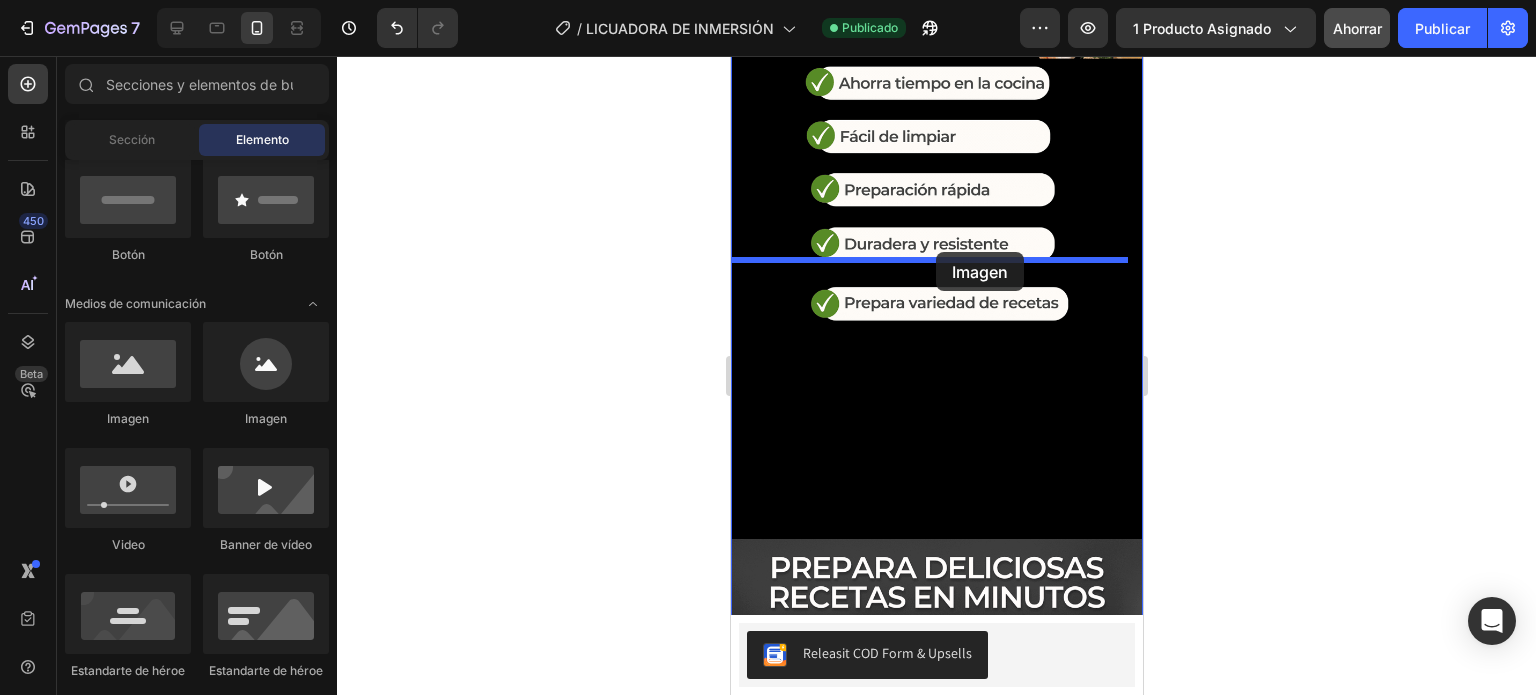 drag, startPoint x: 980, startPoint y: 439, endPoint x: 935, endPoint y: 252, distance: 192.33824 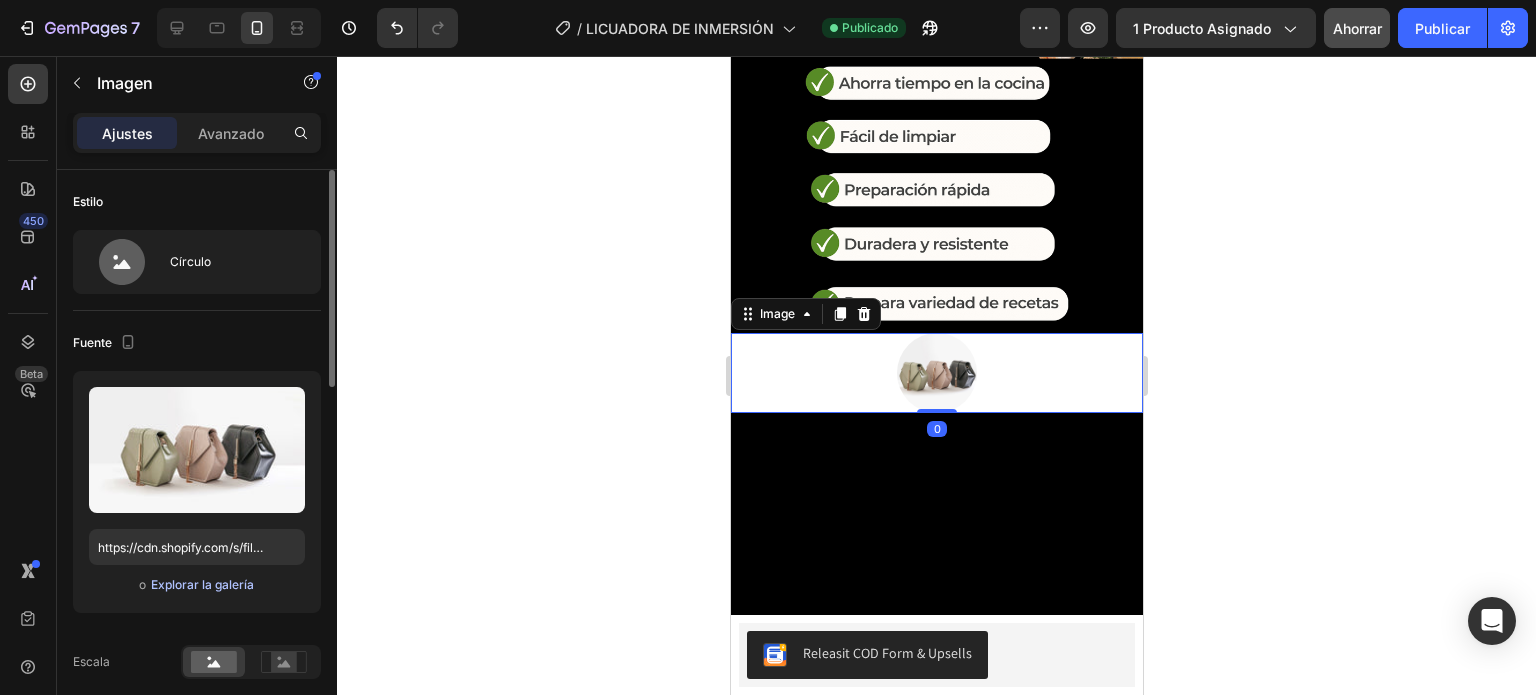 click on "Explorar la galería" at bounding box center (202, 584) 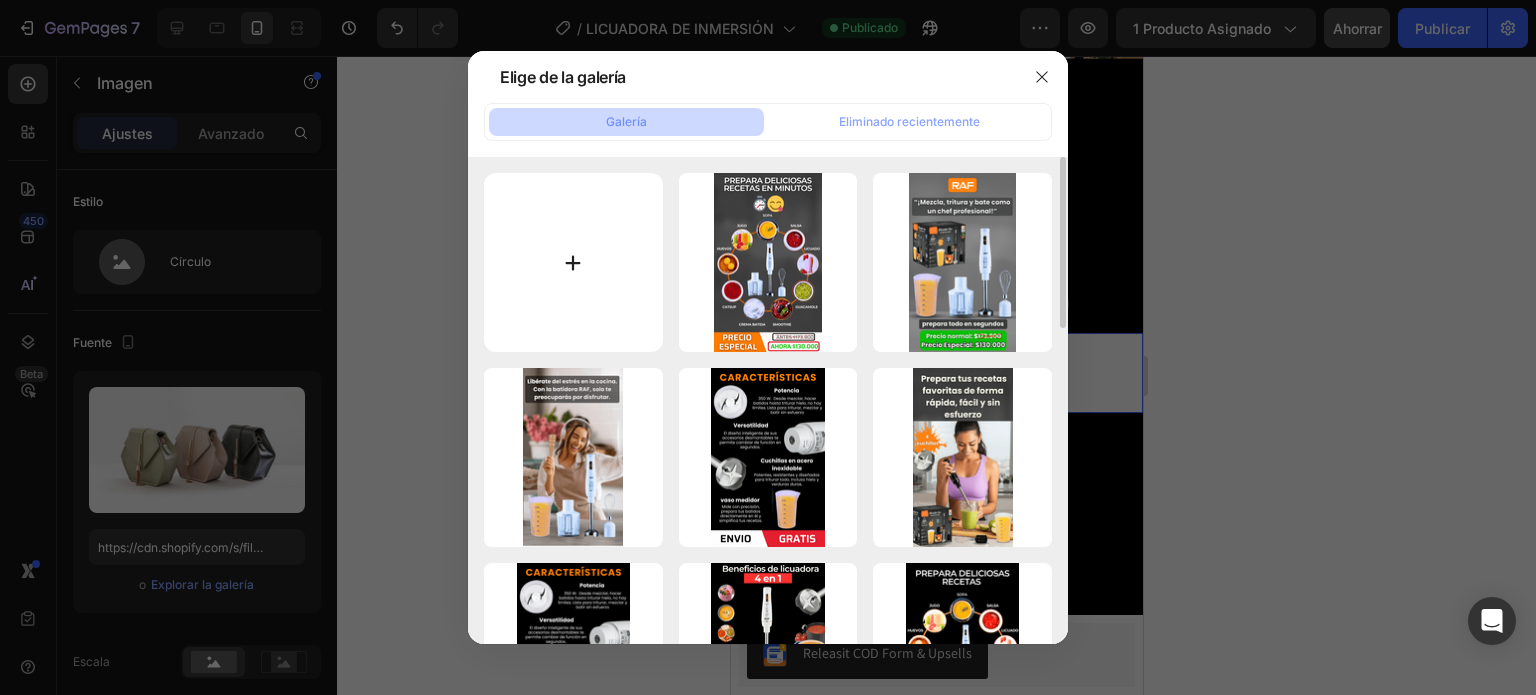 click at bounding box center [573, 262] 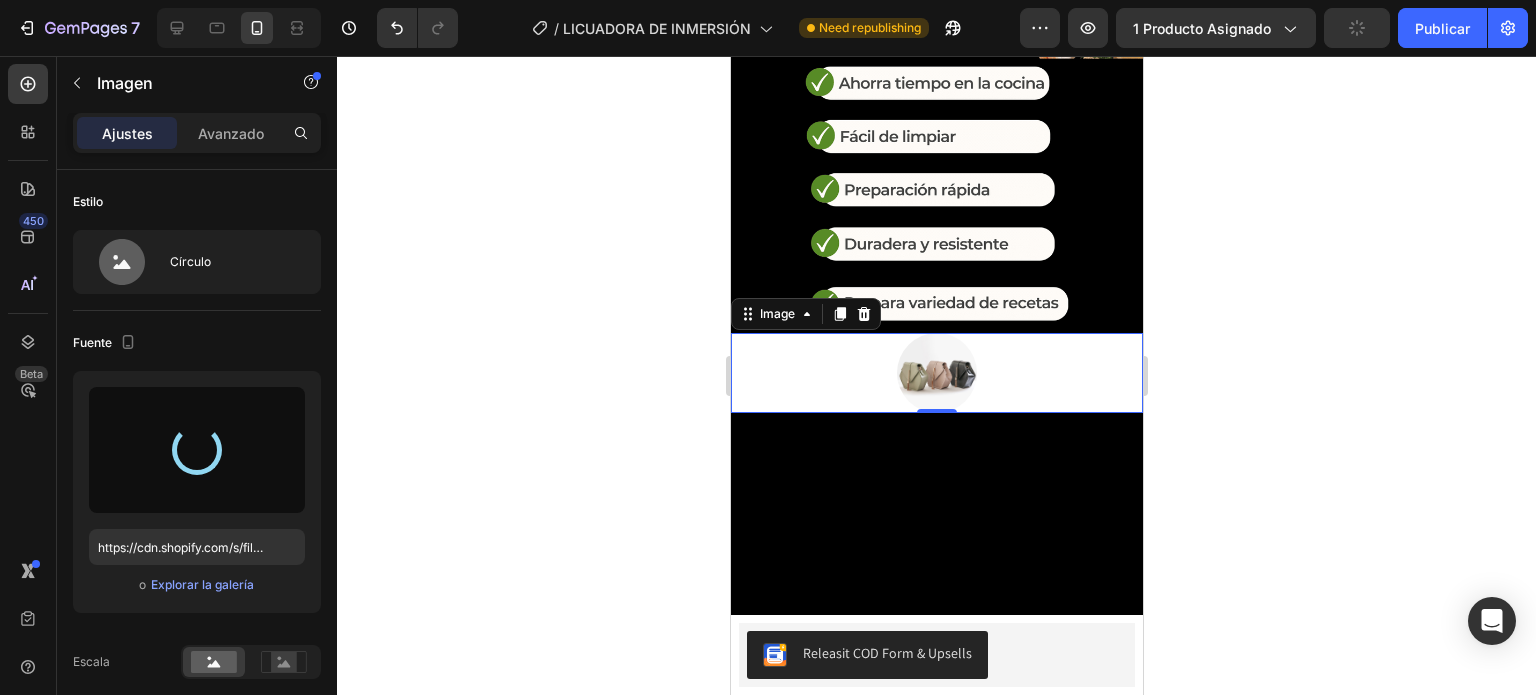 type on "https://cdn.shopify.com/s/files/1/0872/0882/1024/files/gempages_509480963076523181-d5f498cd-aac3-4b11-9053-d512e98843a6.png" 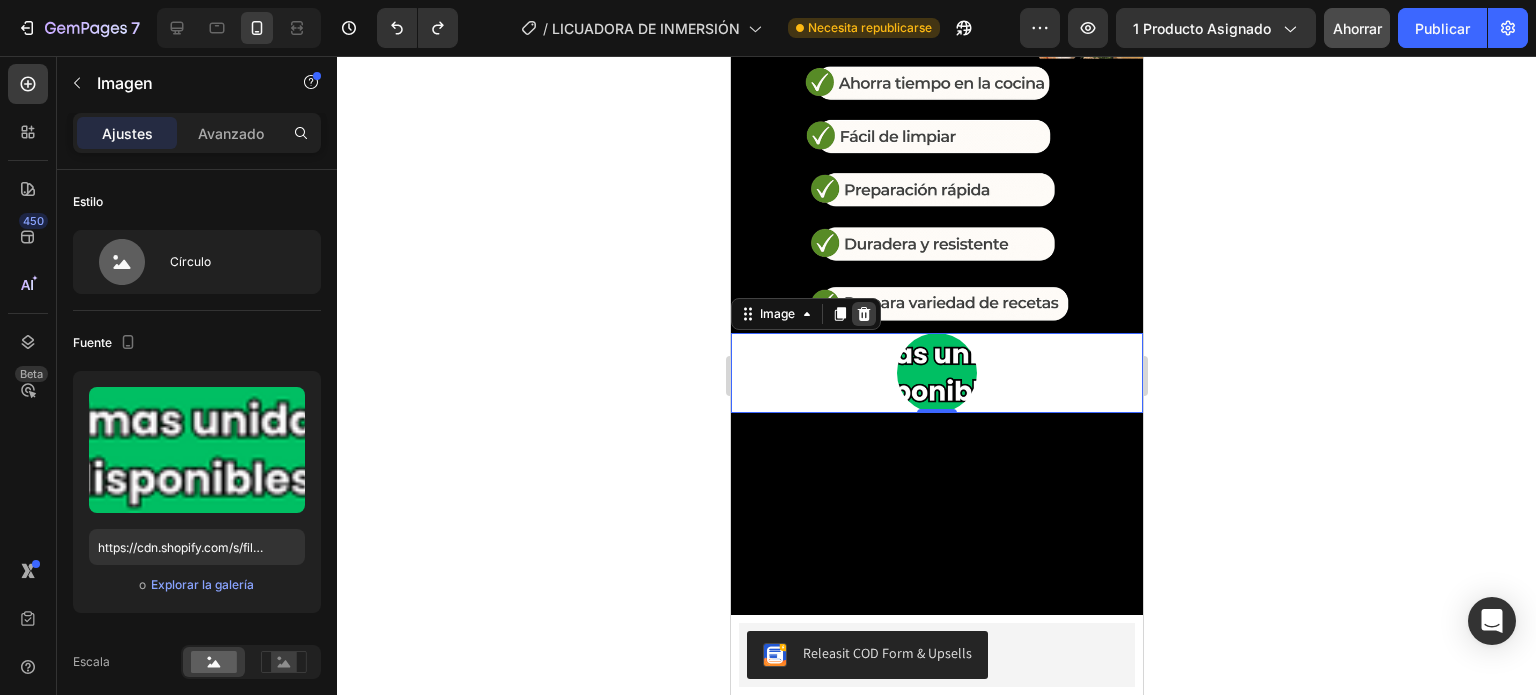 click at bounding box center (863, 314) 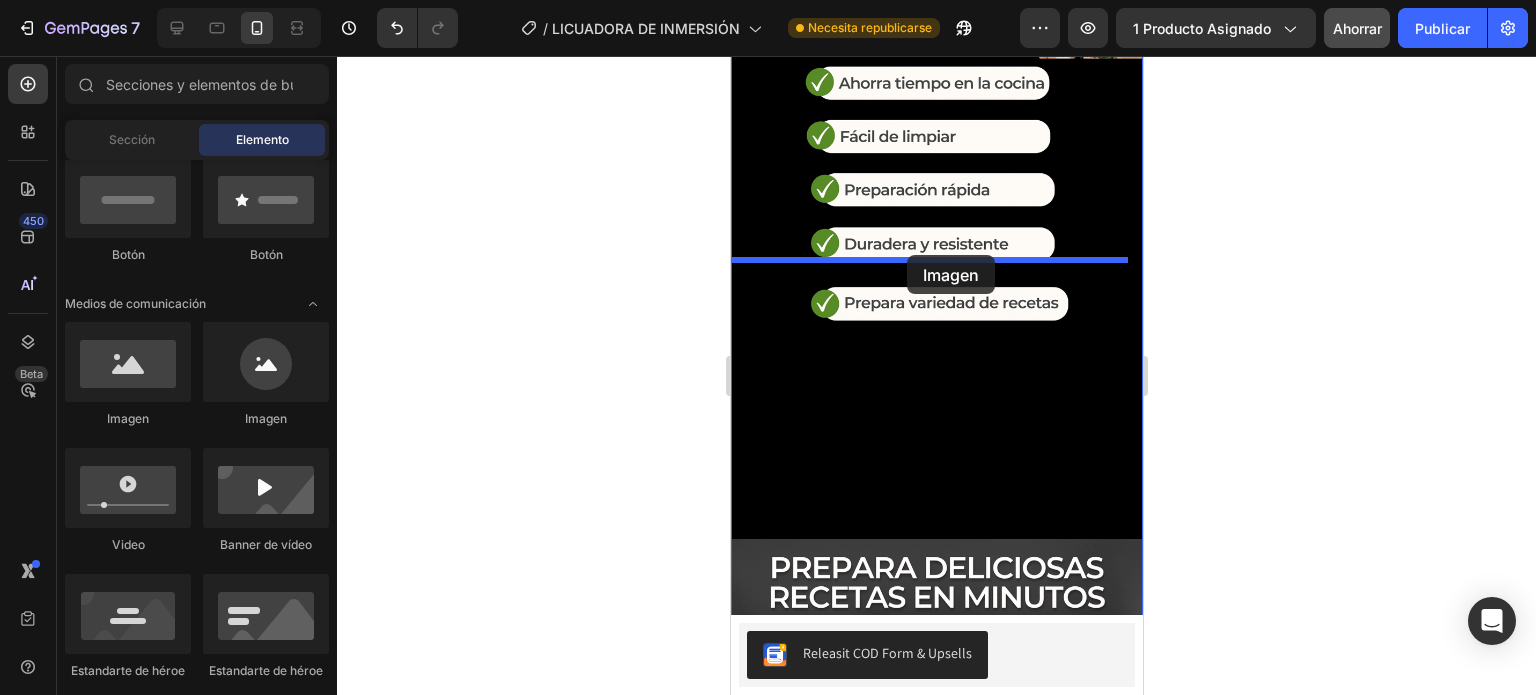 drag, startPoint x: 862, startPoint y: 430, endPoint x: 906, endPoint y: 255, distance: 180.44667 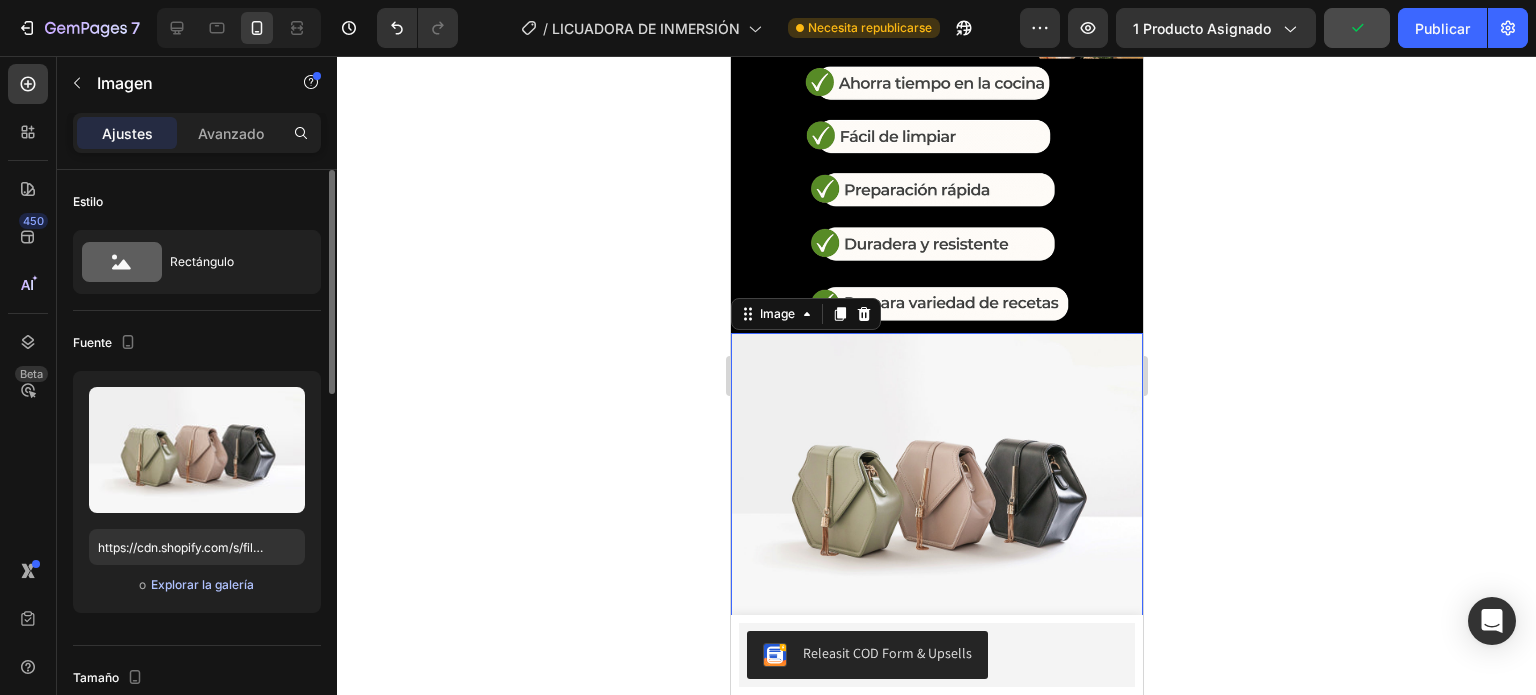click on "Explorar la galería" at bounding box center [202, 584] 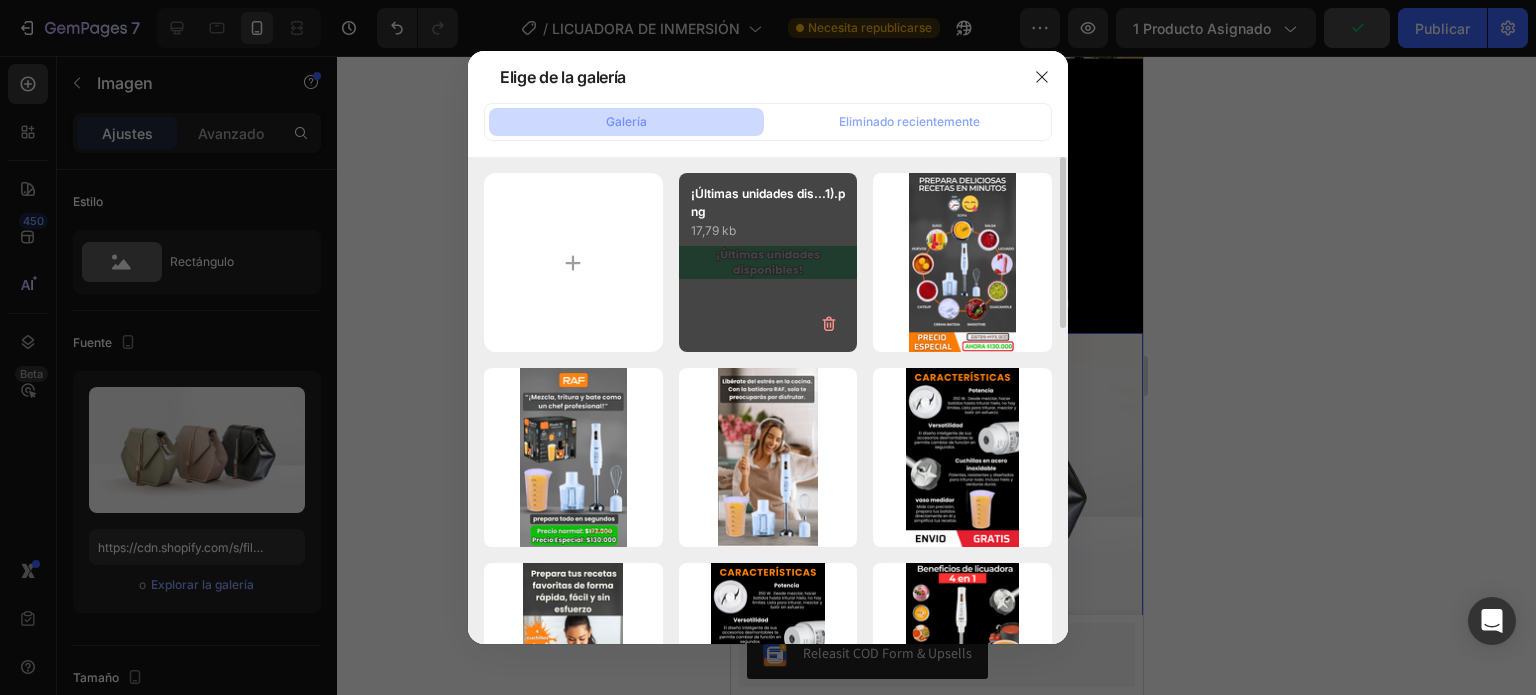 click on "¡Últimas unidades dis...1).png 17,79 kb" at bounding box center [768, 262] 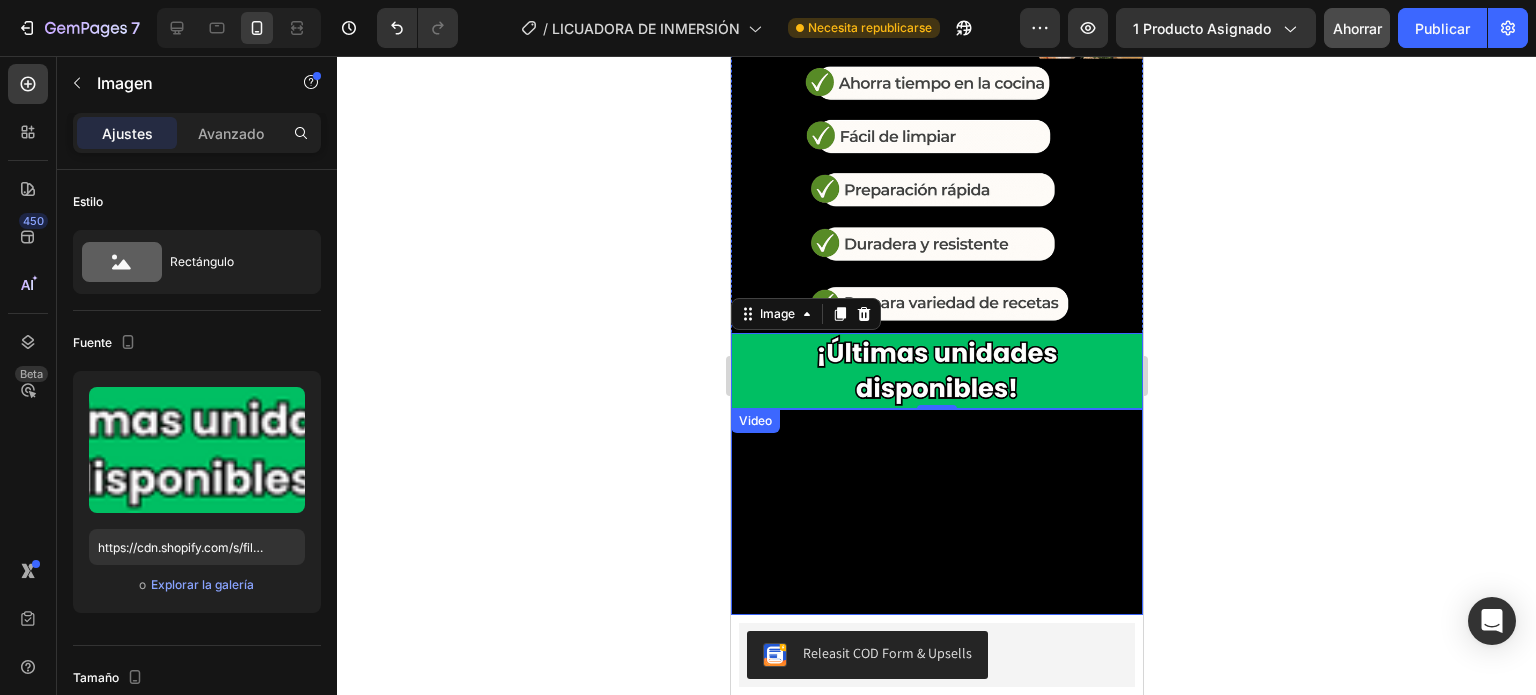 click 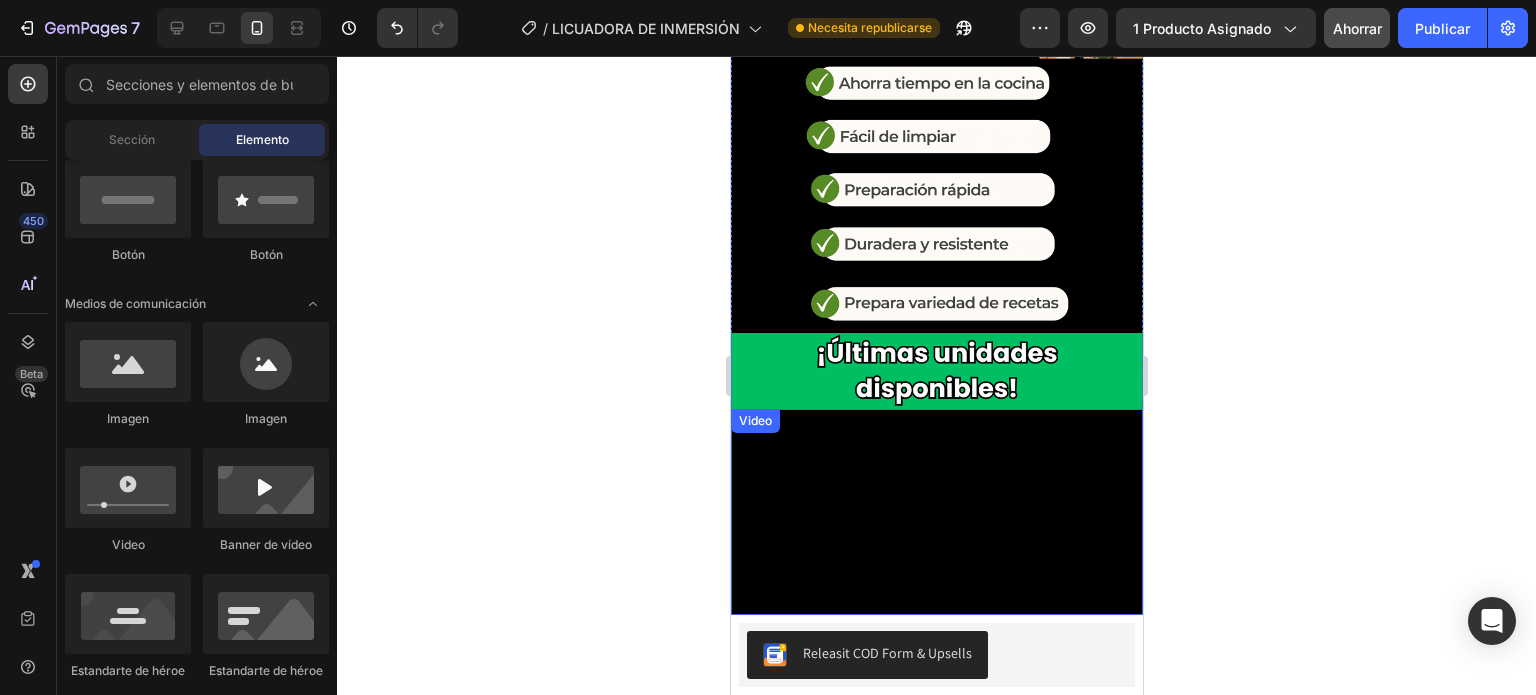 click 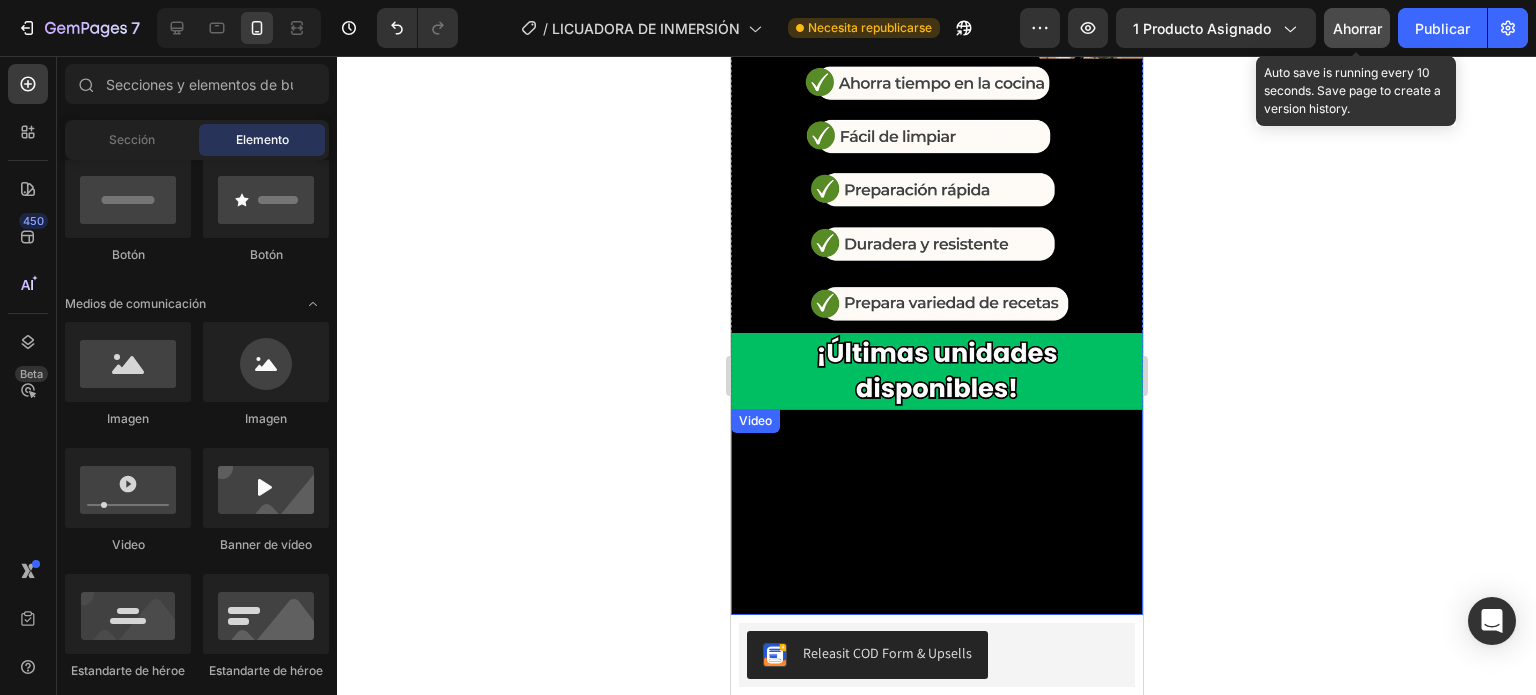 click on "Ahorrar" at bounding box center [1357, 28] 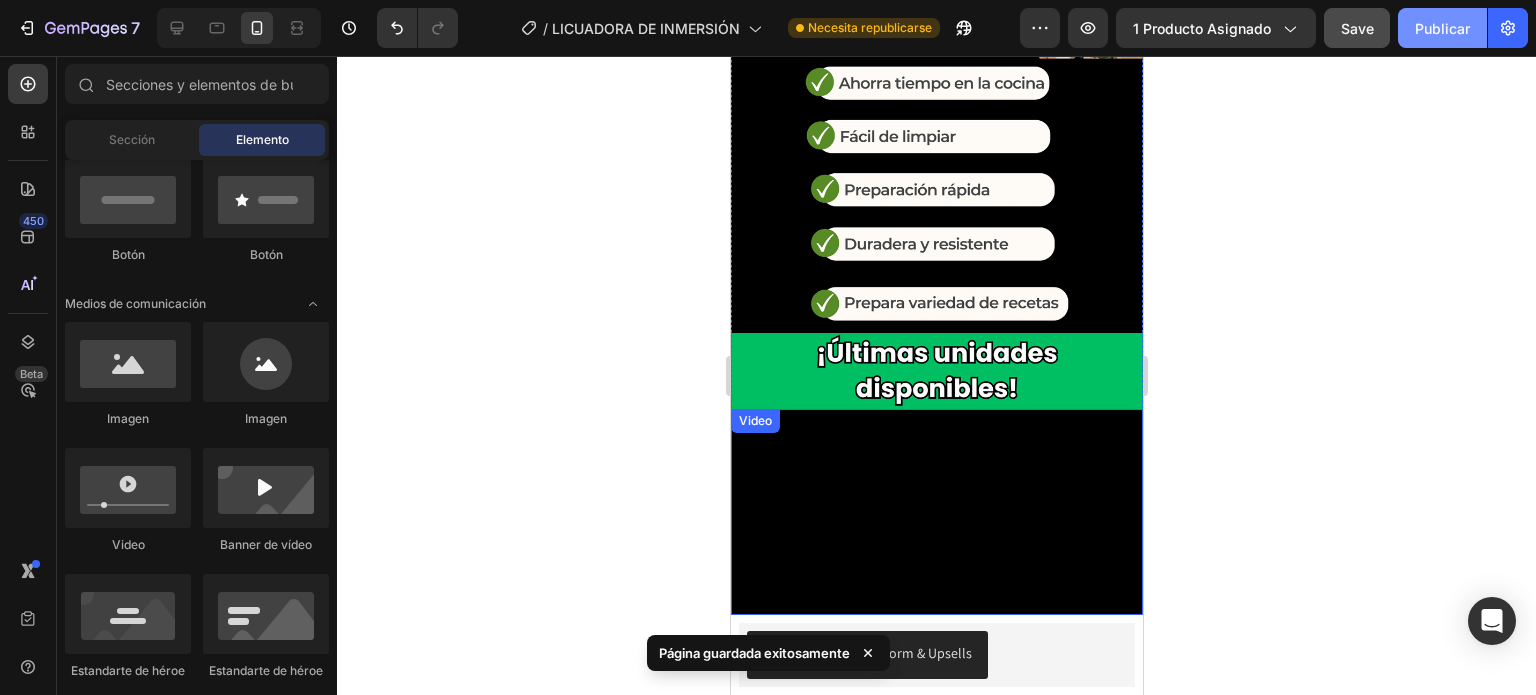 click on "Publicar" at bounding box center [1442, 28] 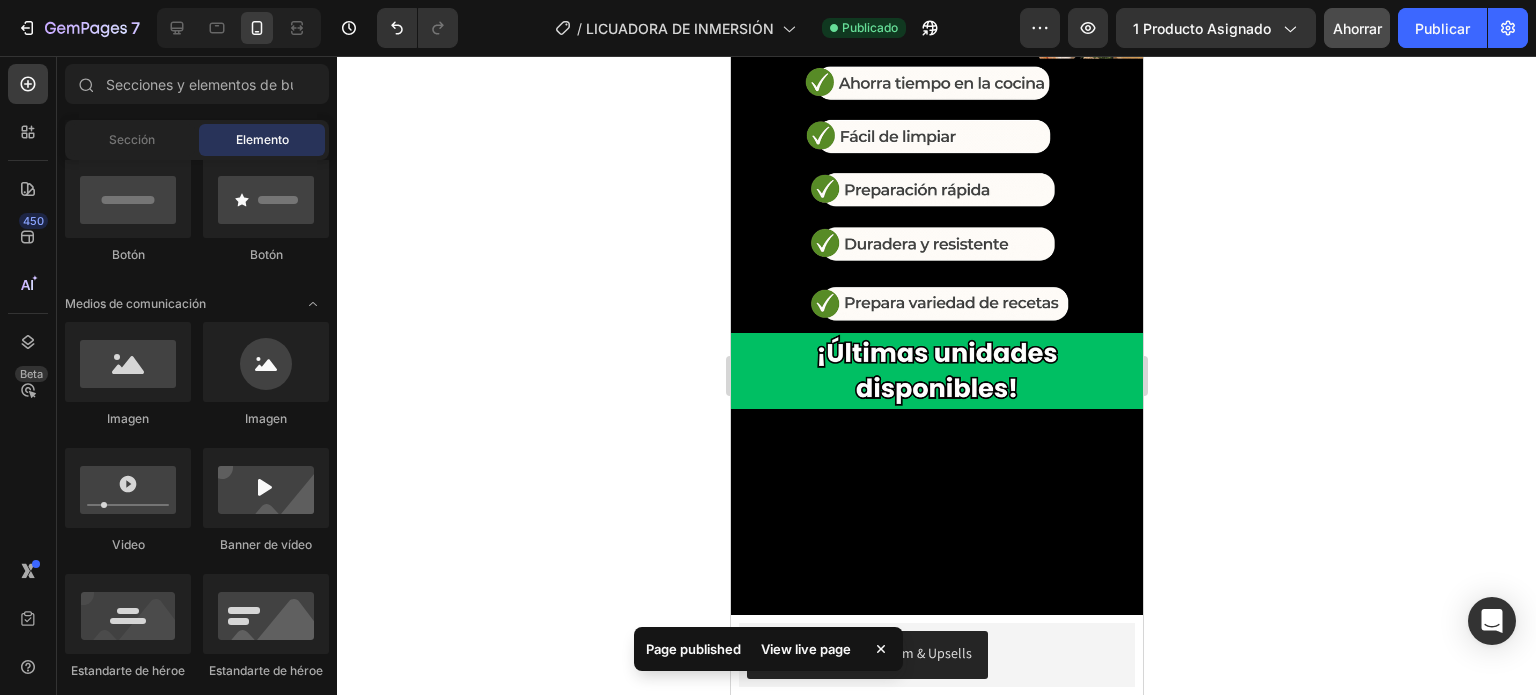 type 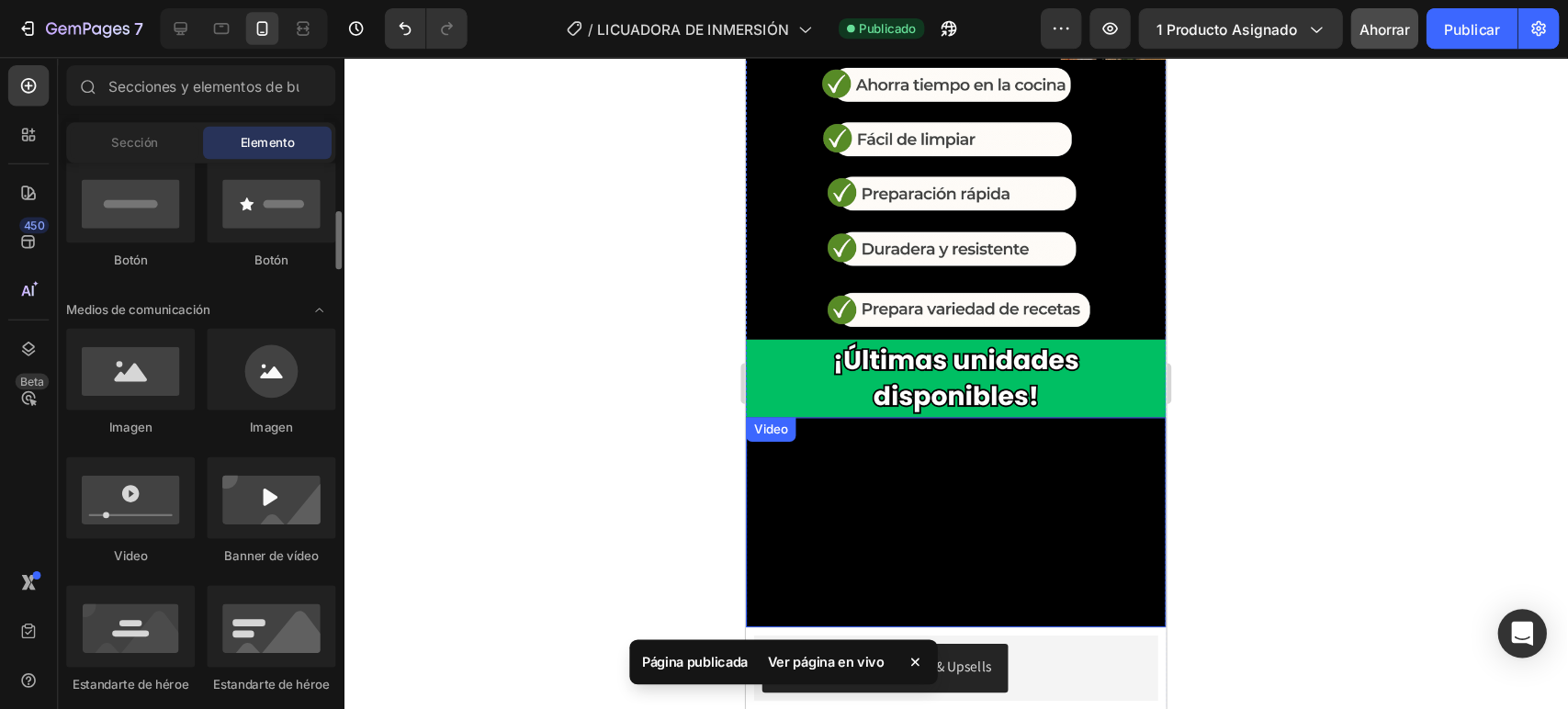 scroll, scrollTop: 459, scrollLeft: 0, axis: vertical 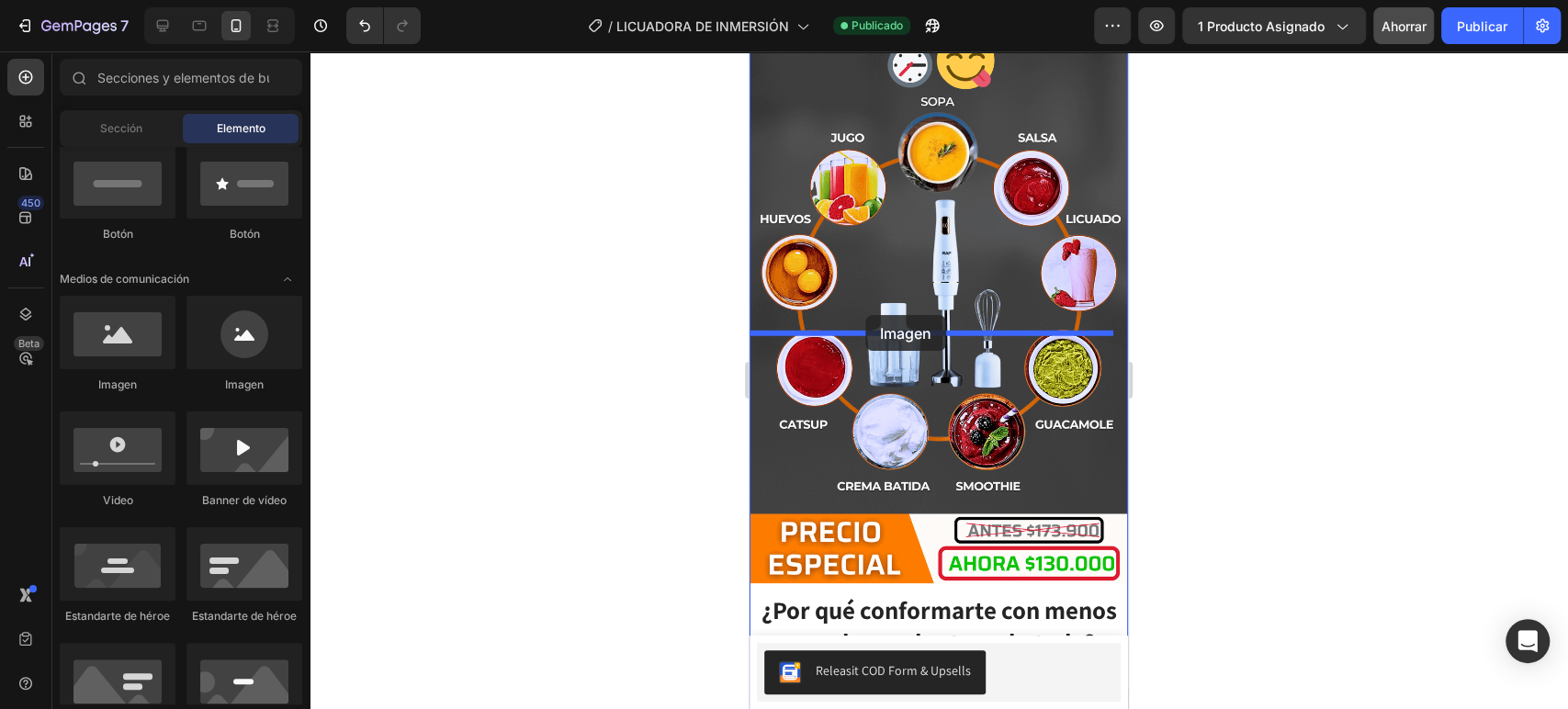 drag, startPoint x: 857, startPoint y: 394, endPoint x: 865, endPoint y: 315, distance: 79.40403 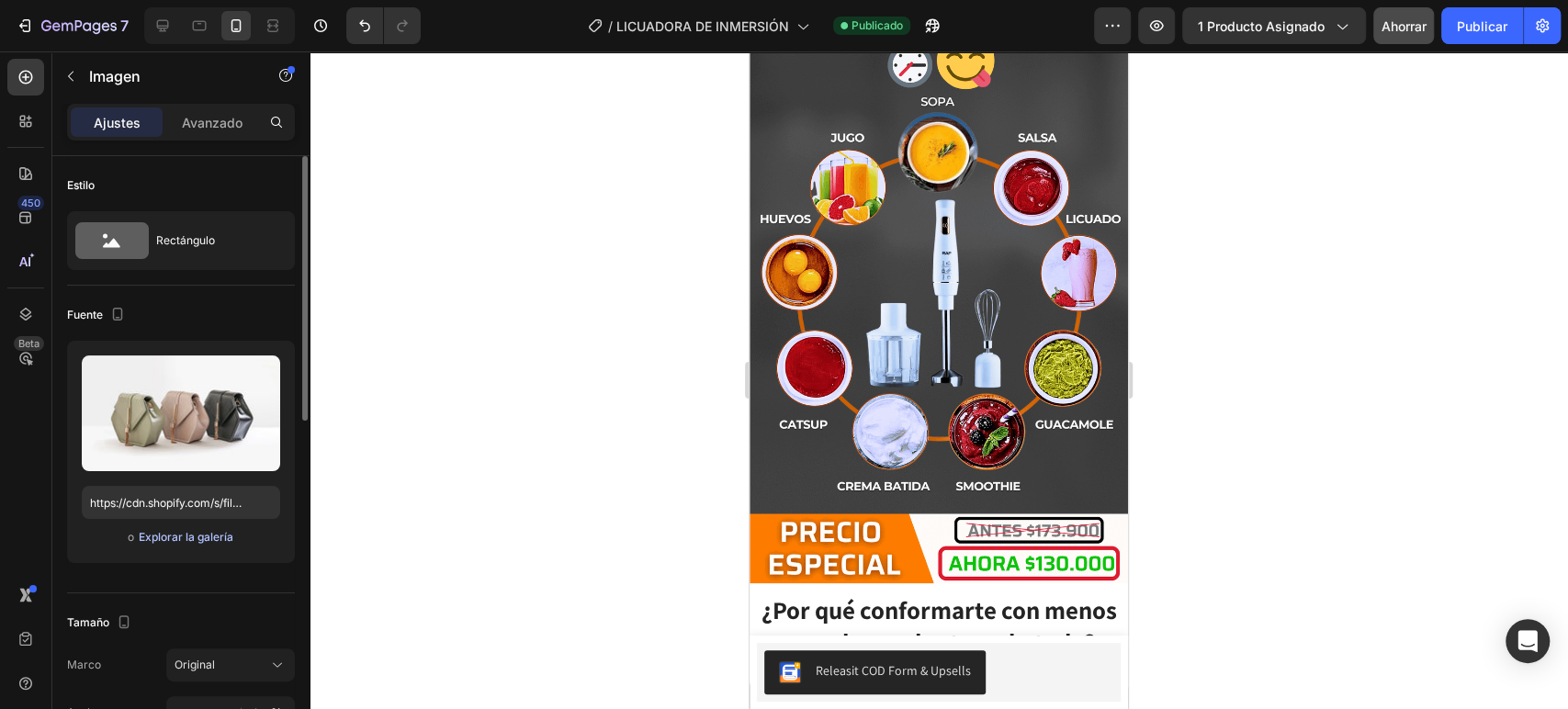 click on "Explorar la galería" at bounding box center (186, 536) 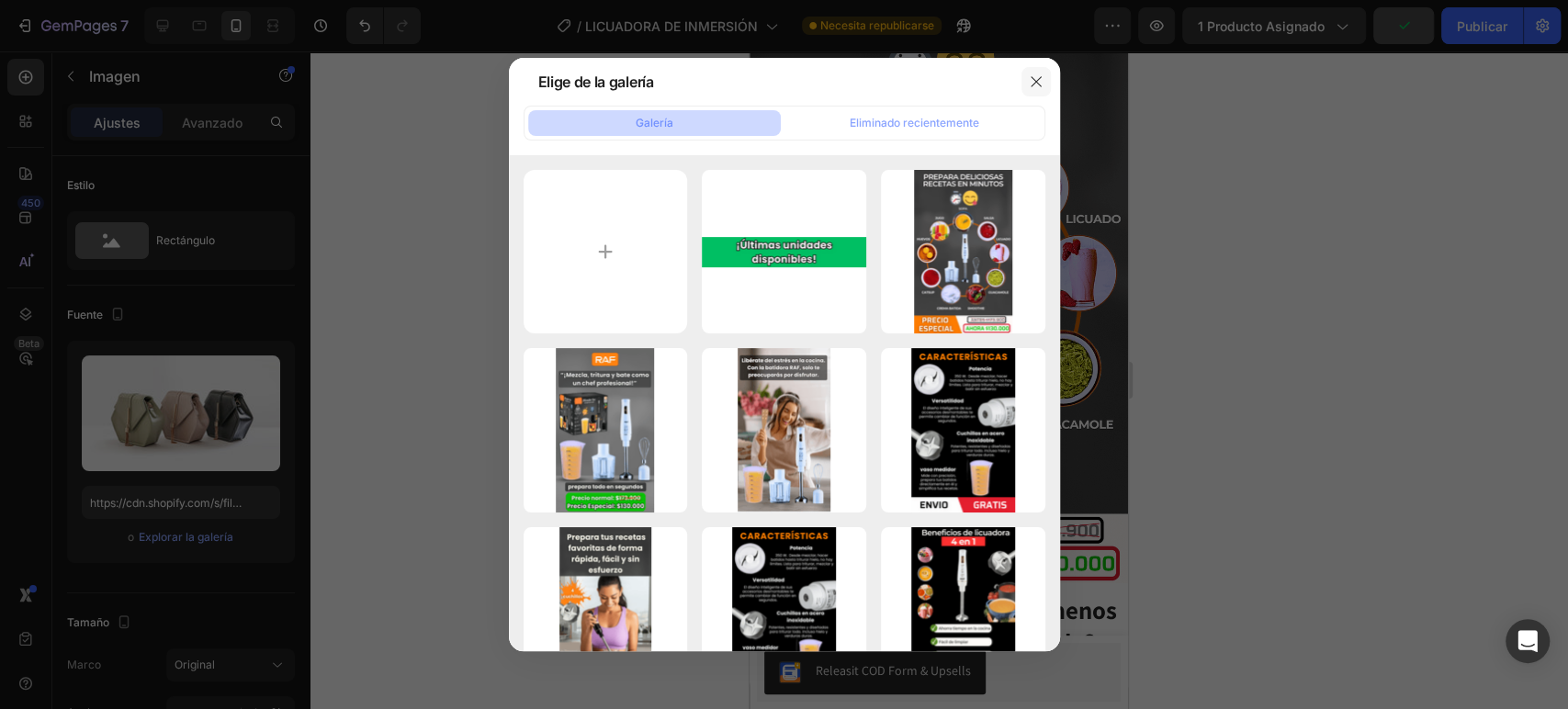 click at bounding box center (1036, 82) 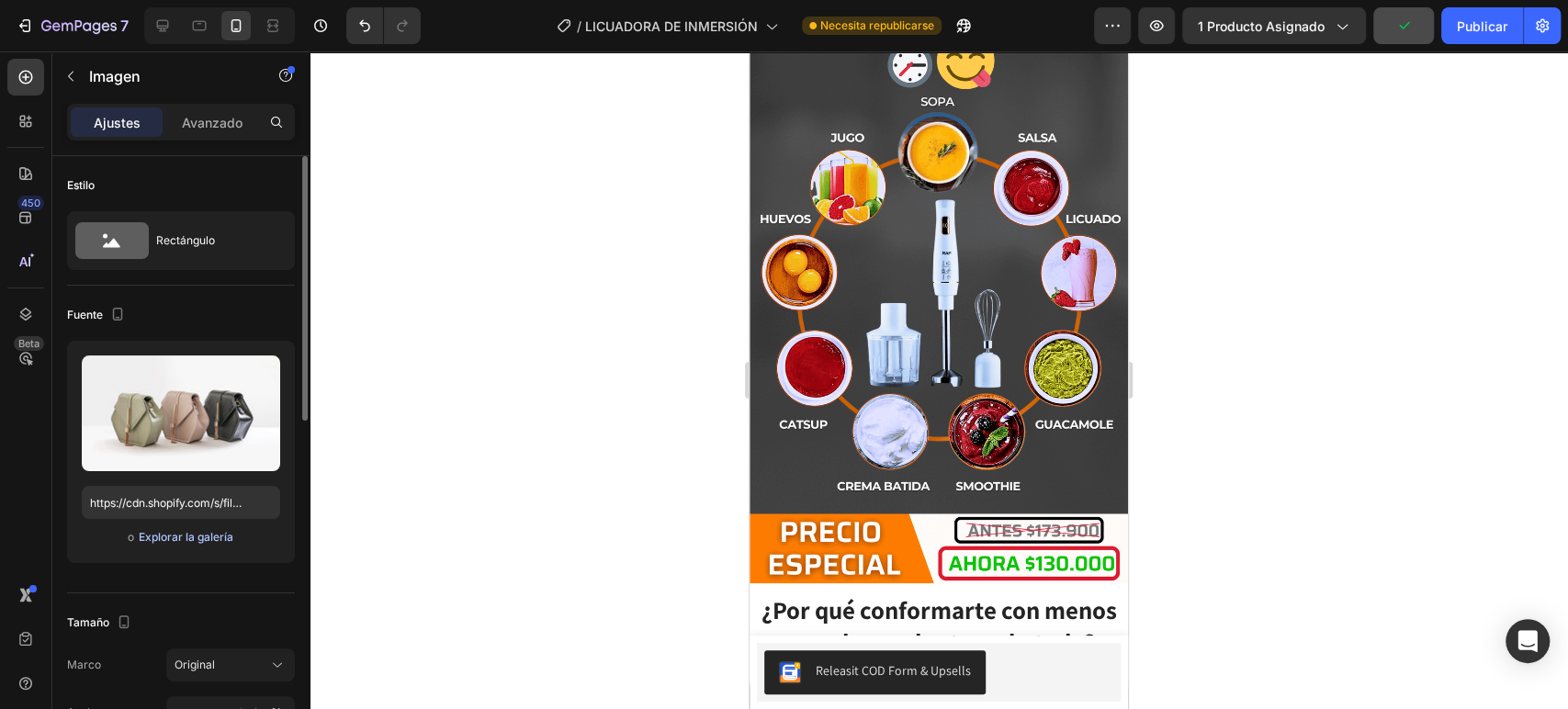 click on "Explorar la galería" at bounding box center (186, 536) 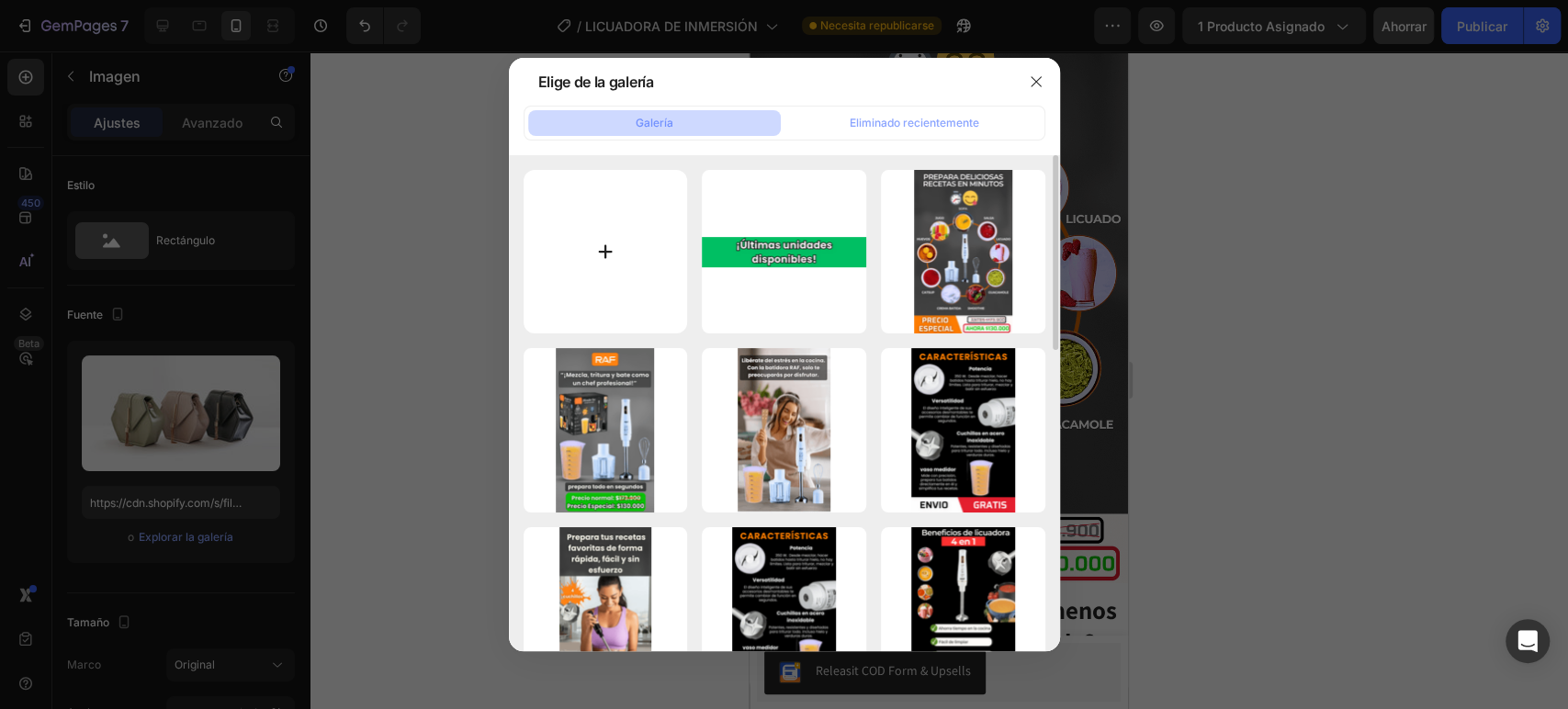 click at bounding box center [605, 252] 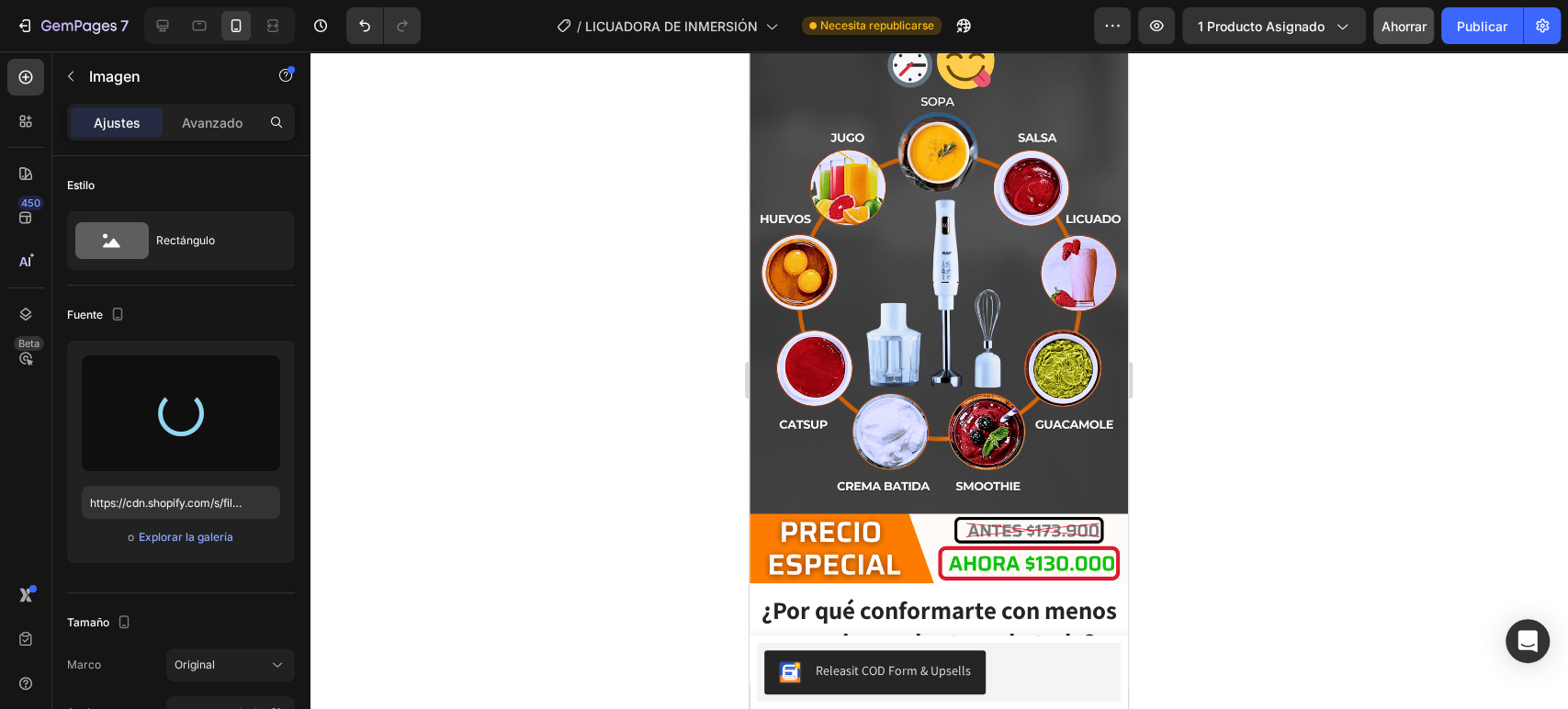 type on "https://cdn.shopify.com/s/files/1/0872/0882/1024/files/gempages_509480963076523181-3846a7b6-2e94-4519-a076-86810cf1c4a0.png" 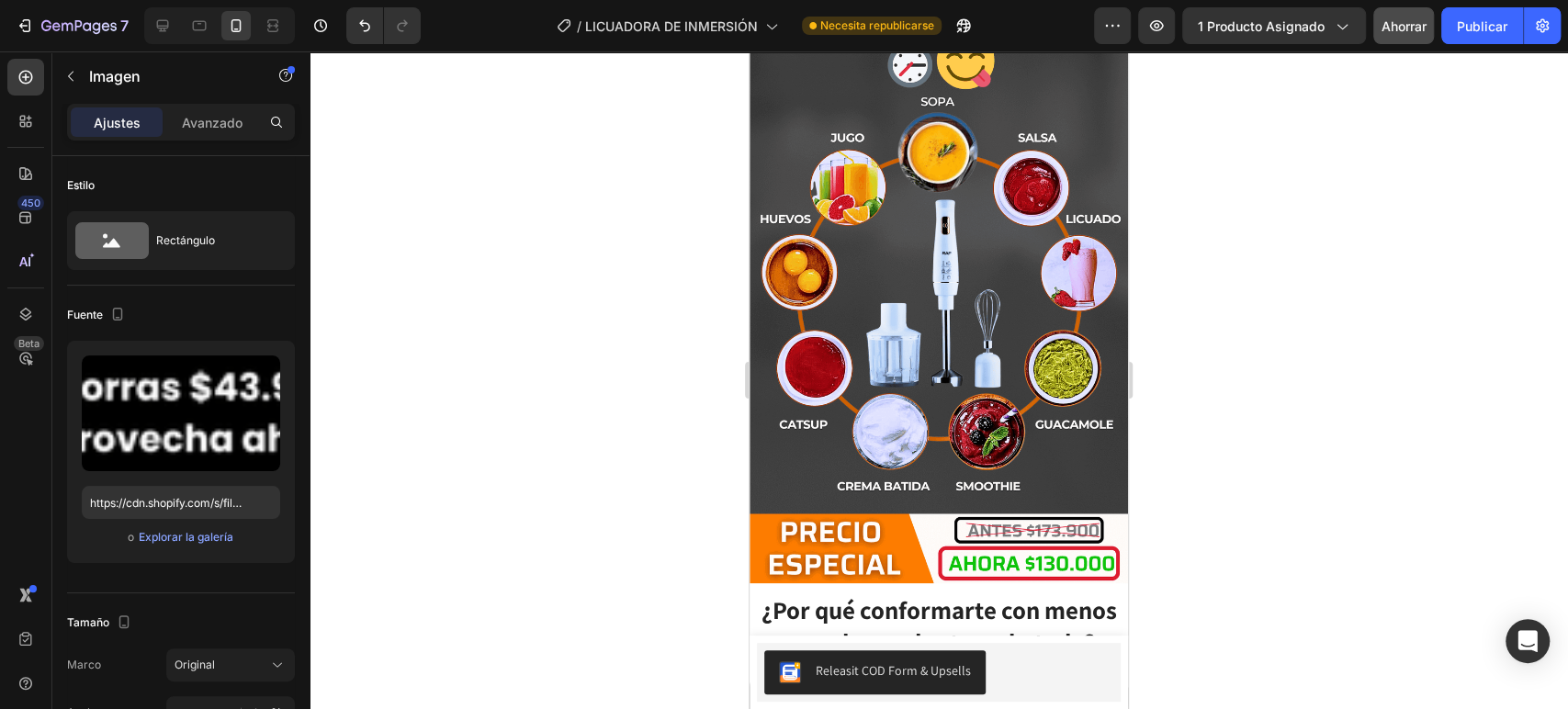 click 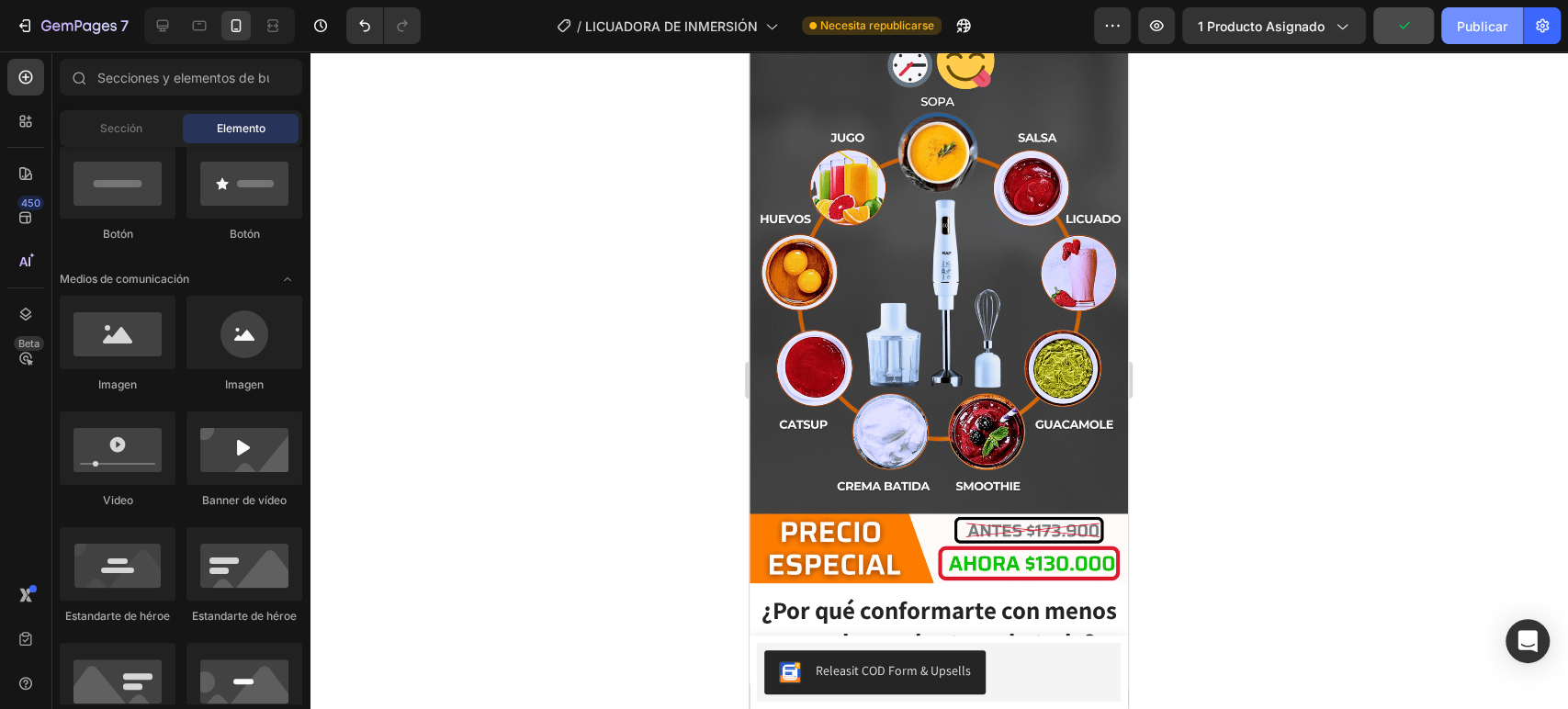 click on "Publicar" at bounding box center [1482, 26] 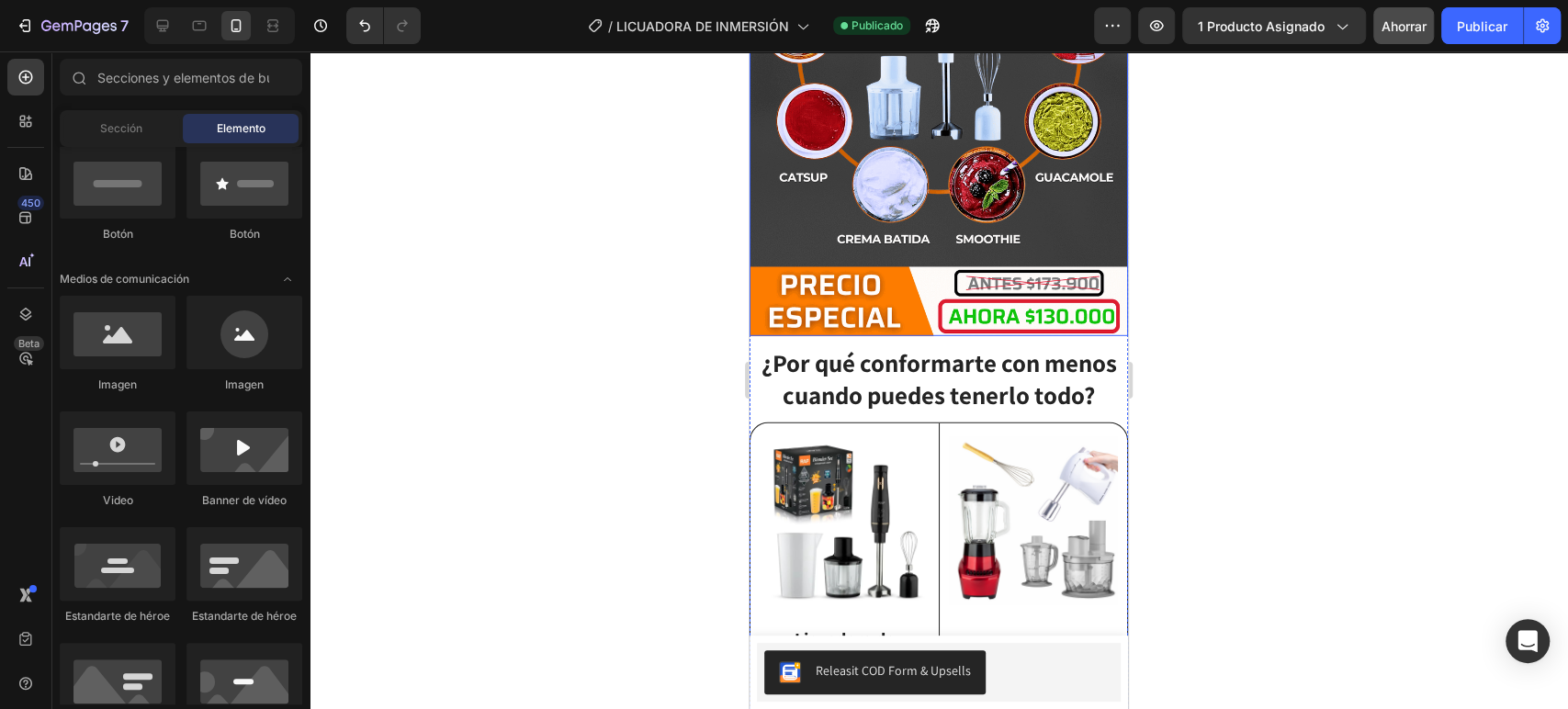 scroll, scrollTop: 3378, scrollLeft: 0, axis: vertical 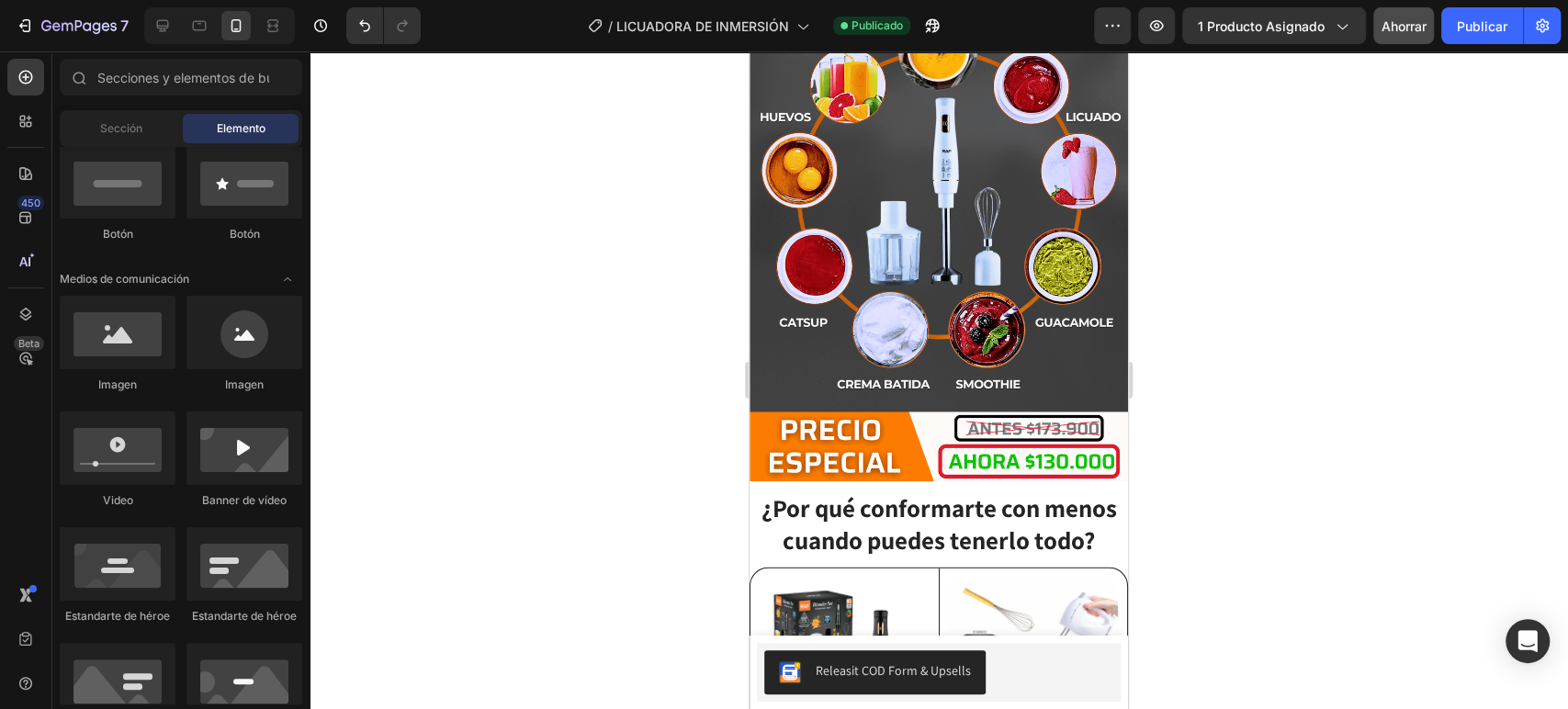 click 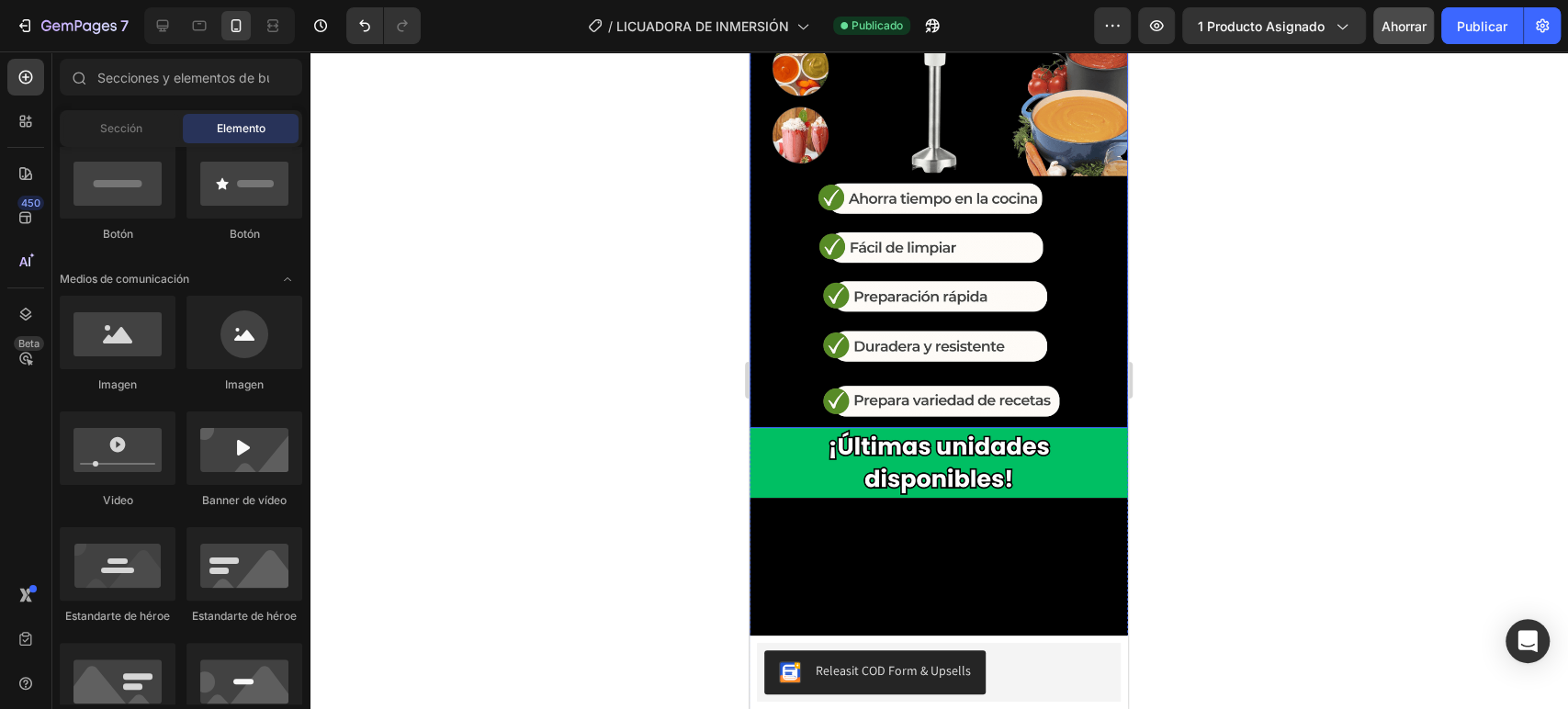 scroll, scrollTop: 2663, scrollLeft: 0, axis: vertical 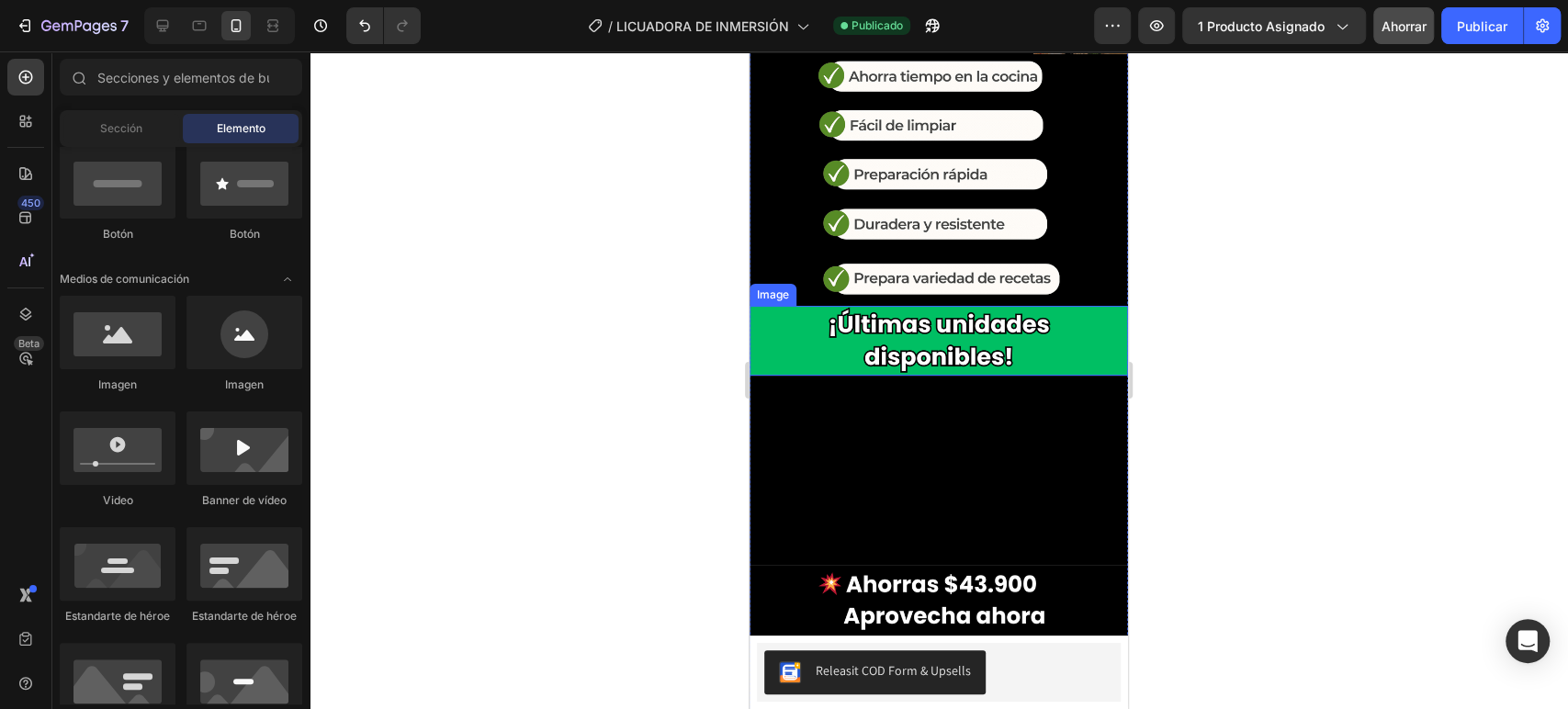click at bounding box center (939, 341) 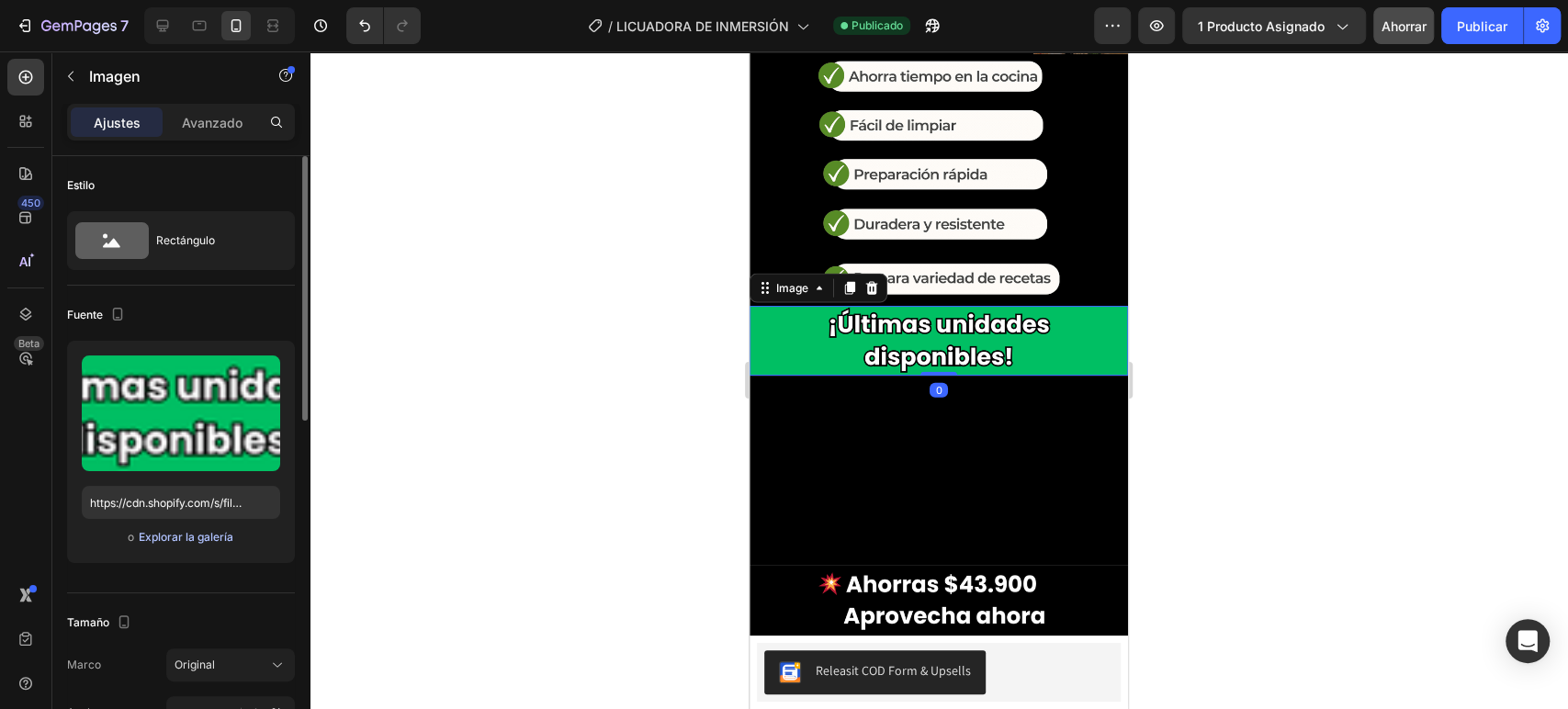 click on "Explorar la galería" at bounding box center [186, 536] 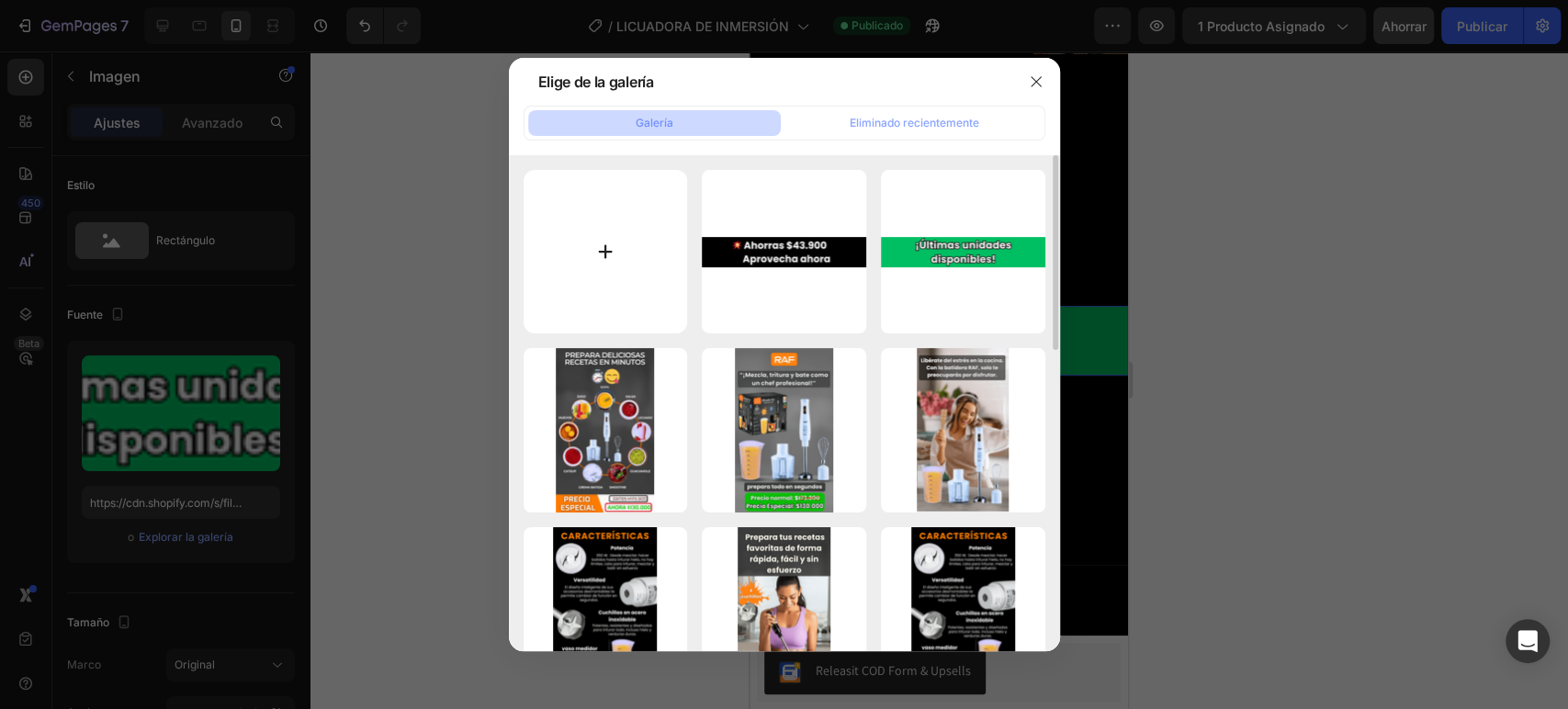 click at bounding box center (605, 252) 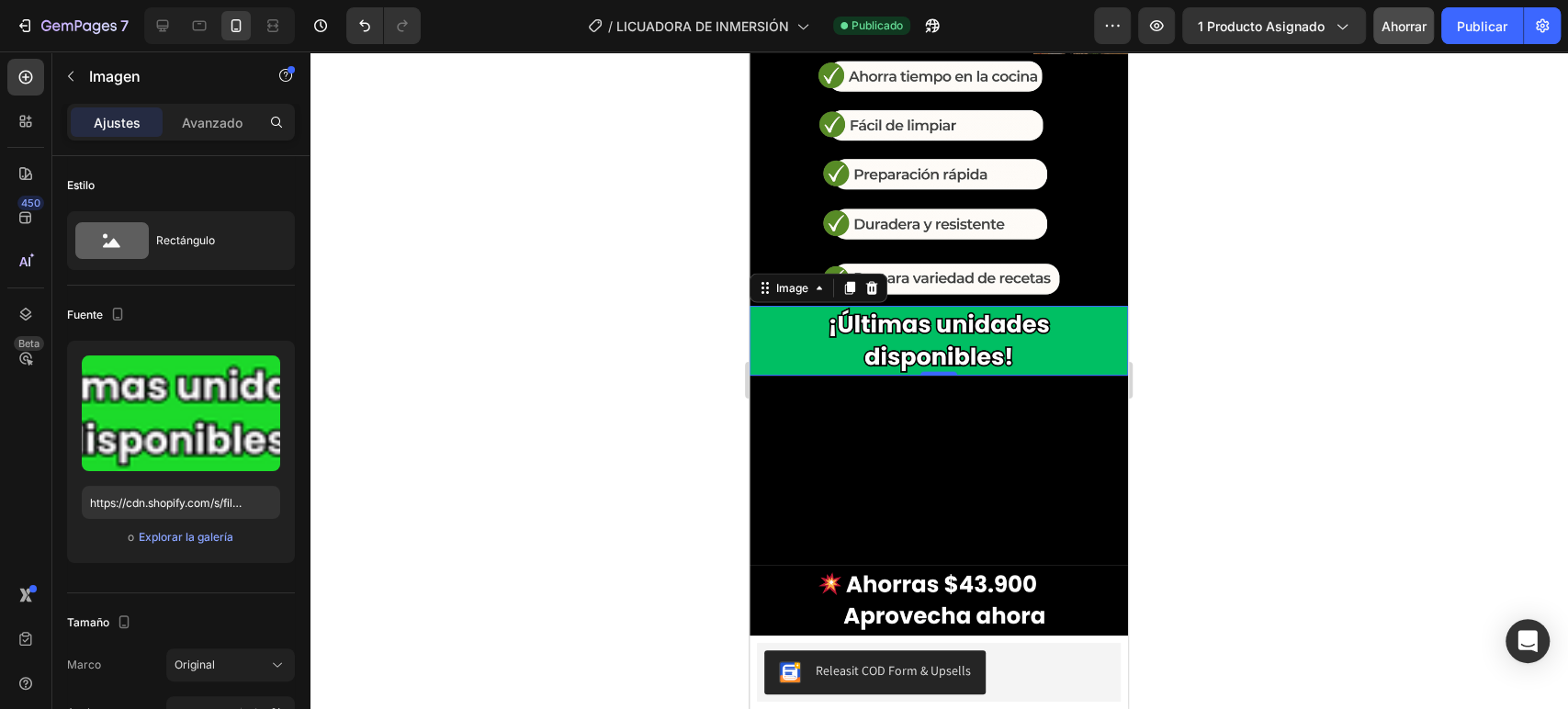 type on "https://cdn.shopify.com/s/files/1/0872/0882/1024/files/gempages_509480963076523181-c60f6b75-846e-4008-a902-1afecb10c15d.png" 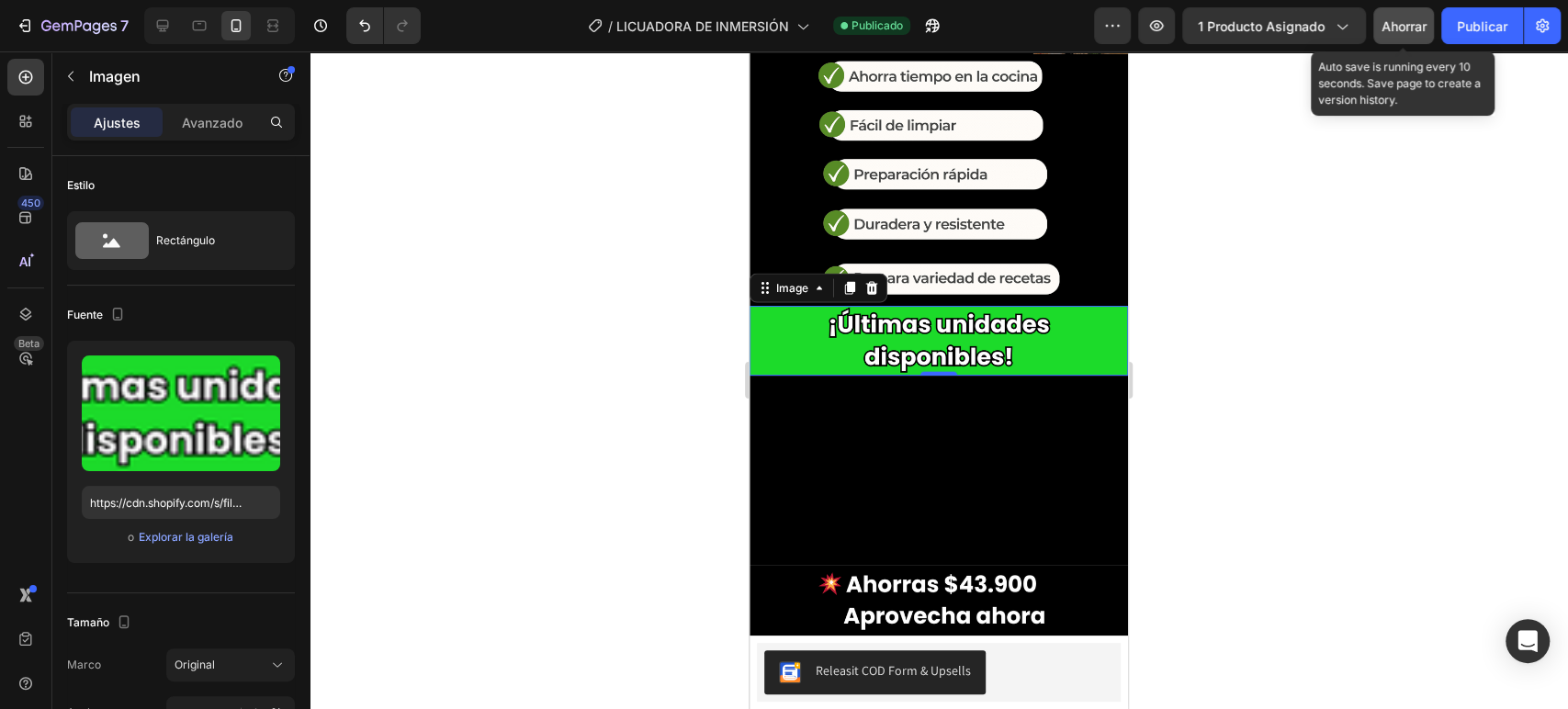 click on "Ahorrar" 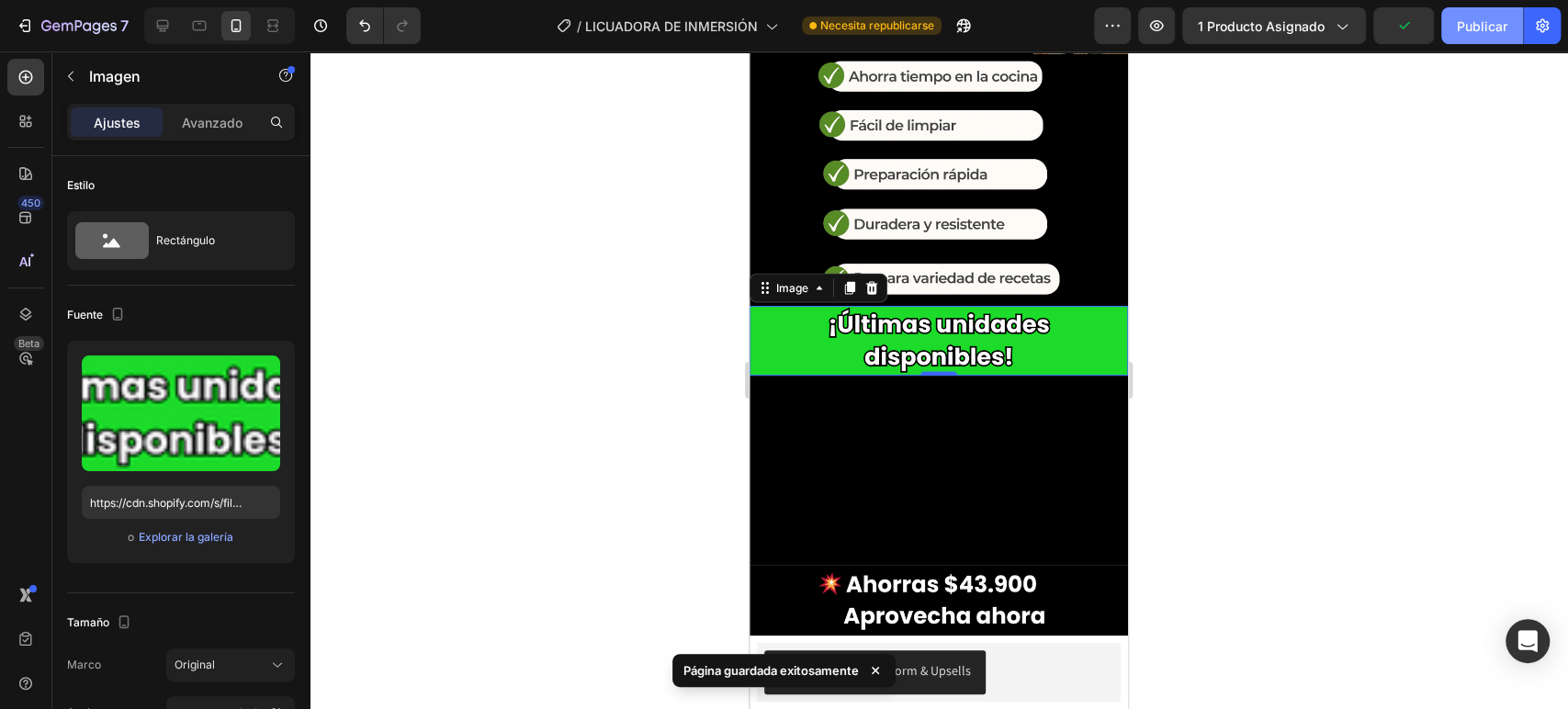 click on "Publicar" at bounding box center (1482, 26) 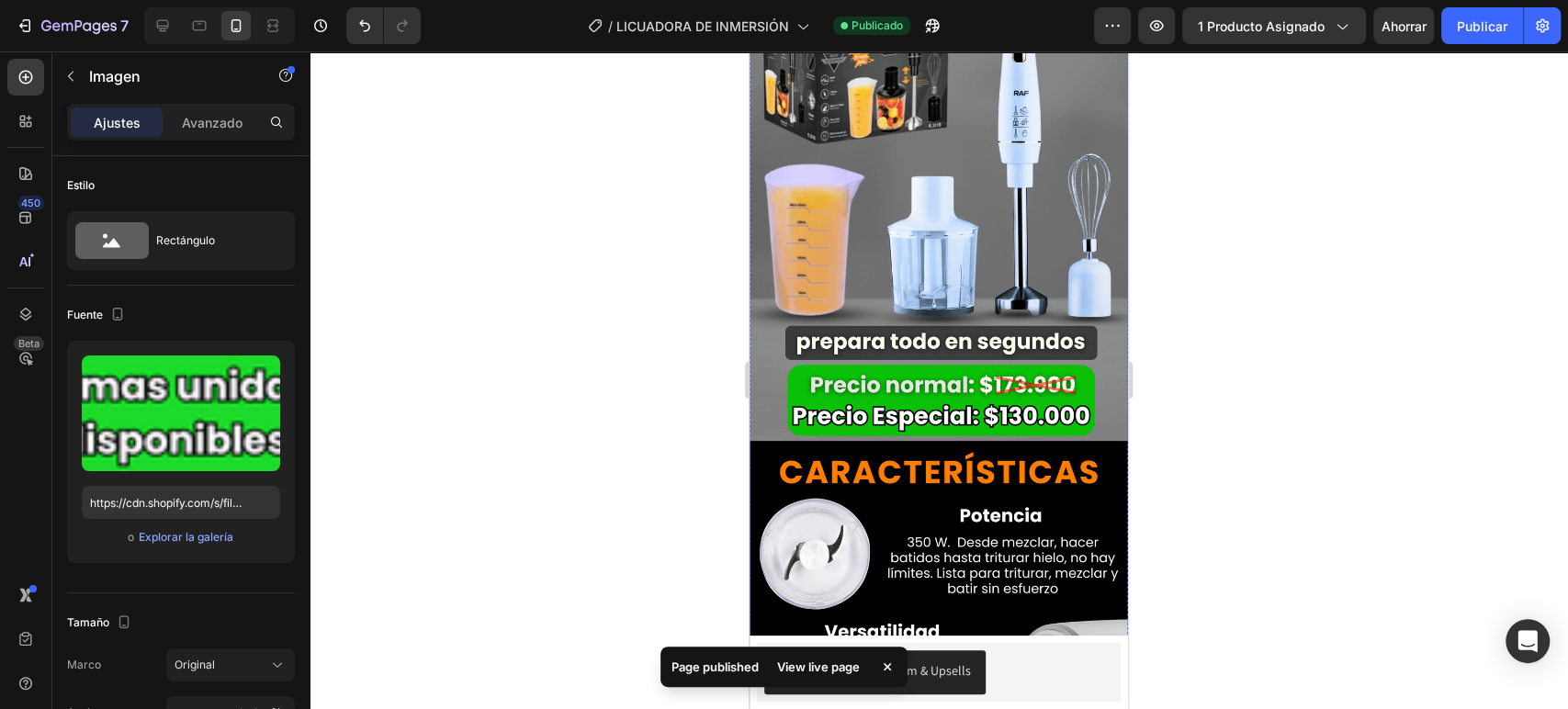 scroll, scrollTop: 1234, scrollLeft: 0, axis: vertical 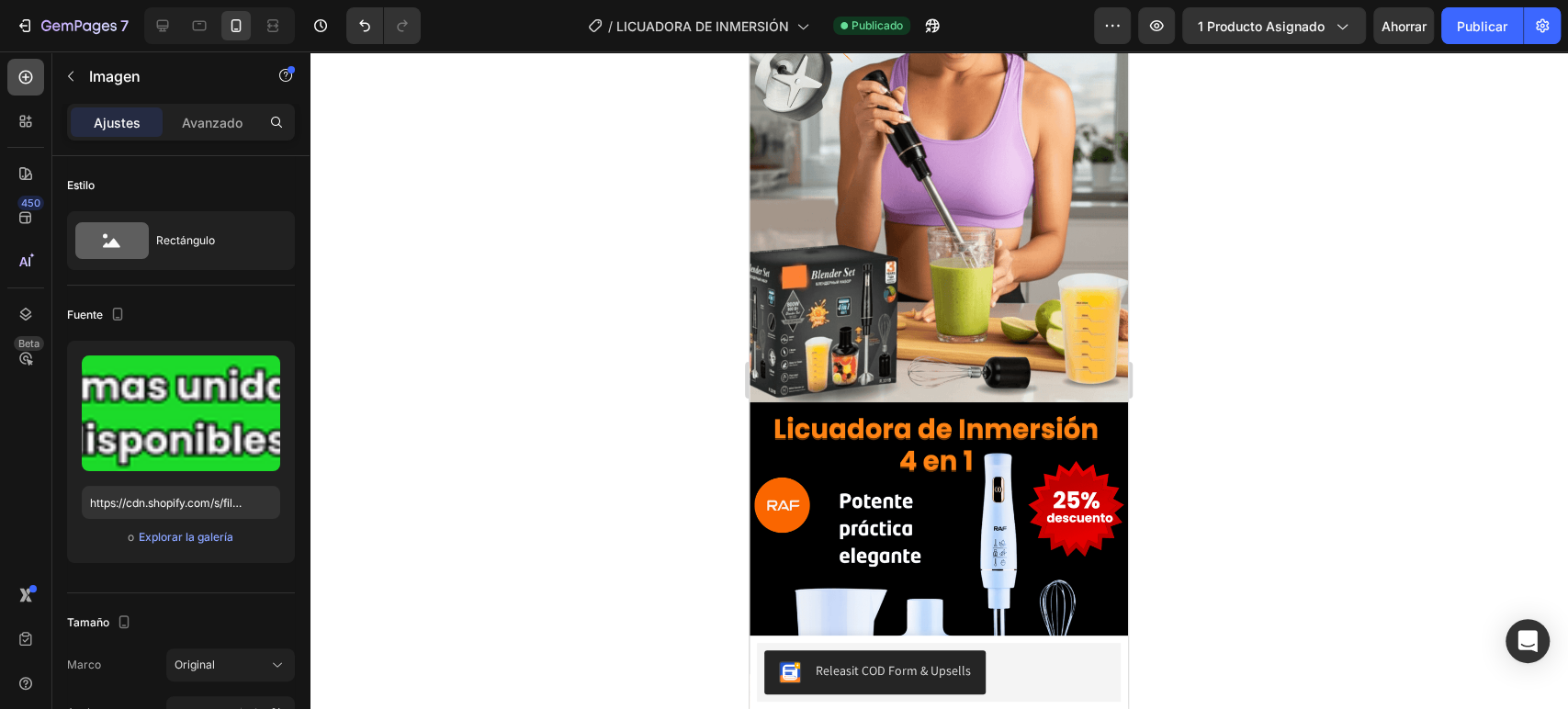 click 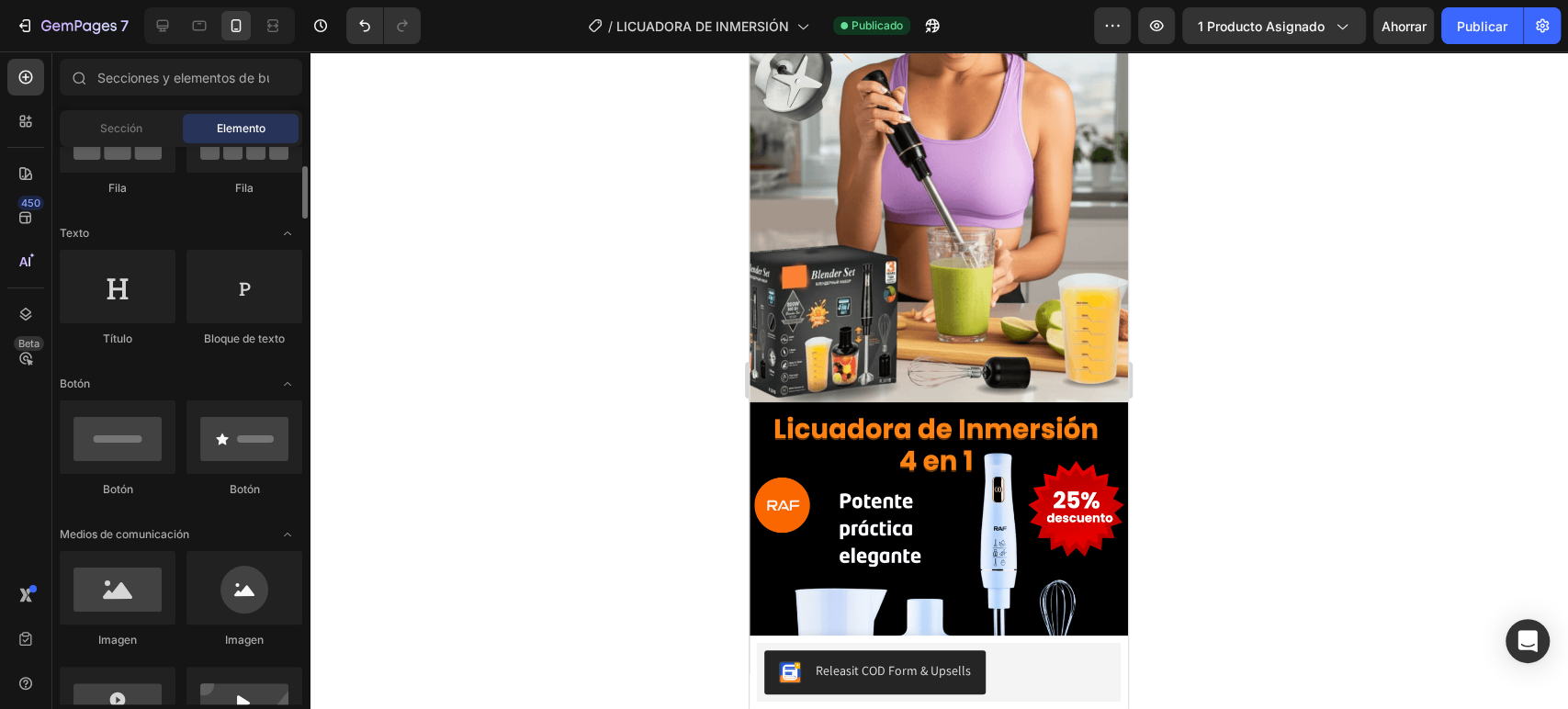 scroll, scrollTop: 306, scrollLeft: 0, axis: vertical 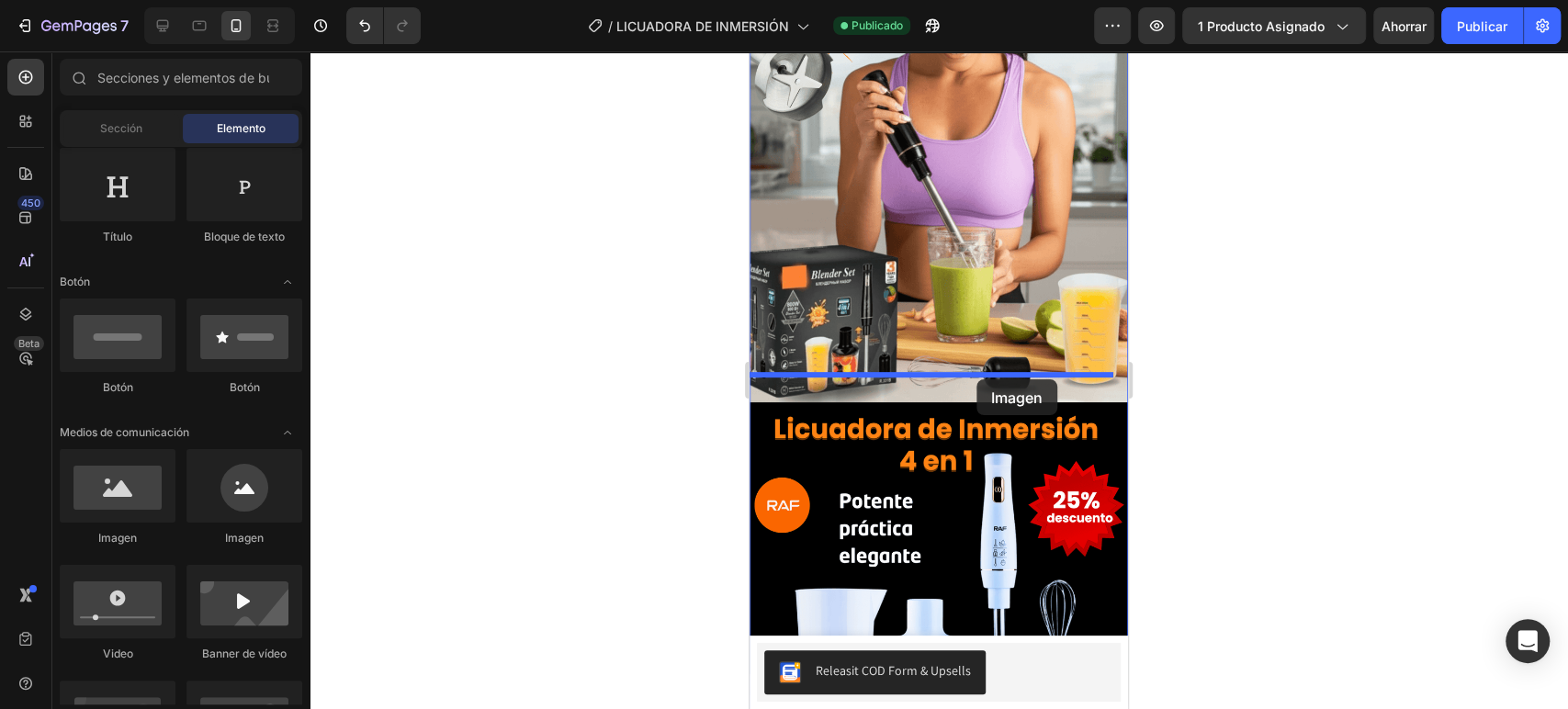 drag, startPoint x: 862, startPoint y: 561, endPoint x: 1898, endPoint y: 476, distance: 1039.4811 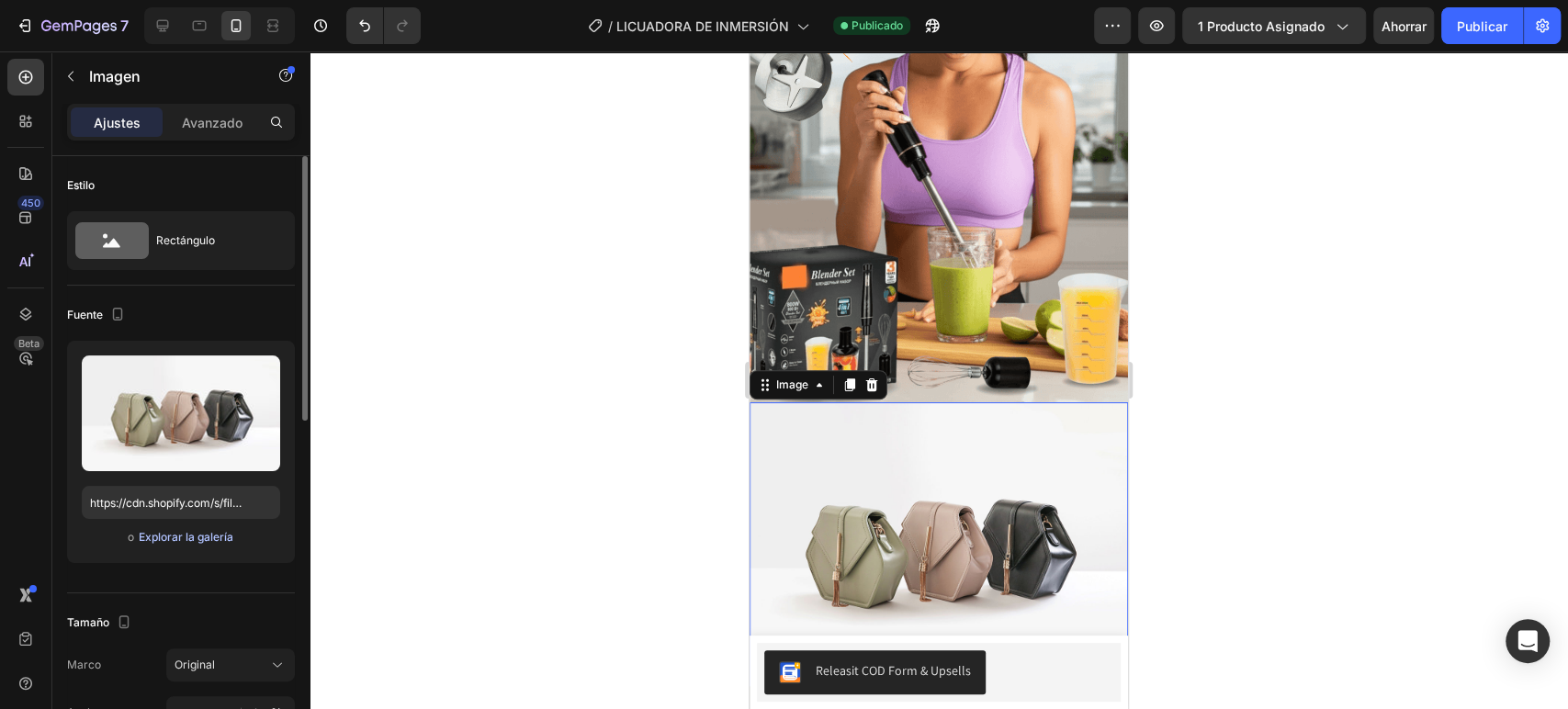 click on "Explorar la galería" at bounding box center (186, 536) 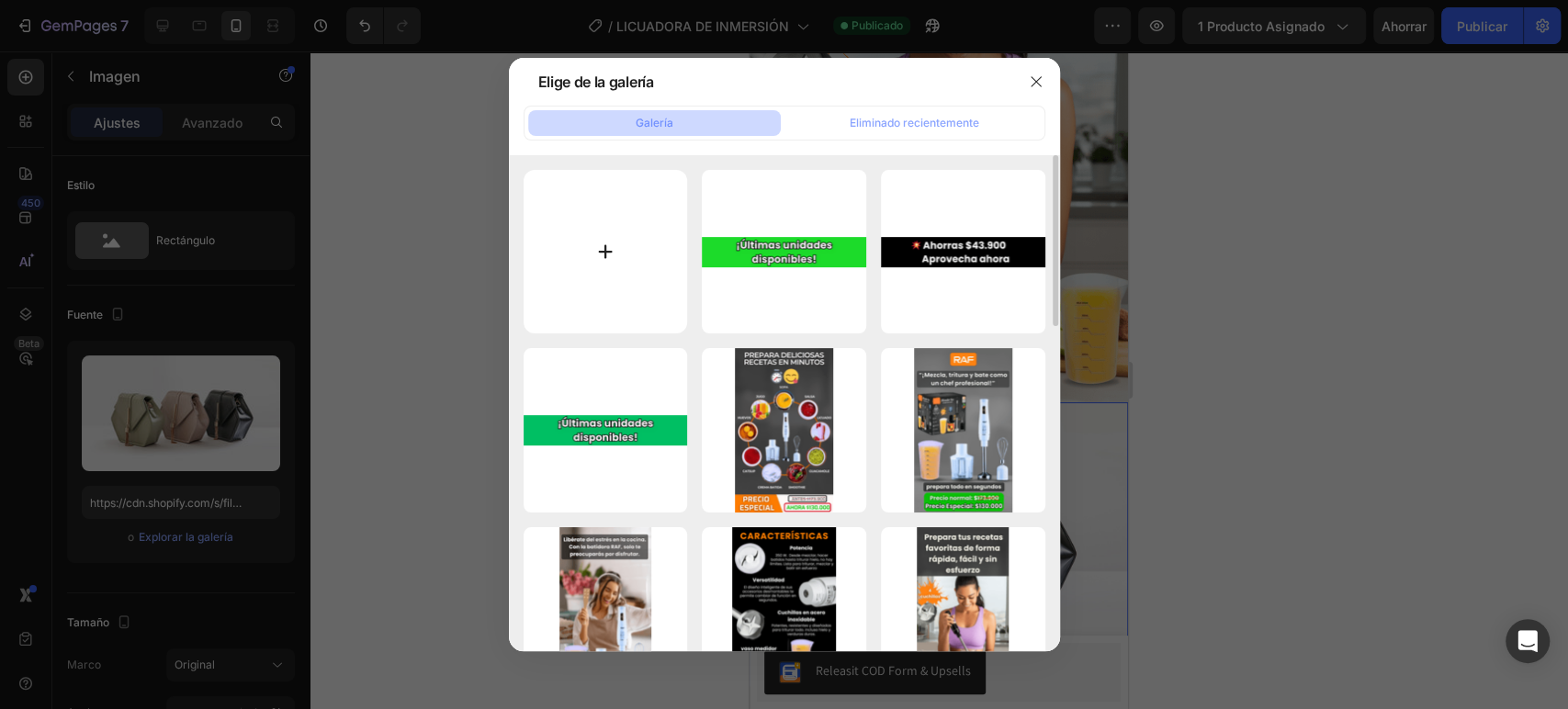 click at bounding box center (605, 252) 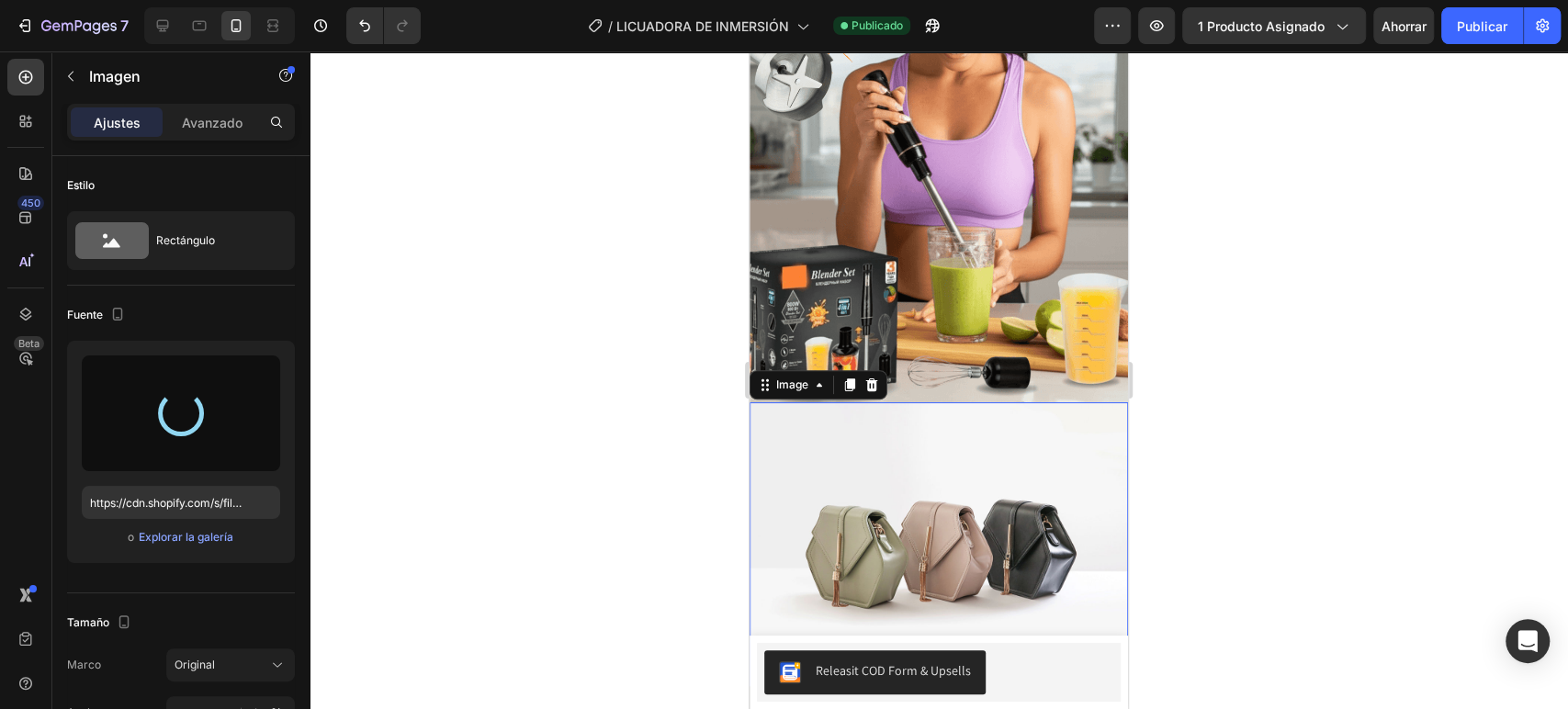 type on "https://cdn.shopify.com/s/files/1/0872/0882/1024/files/gempages_509480963076523181-5c6cb2be-57e0-4c37-8796-6339b1c507d0.png" 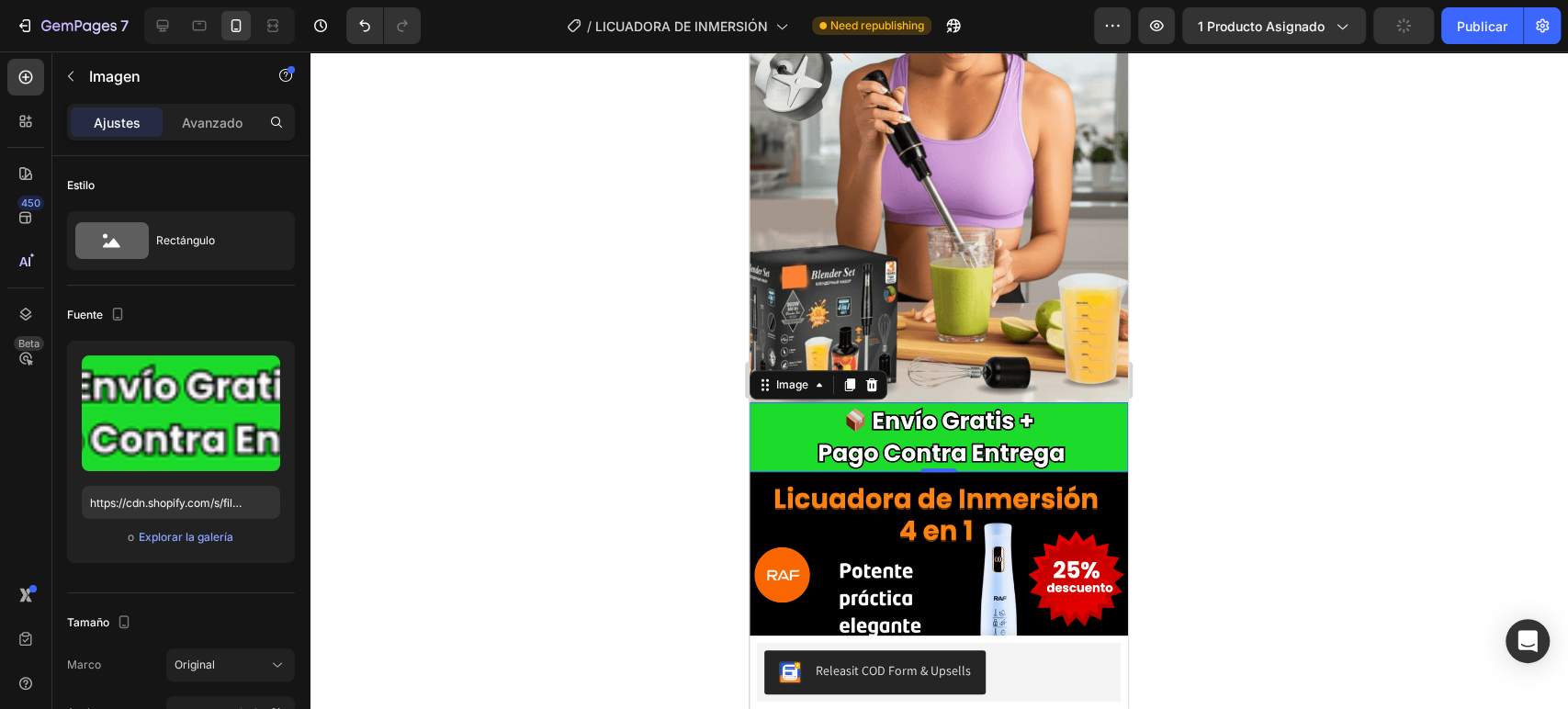 click 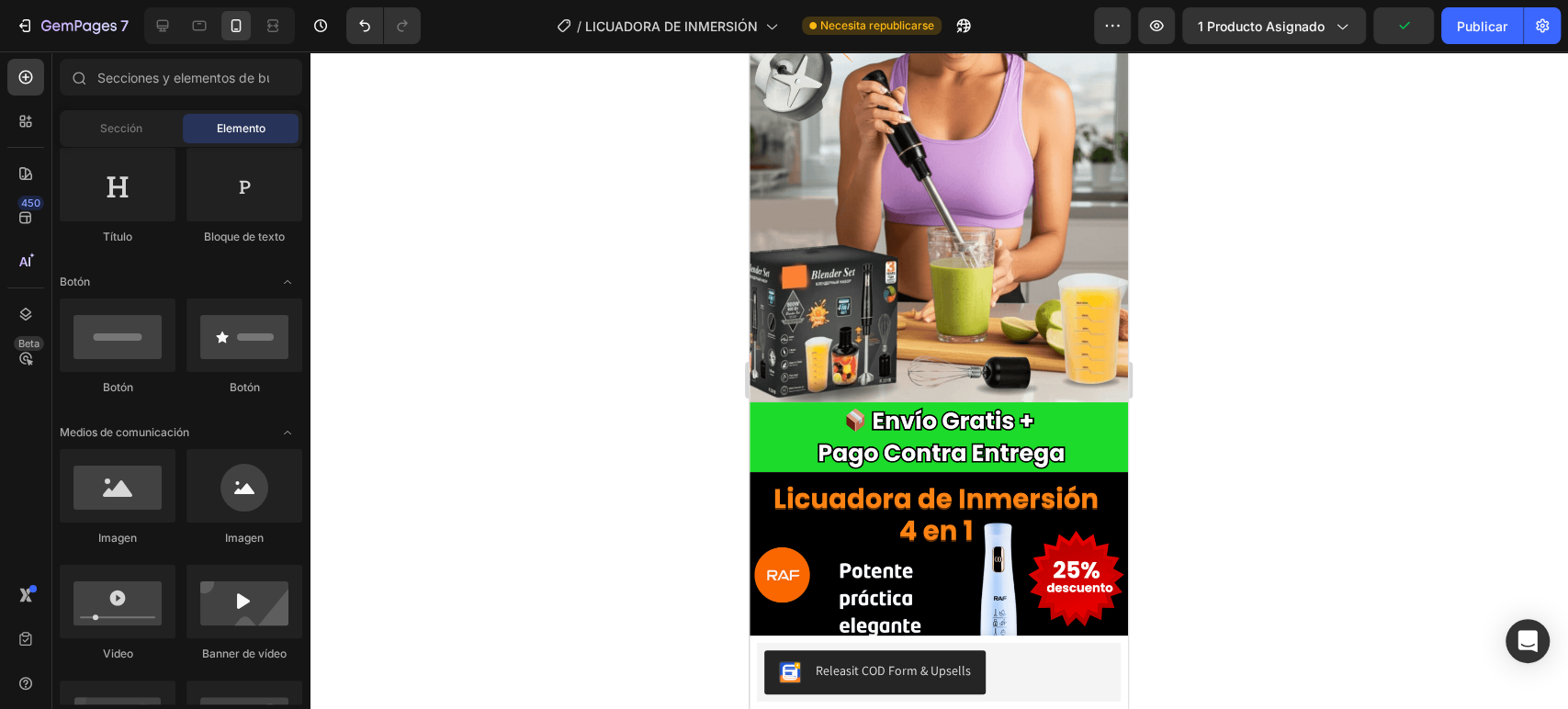 click 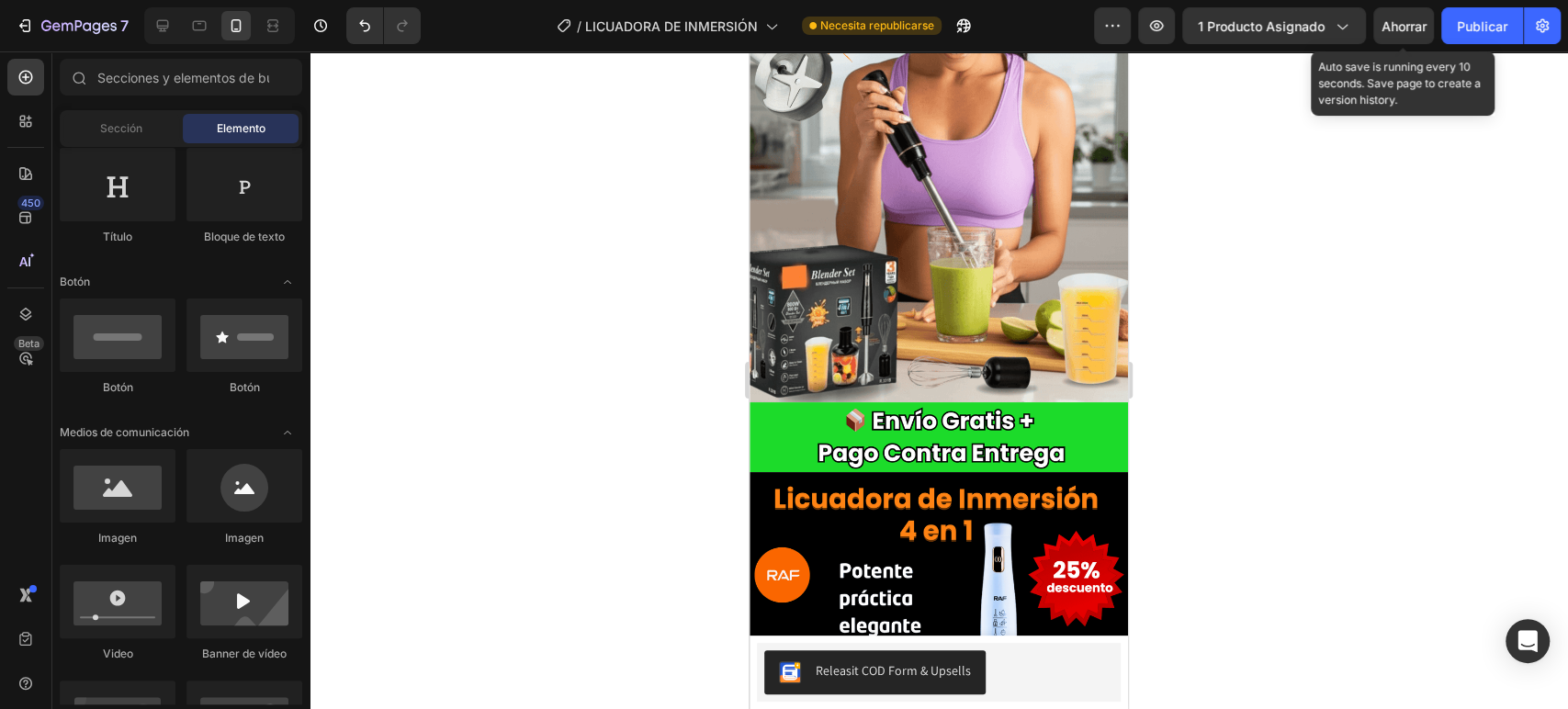 click on "7 Version history / LICUADORA DE INMERSIÓN Necesita republicarse Avance 1 producto asignado Ahorrar Auto save is running every 10 seconds. Save page to create a version history. Publicar" 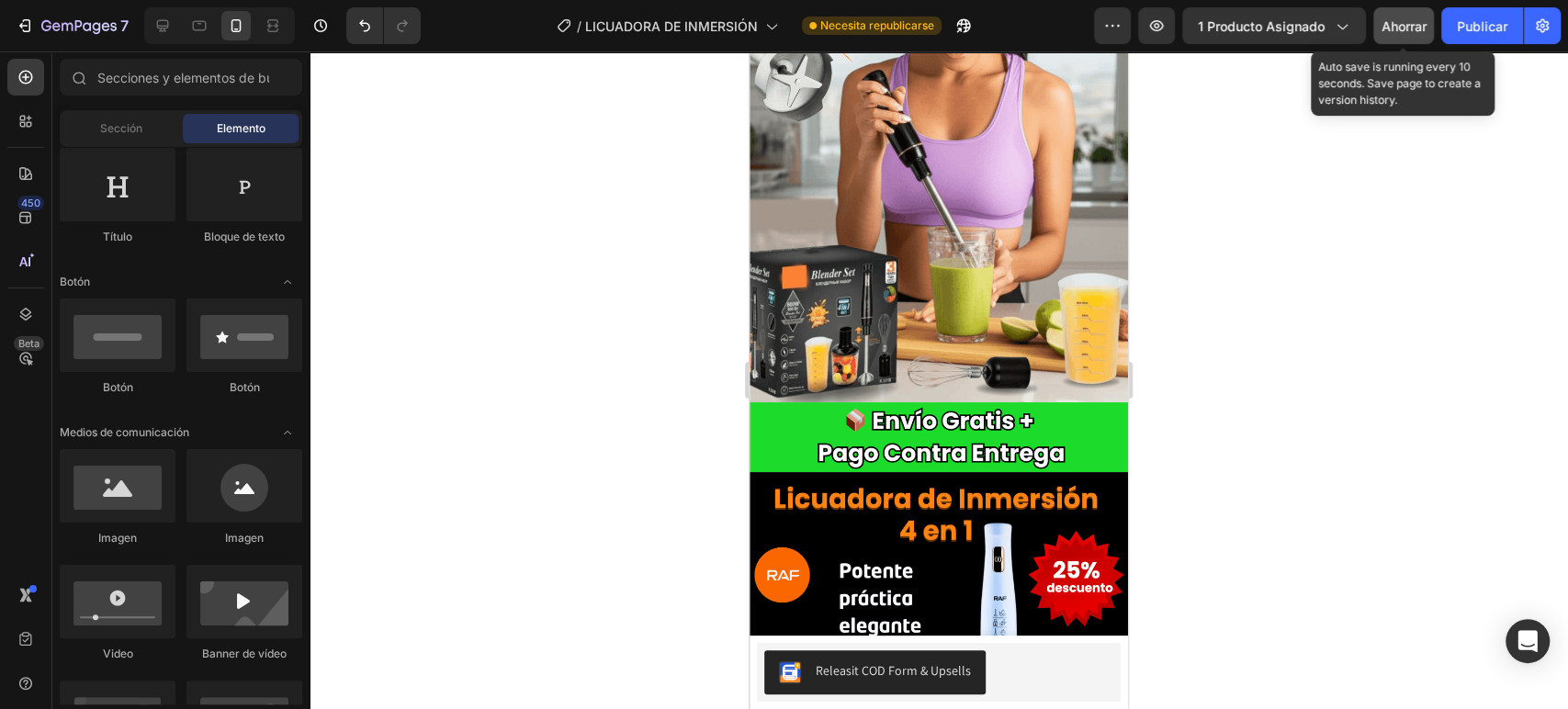 click on "Ahorrar" 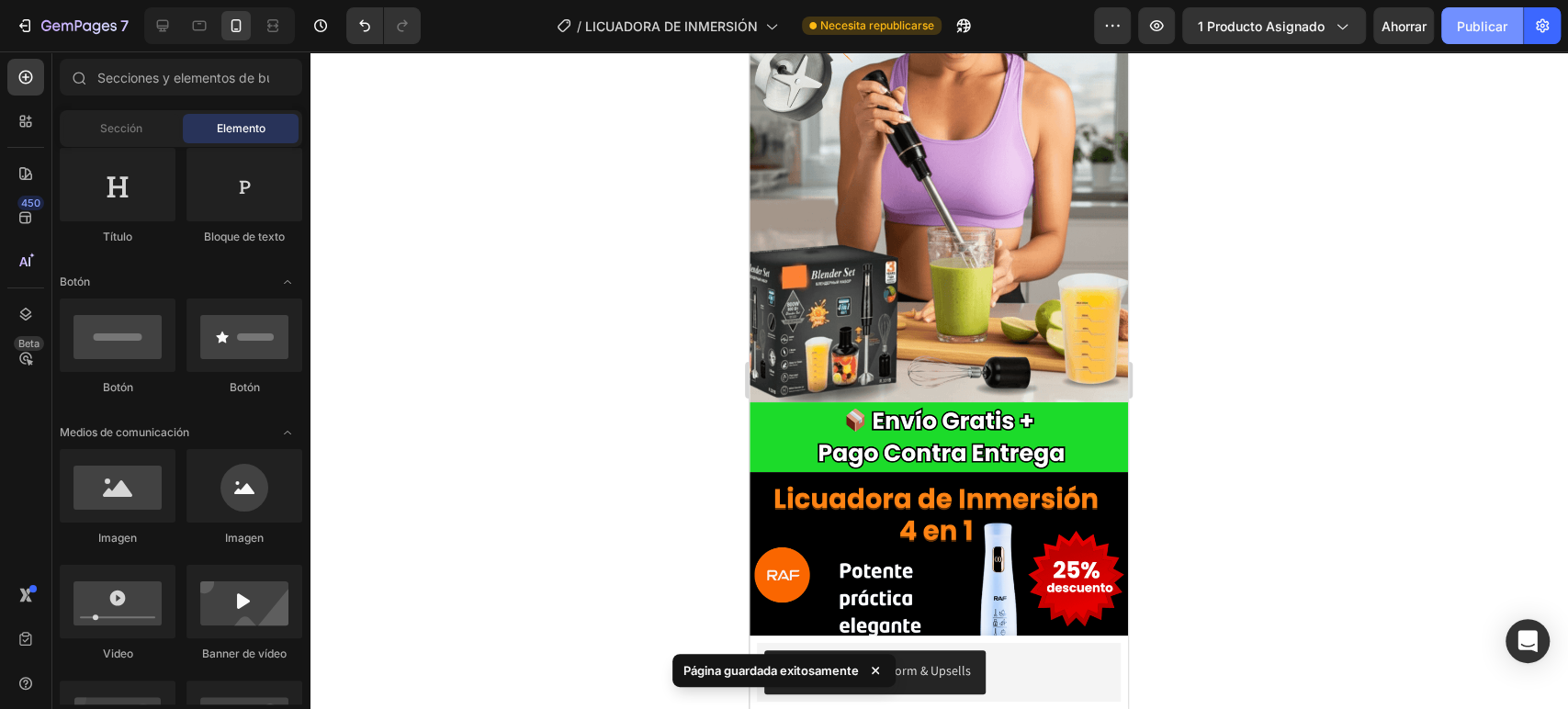 click on "Publicar" 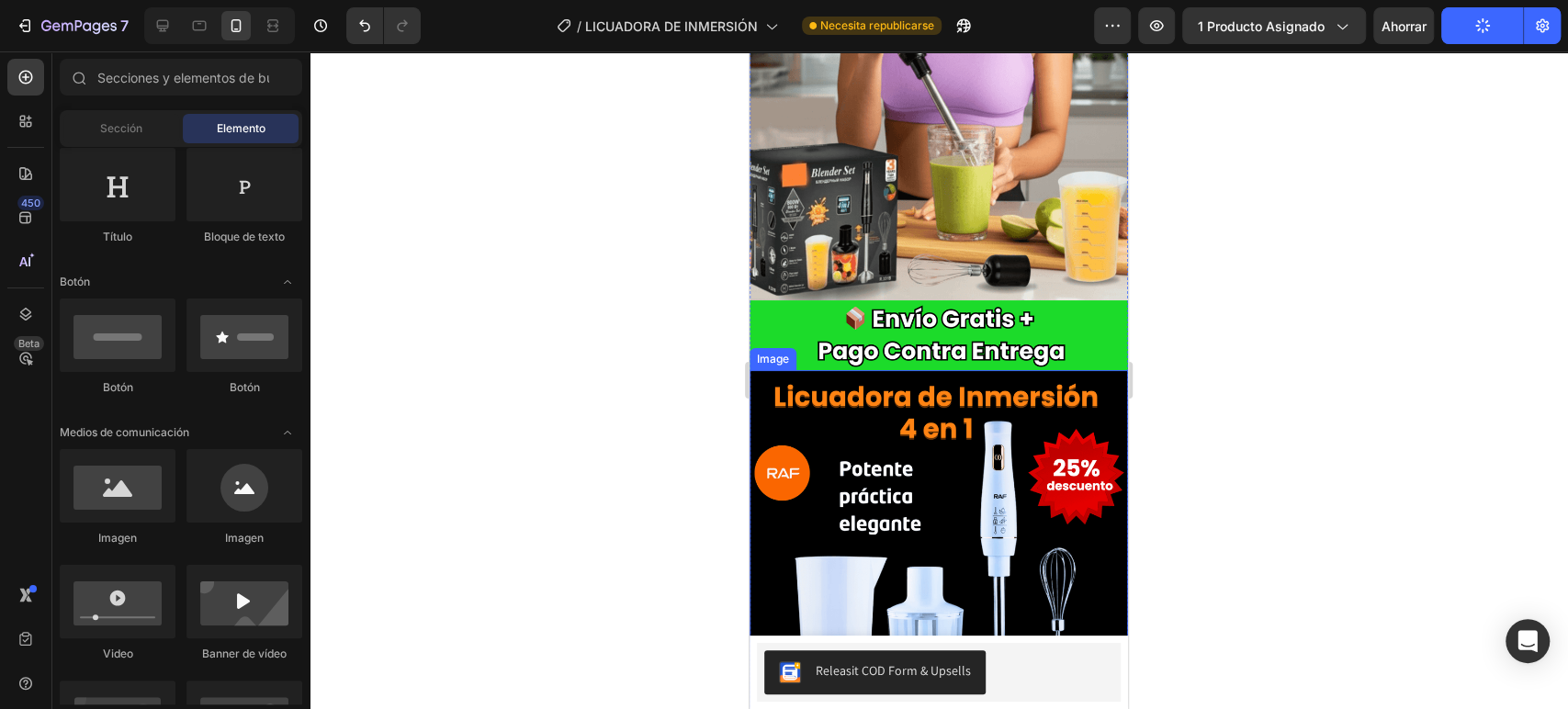 scroll, scrollTop: 816, scrollLeft: 0, axis: vertical 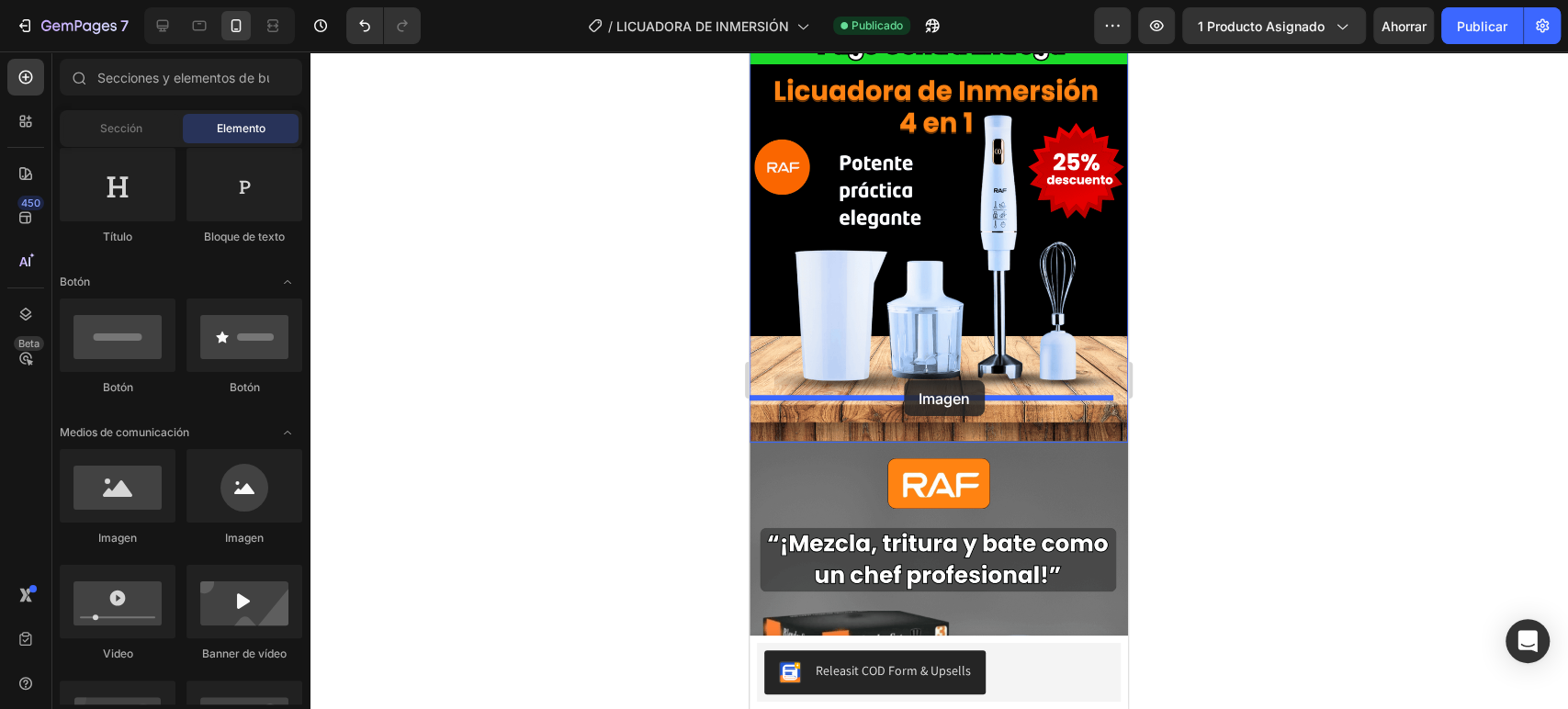 drag, startPoint x: 859, startPoint y: 547, endPoint x: 1262, endPoint y: 458, distance: 412.7106 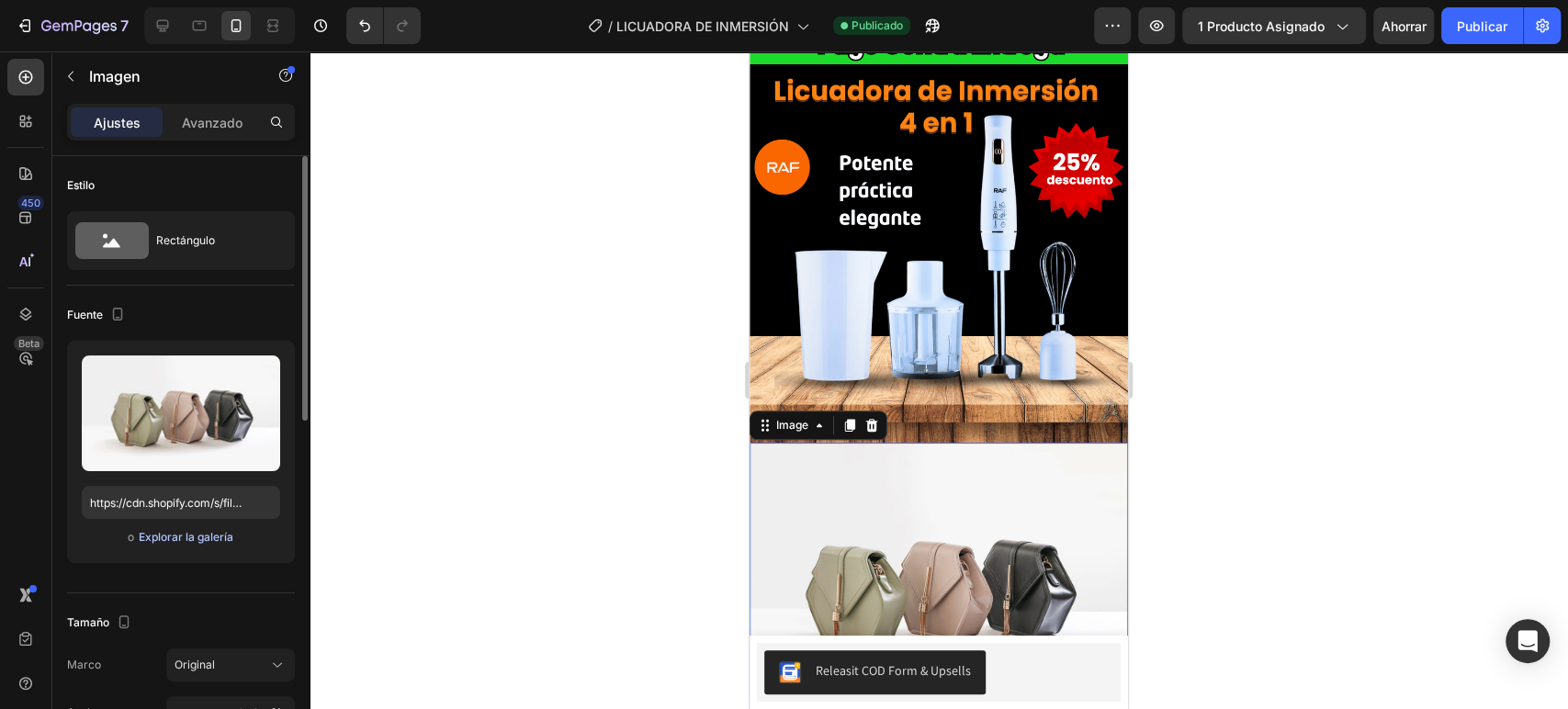 click on "Explorar la galería" at bounding box center (186, 536) 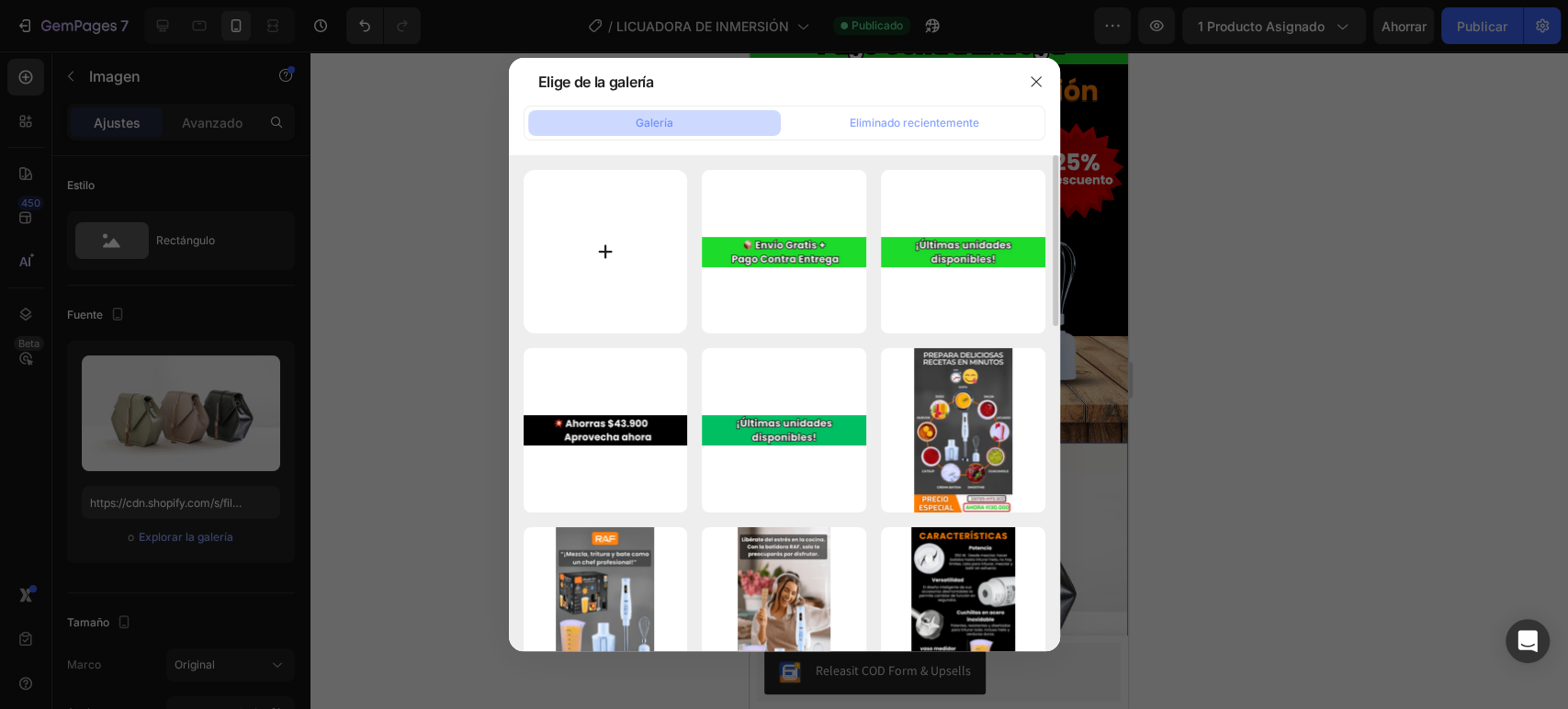click at bounding box center [605, 252] 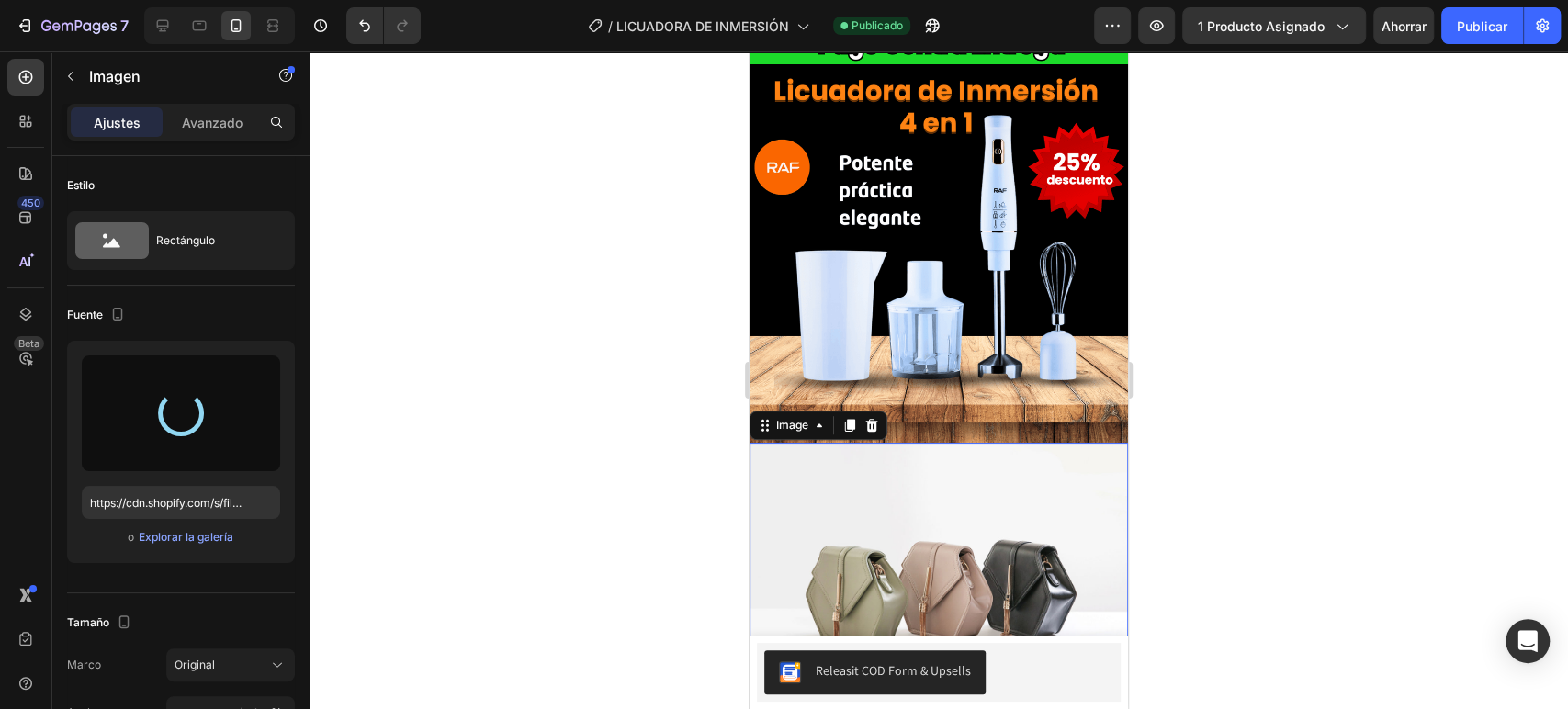 type on "https://cdn.shopify.com/s/files/1/0872/0882/1024/files/gempages_509480963076523181-b4126f44-aee3-4fb5-a7e0-b32abbeec701.png" 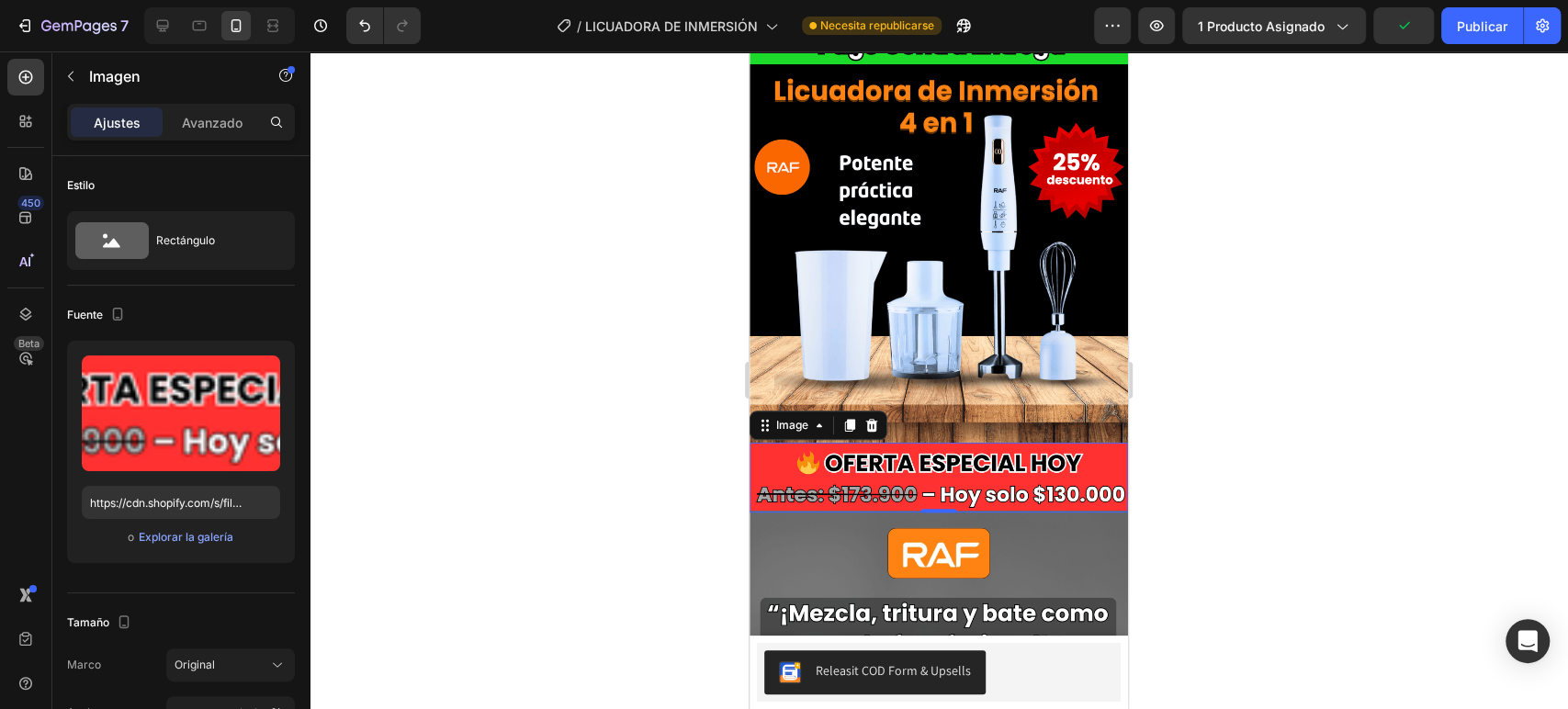 click 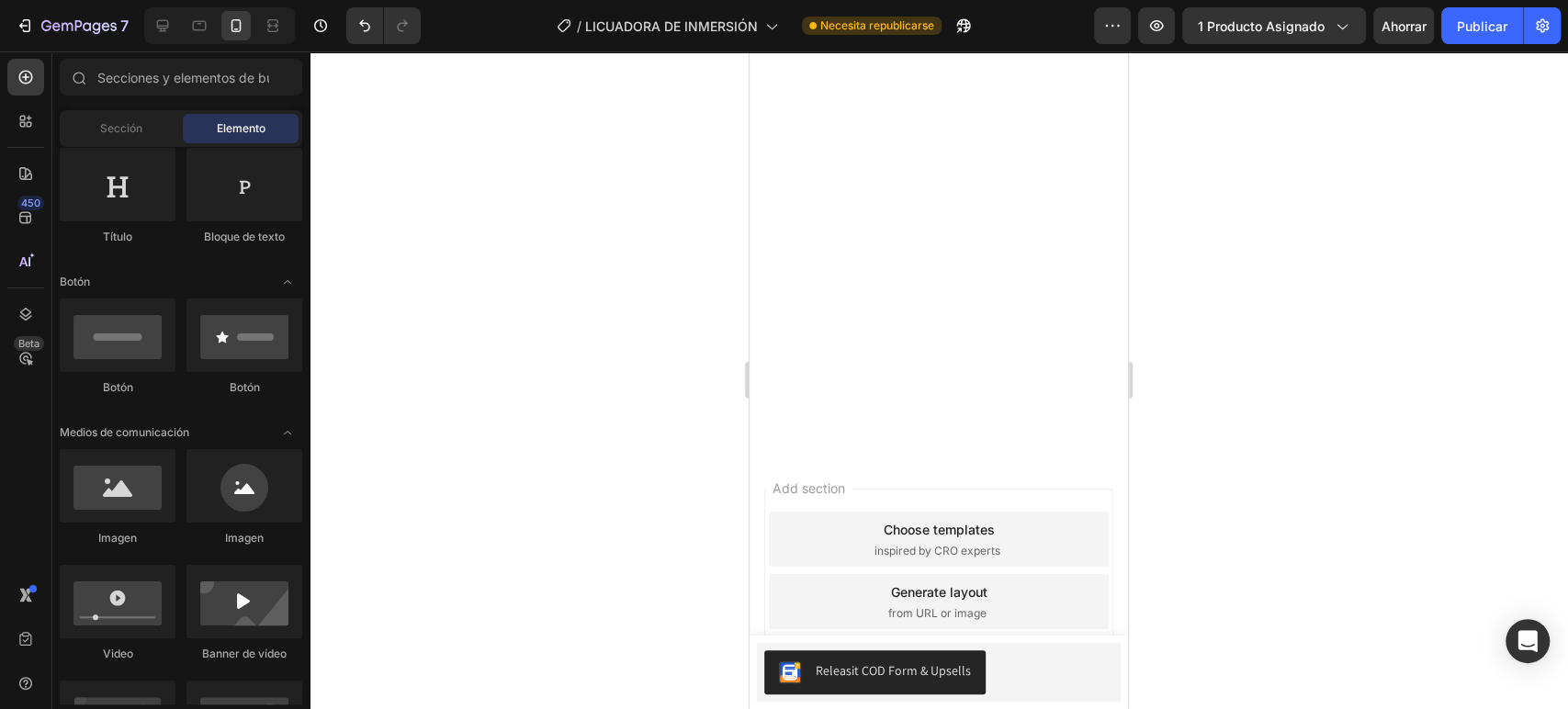 scroll, scrollTop: 6715, scrollLeft: 0, axis: vertical 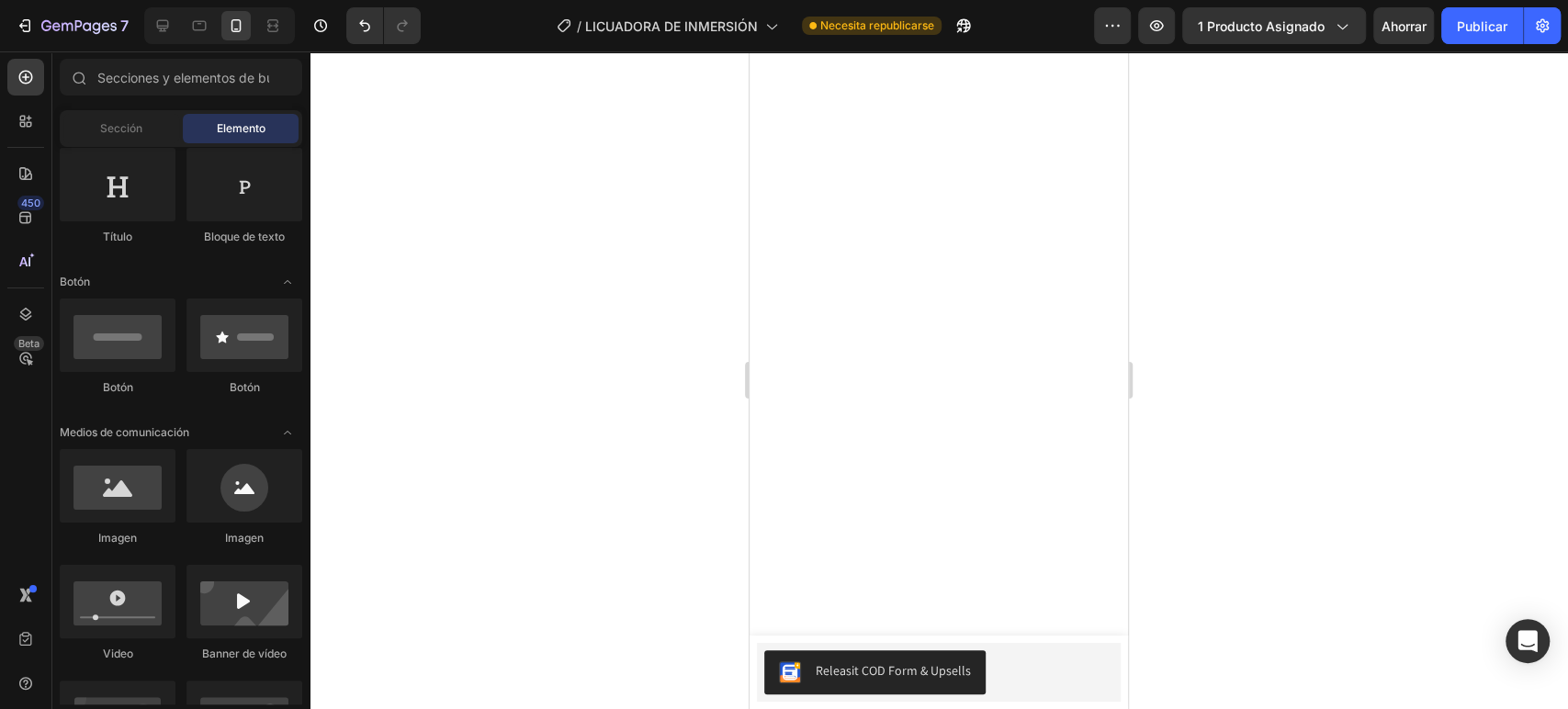 click 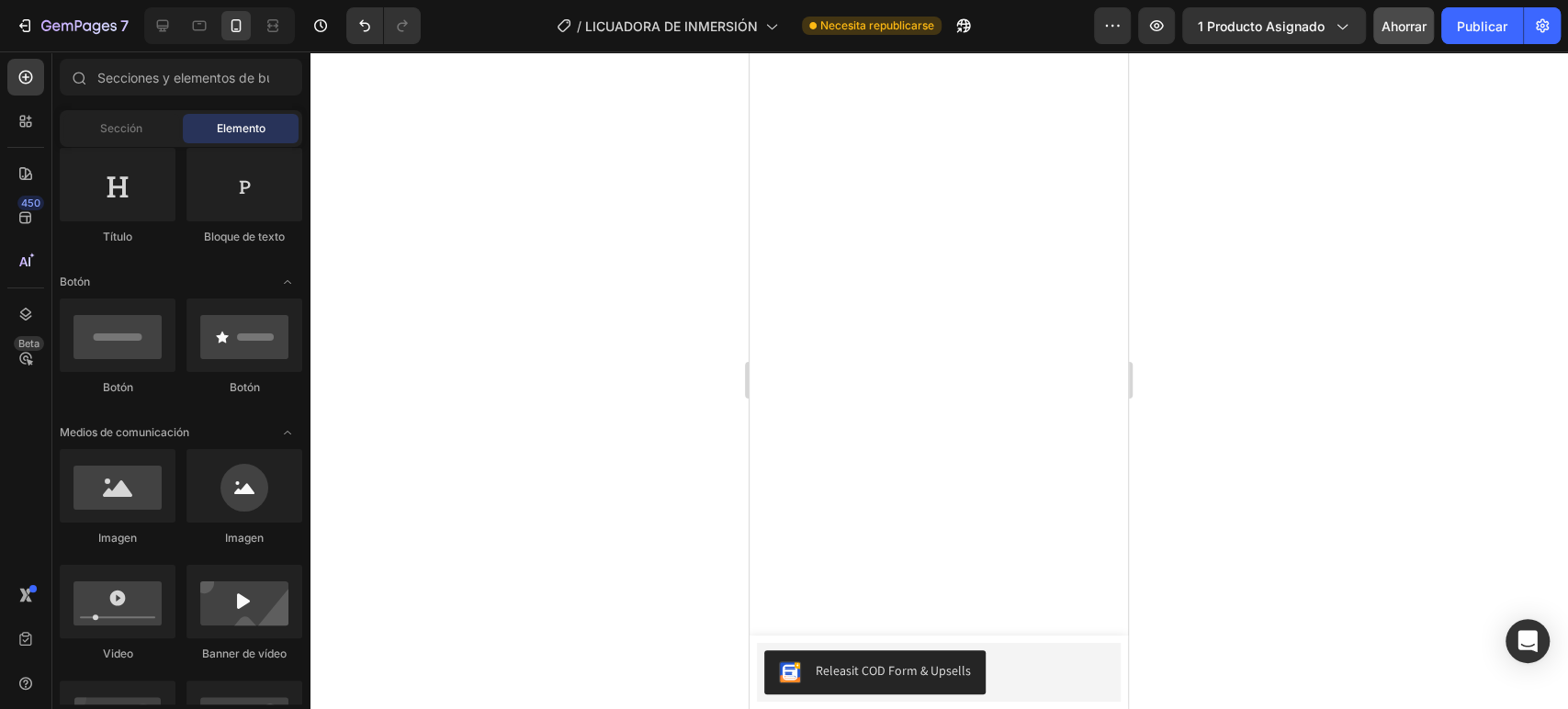 click on "Ahorrar" 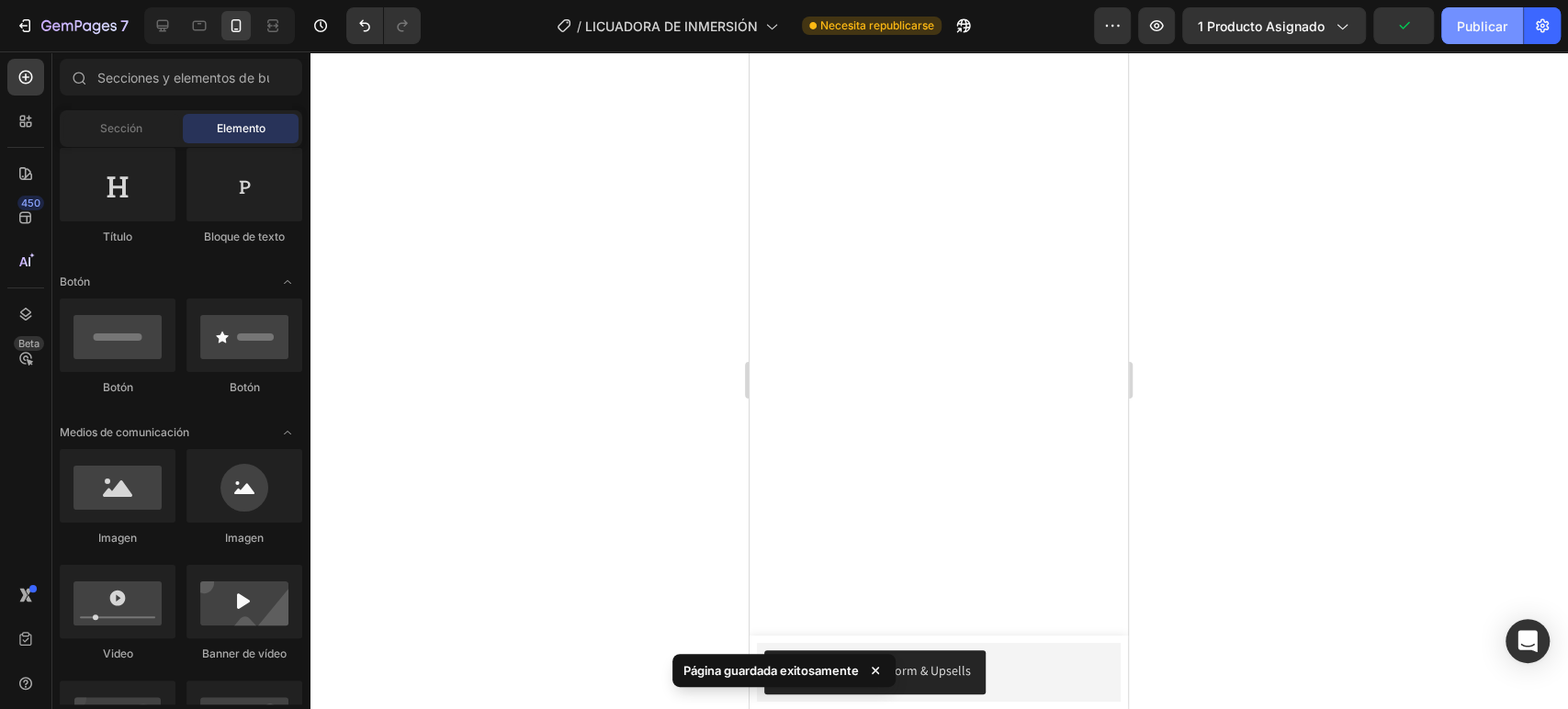 click on "Publicar" at bounding box center (1482, 26) 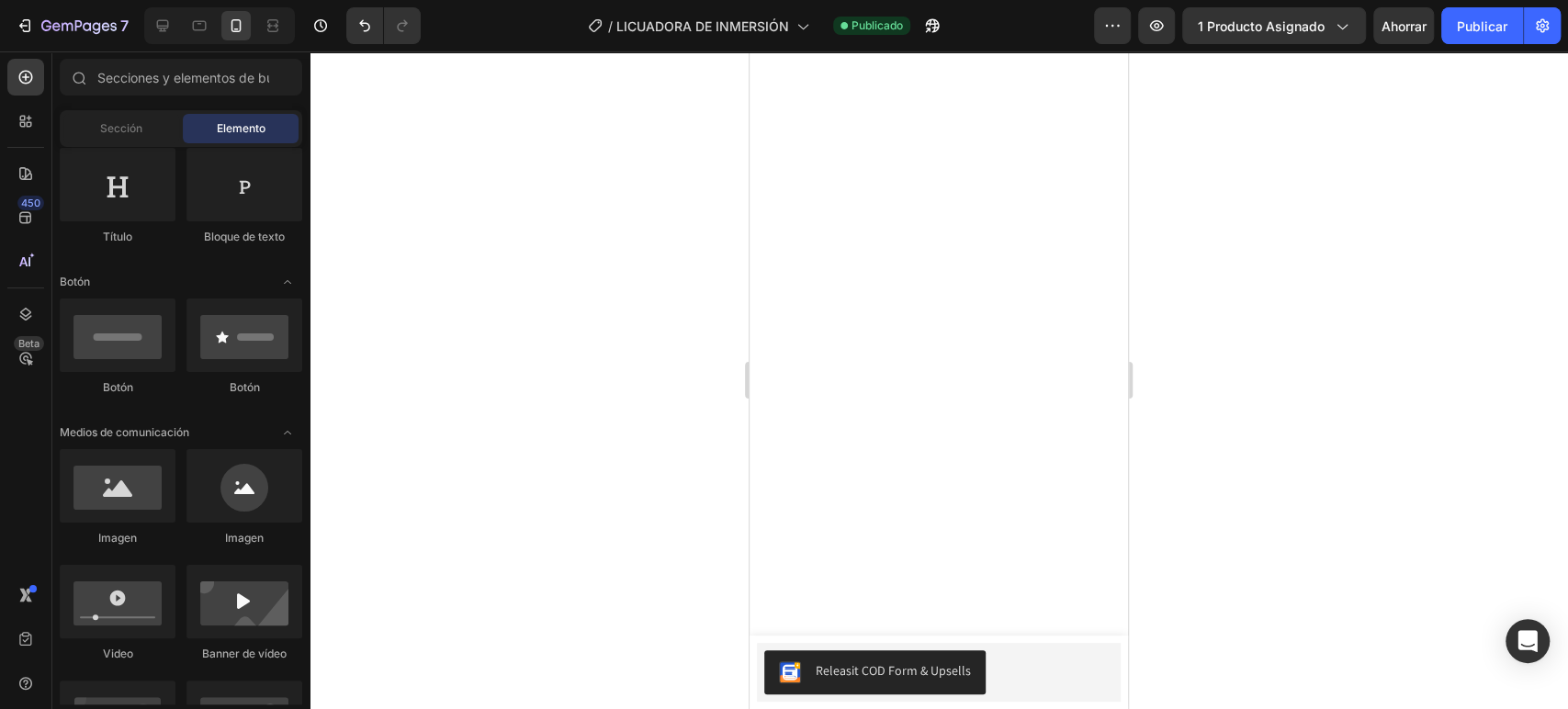scroll, scrollTop: 6308, scrollLeft: 0, axis: vertical 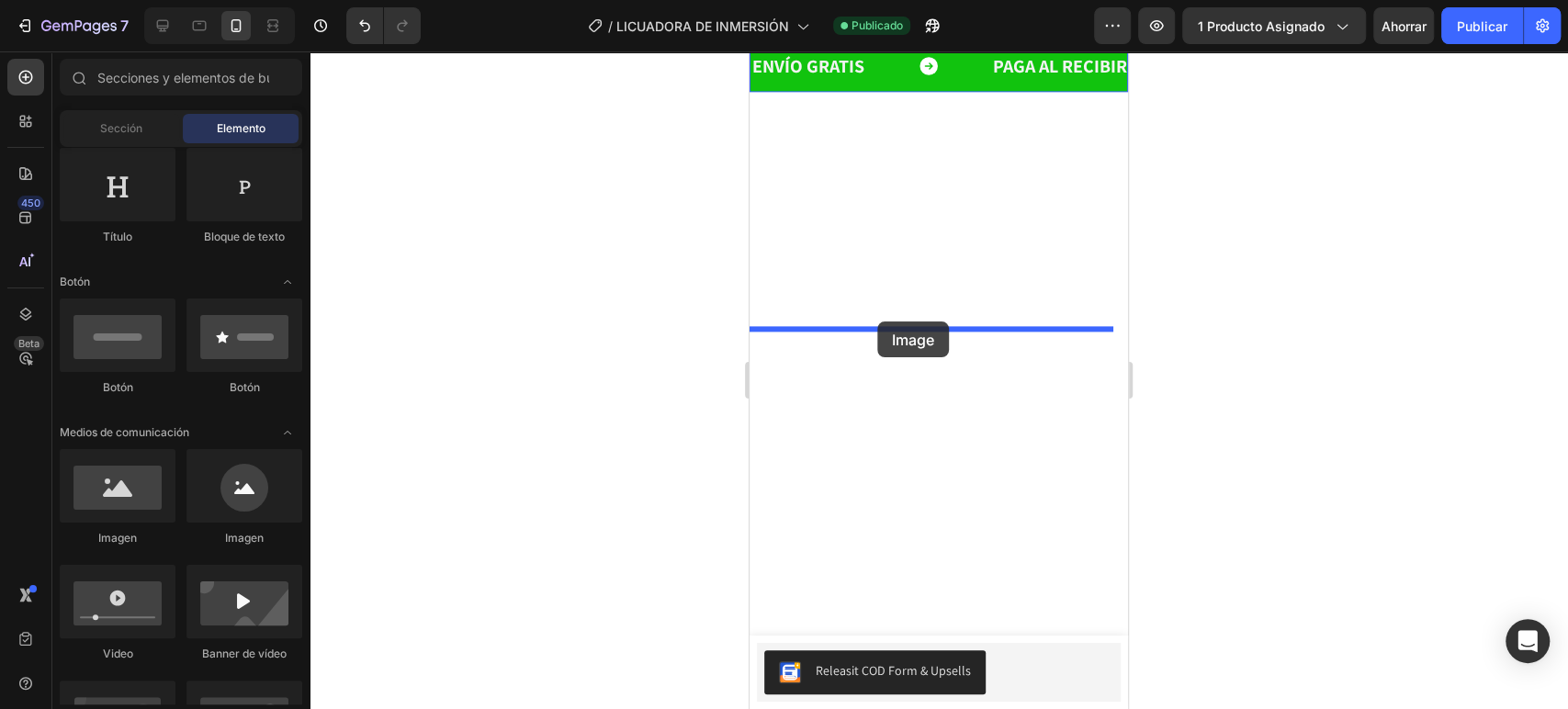 drag, startPoint x: 869, startPoint y: 542, endPoint x: 1114, endPoint y: 366, distance: 301.66372 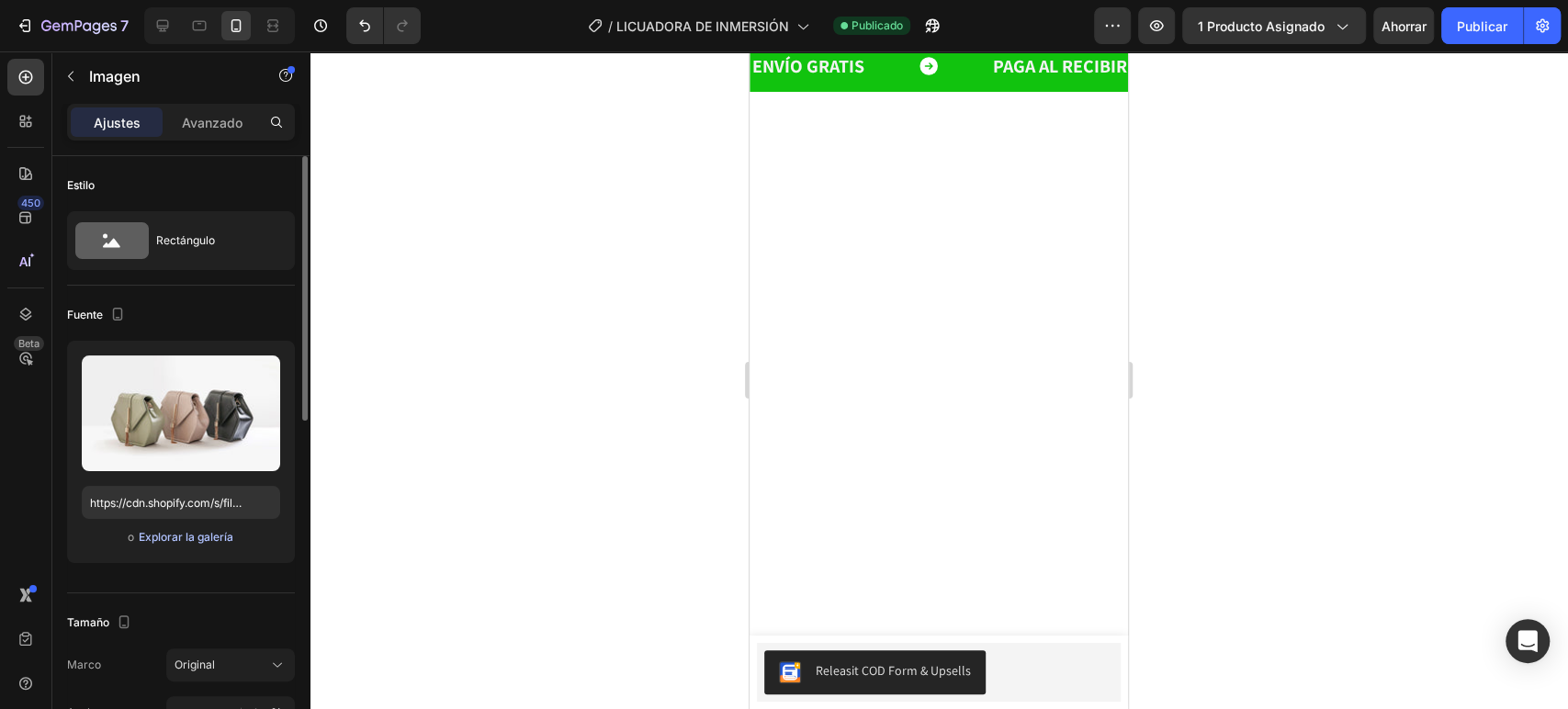 click on "Explorar la galería" at bounding box center (186, 536) 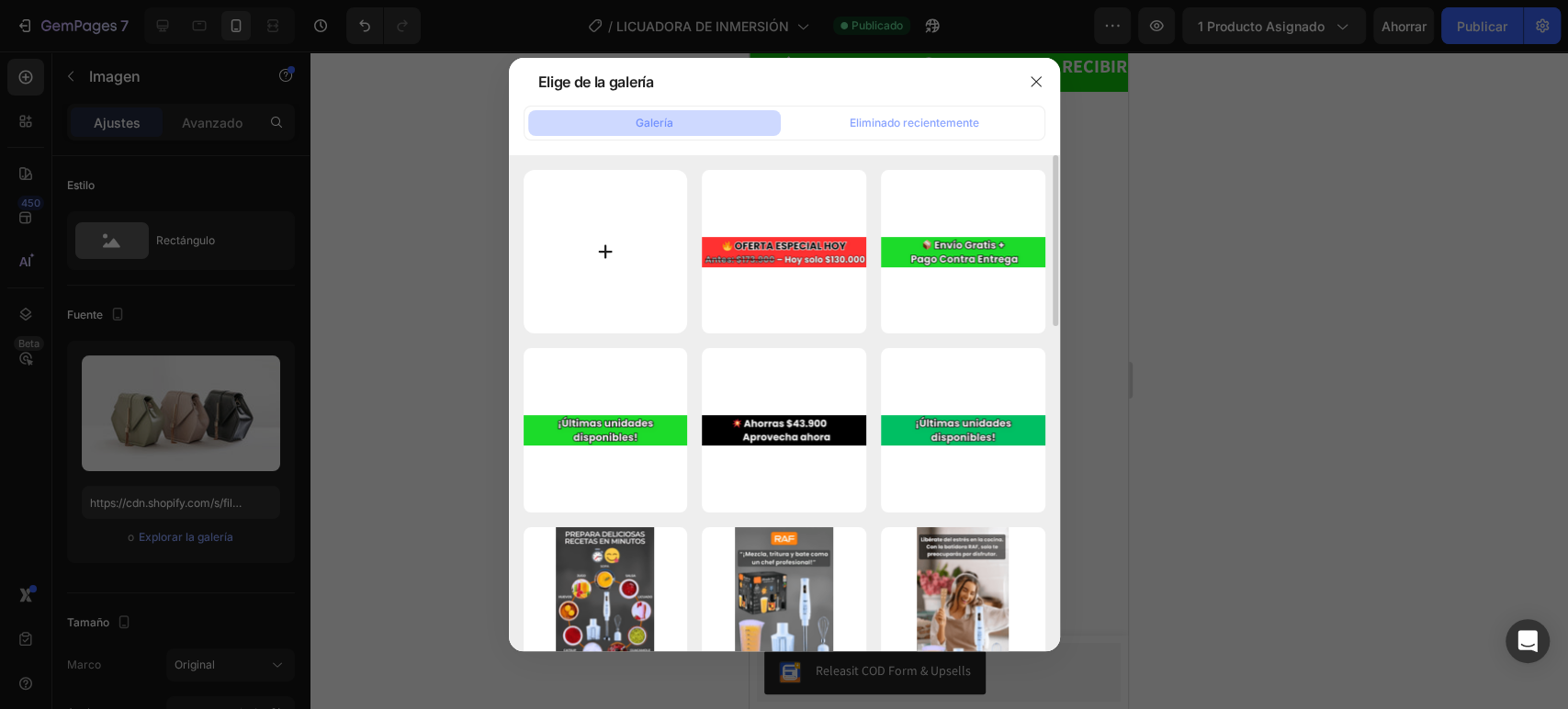 click at bounding box center [605, 252] 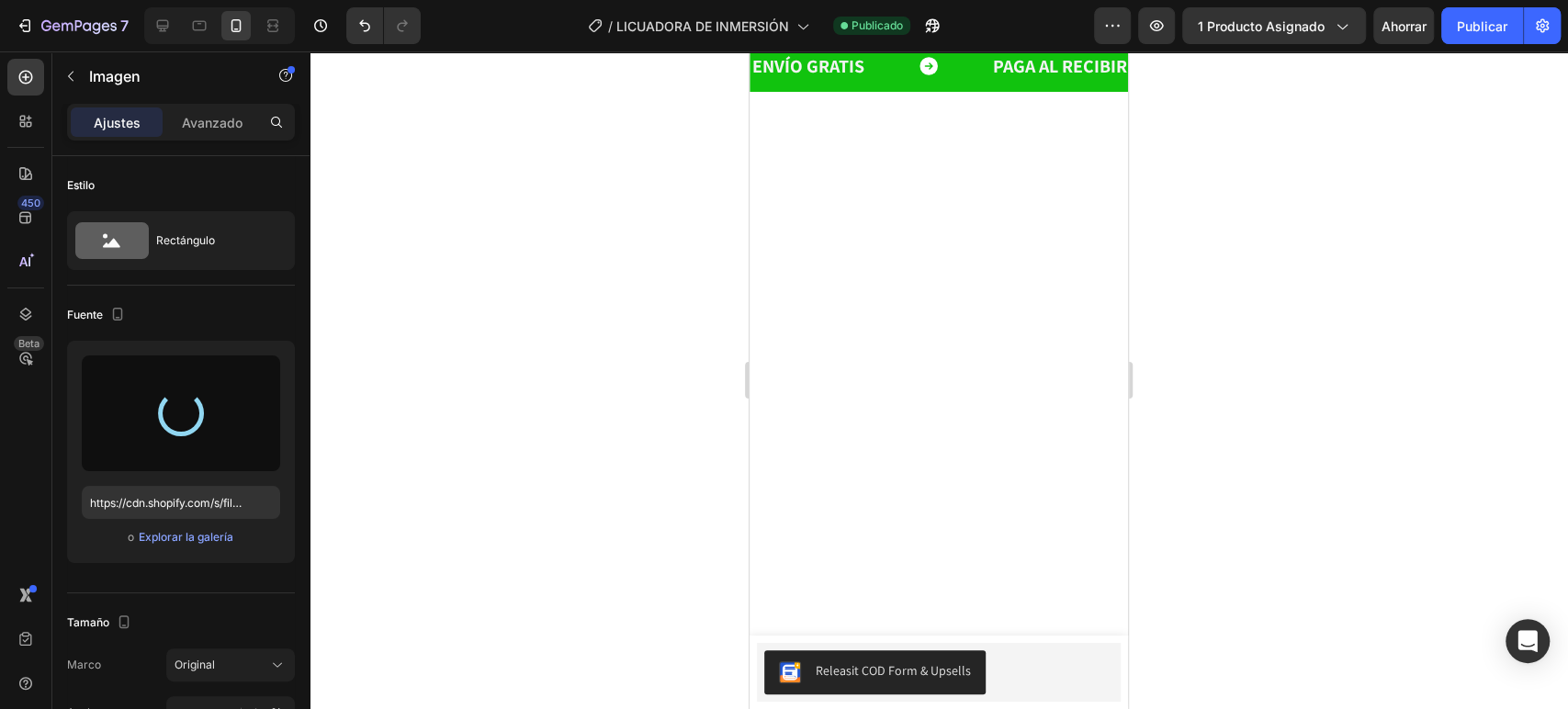 type on "https://cdn.shopify.com/s/files/1/0872/0882/1024/files/gempages_509480963076523181-dc9d4e45-9e1b-406e-bd08-0a096dadc8cd.png" 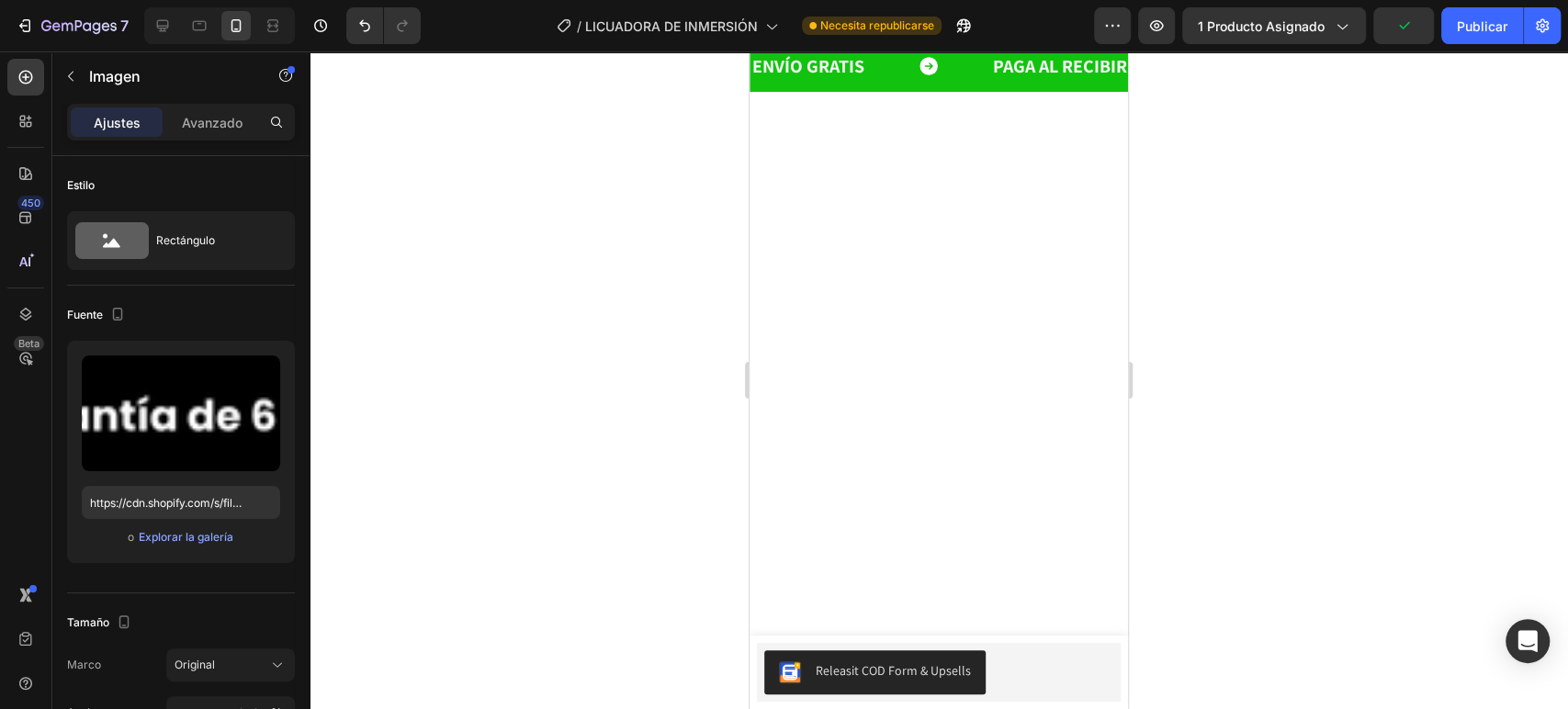 click 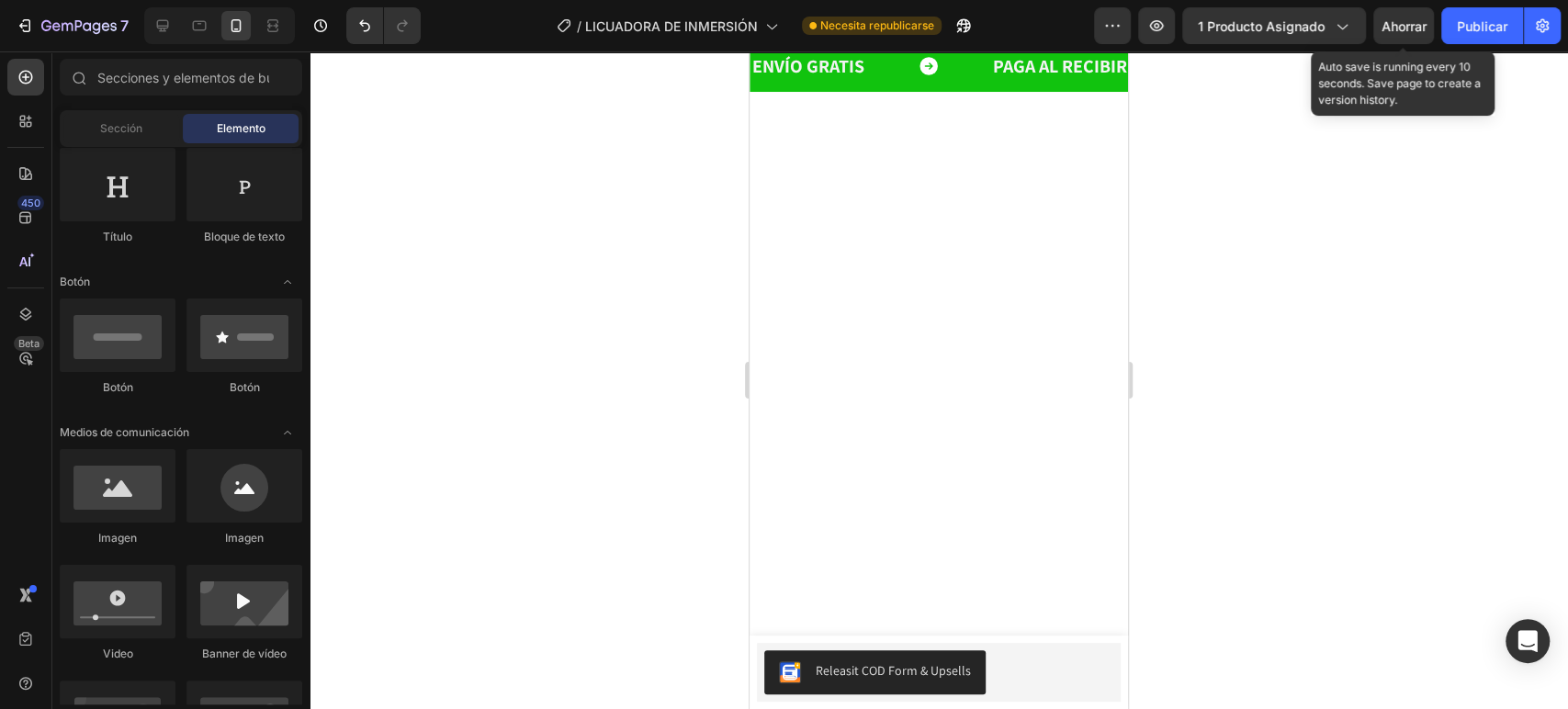click on "Ahorrar" at bounding box center (1404, 26) 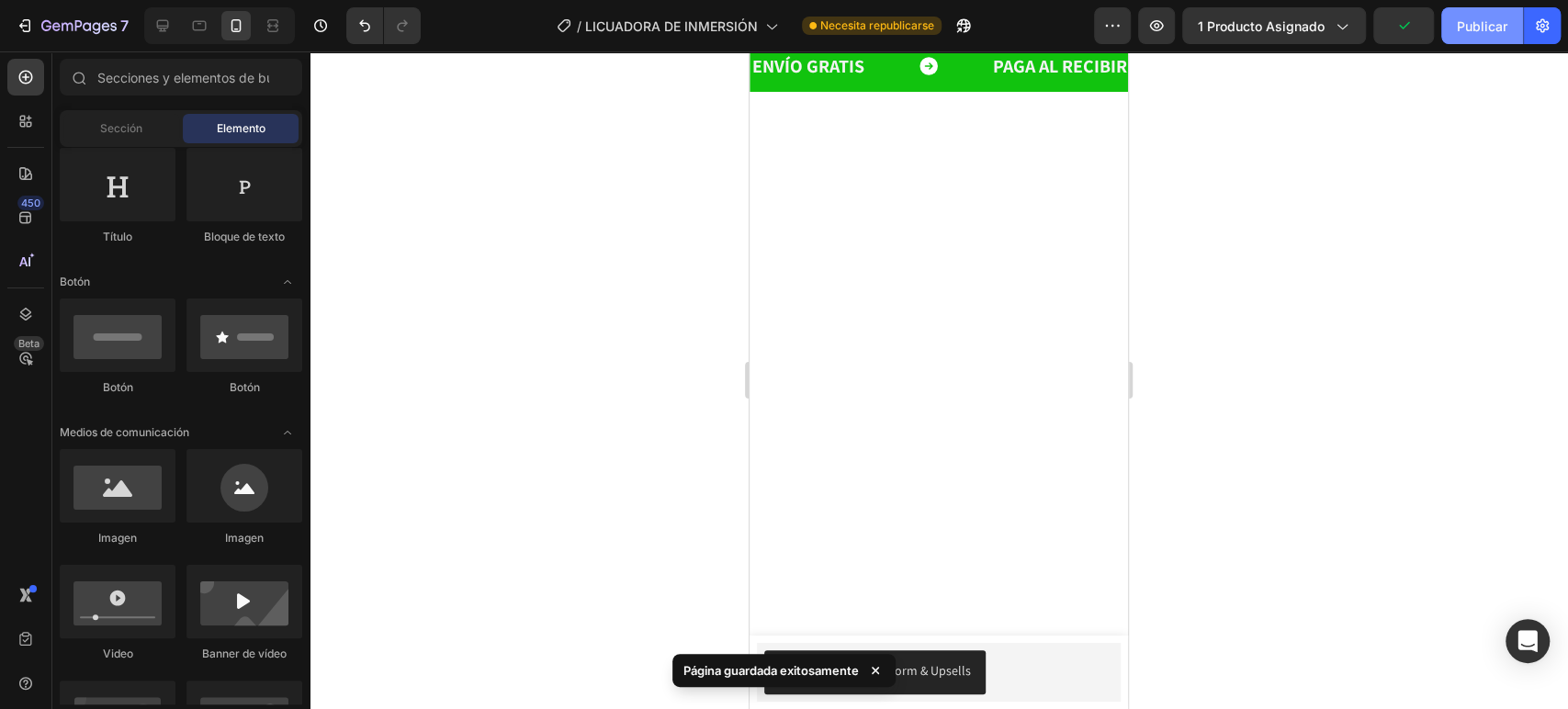 click on "Publicar" at bounding box center [1482, 26] 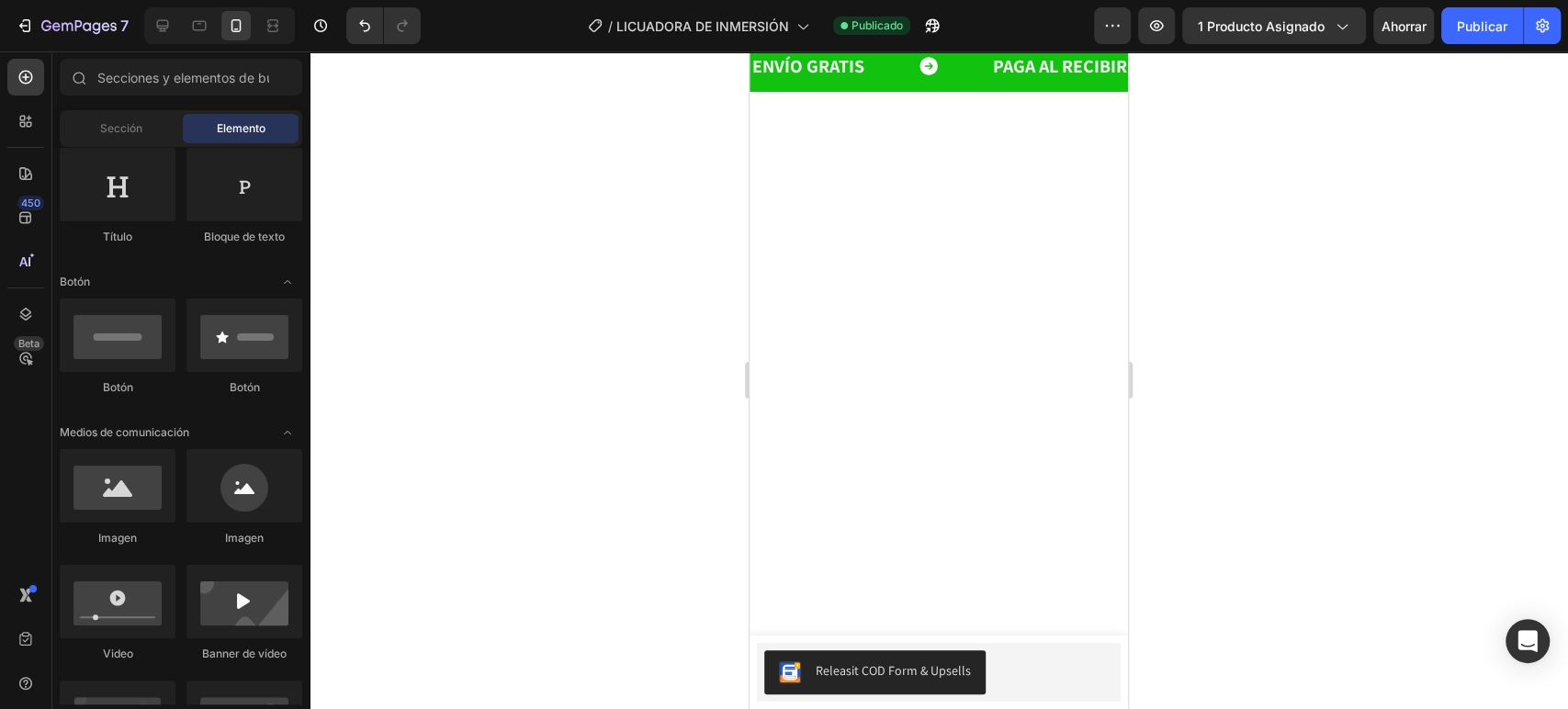 click 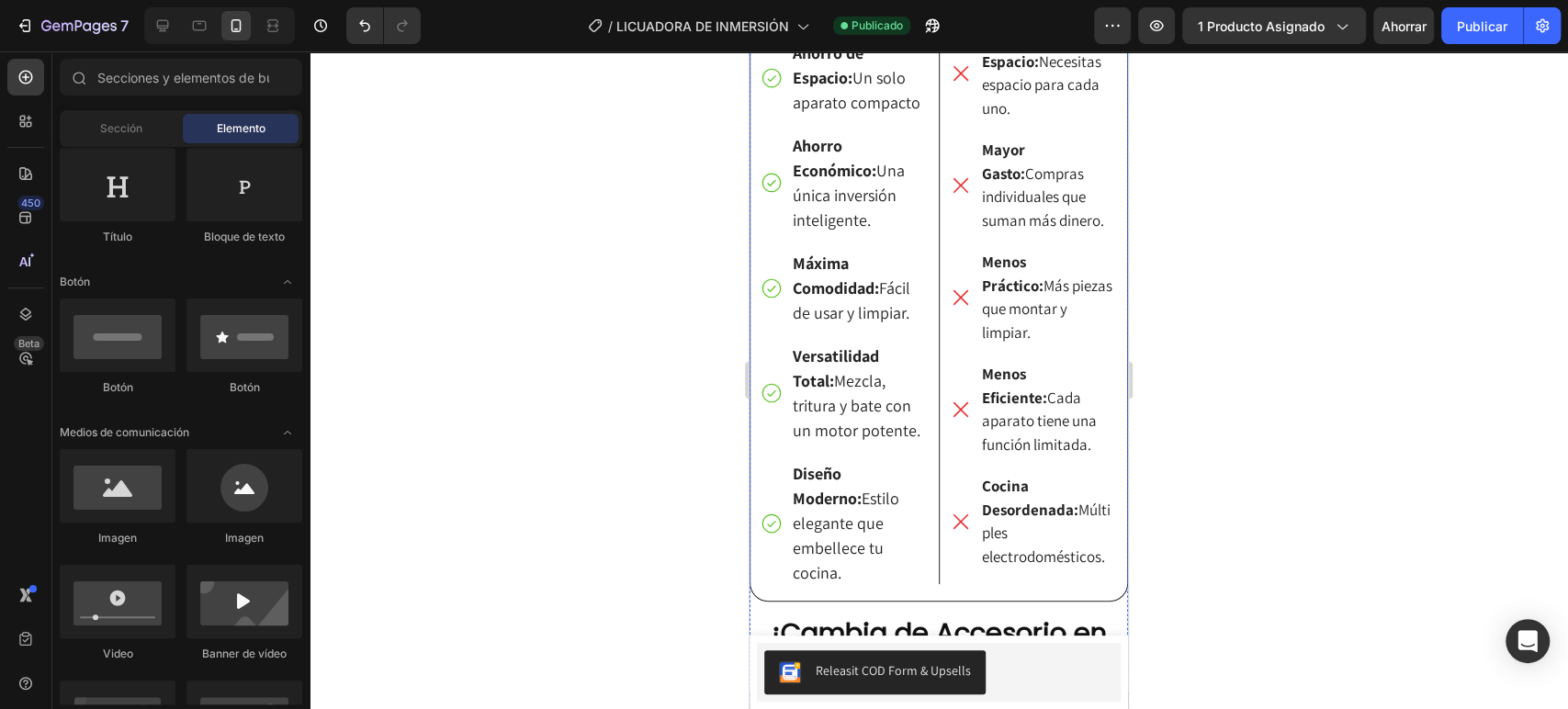 scroll, scrollTop: 4382, scrollLeft: 0, axis: vertical 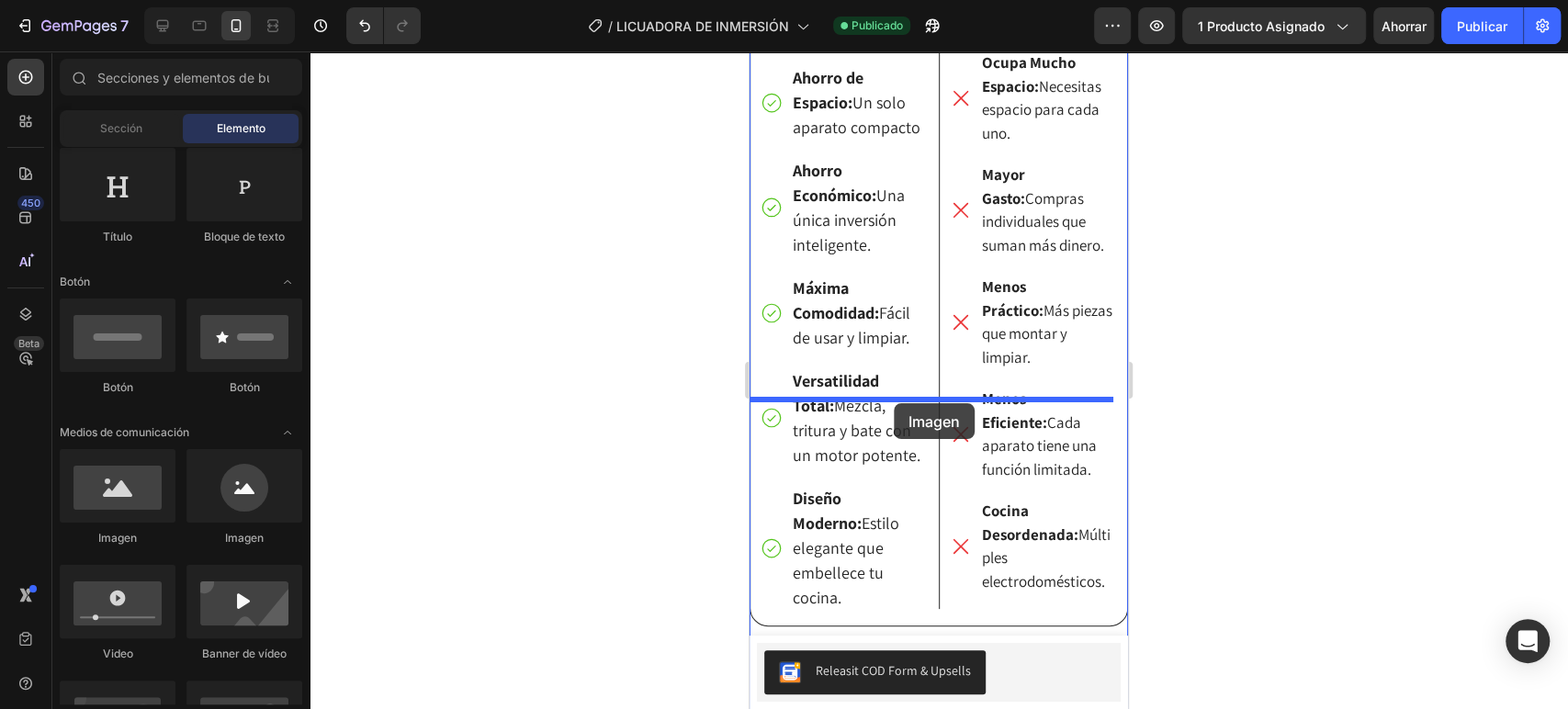 drag, startPoint x: 852, startPoint y: 552, endPoint x: 1485, endPoint y: 274, distance: 691.3559 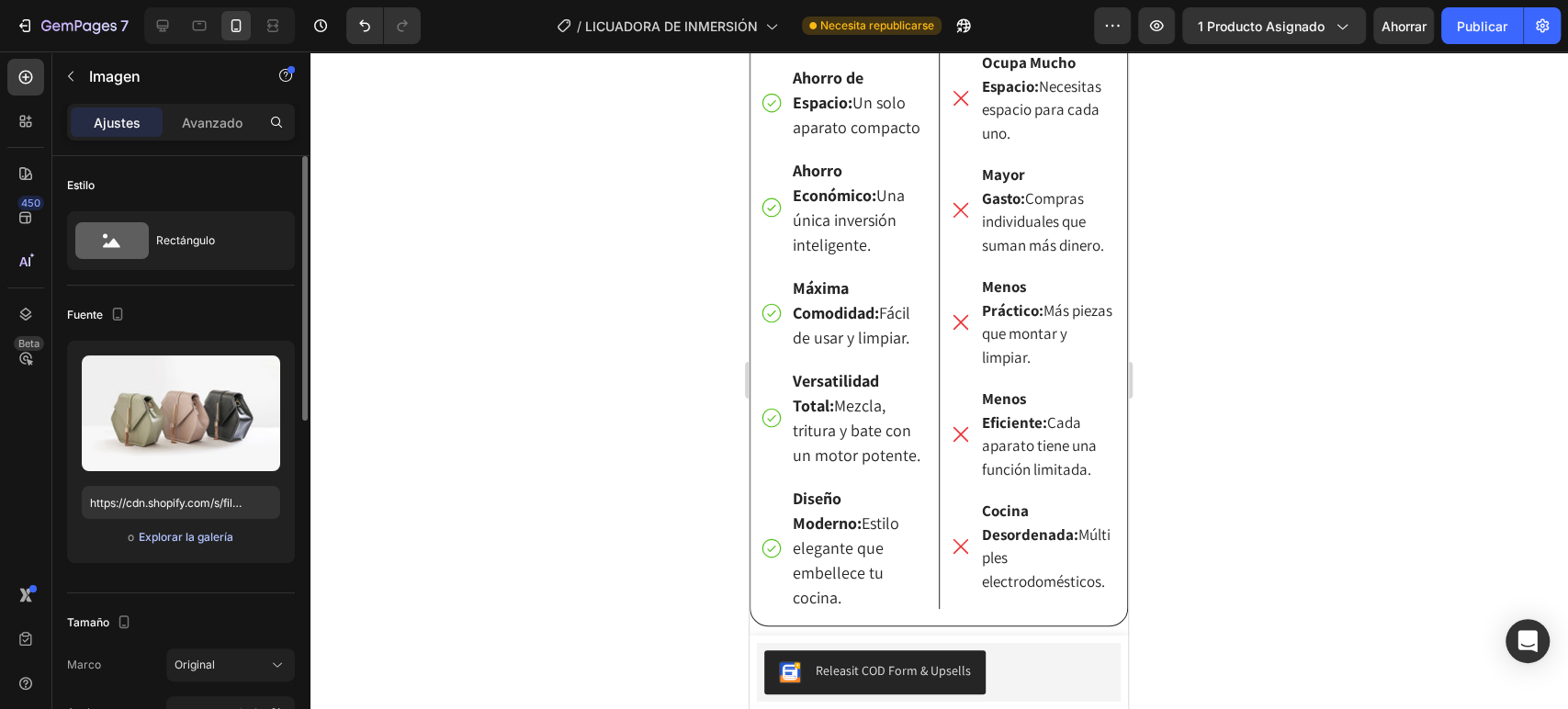 click on "Explorar la galería" at bounding box center (186, 536) 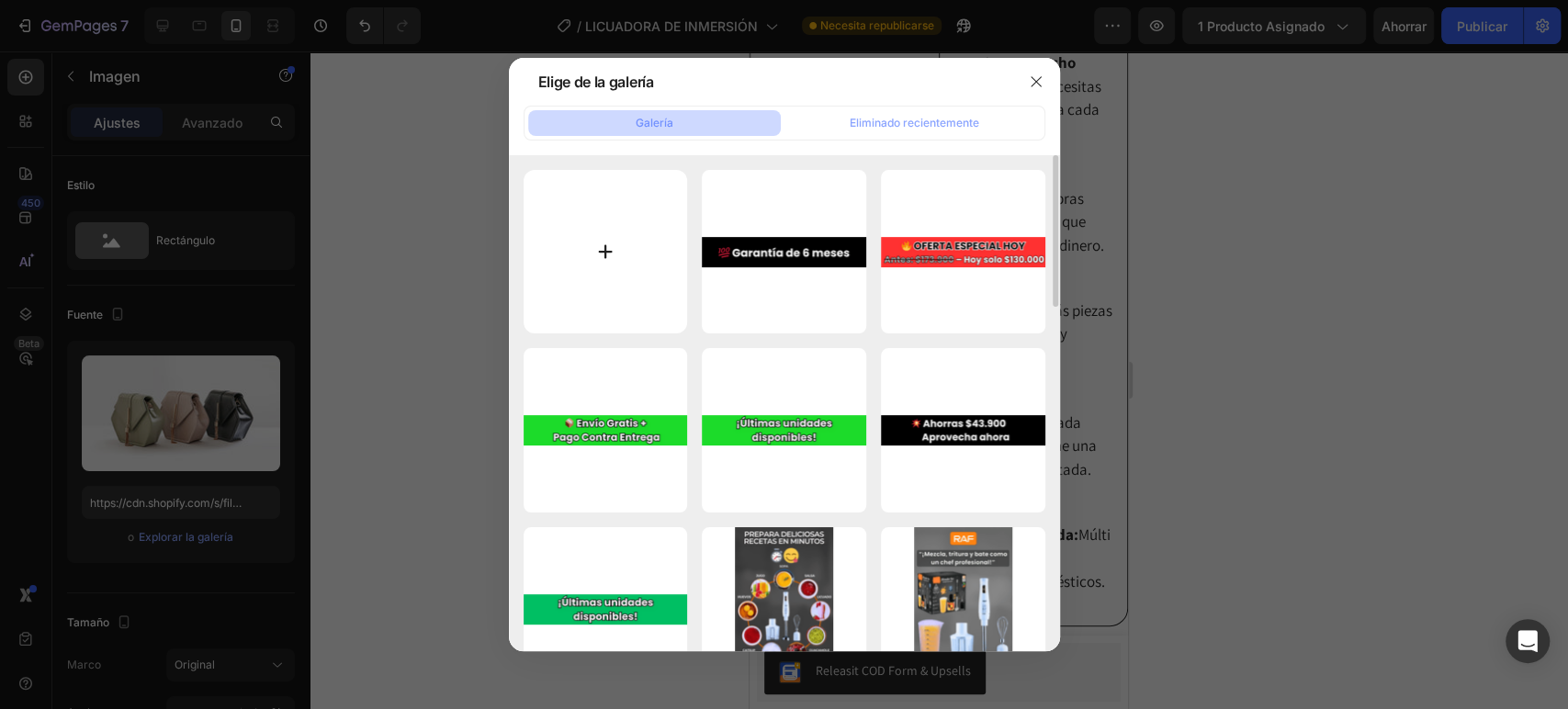 click at bounding box center (605, 252) 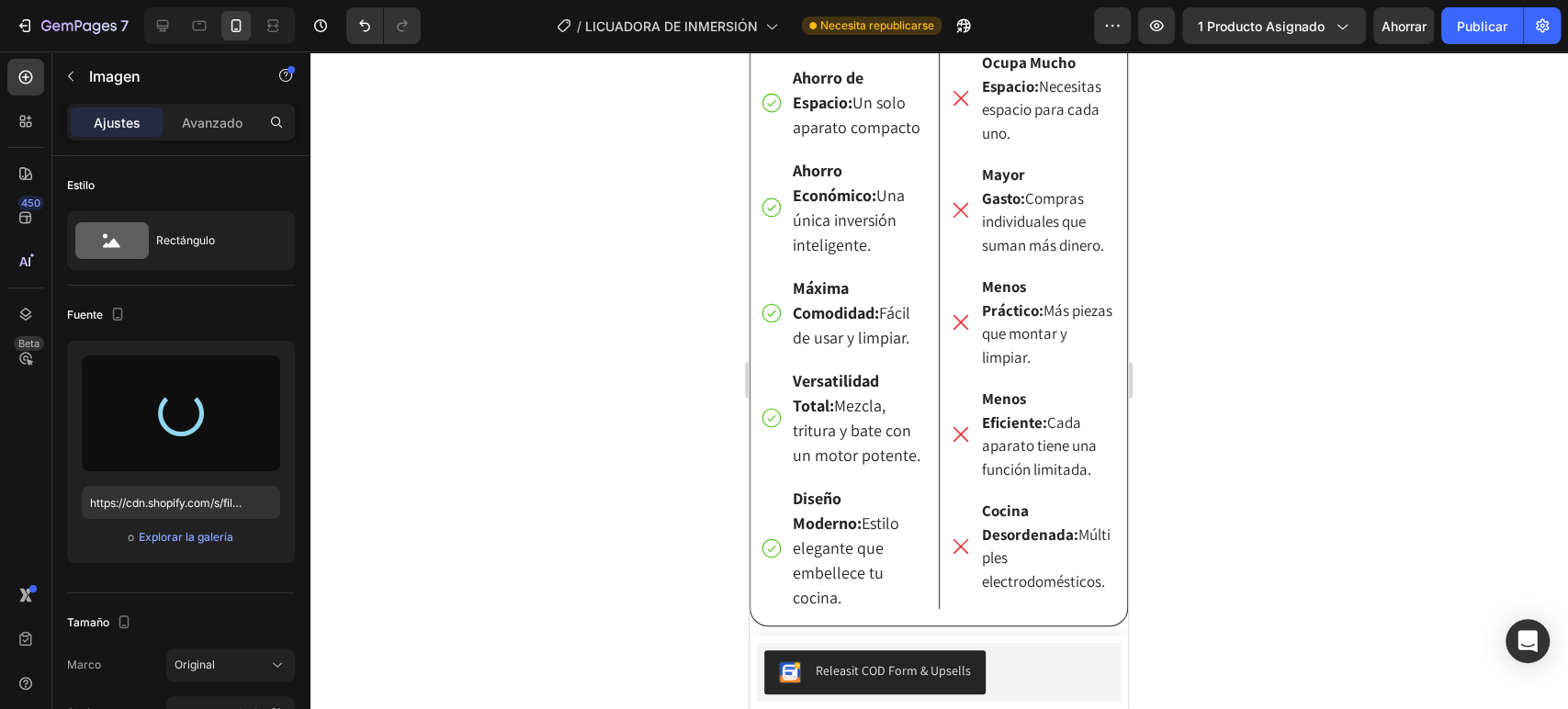 type on "https://cdn.shopify.com/s/files/1/0872/0882/1024/files/gempages_509480963076523181-09f69477-2c3d-4869-9ae2-cac96b6450fd.png" 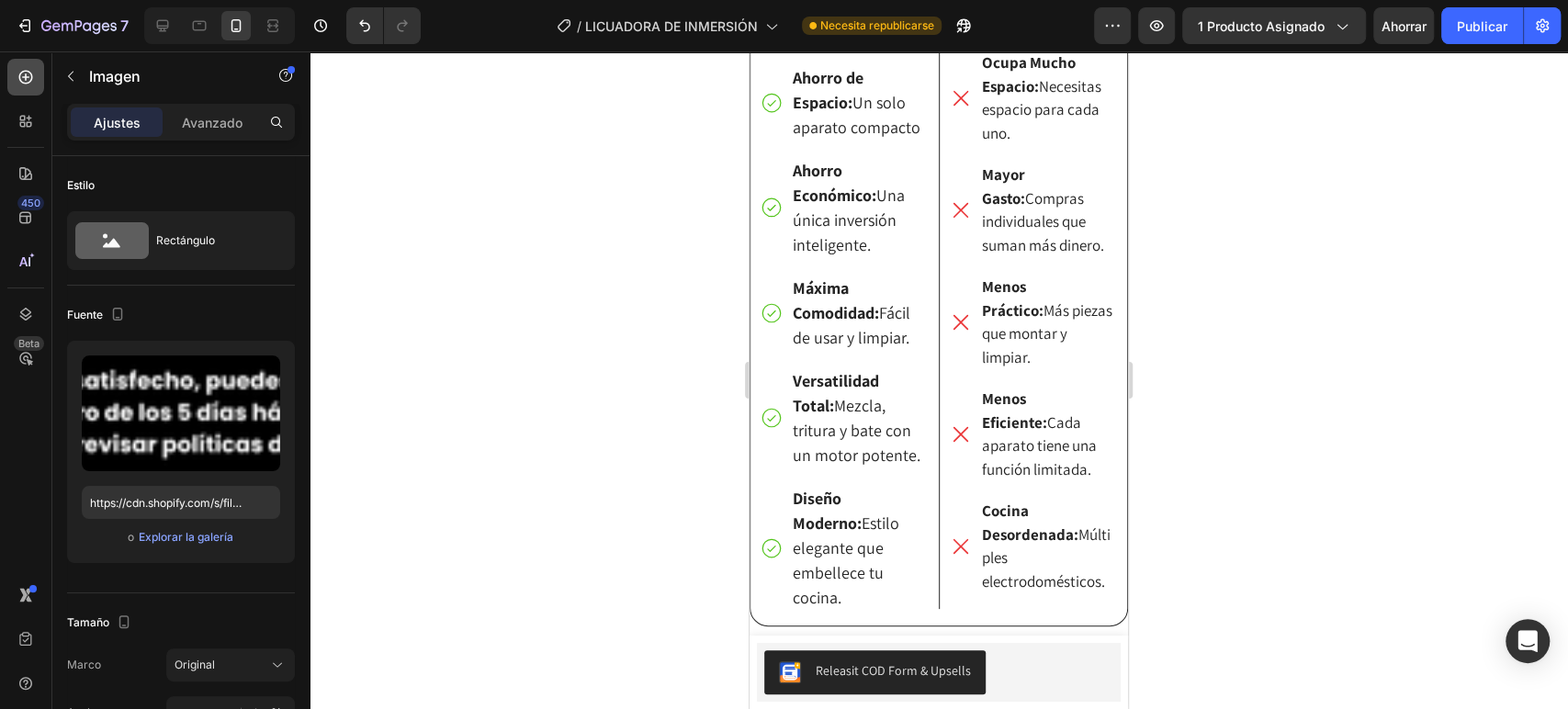 click 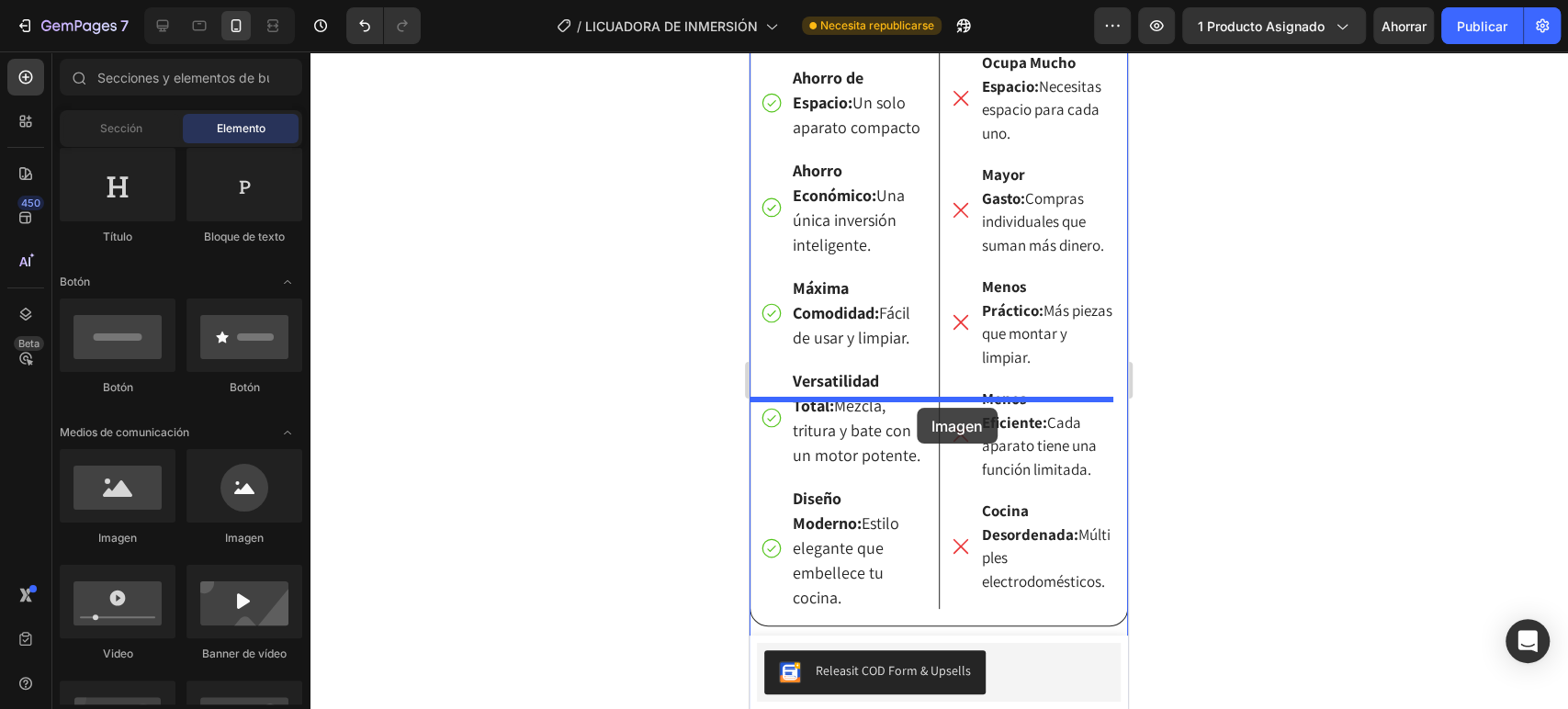 drag, startPoint x: 876, startPoint y: 549, endPoint x: 917, endPoint y: 408, distance: 146.84005 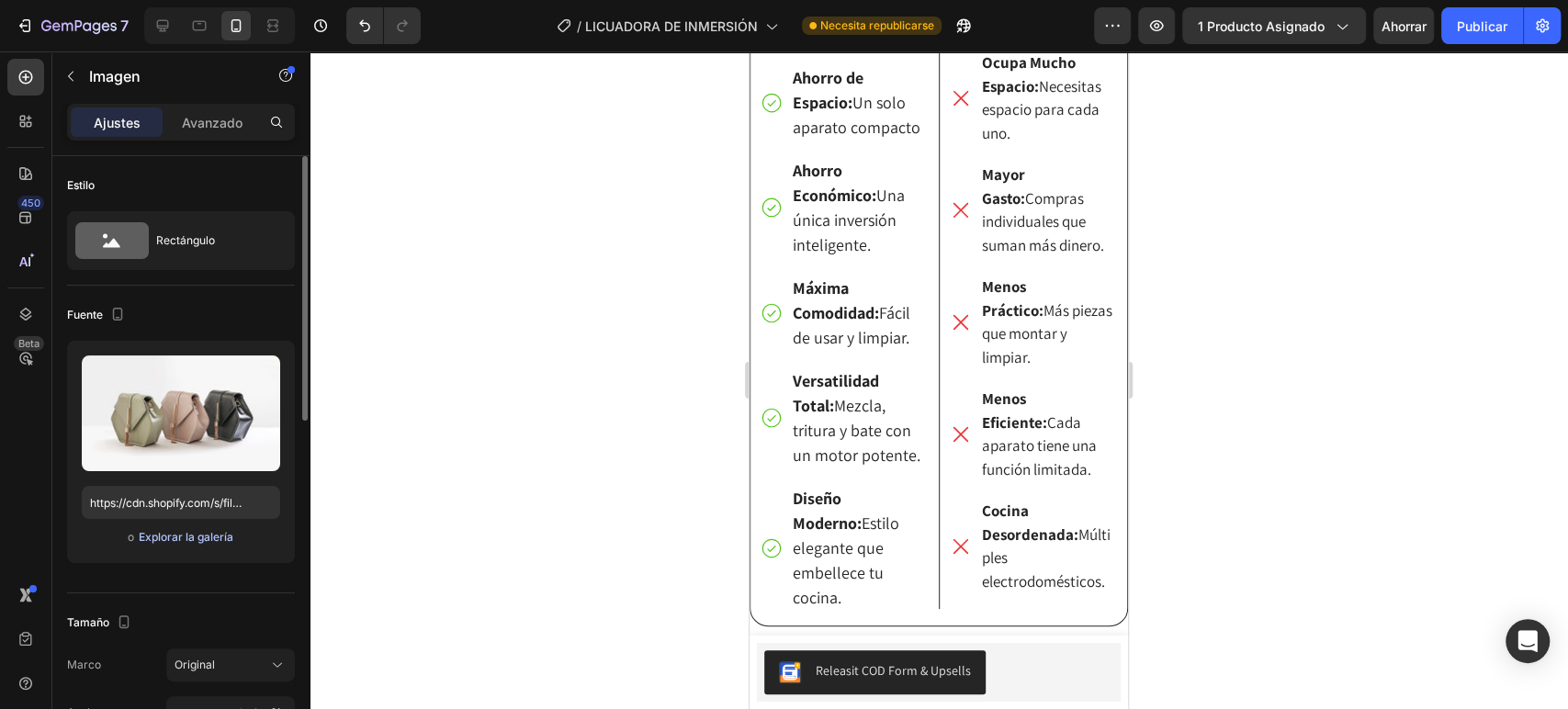 click on "Explorar la galería" at bounding box center [186, 536] 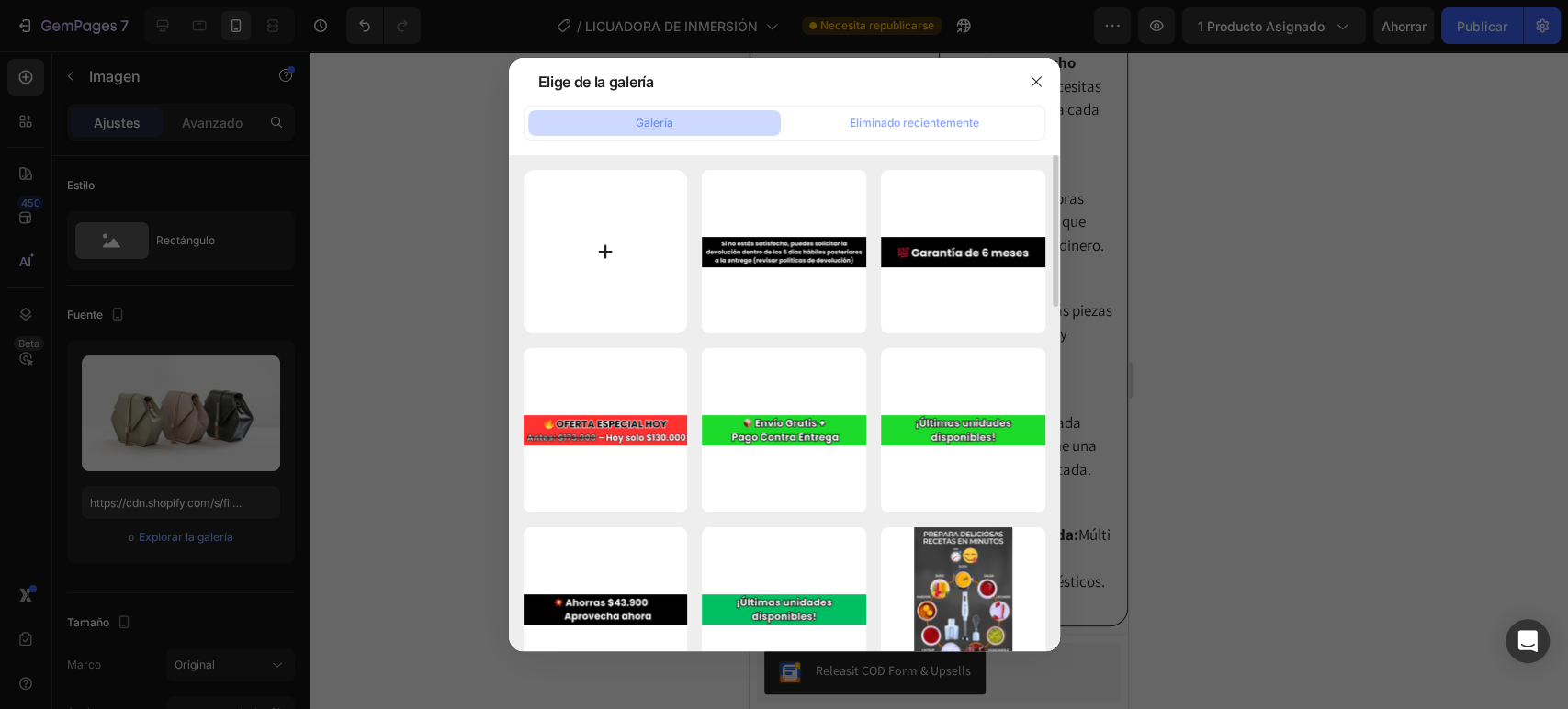 click at bounding box center [605, 252] 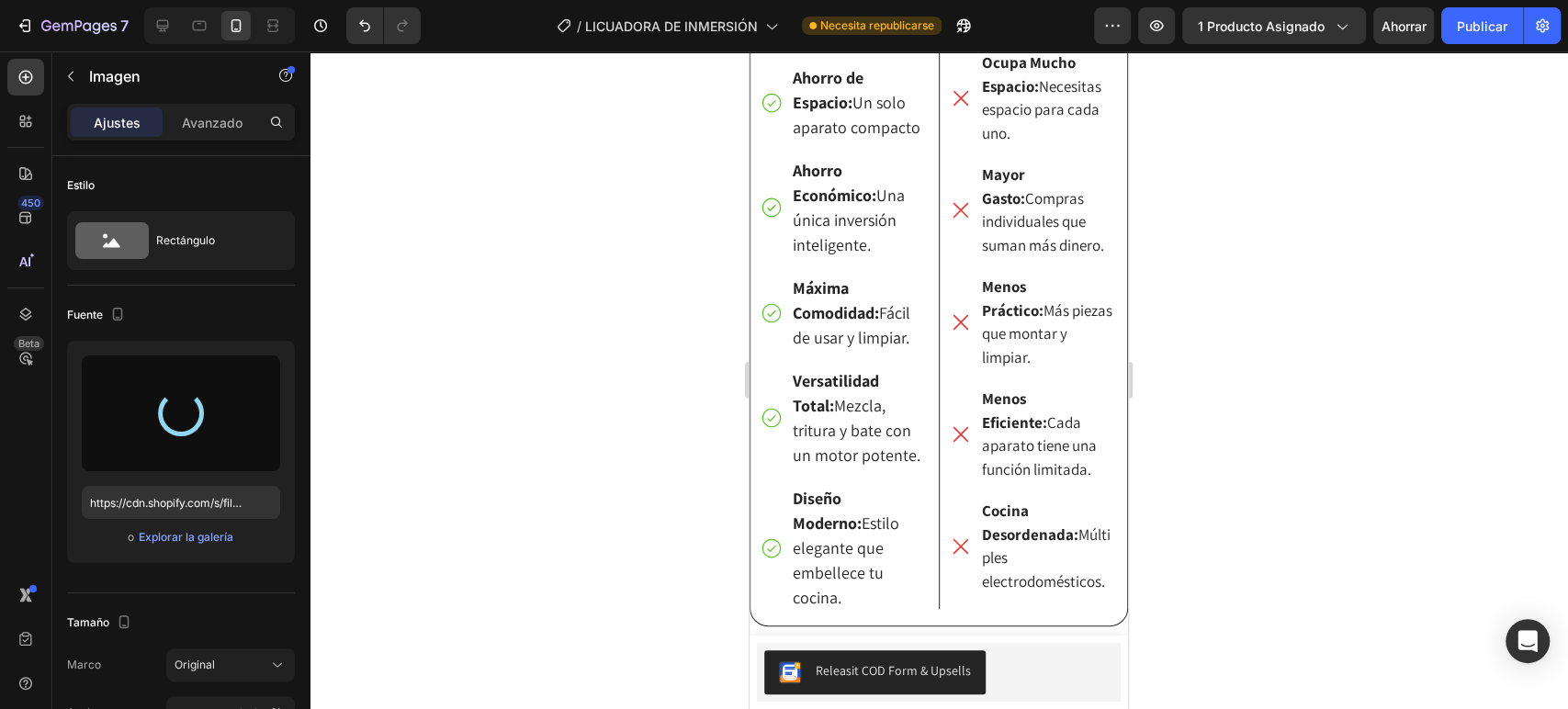 type on "https://cdn.shopify.com/s/files/1/0872/0882/1024/files/gempages_509480963076523181-db89703a-ed35-41d6-a037-97b9630bfbda.png" 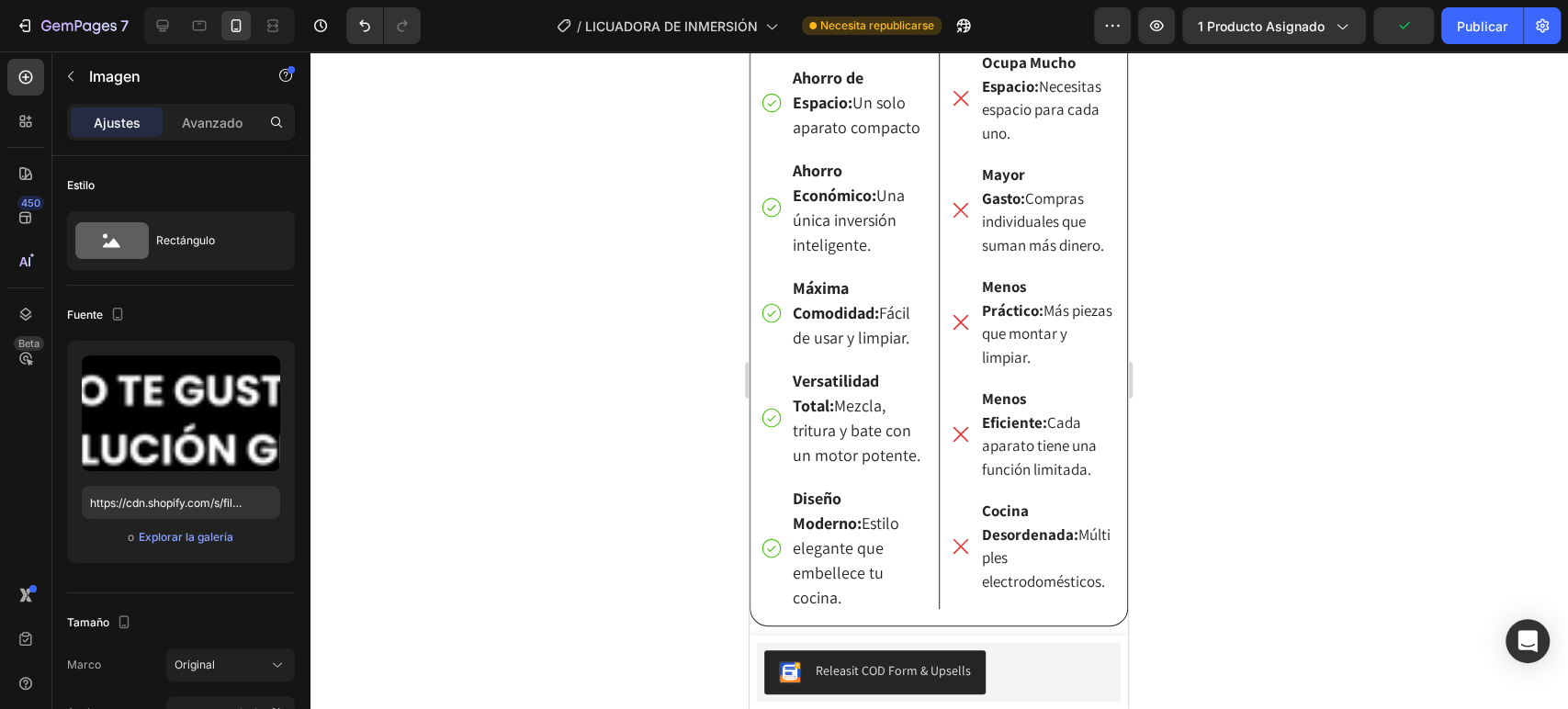 click 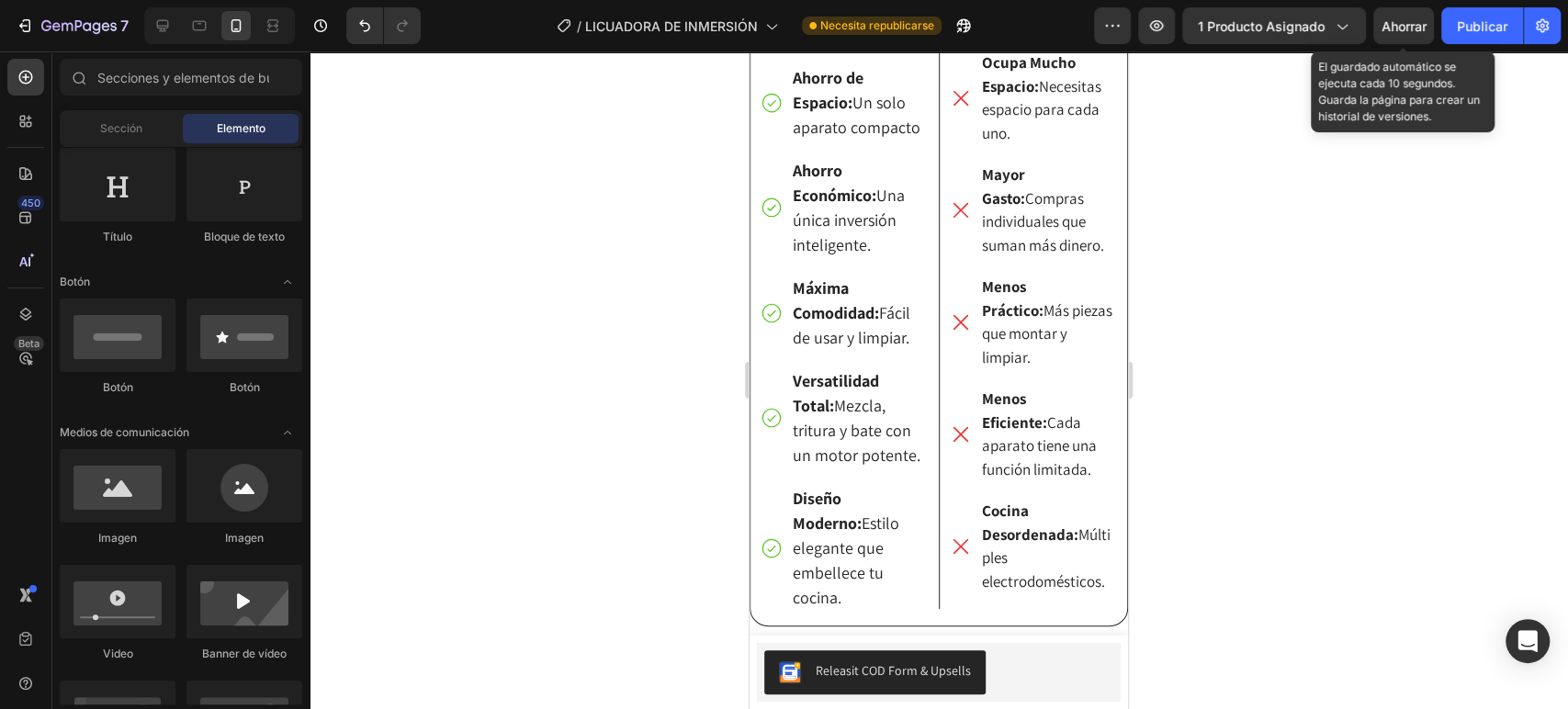 click on "Ahorrar" at bounding box center (1404, 26) 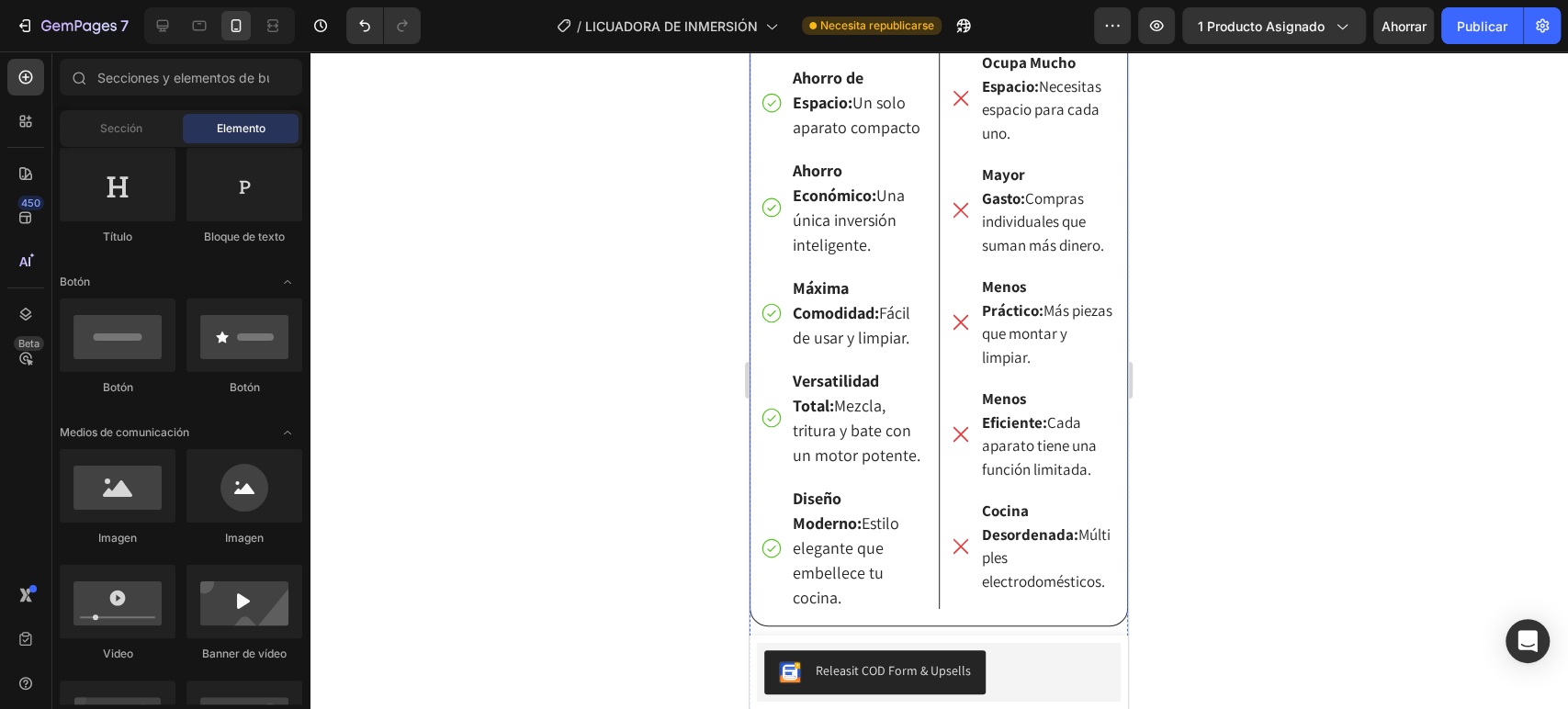 click at bounding box center [939, 937] 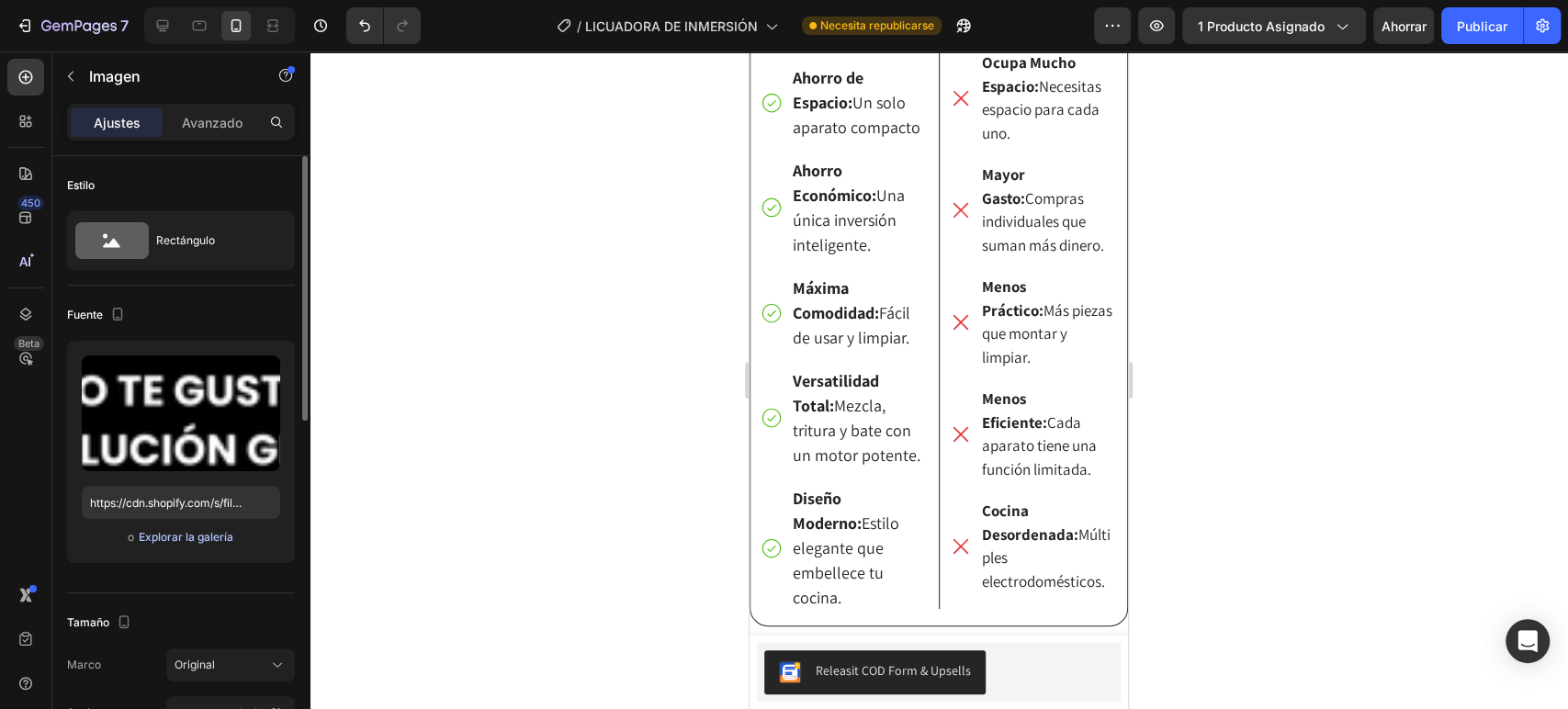 click on "Explorar la galería" at bounding box center (186, 536) 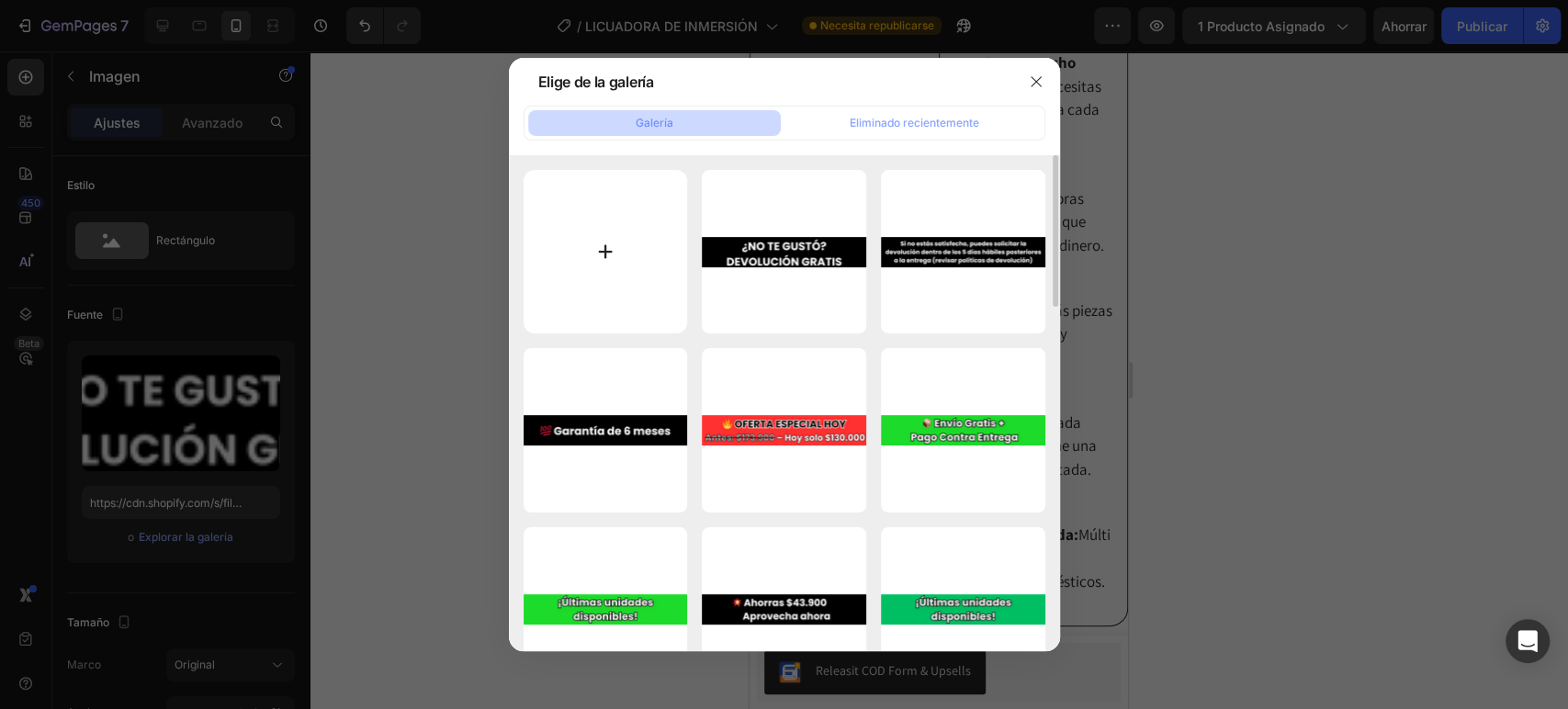 click at bounding box center [605, 252] 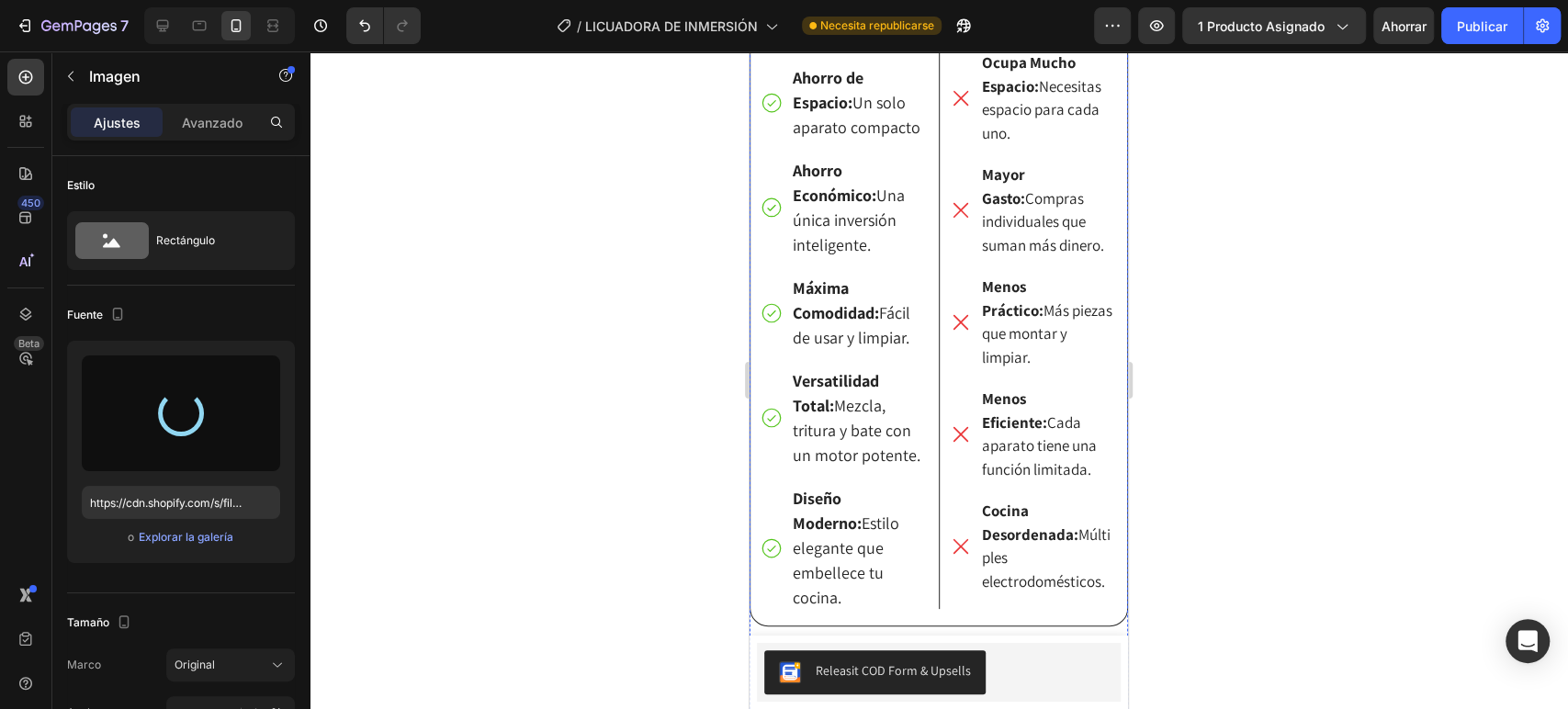 type on "https://cdn.shopify.com/s/files/1/0872/0882/1024/files/gempages_509480963076523181-0d200891-e200-47c8-8977-e9d27376e4fe.png" 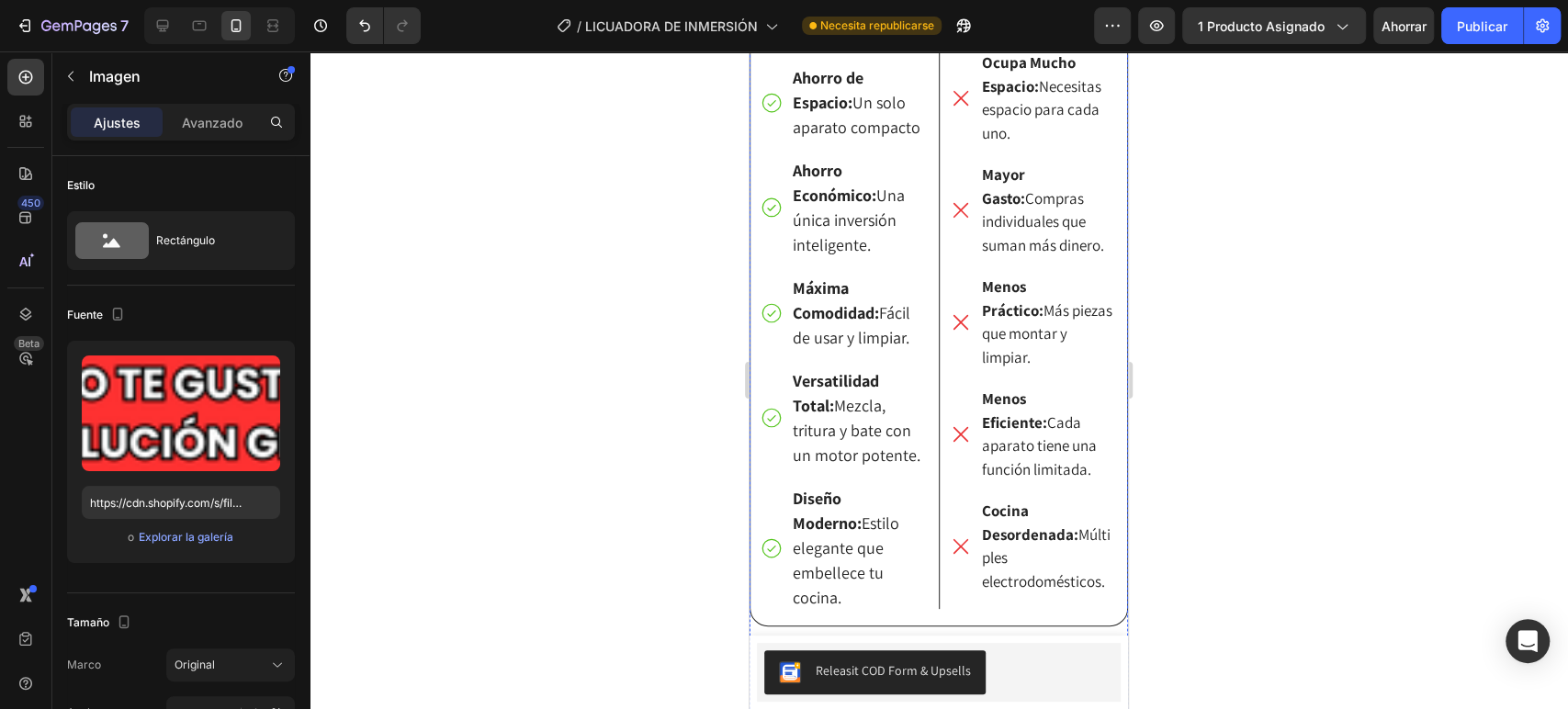 click at bounding box center (939, 1007) 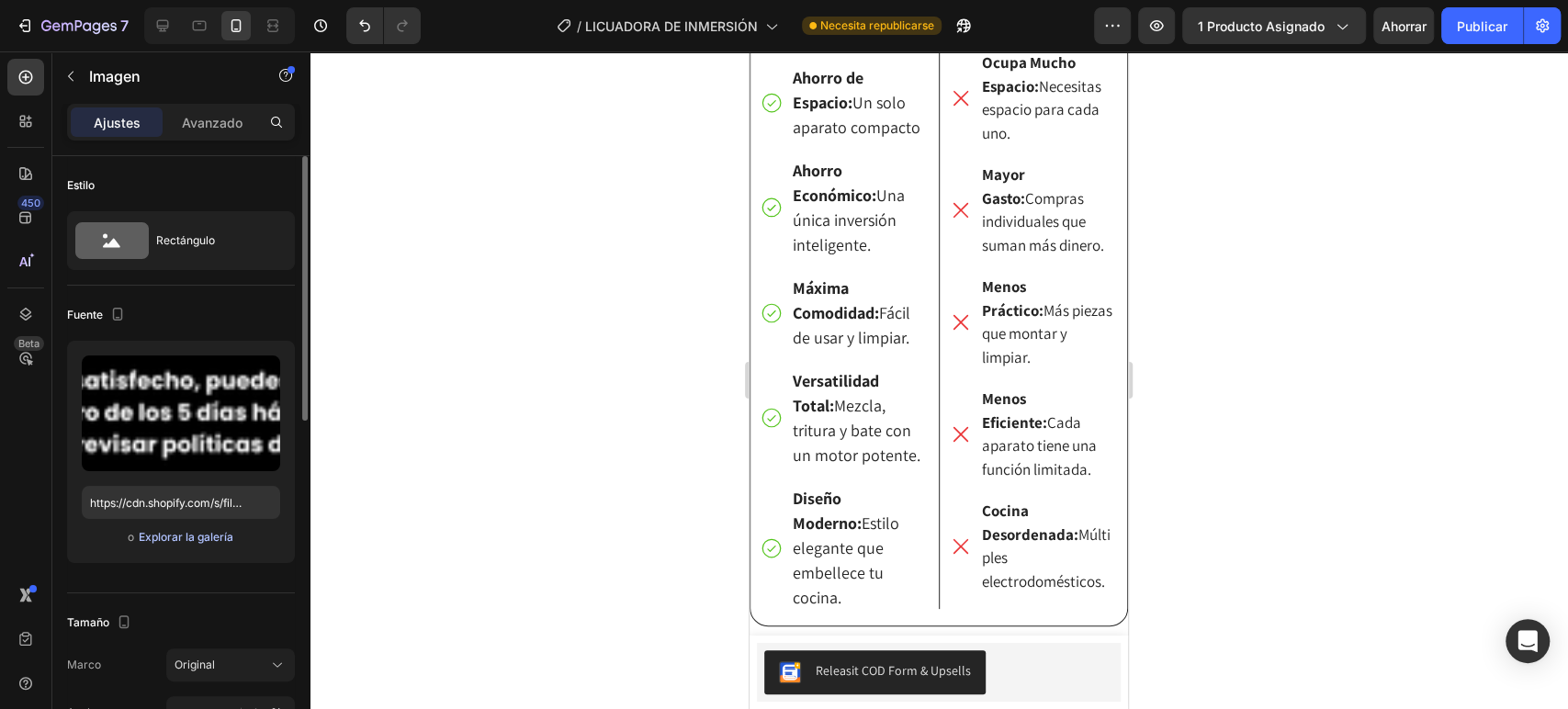 click on "Explorar la galería" at bounding box center (186, 536) 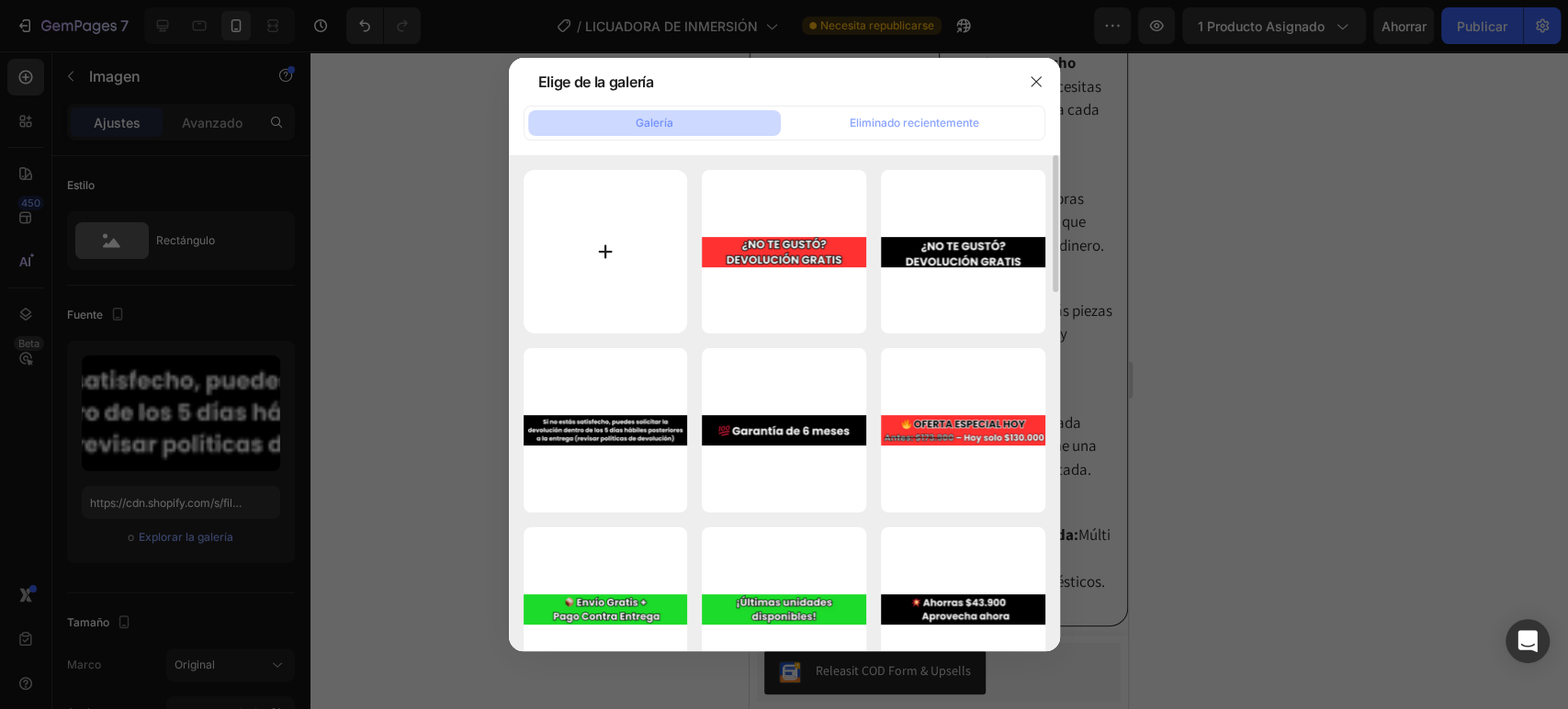 click at bounding box center [605, 252] 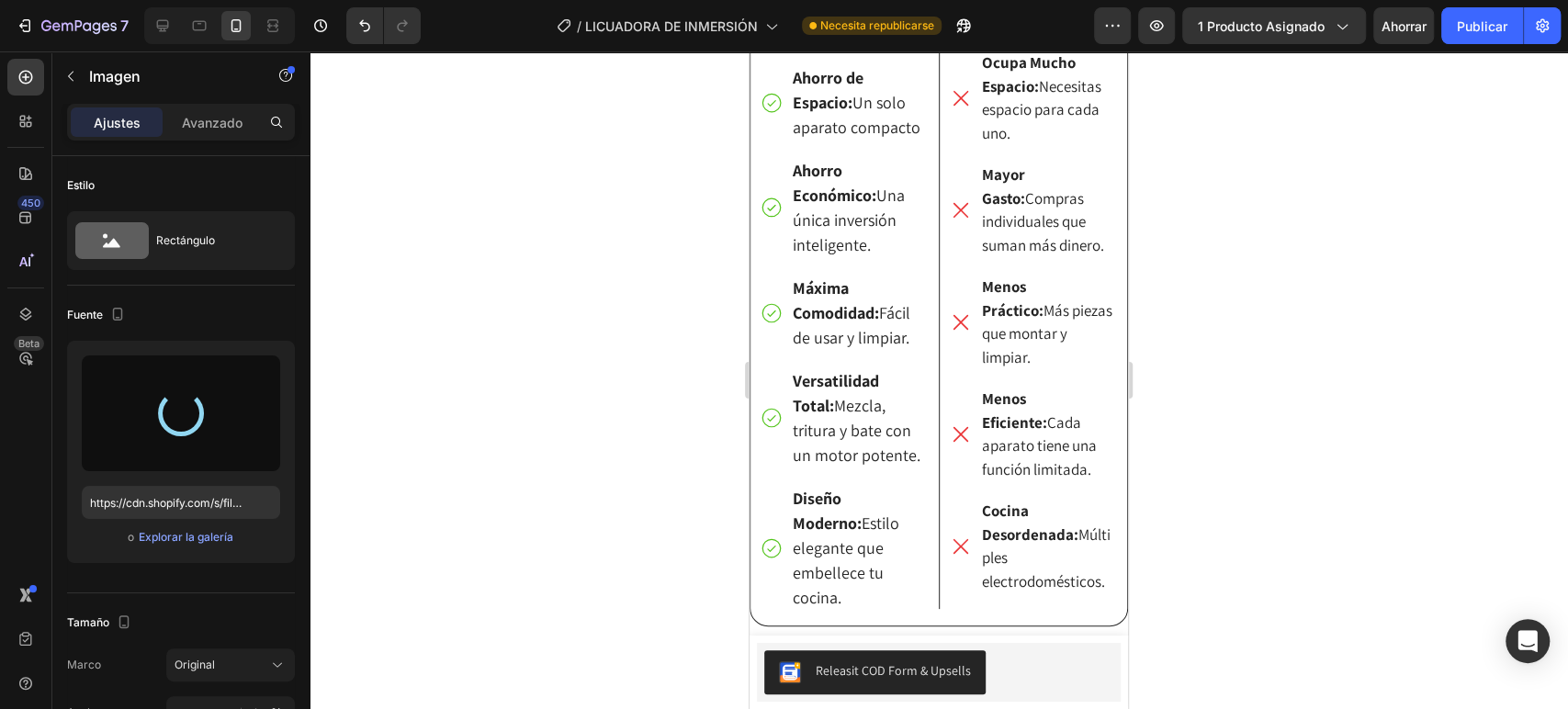 type on "https://cdn.shopify.com/s/files/1/0872/0882/1024/files/gempages_509480963076523181-3d8bf831-736c-413a-b6b4-d9024d87faaf.png" 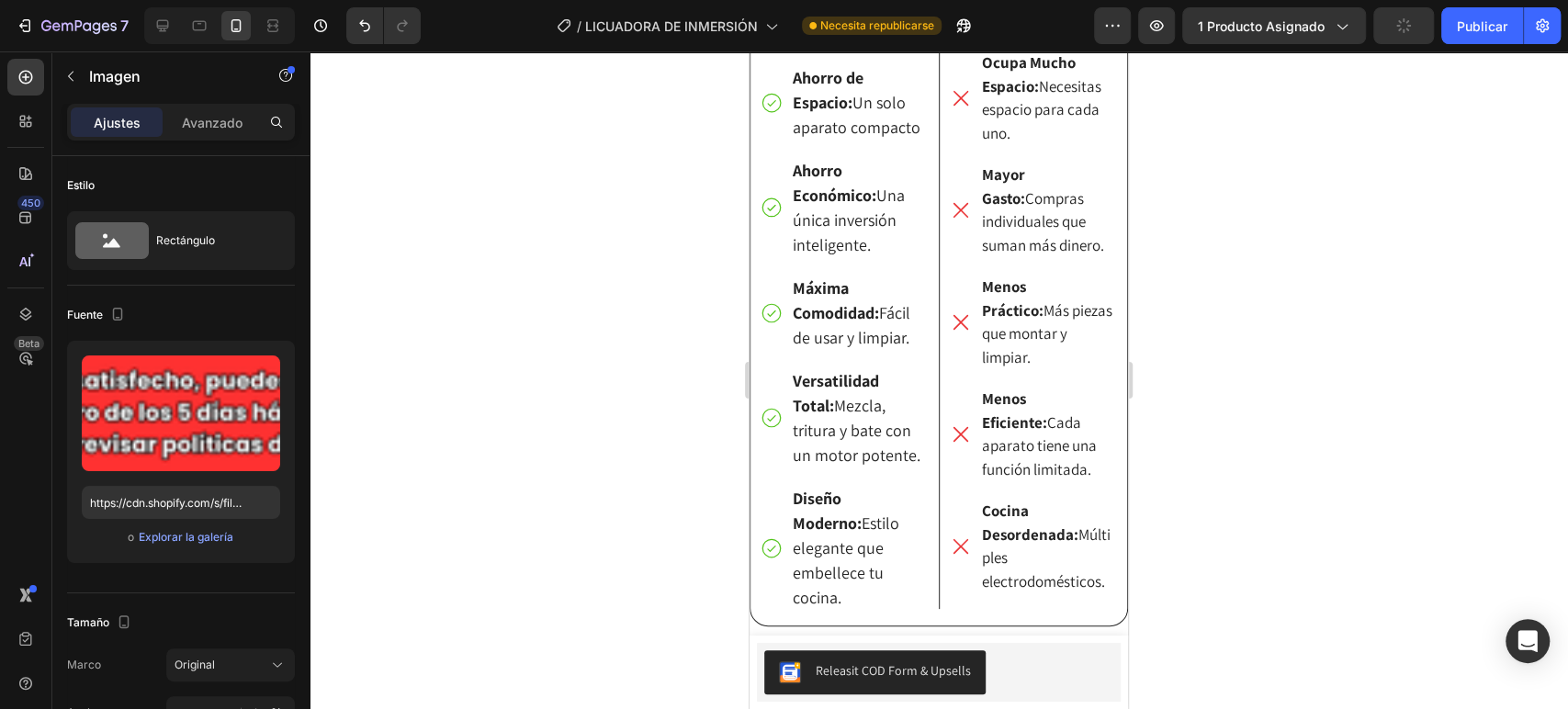 click 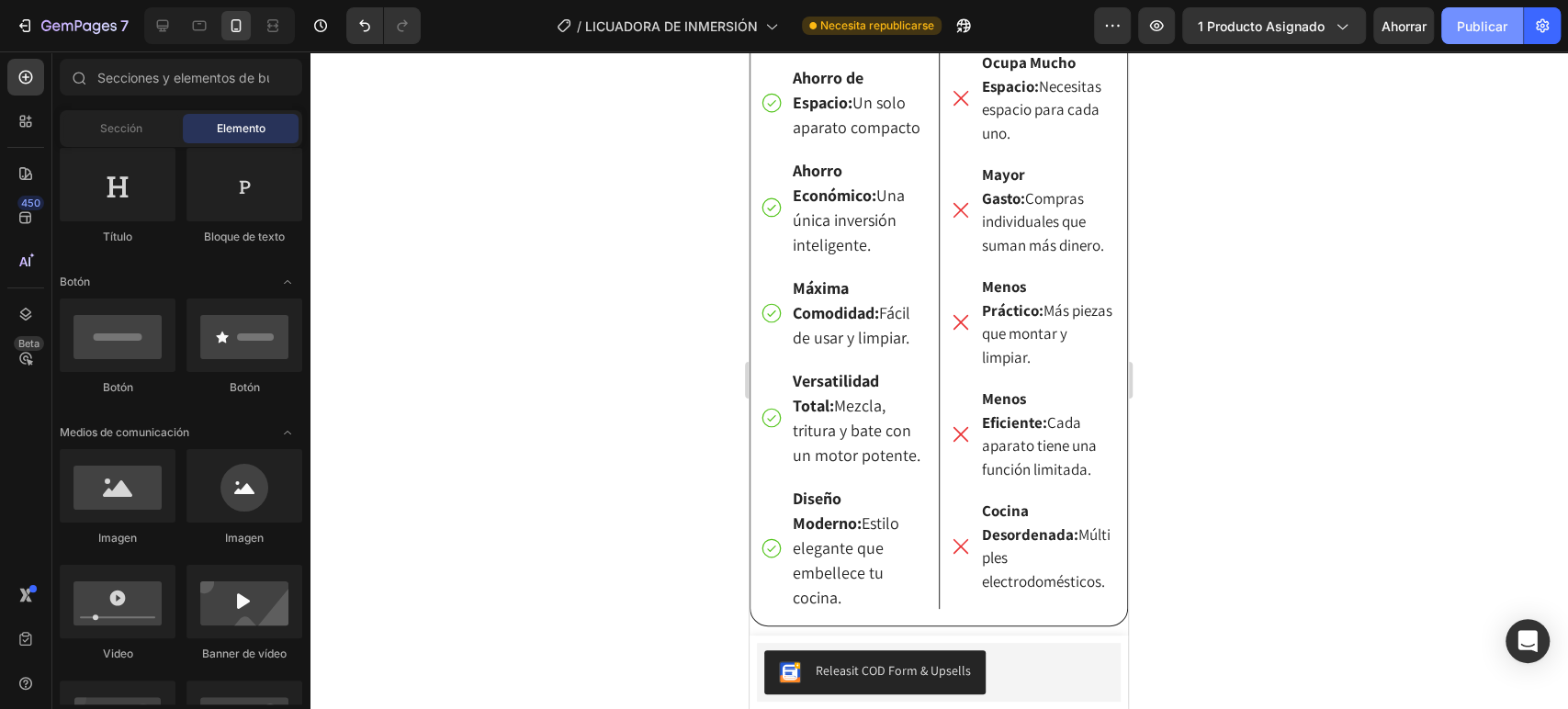 click on "Publicar" at bounding box center (1482, 26) 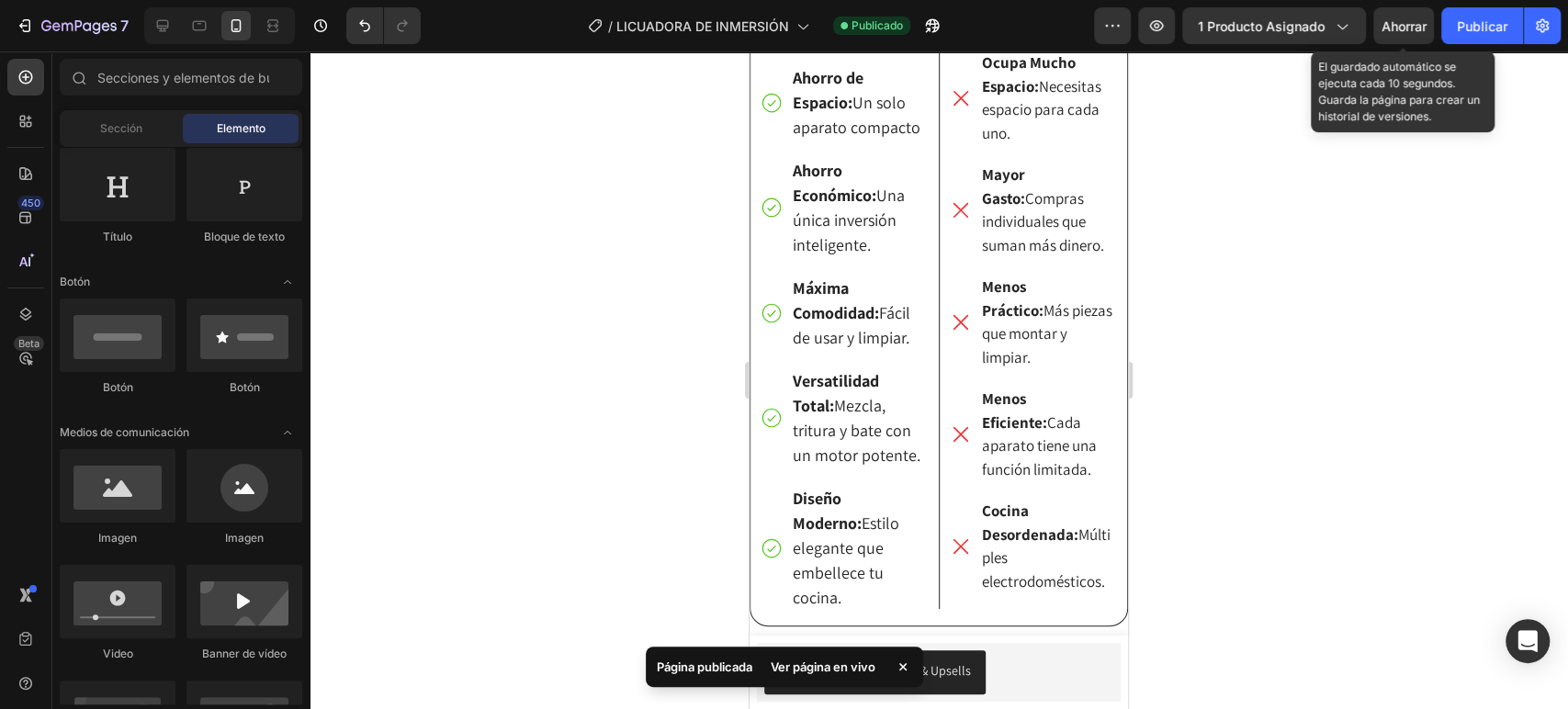 click on "Ahorrar" at bounding box center [1404, 26] 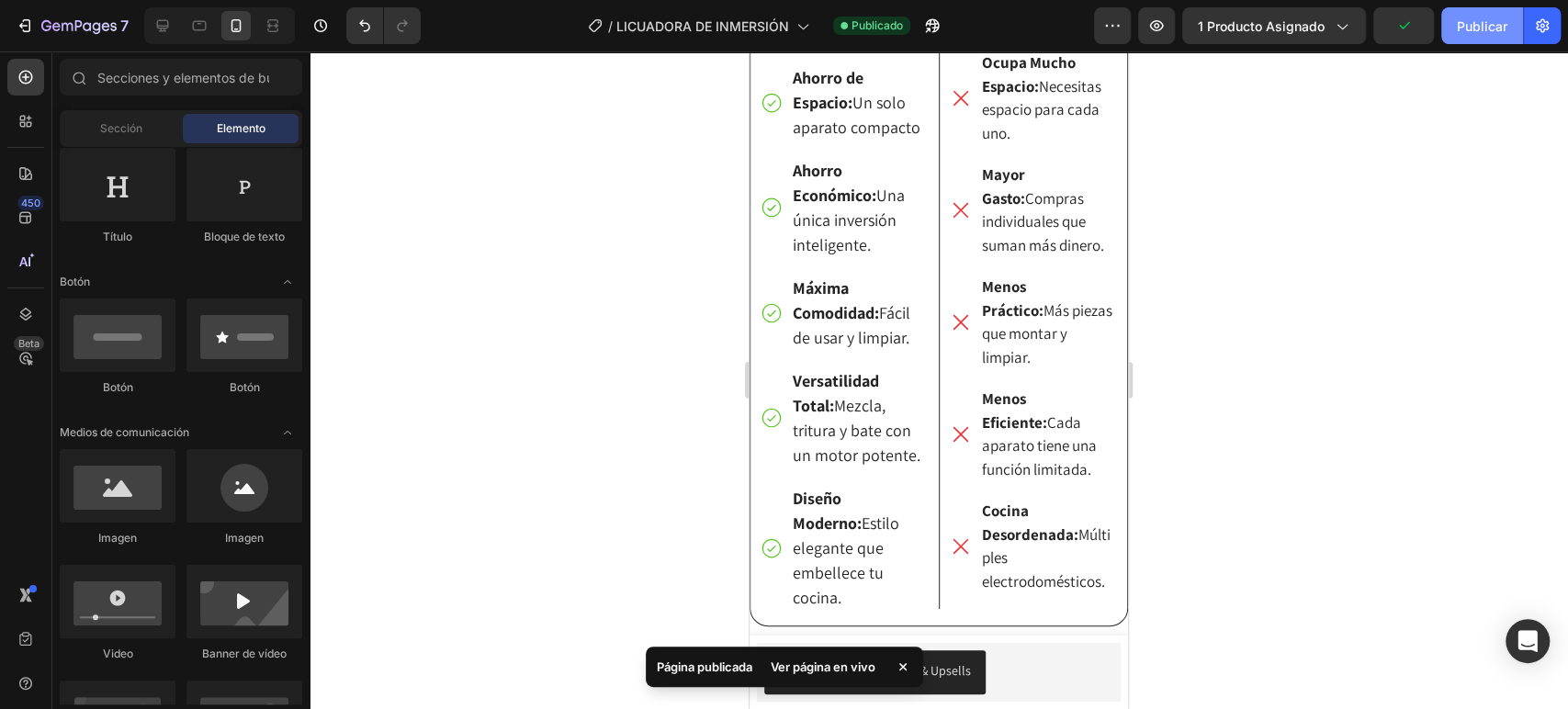 click on "Publicar" at bounding box center [1482, 26] 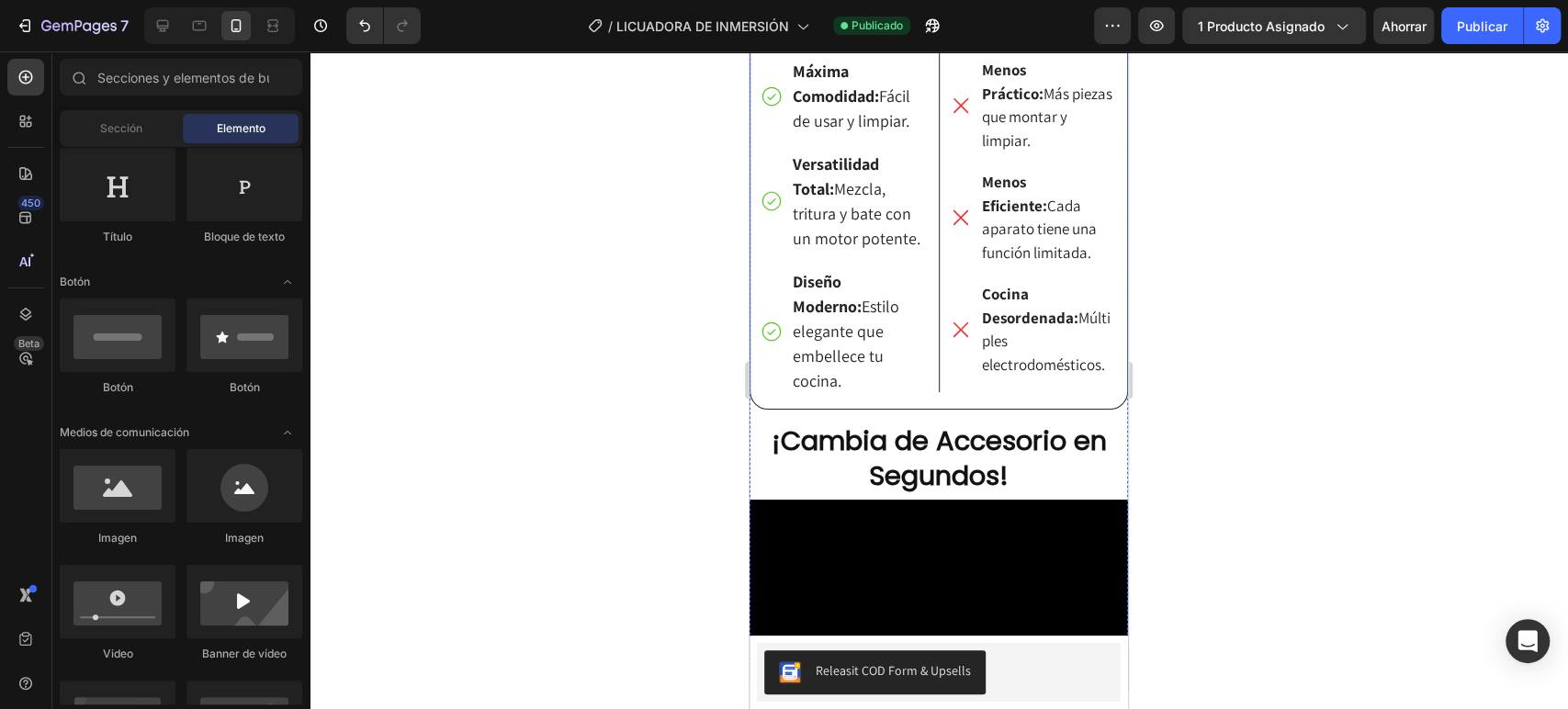 scroll, scrollTop: 4586, scrollLeft: 0, axis: vertical 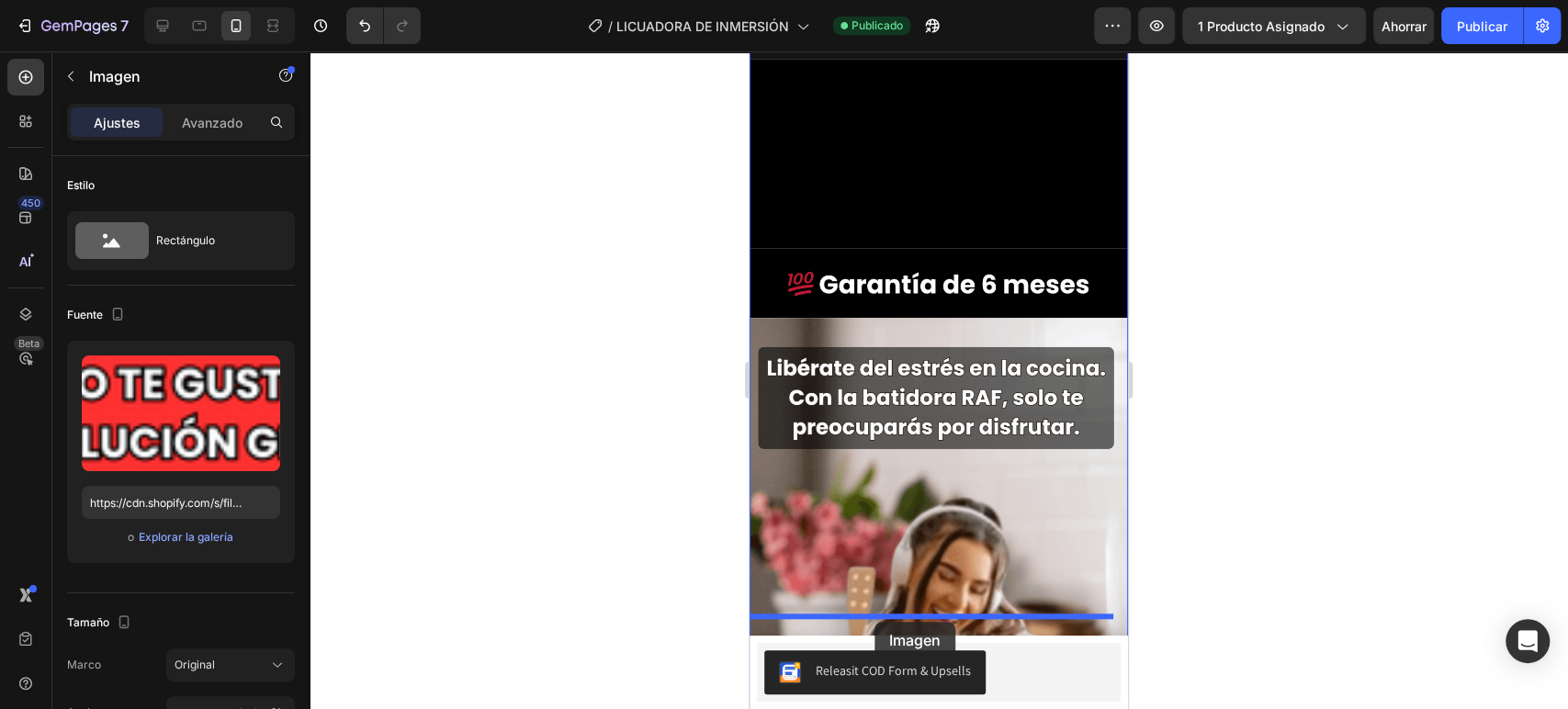 drag, startPoint x: 817, startPoint y: 216, endPoint x: 874, endPoint y: 622, distance: 409.98171 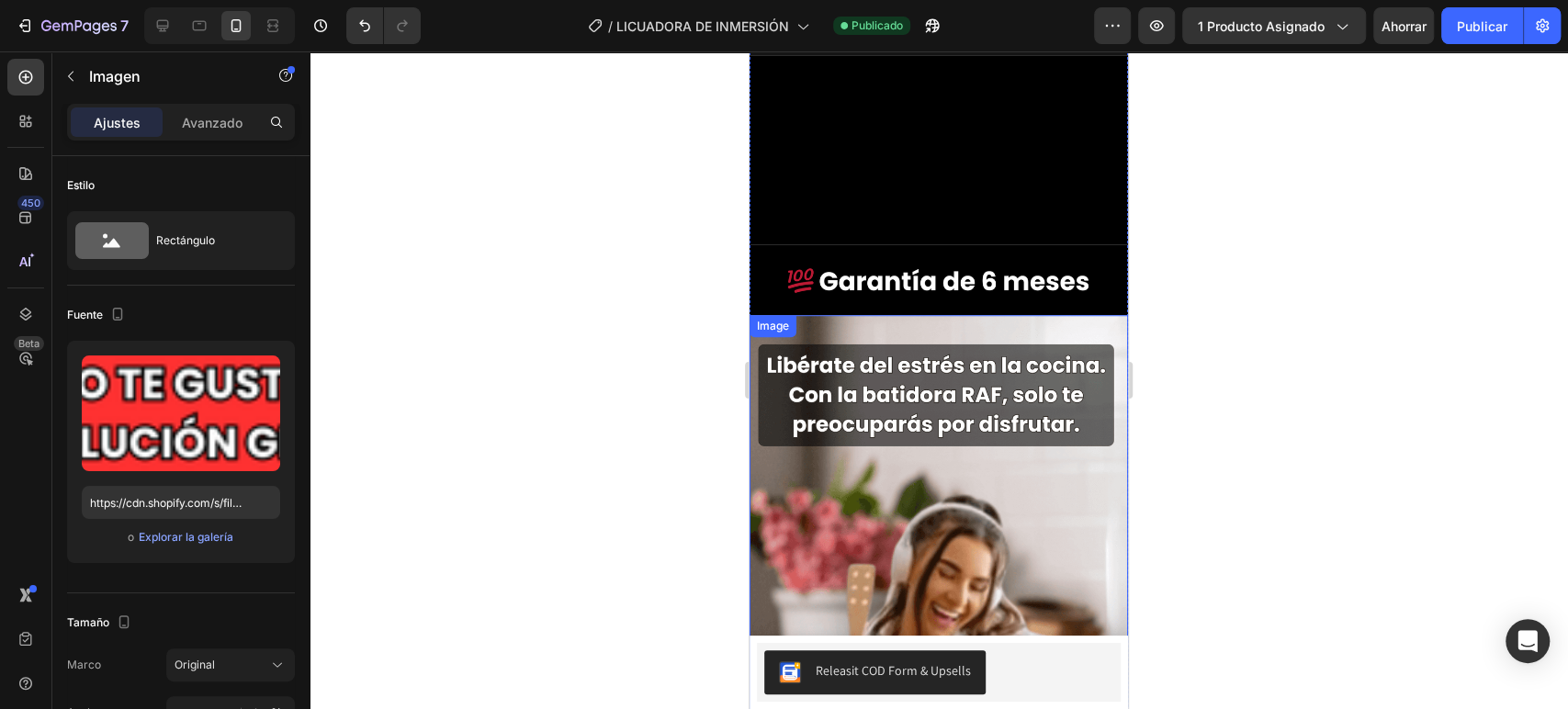 scroll, scrollTop: 5613, scrollLeft: 0, axis: vertical 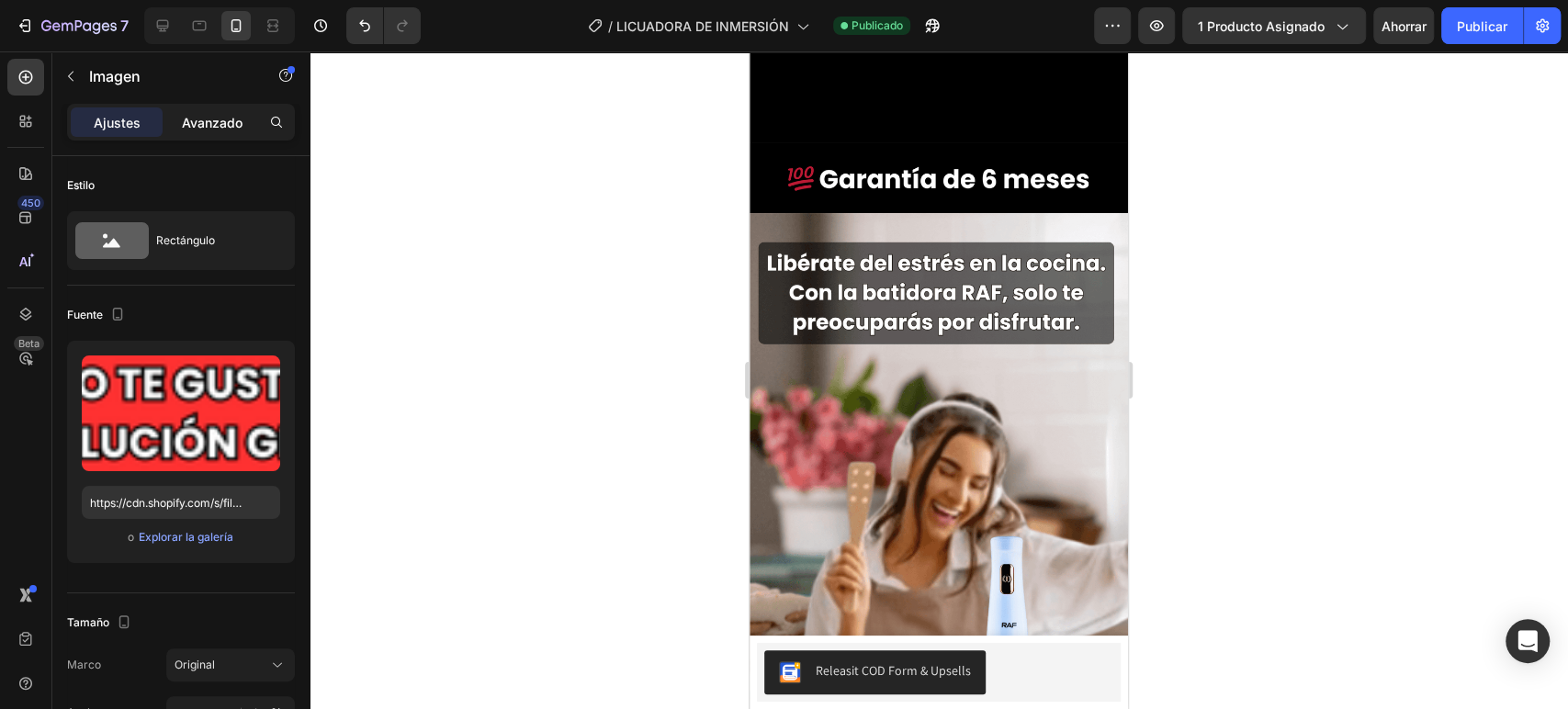 click on "Avanzado" at bounding box center [212, 122] 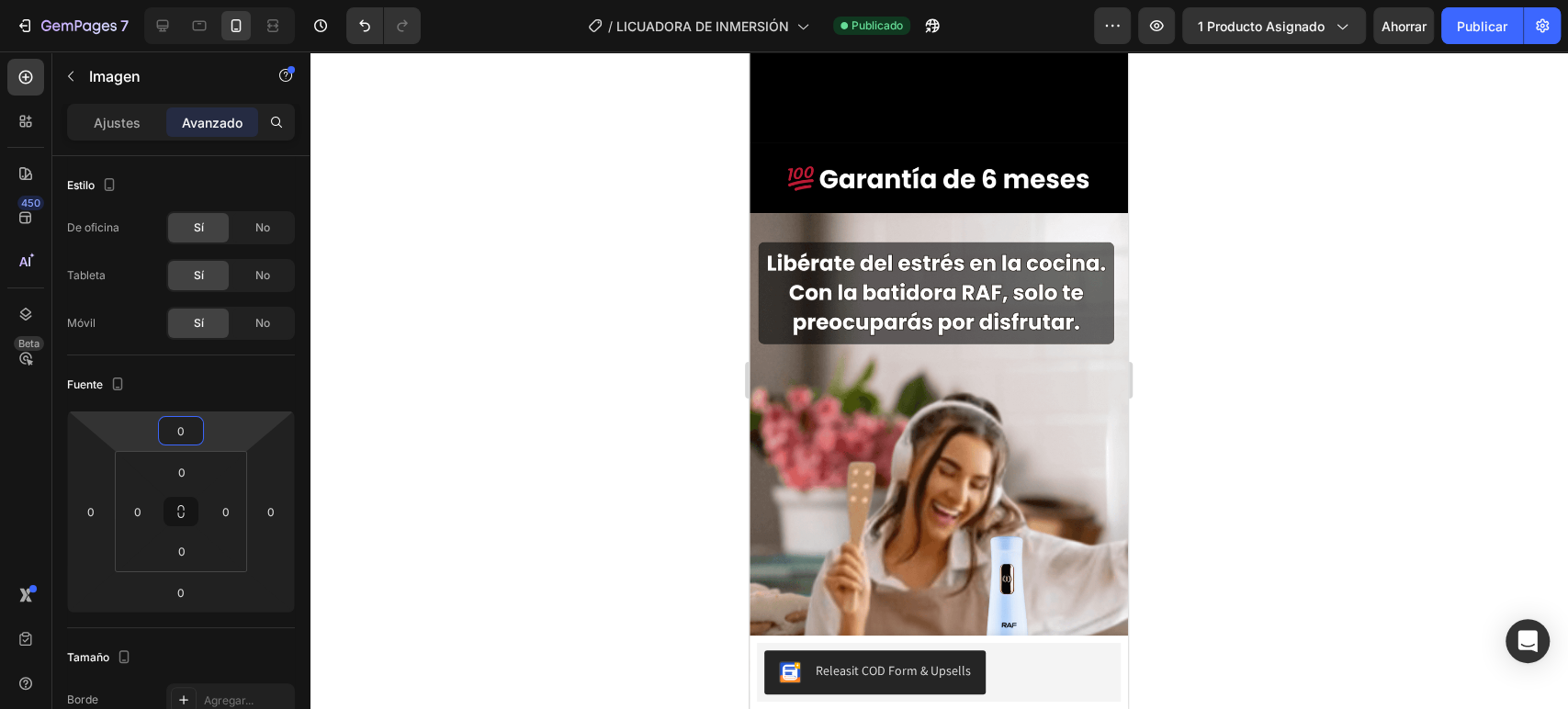 type on "-12" 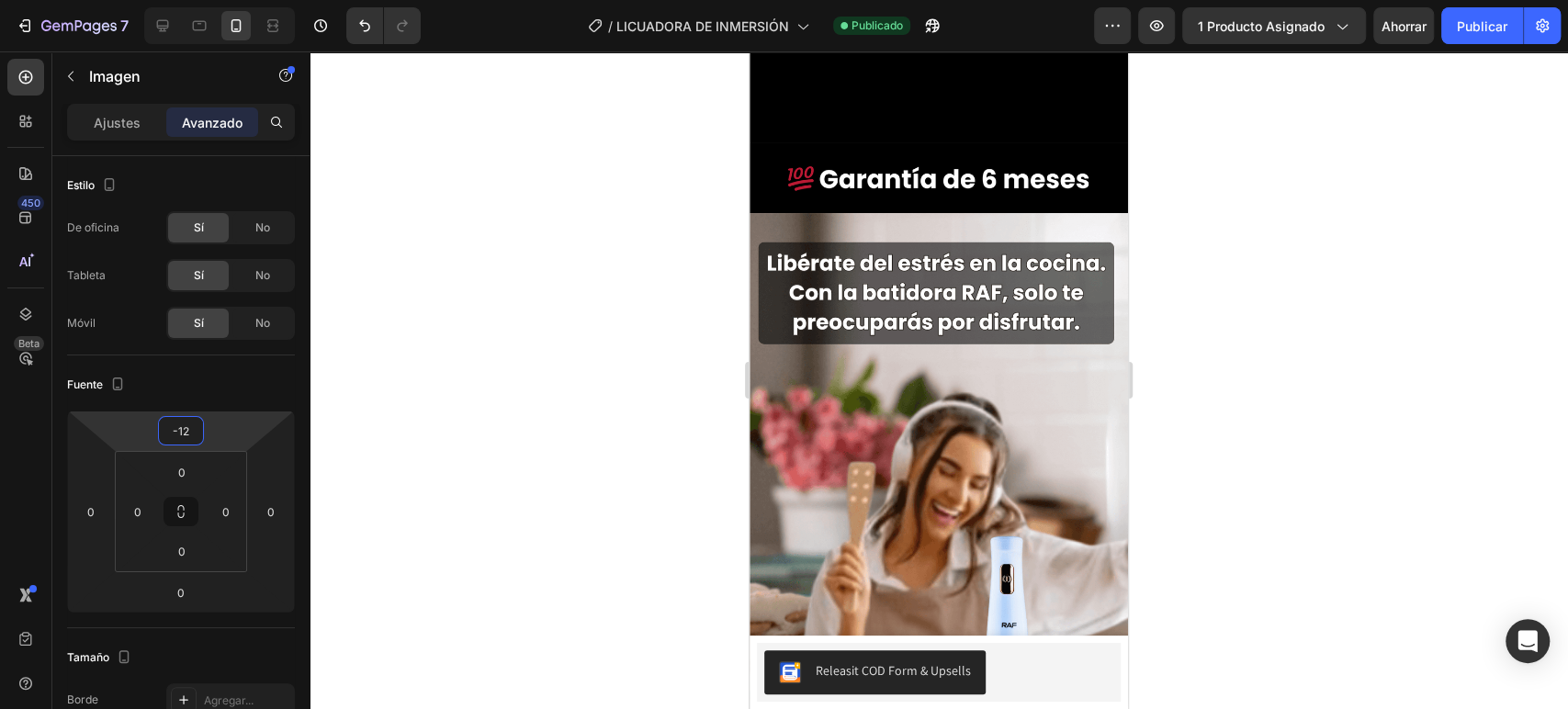 click on "7 Version history / LICUADORA DE INMERSIÓN Publicado Avance 1 producto asignado Ahorrar Publicar 450 Beta Sections(18) Elementos(84) Sección Elemento Hero Section Product Detail Brands Trusted Badges Guarantee Product Breakdown How to use Testimonials Compare Bundle FAQs Social Proof Brand Story Product List Collection Blog List Contact Sticky Add to Cart Custom Footer Explorar la biblioteca 450 Disposición
Fila
Fila
Fila
Fila Texto
Título
Bloque de texto Botón
Botón
Botón Medios de comunicación
Imagen" at bounding box center (784, 69) 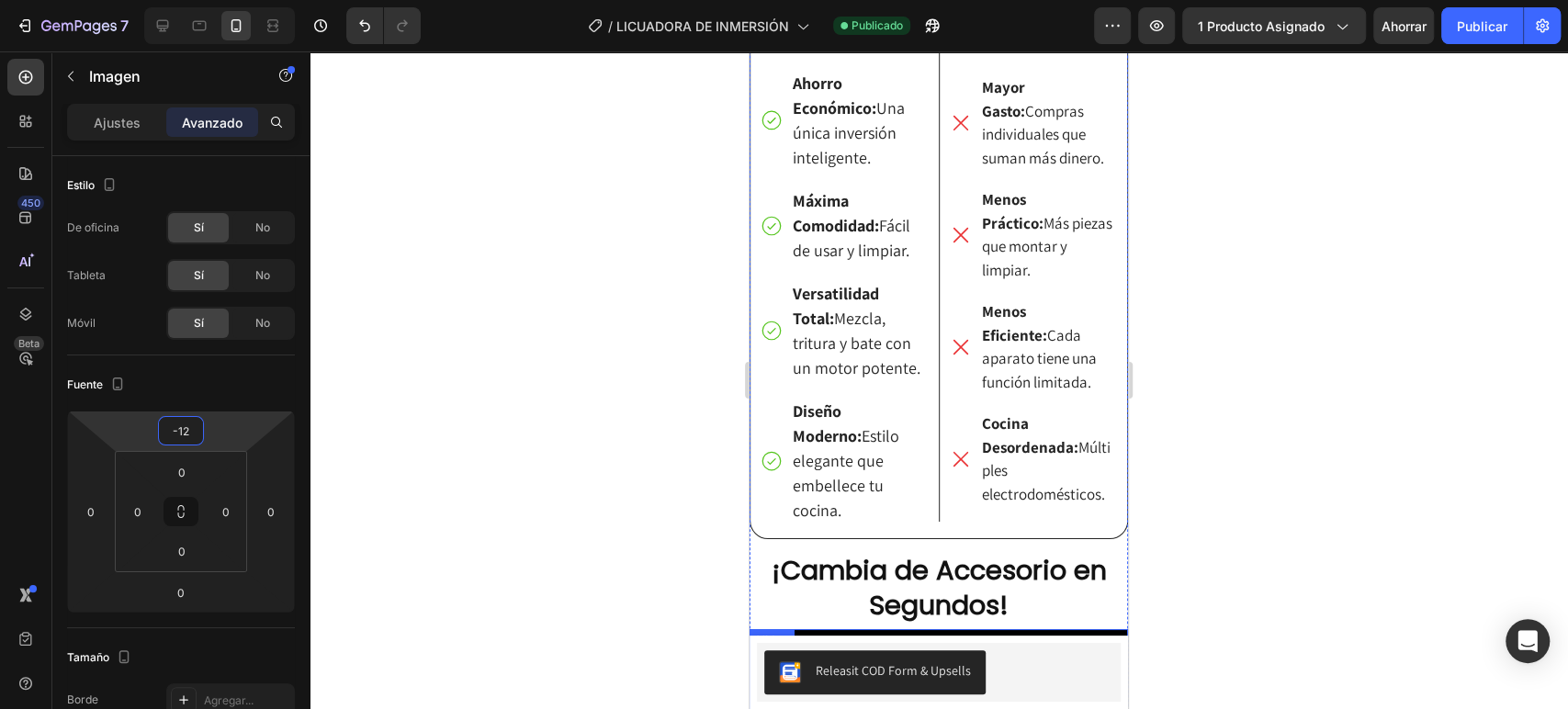 scroll, scrollTop: 4593, scrollLeft: 0, axis: vertical 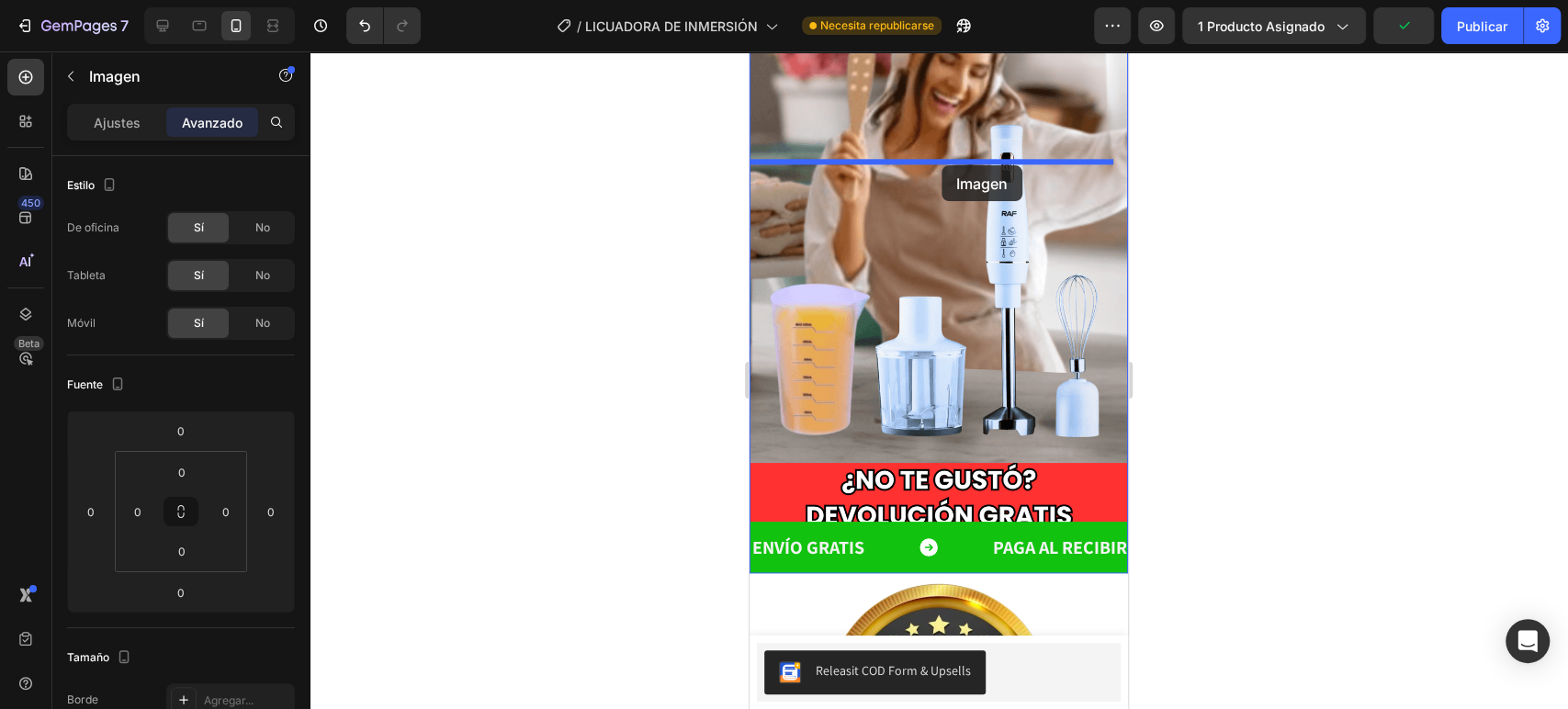 drag, startPoint x: 923, startPoint y: 200, endPoint x: 942, endPoint y: 165, distance: 39.824616 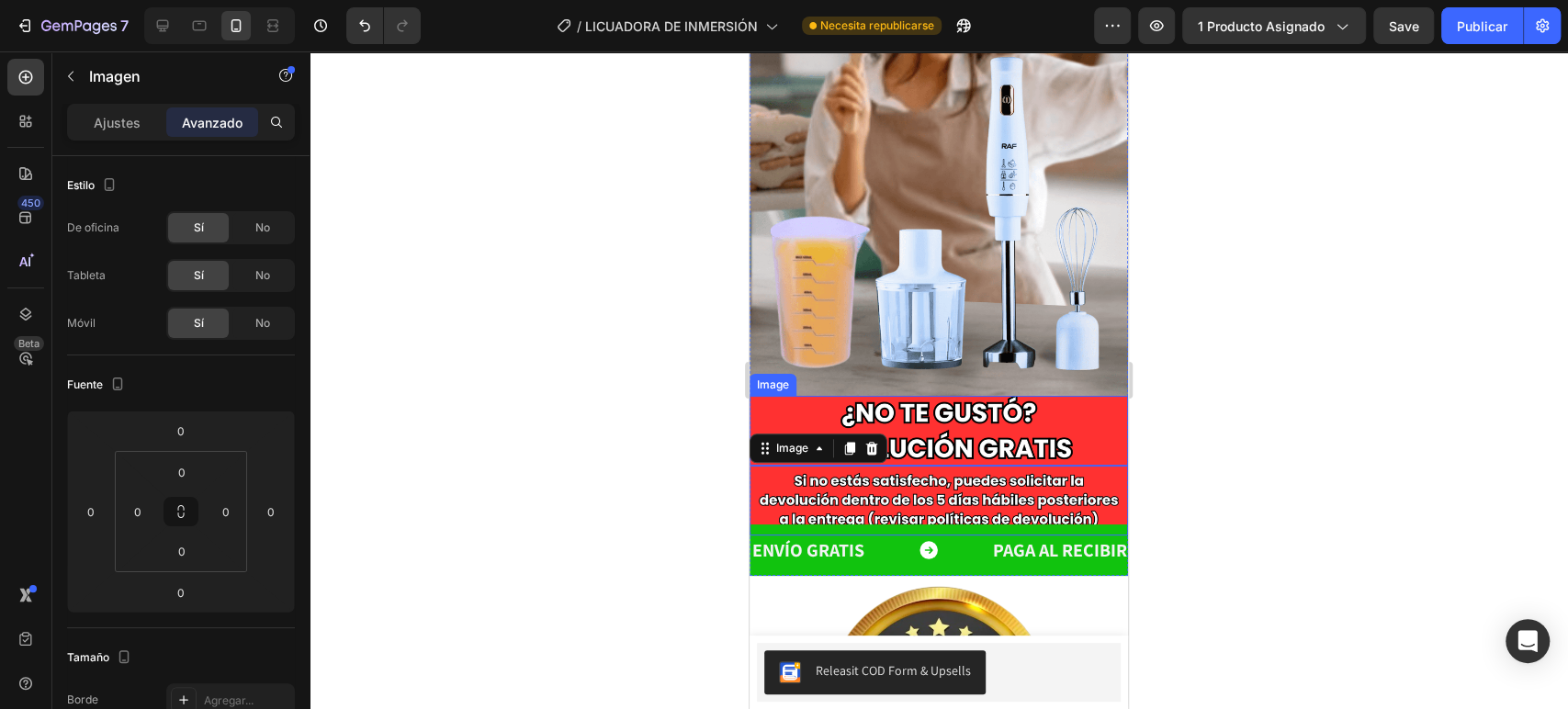 scroll, scrollTop: 5955, scrollLeft: 0, axis: vertical 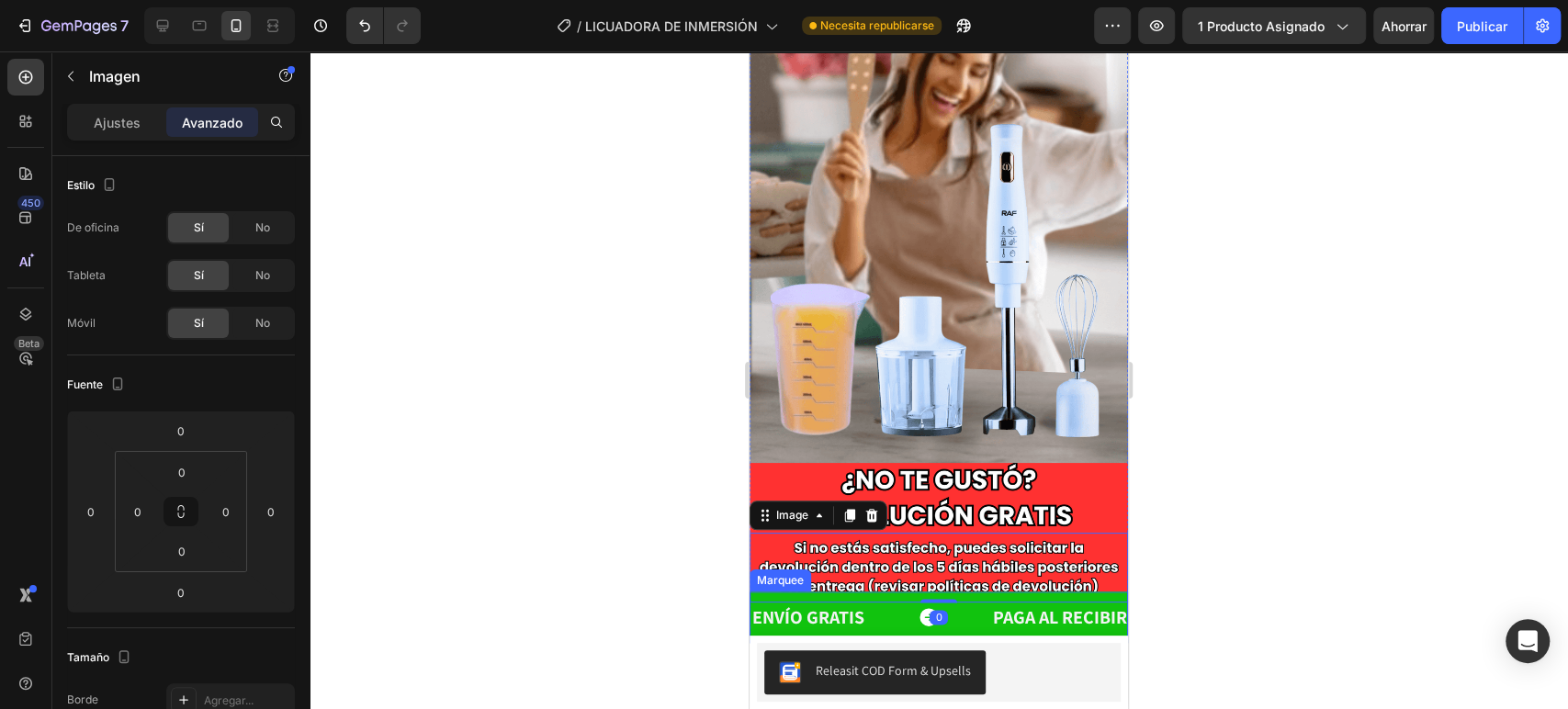 click on "ENVÍO GRATIS Text" at bounding box center (871, 617) 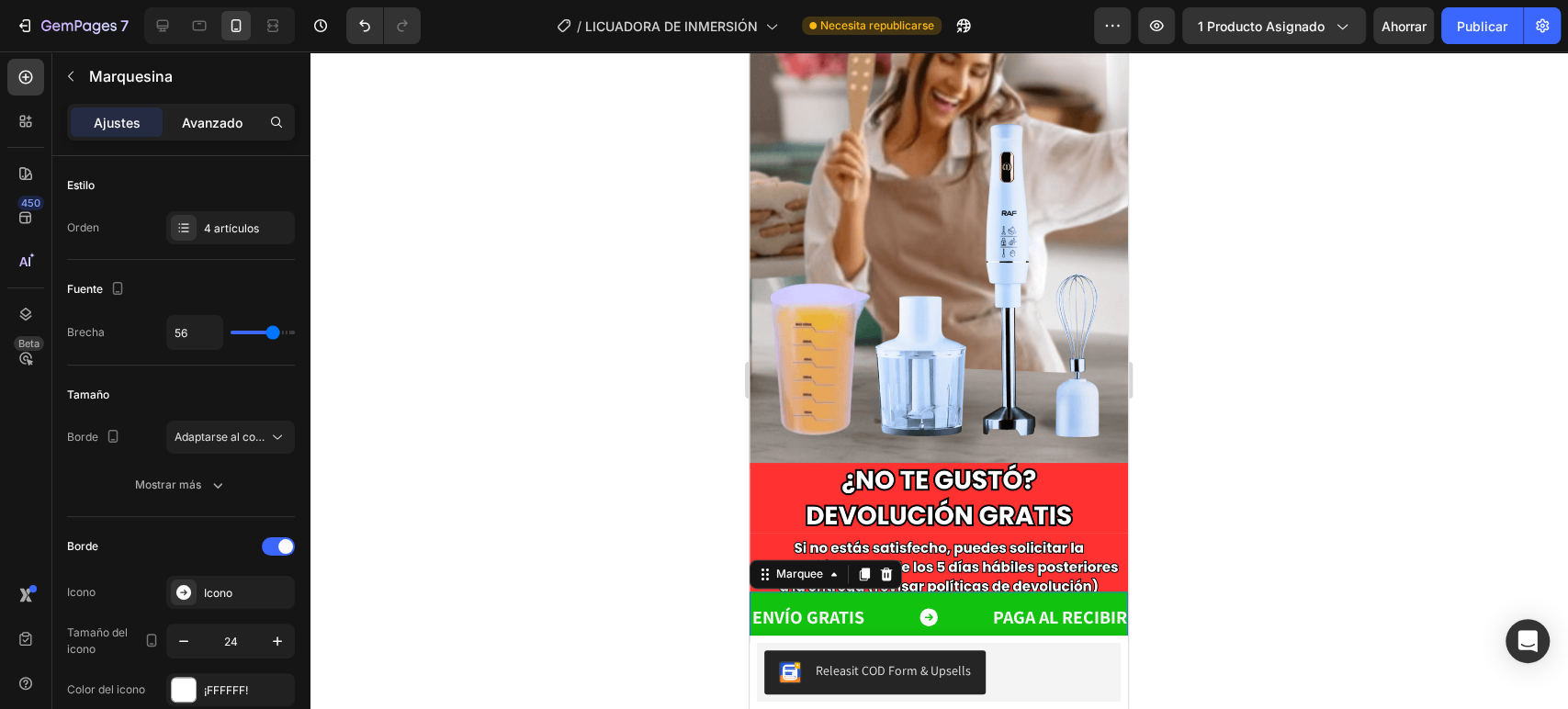 click on "Avanzado" at bounding box center [212, 122] 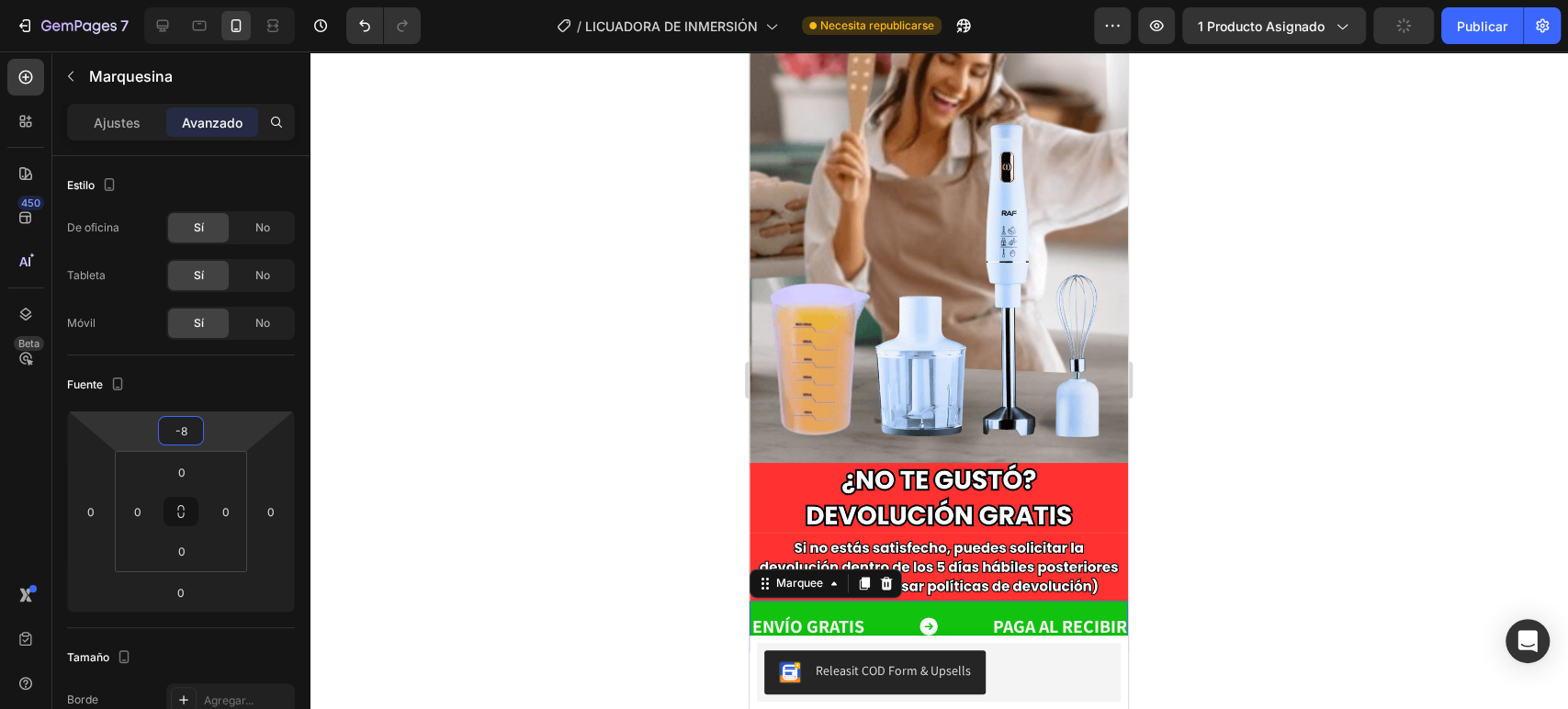 type on "-2" 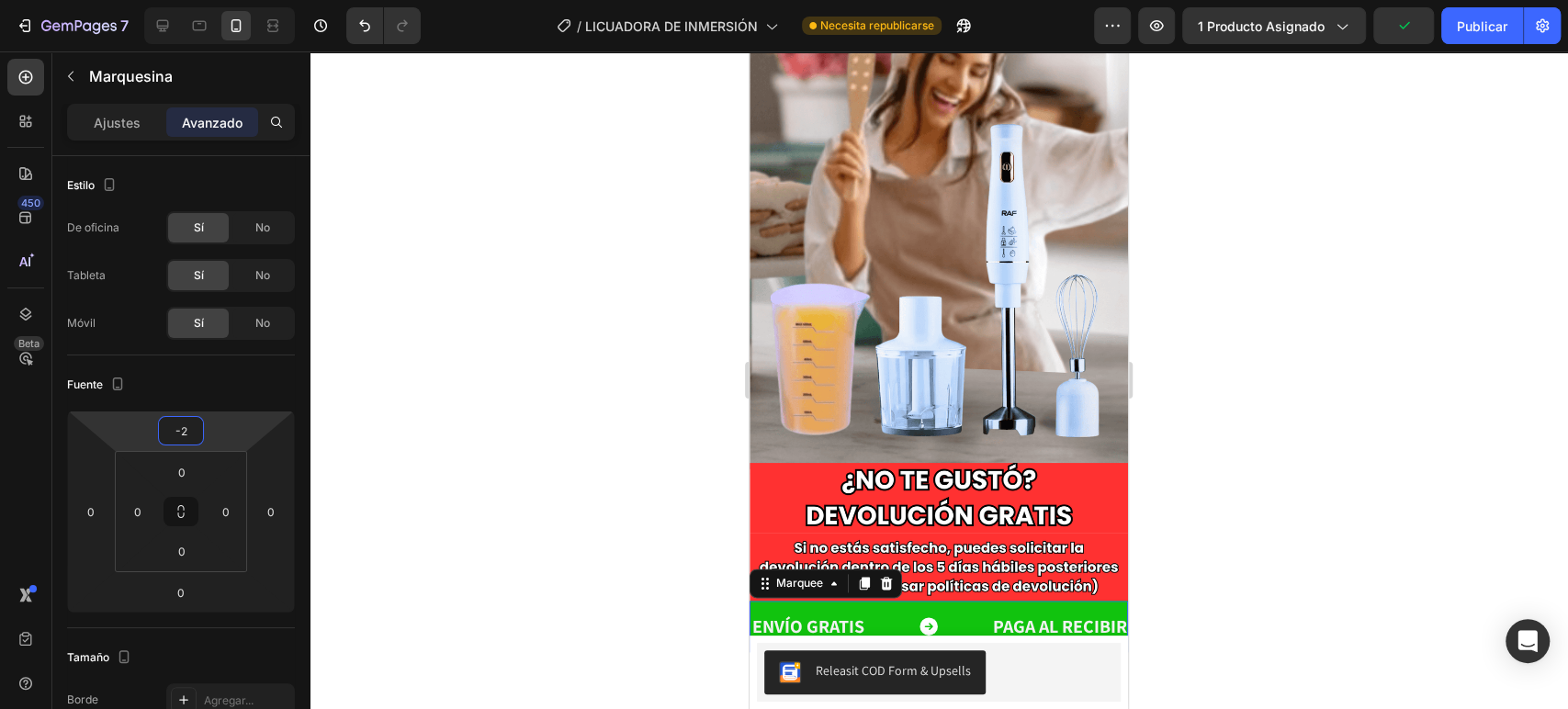 click on "7 Version history / LICUADORA DE INMERSIÓN Necesita republicarse Avance 1 producto asignado Publicar 450 Beta Sections(18) Elementos(84) Sección Elemento Hero Section Product Detail Brands Trusted Badges Guarantee Product Breakdown How to use Testimonials Compare Bundle FAQs Social Proof Brand Story Product List Collection Blog List Contact Sticky Add to Cart Custom Footer Explorar la biblioteca 450 Disposición
Fila
Fila
Fila
Fila Texto
Título
Bloque de texto Botón
Botón
Botón Medios de comunicación
Imagen
Imagen" at bounding box center (784, 69) 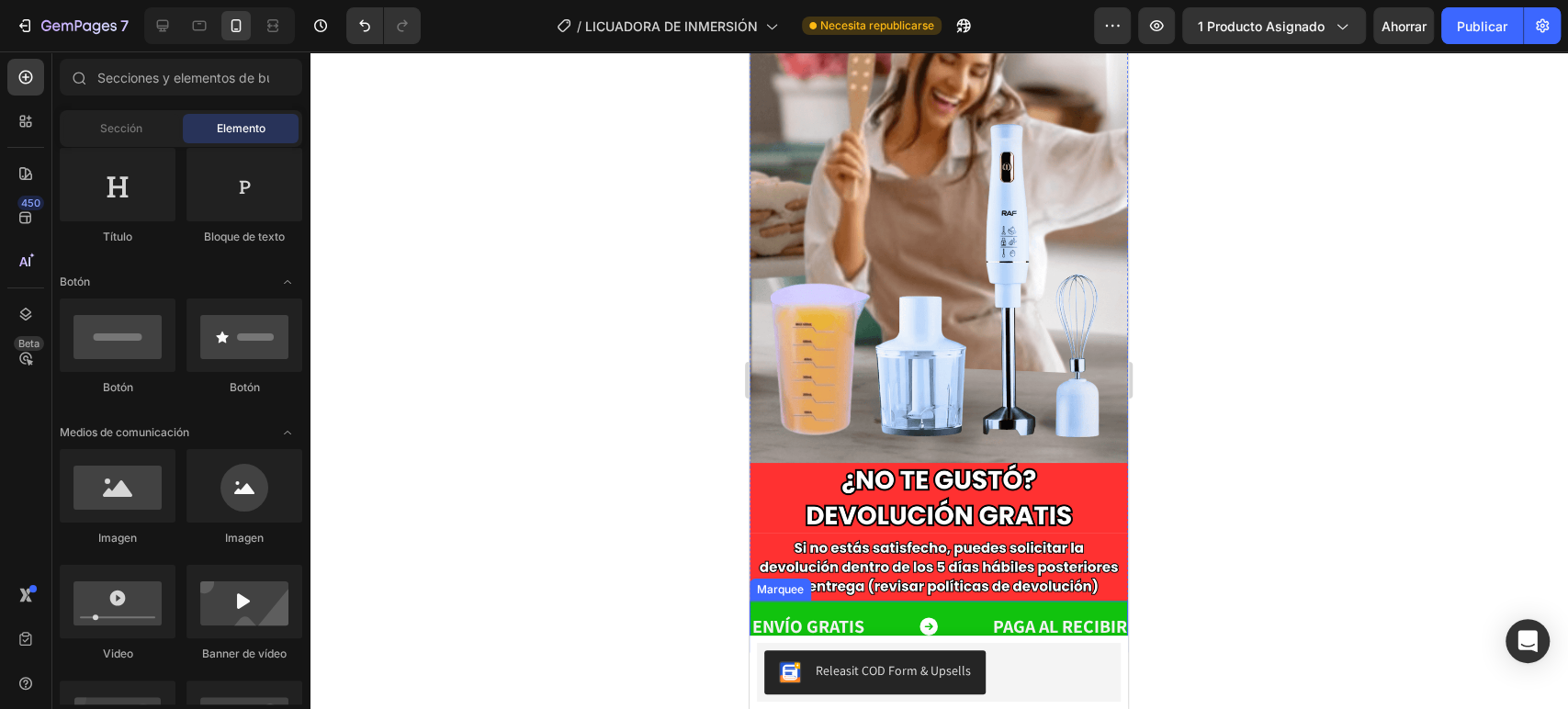 click on "ENVÍO GRATIS Text" at bounding box center (871, 626) 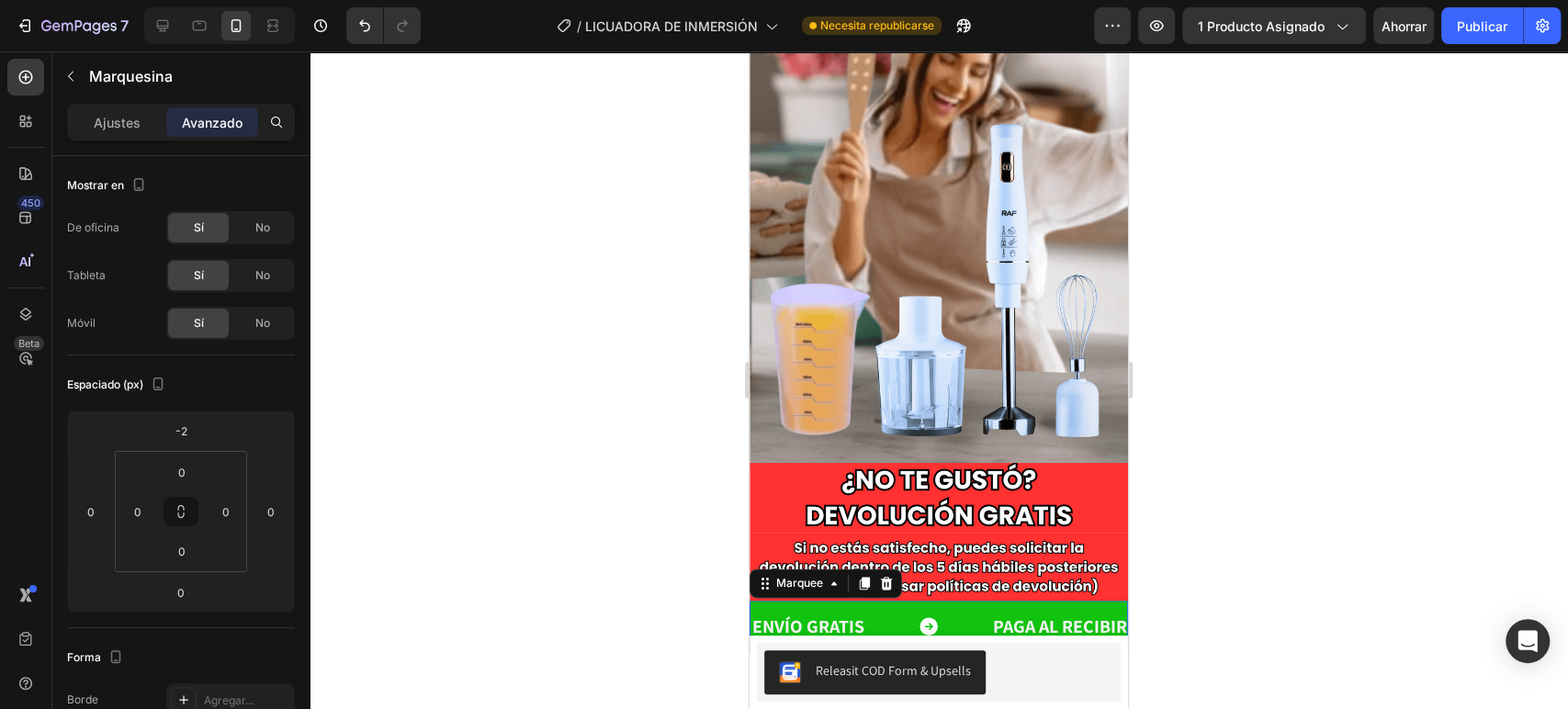 click on "Avanzado" at bounding box center (212, 122) 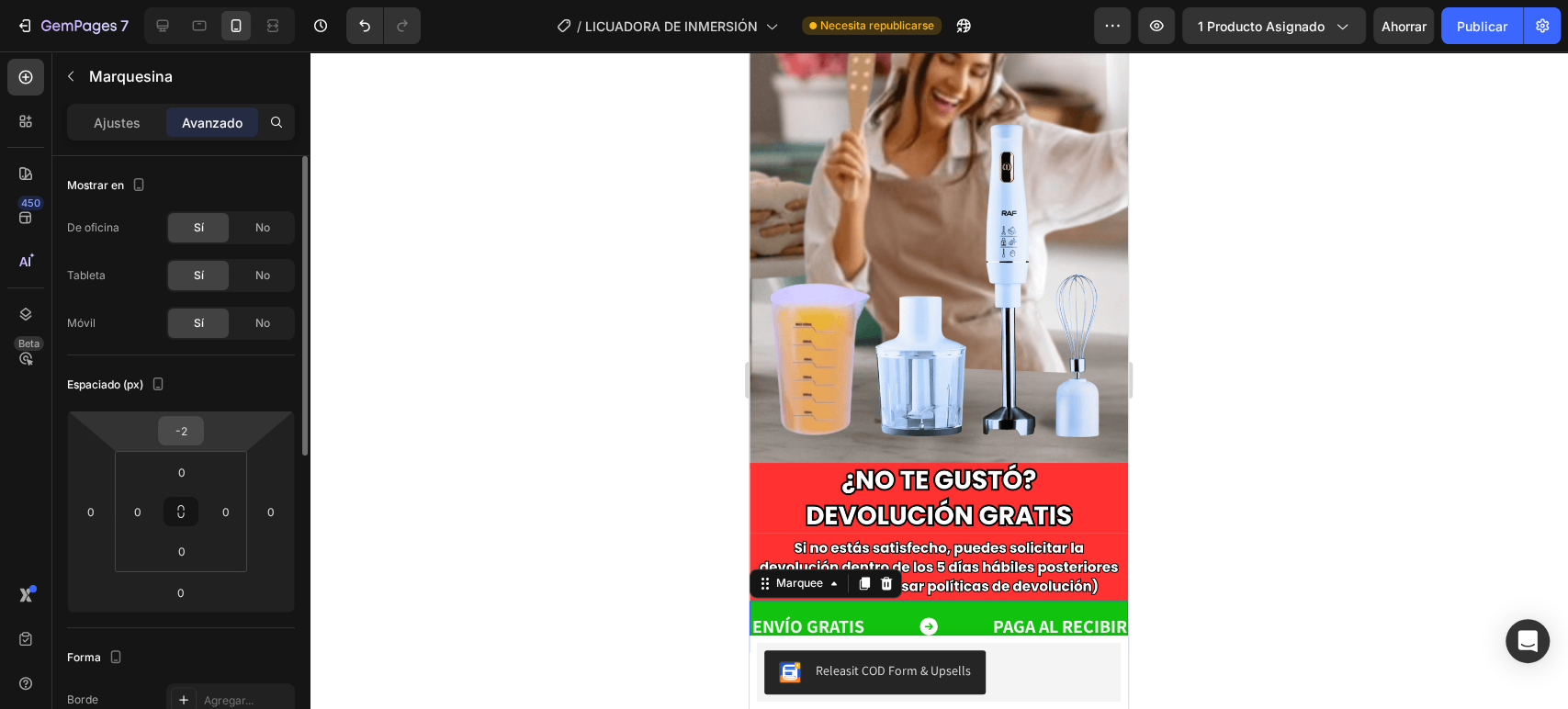 click on "-2" at bounding box center (181, 431) 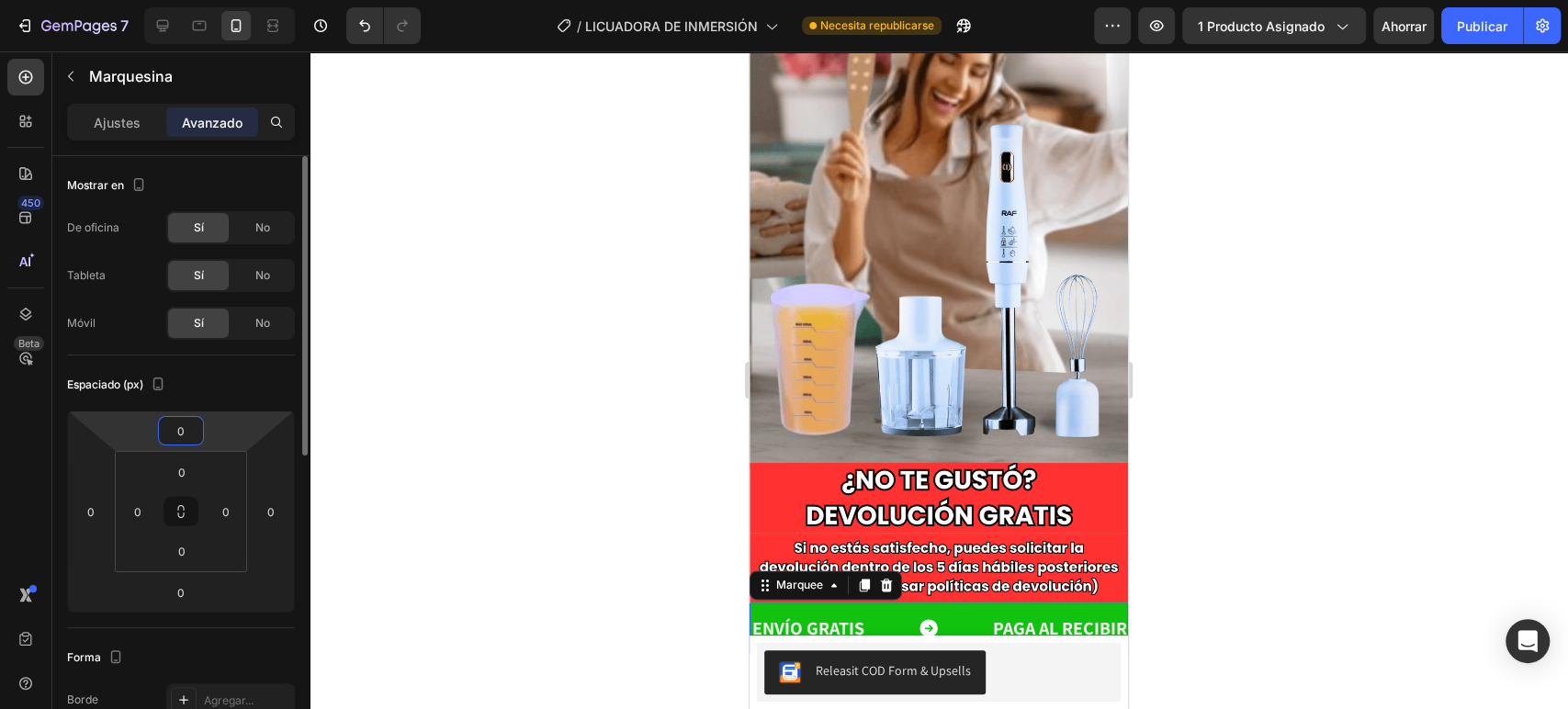 type on "0" 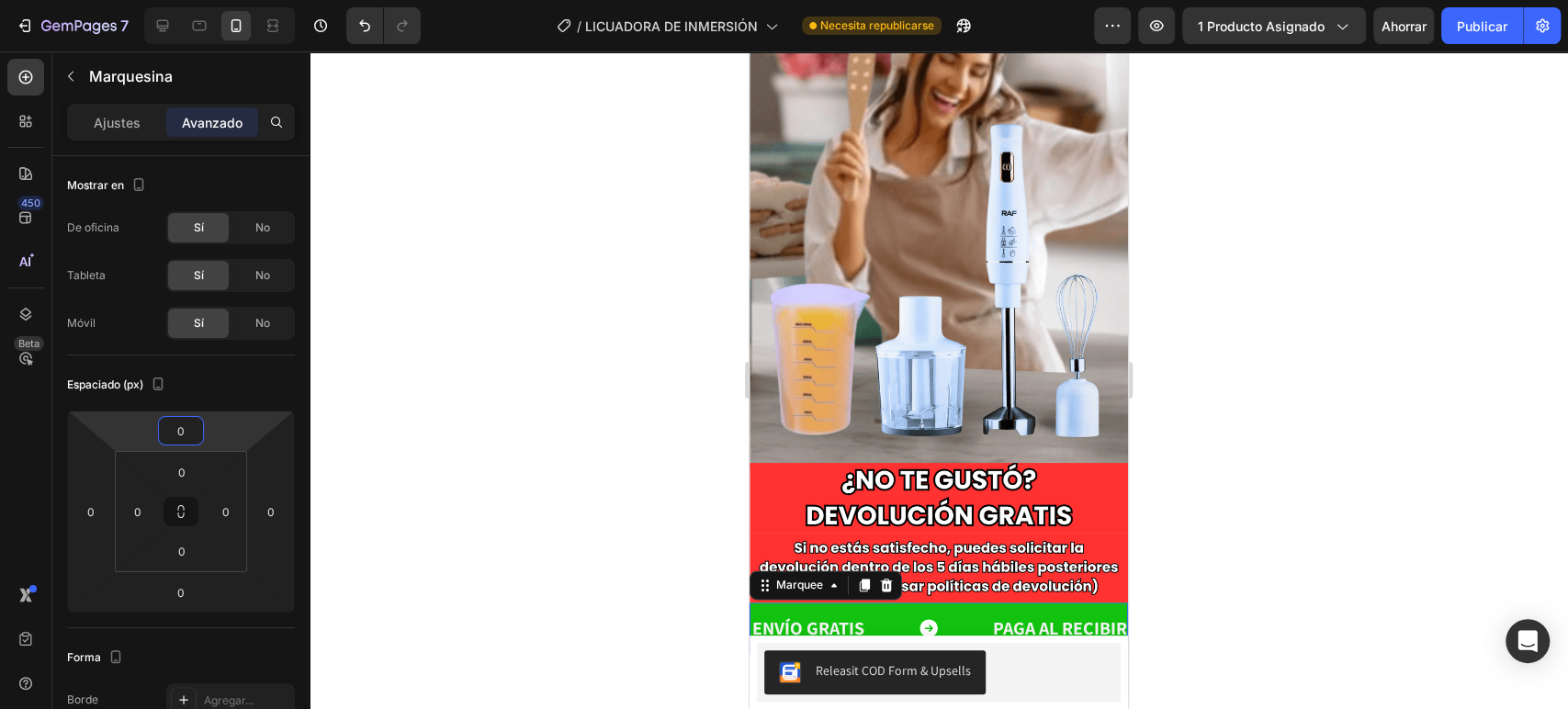 click 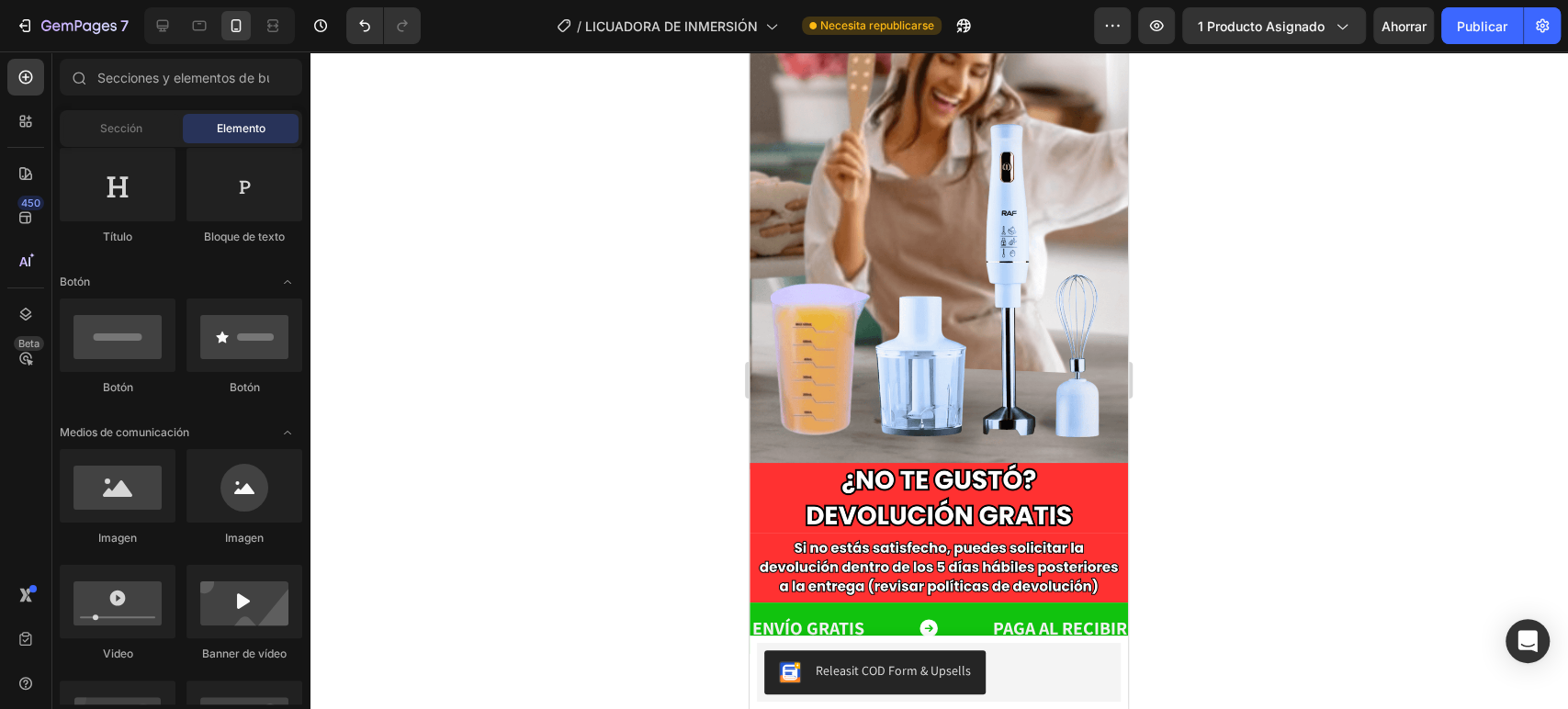 click 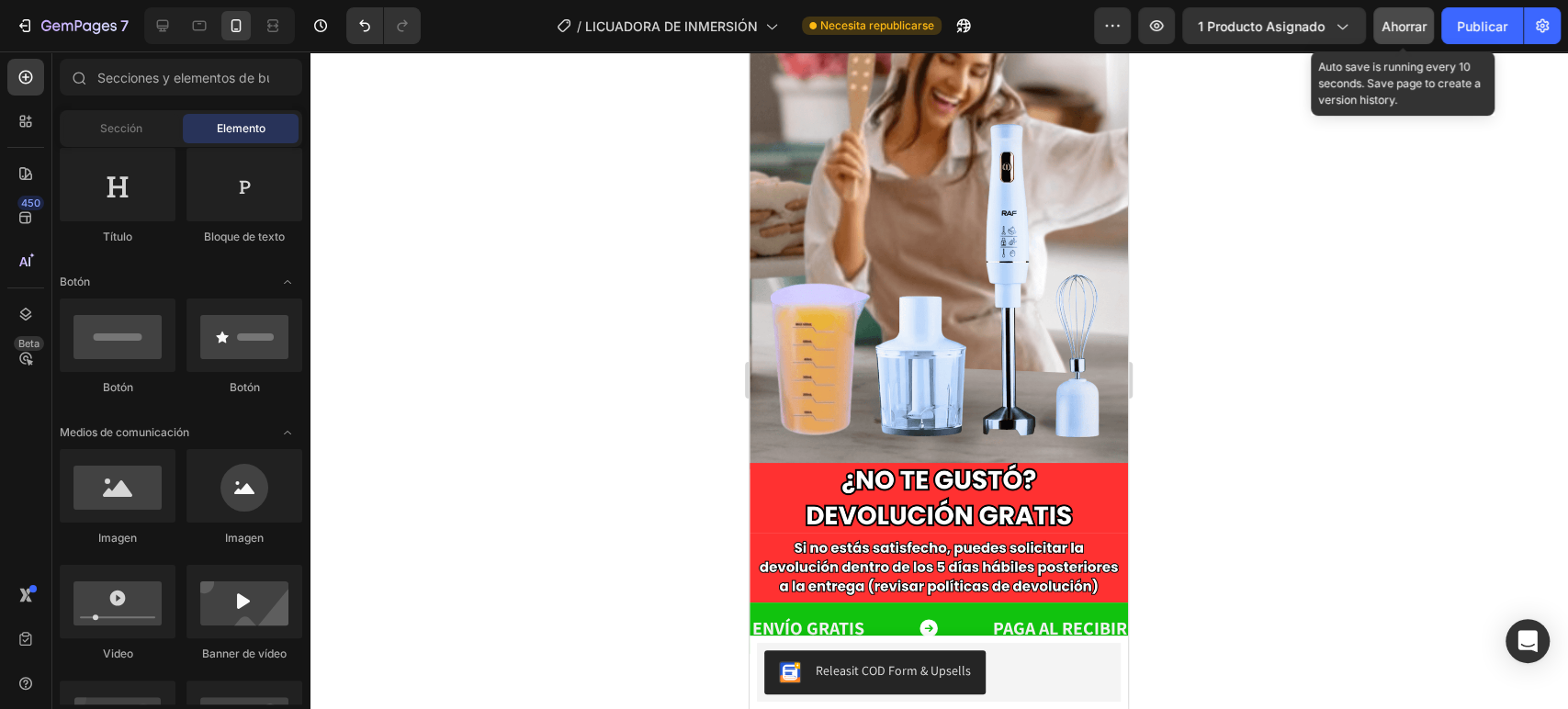 click on "Ahorrar" 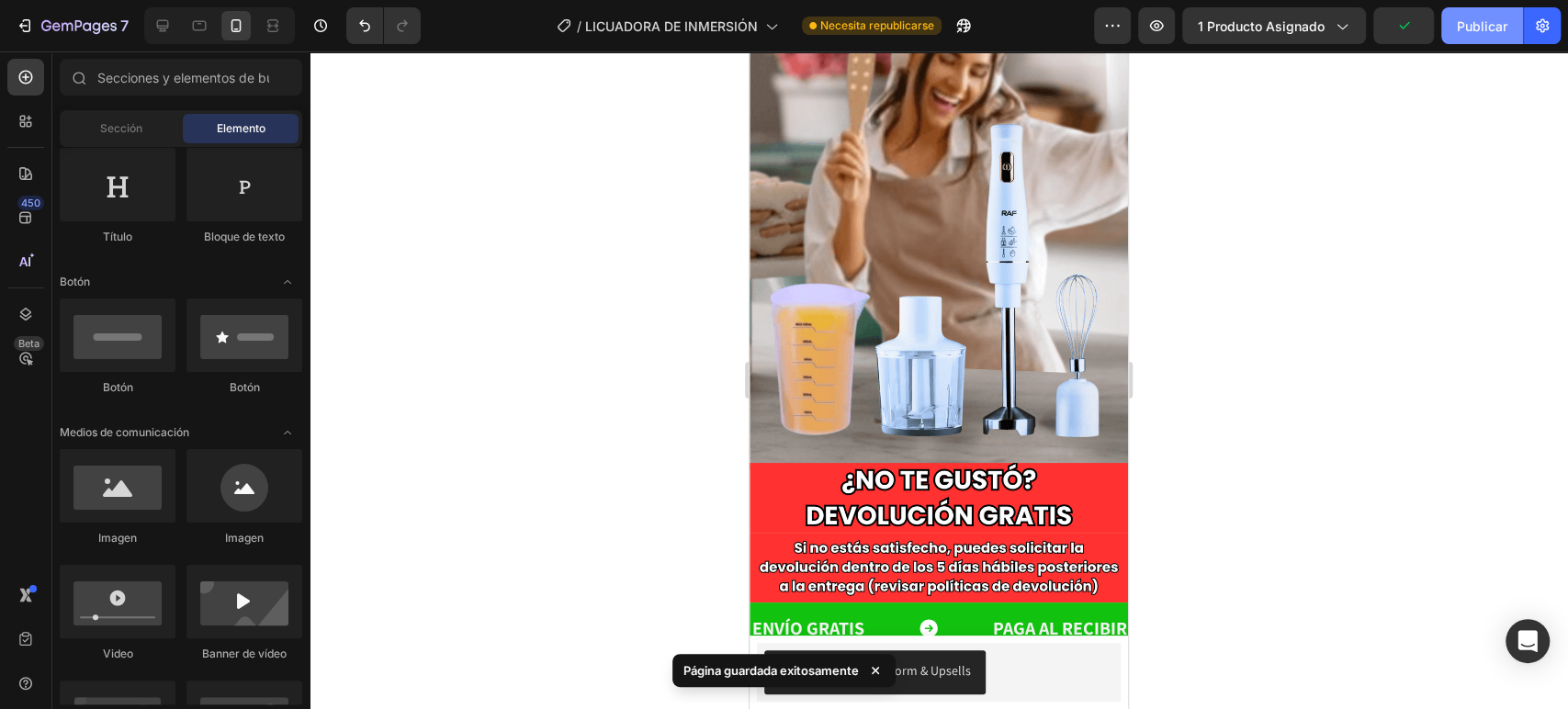 click on "Publicar" 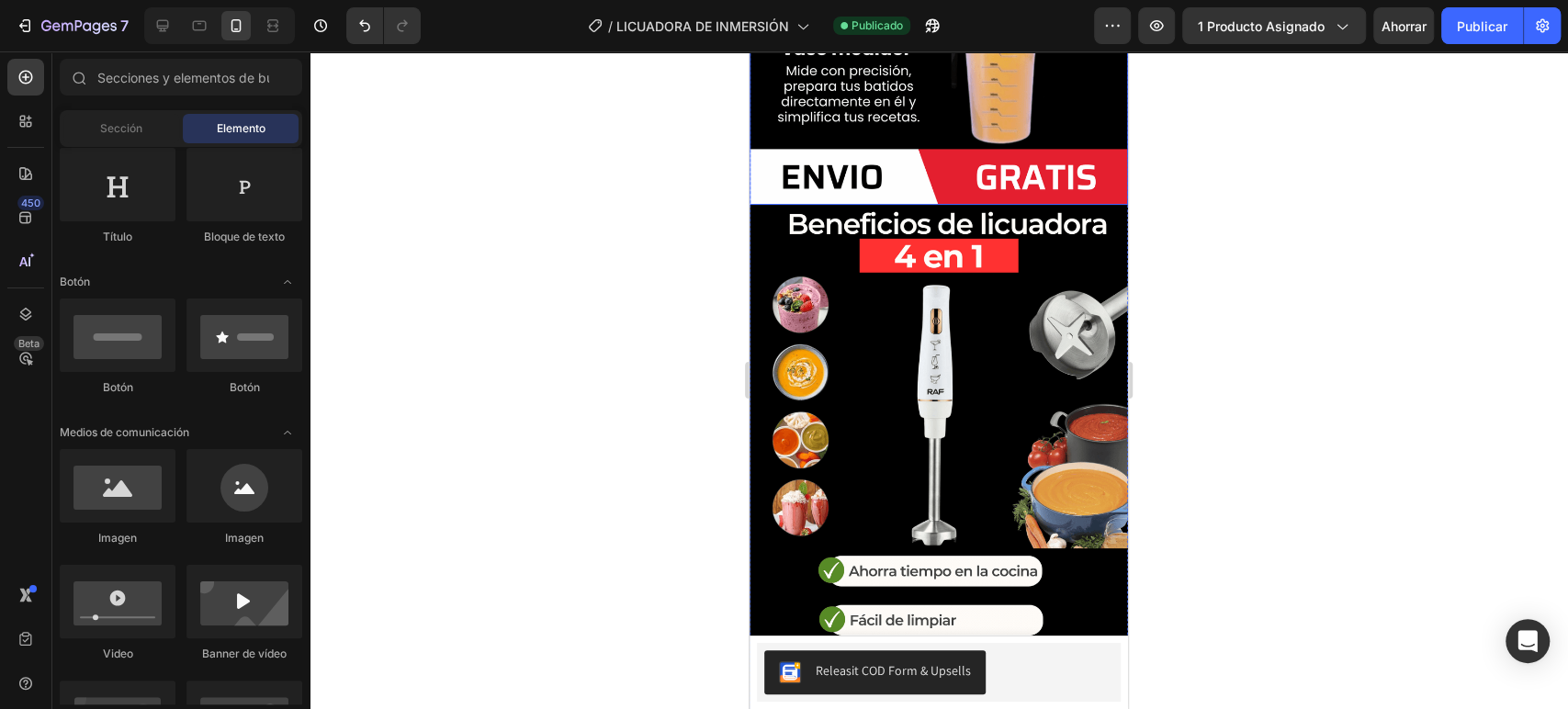 scroll, scrollTop: 2346, scrollLeft: 0, axis: vertical 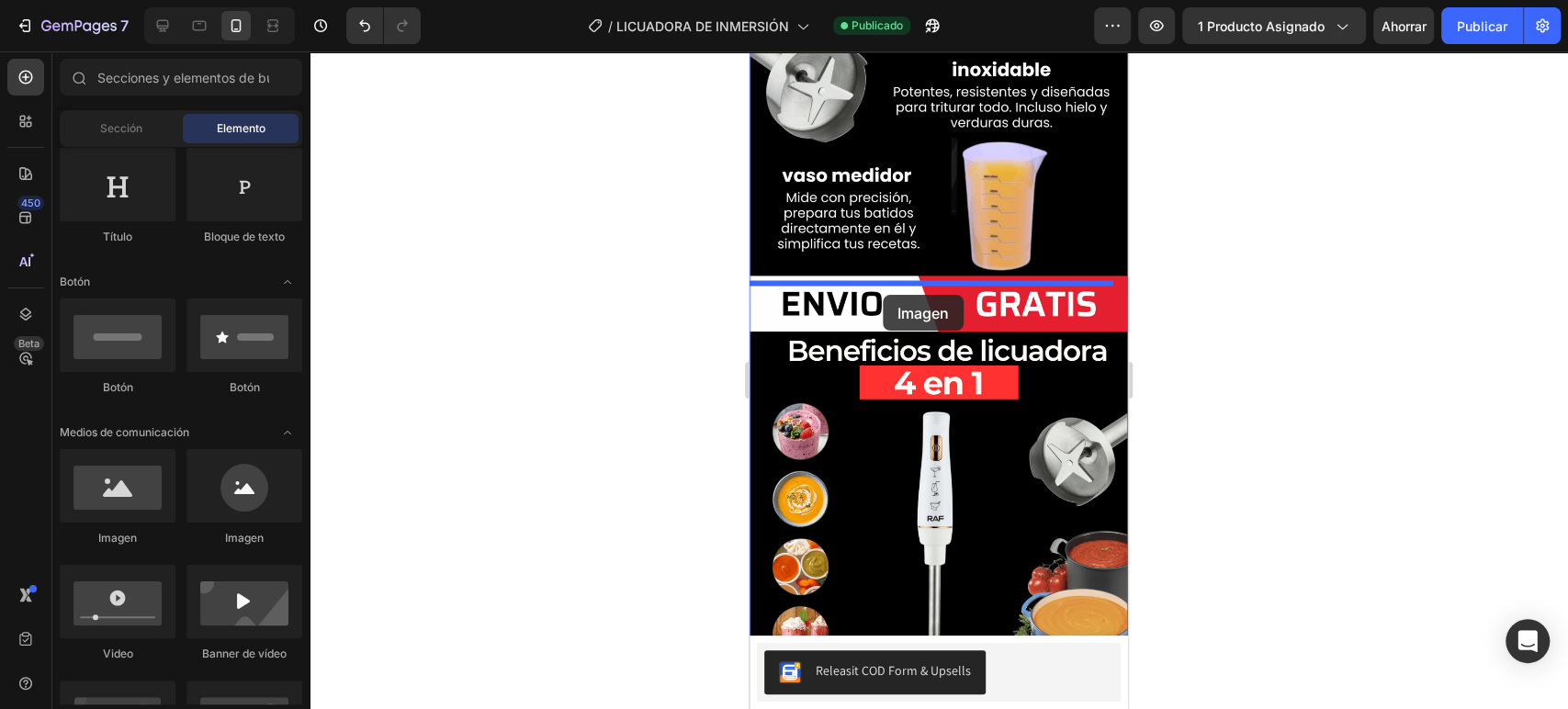 drag, startPoint x: 860, startPoint y: 544, endPoint x: 883, endPoint y: 295, distance: 250.06 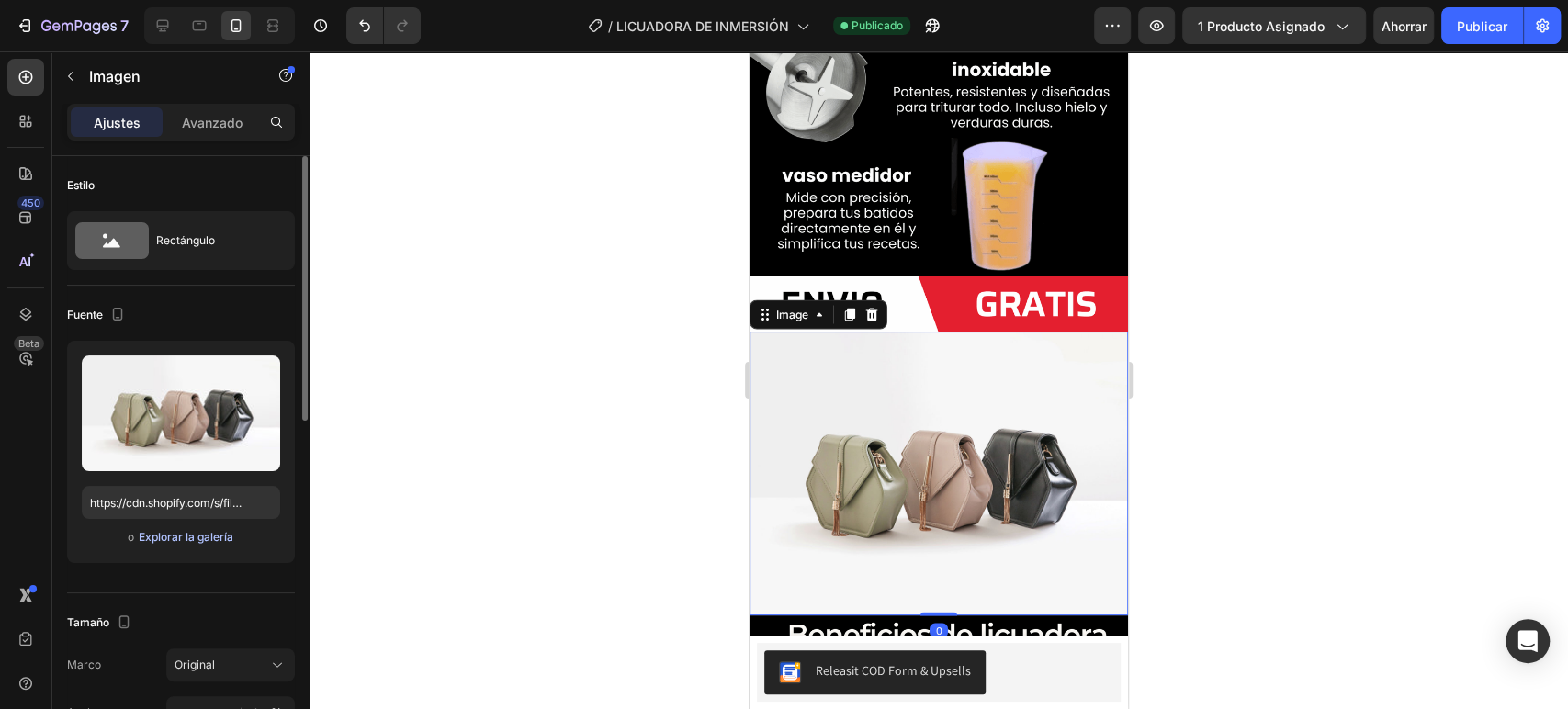 click on "Explorar la galería" at bounding box center (186, 536) 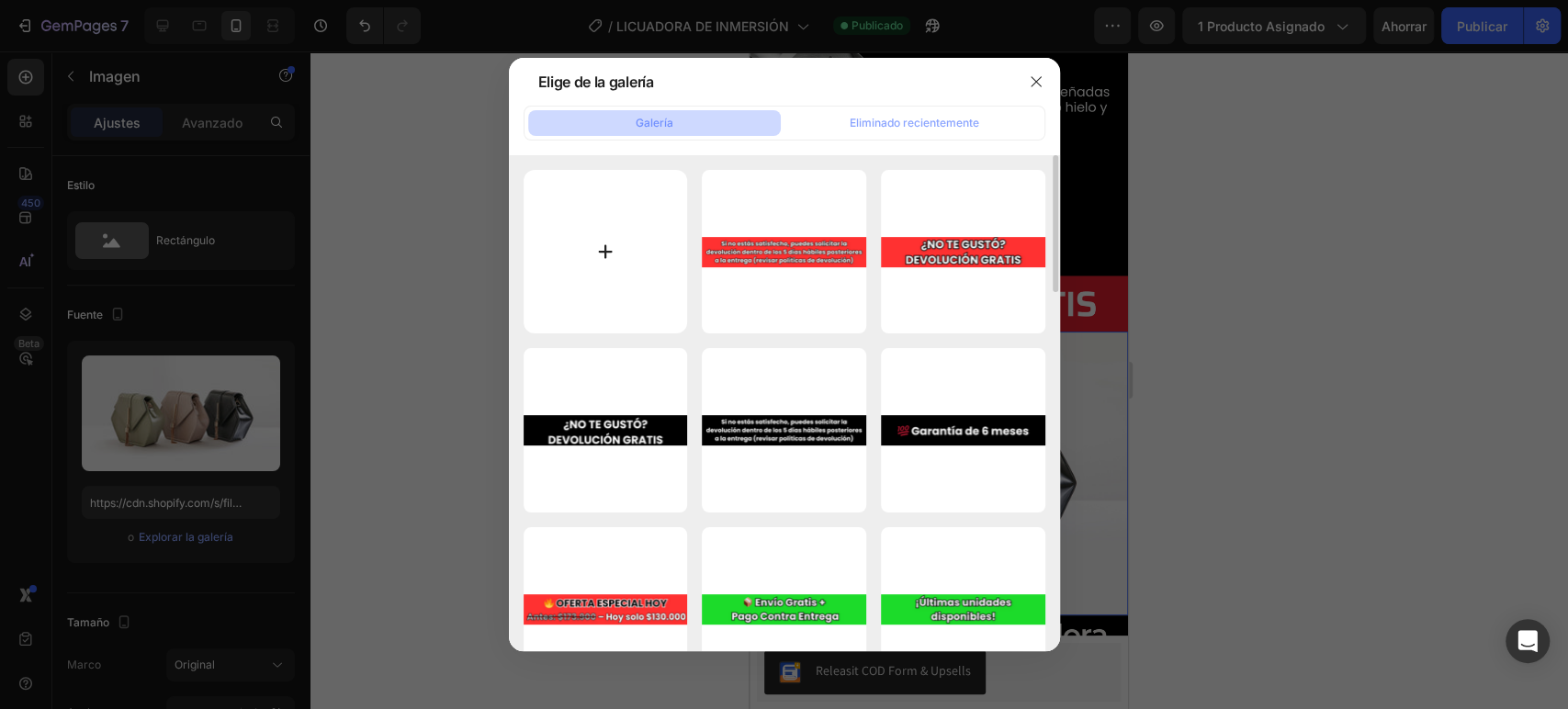 click at bounding box center (605, 252) 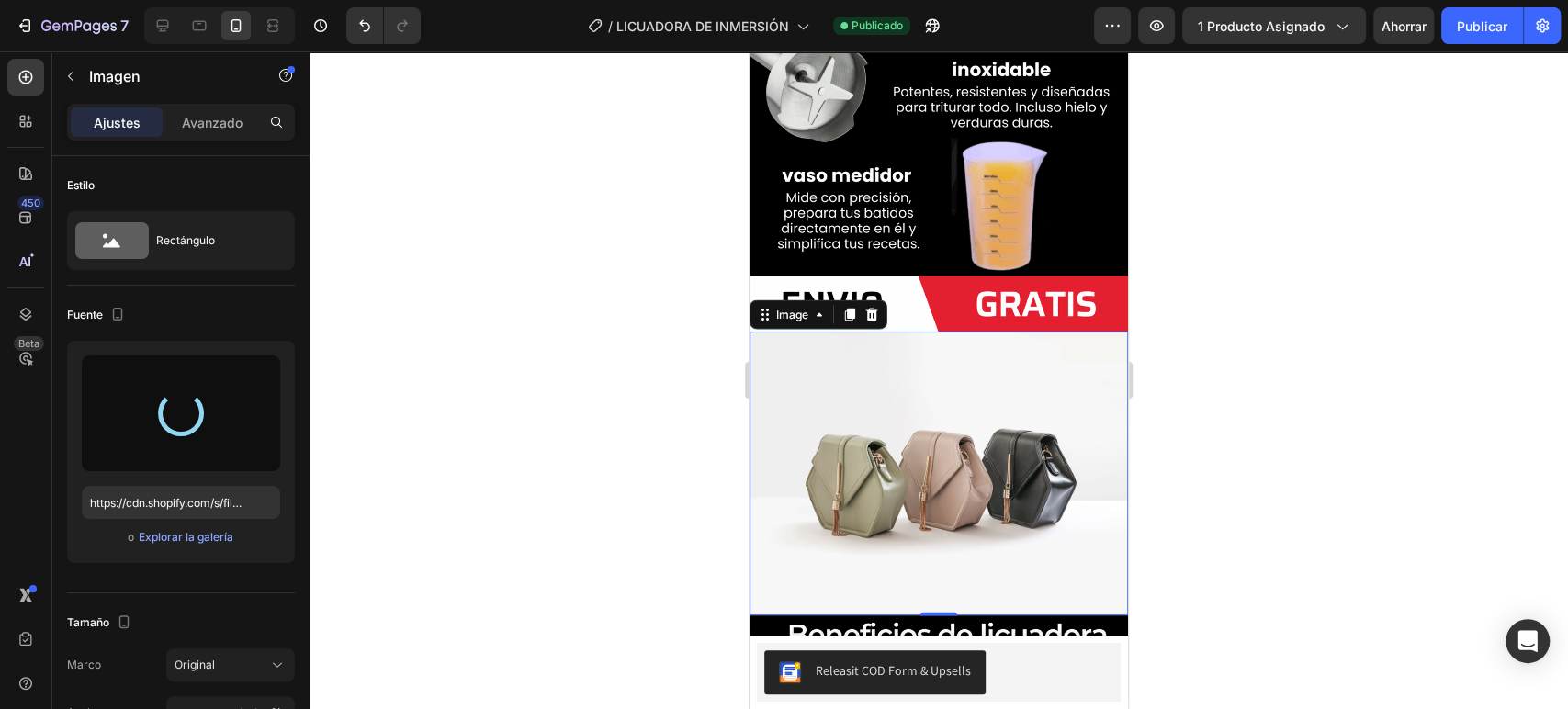 type on "https://cdn.shopify.com/s/files/1/0872/0882/1024/files/gempages_509480963076523181-27aa6b89-ea8f-4d5b-b3a4-d83510d295e9.png" 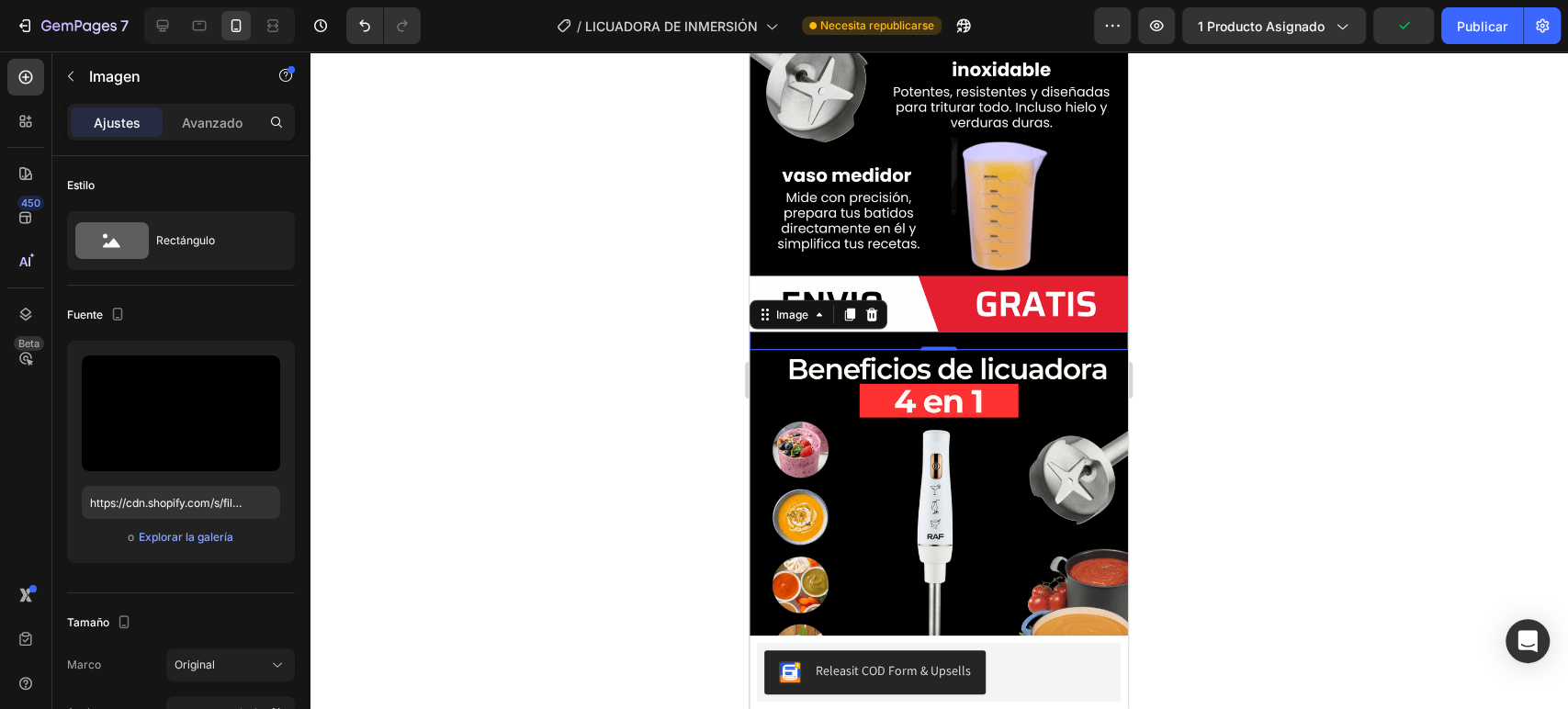 click 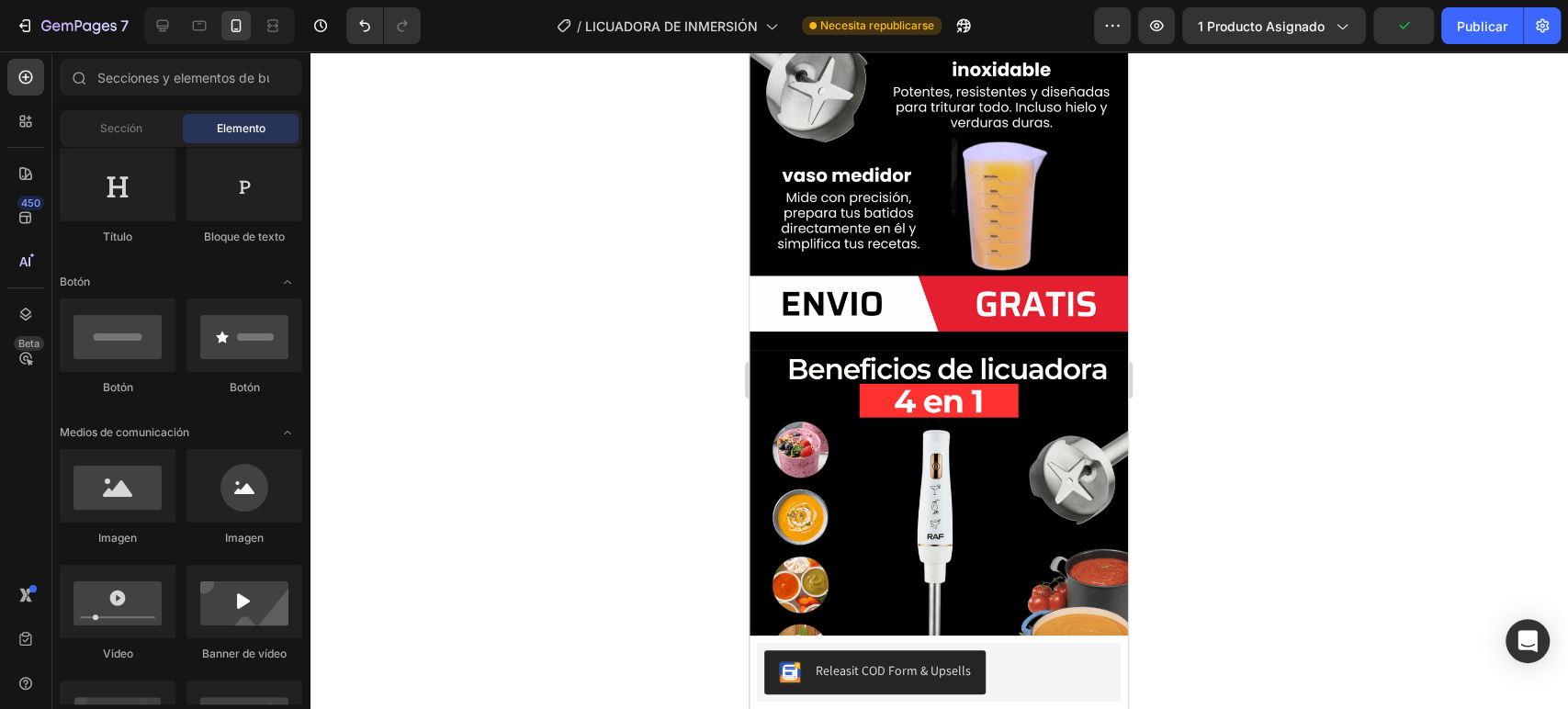 click 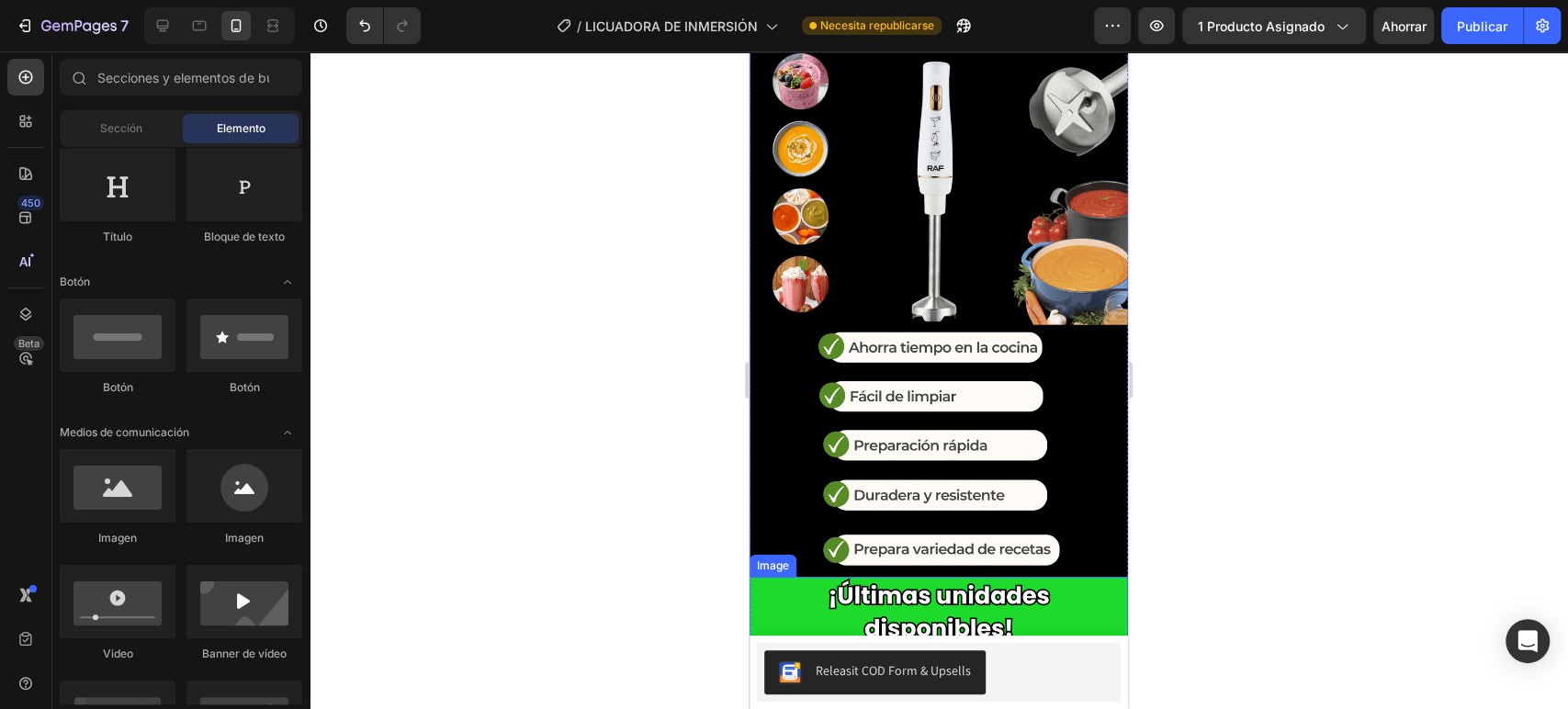 scroll, scrollTop: 2581, scrollLeft: 0, axis: vertical 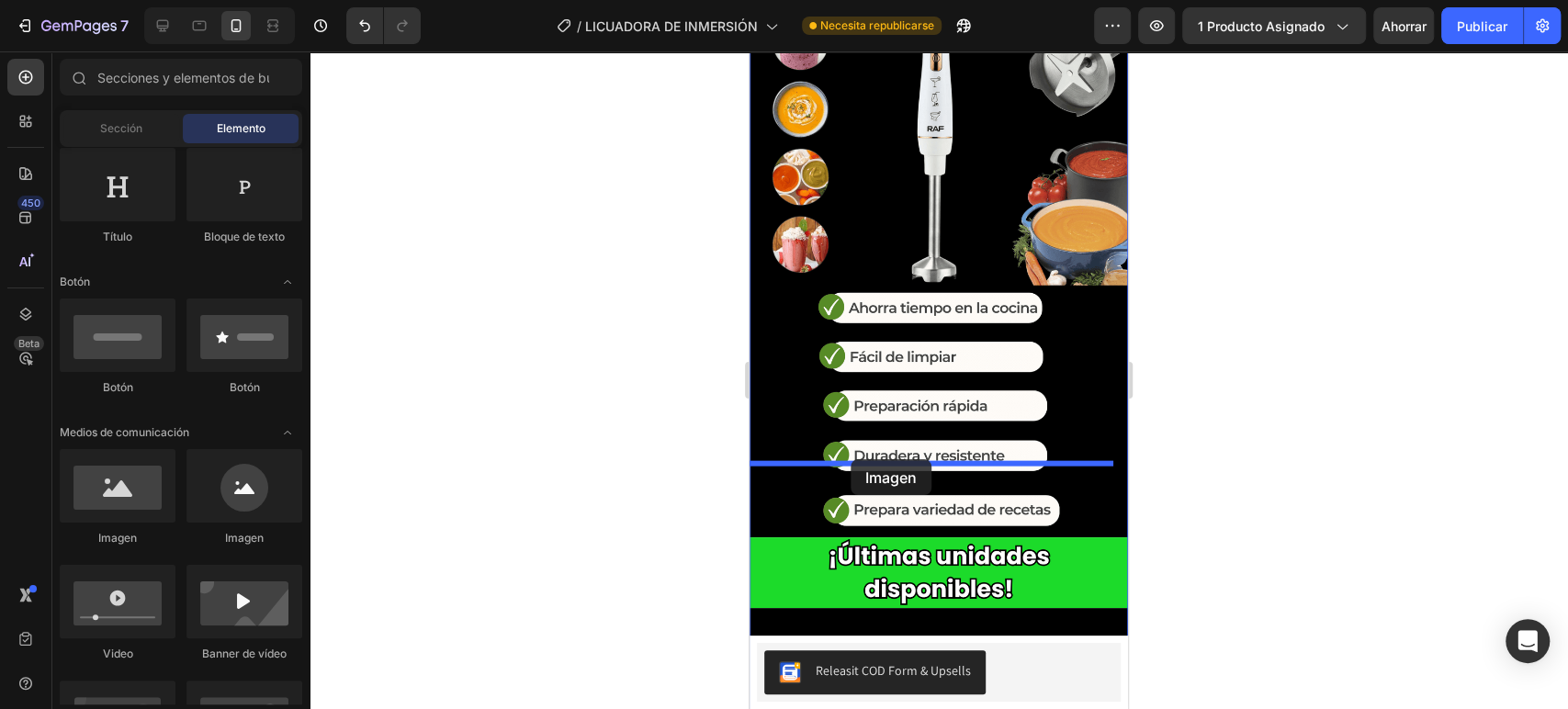 drag, startPoint x: 846, startPoint y: 562, endPoint x: 1111, endPoint y: 551, distance: 265.2282 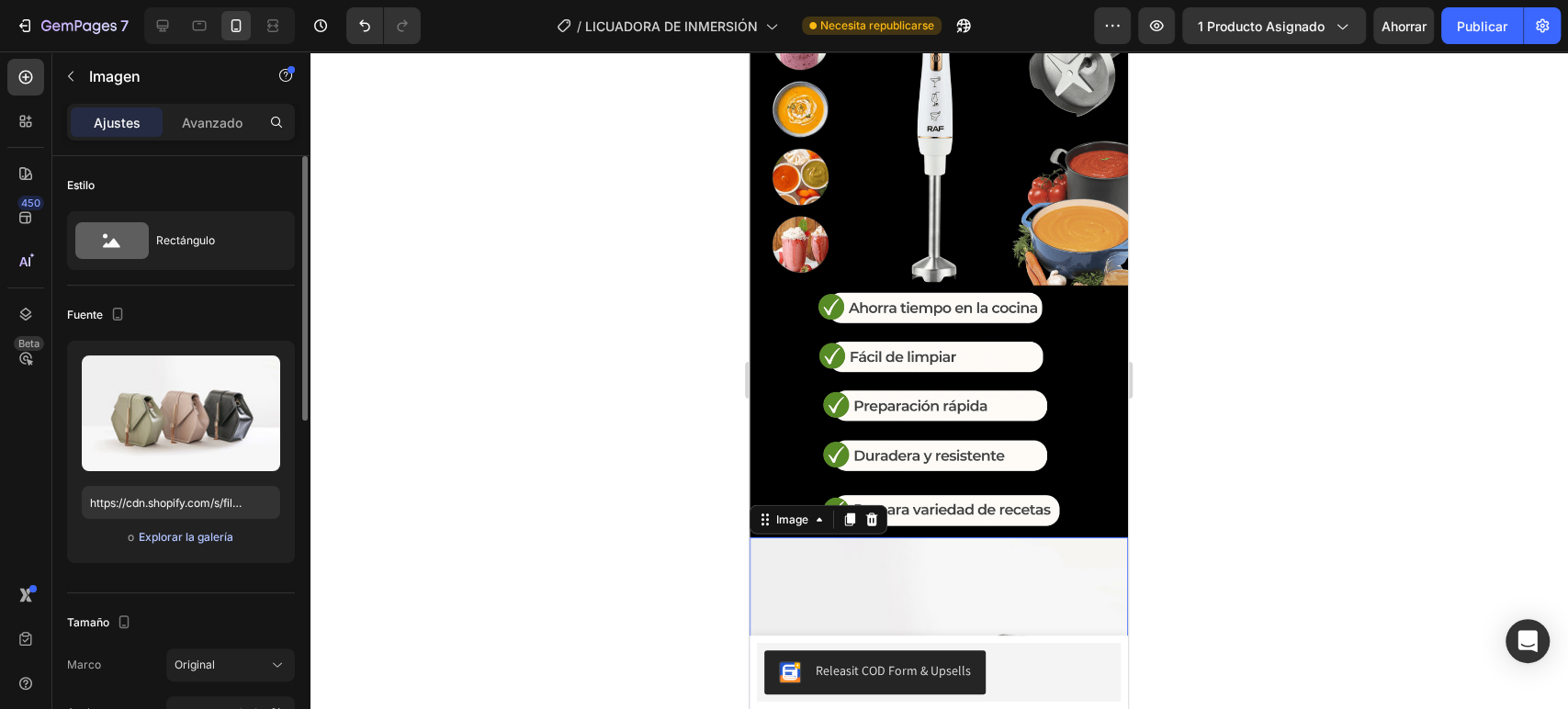 click on "Explorar la galería" 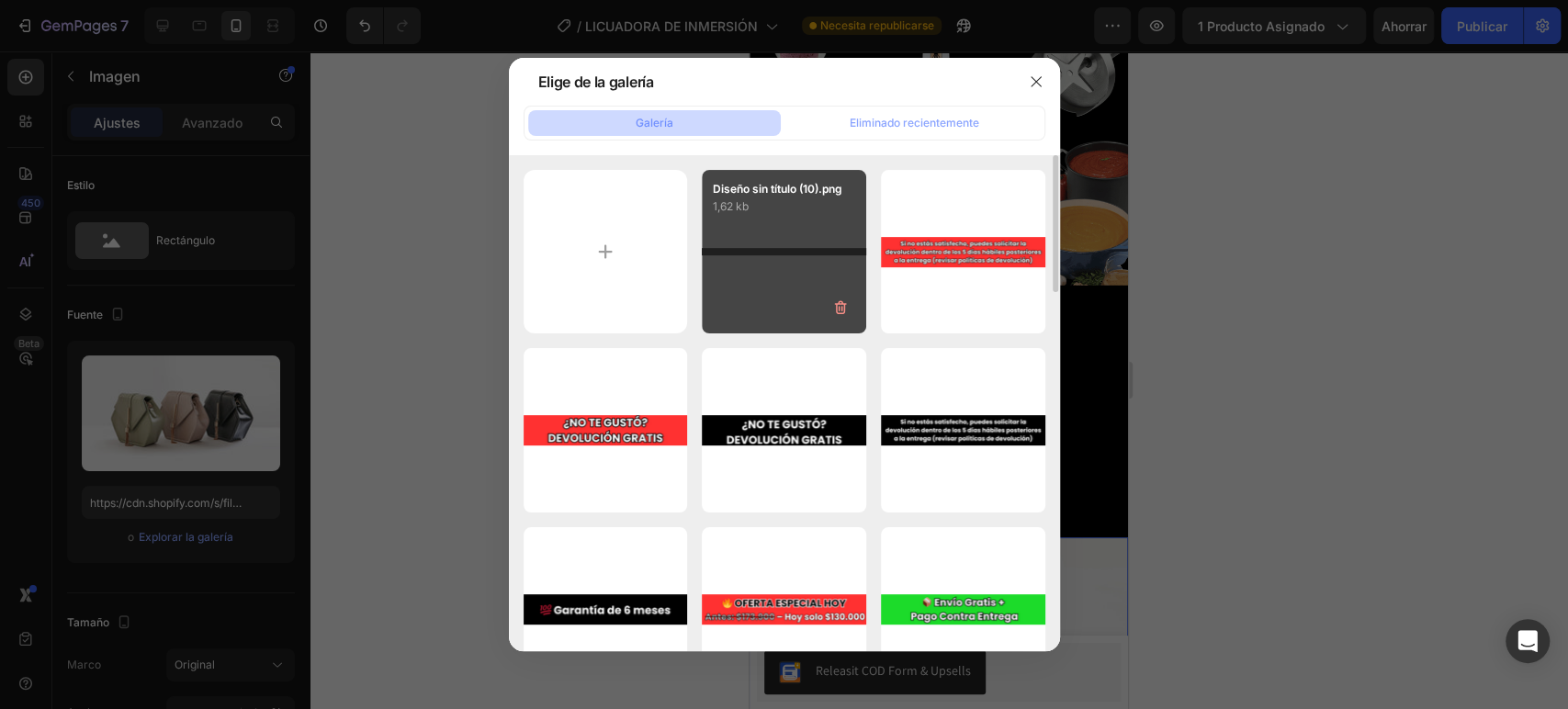 click on "Diseño sin título (10).png 1,62 kb" at bounding box center [784, 252] 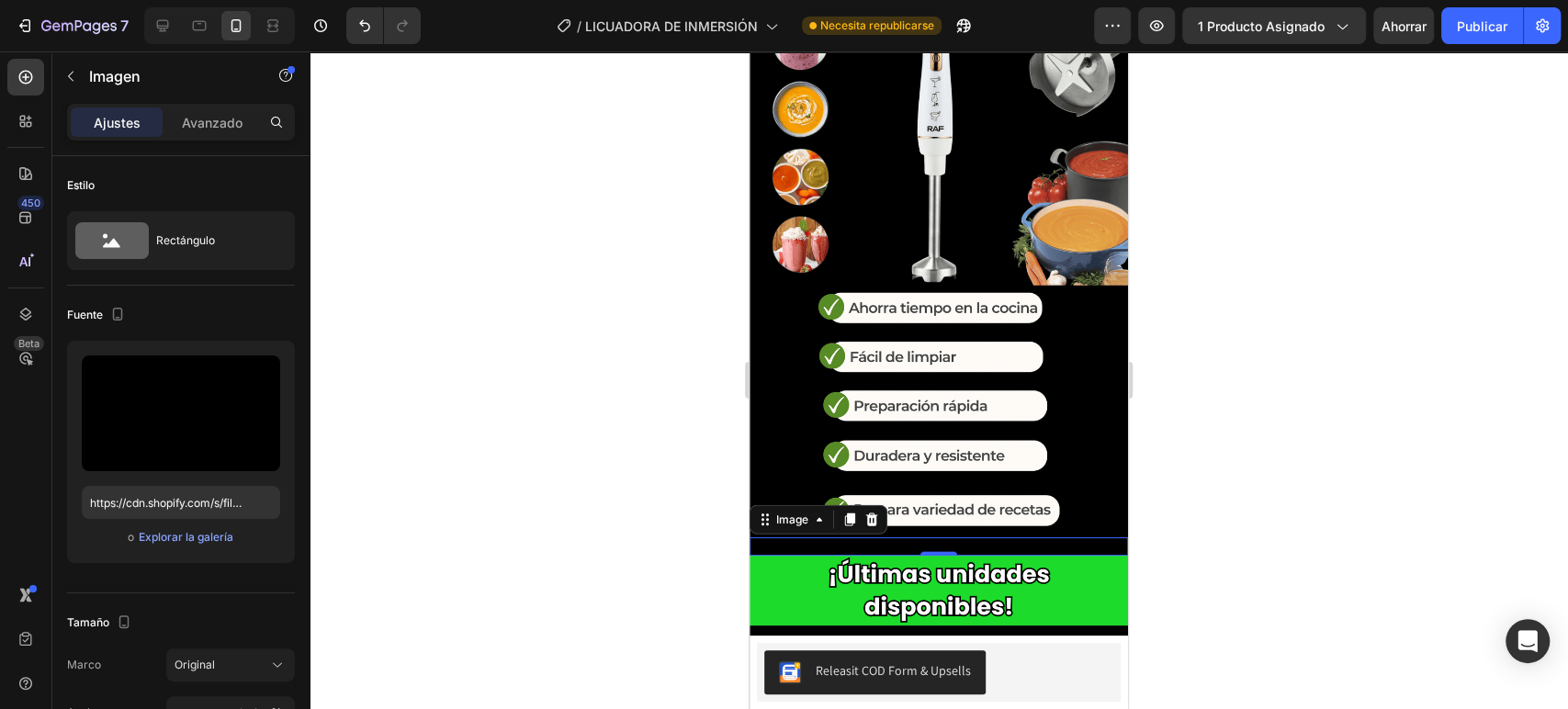click 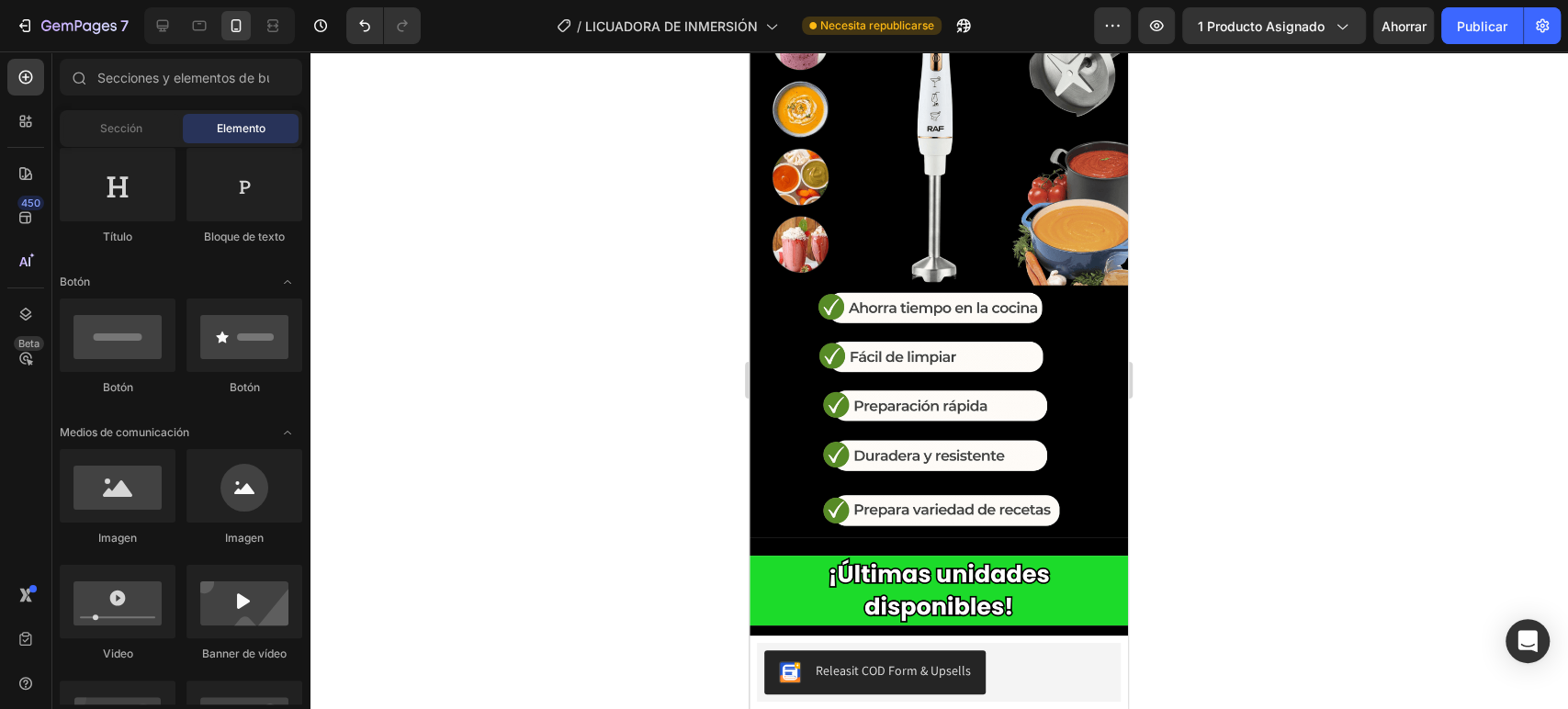 click 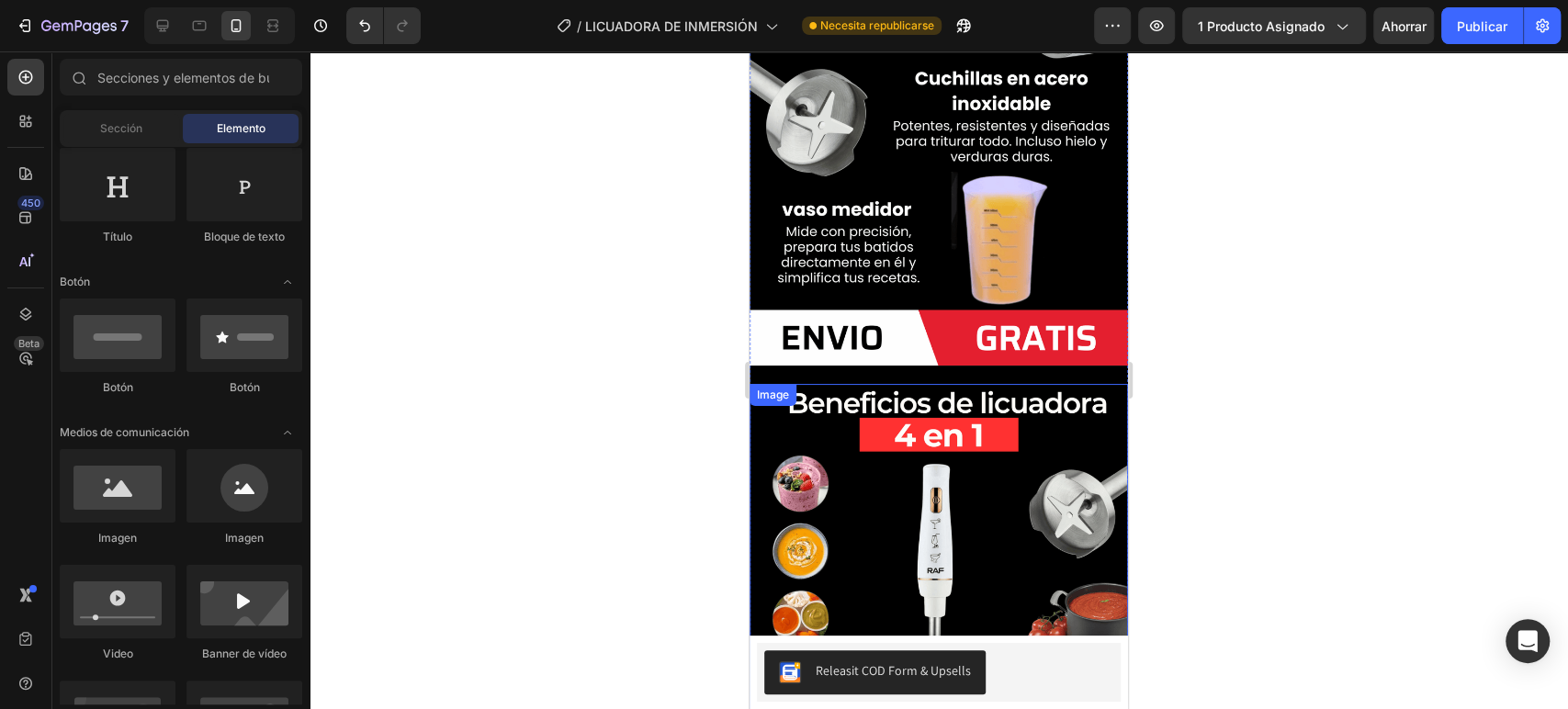scroll, scrollTop: 2173, scrollLeft: 0, axis: vertical 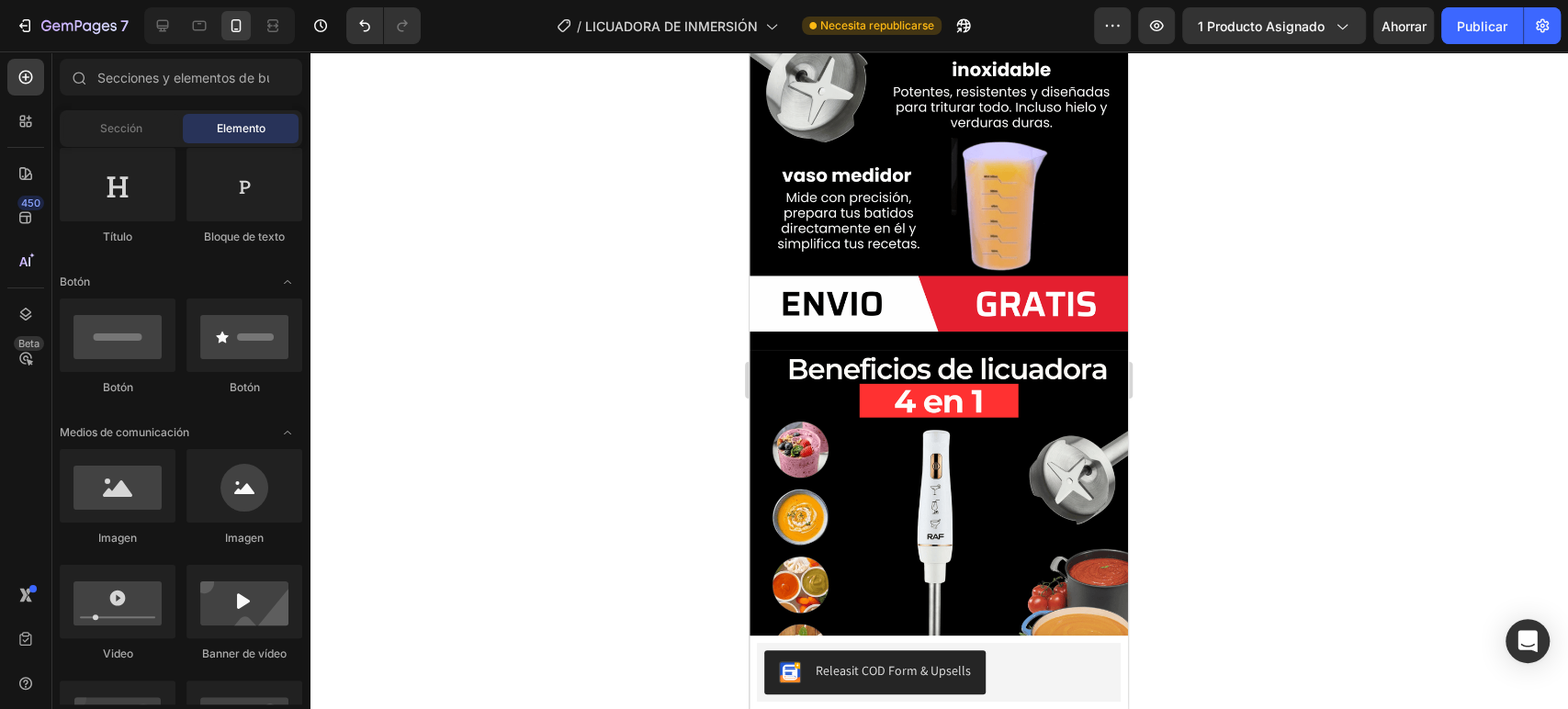click 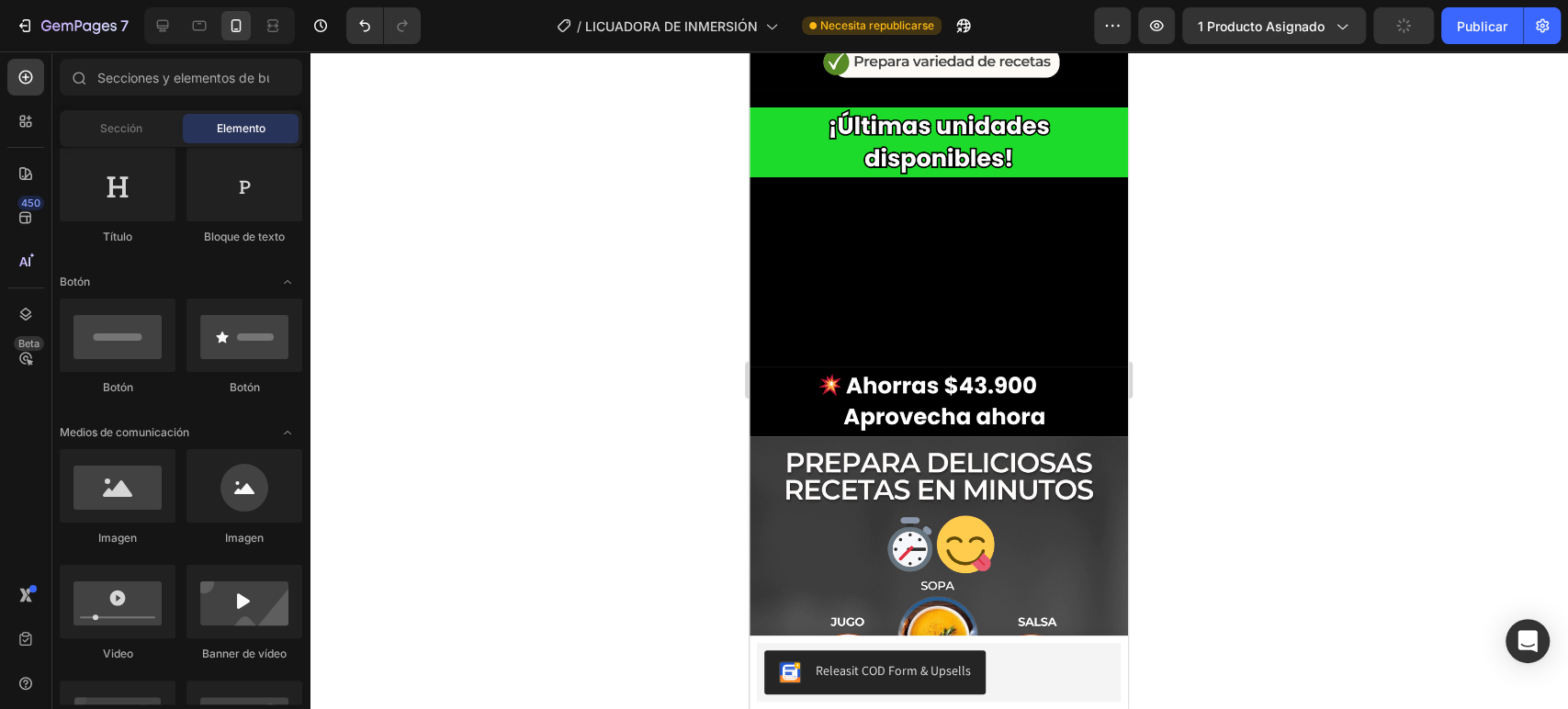 scroll, scrollTop: 3193, scrollLeft: 0, axis: vertical 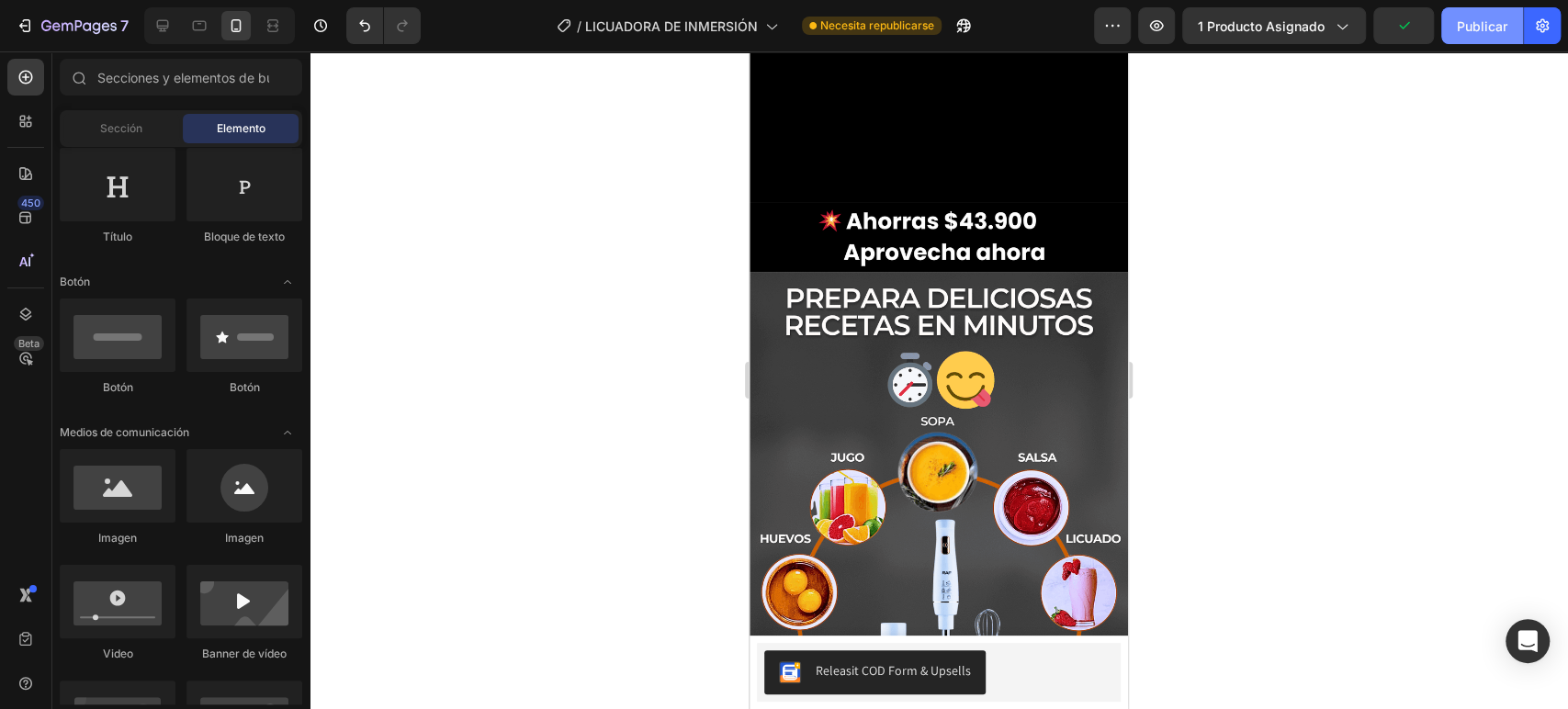 click on "Publicar" at bounding box center [1482, 26] 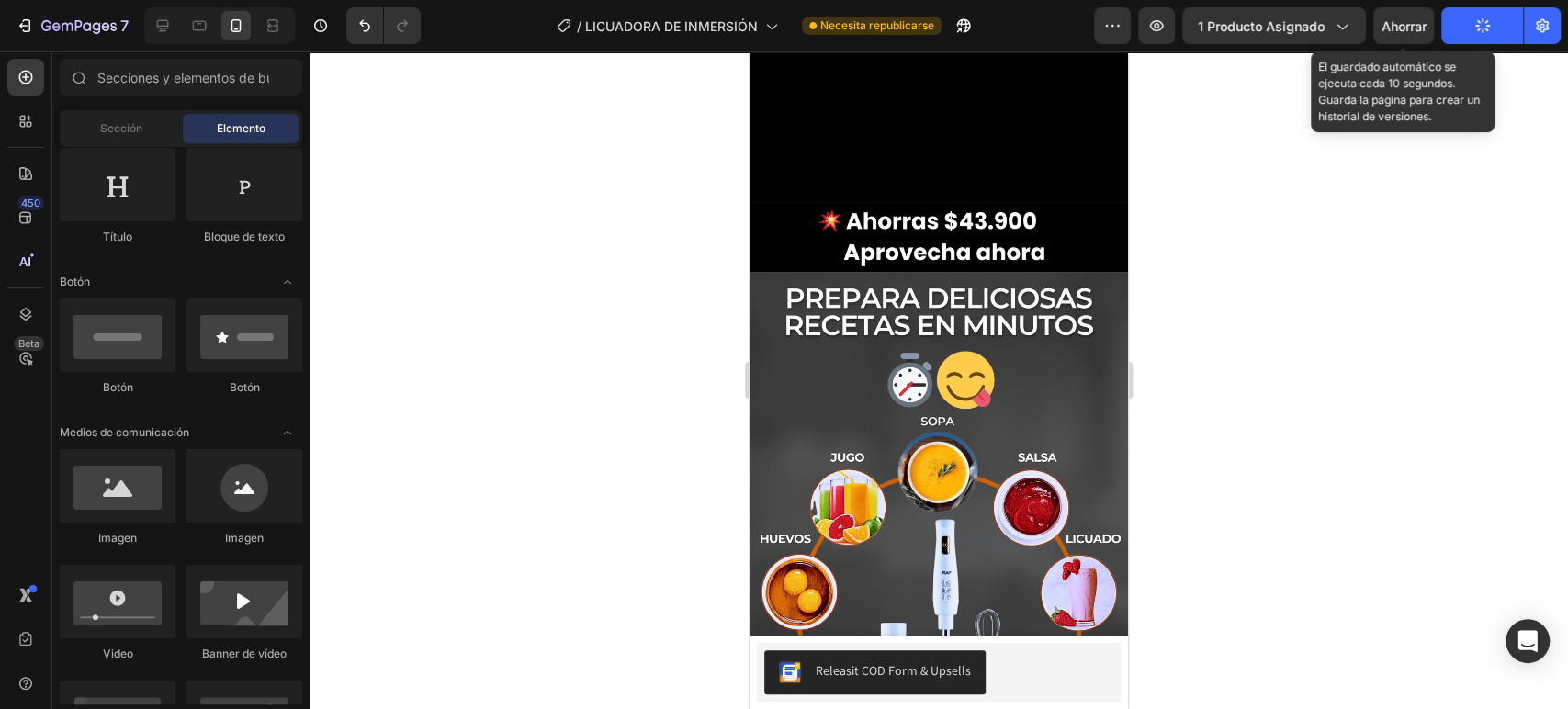 click on "Ahorrar" at bounding box center (1404, 26) 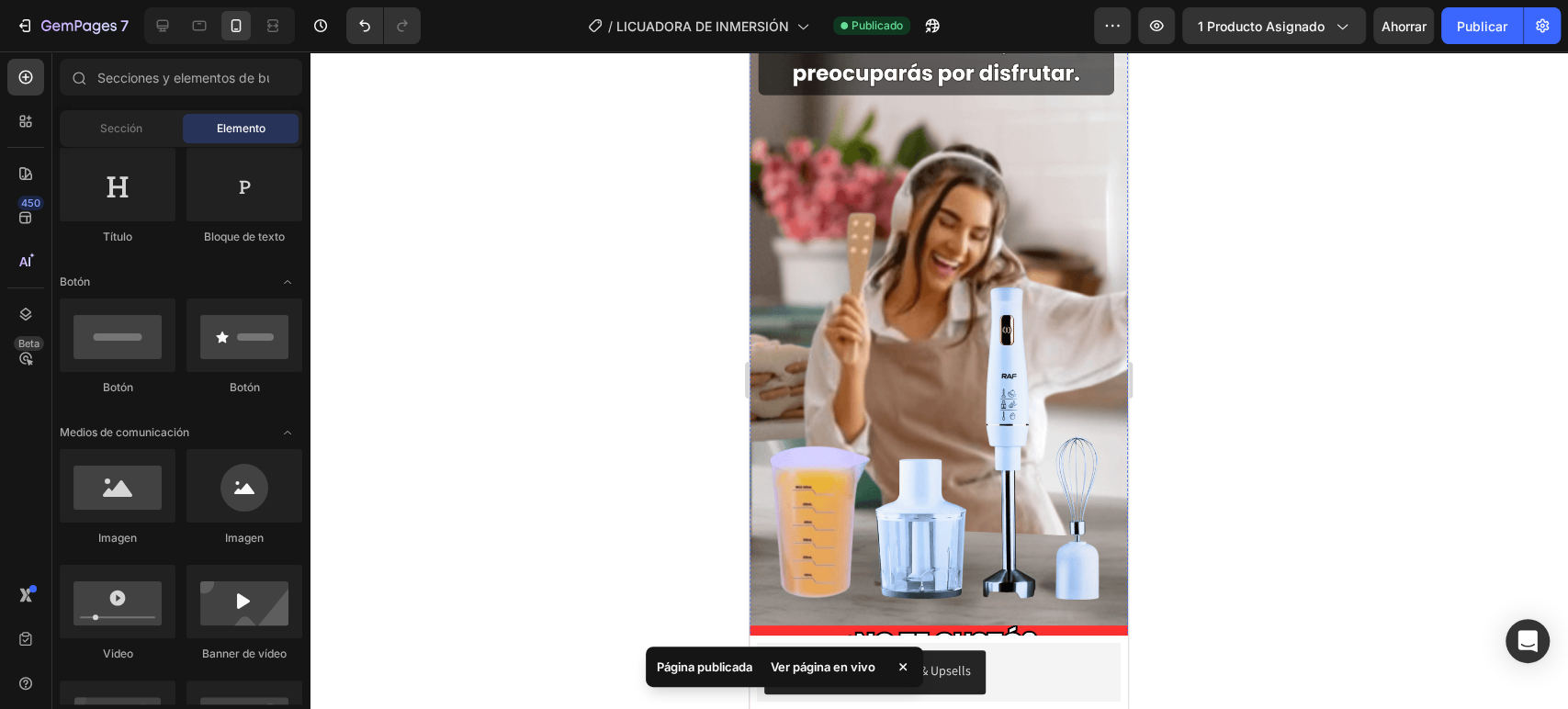 scroll, scrollTop: 5846, scrollLeft: 0, axis: vertical 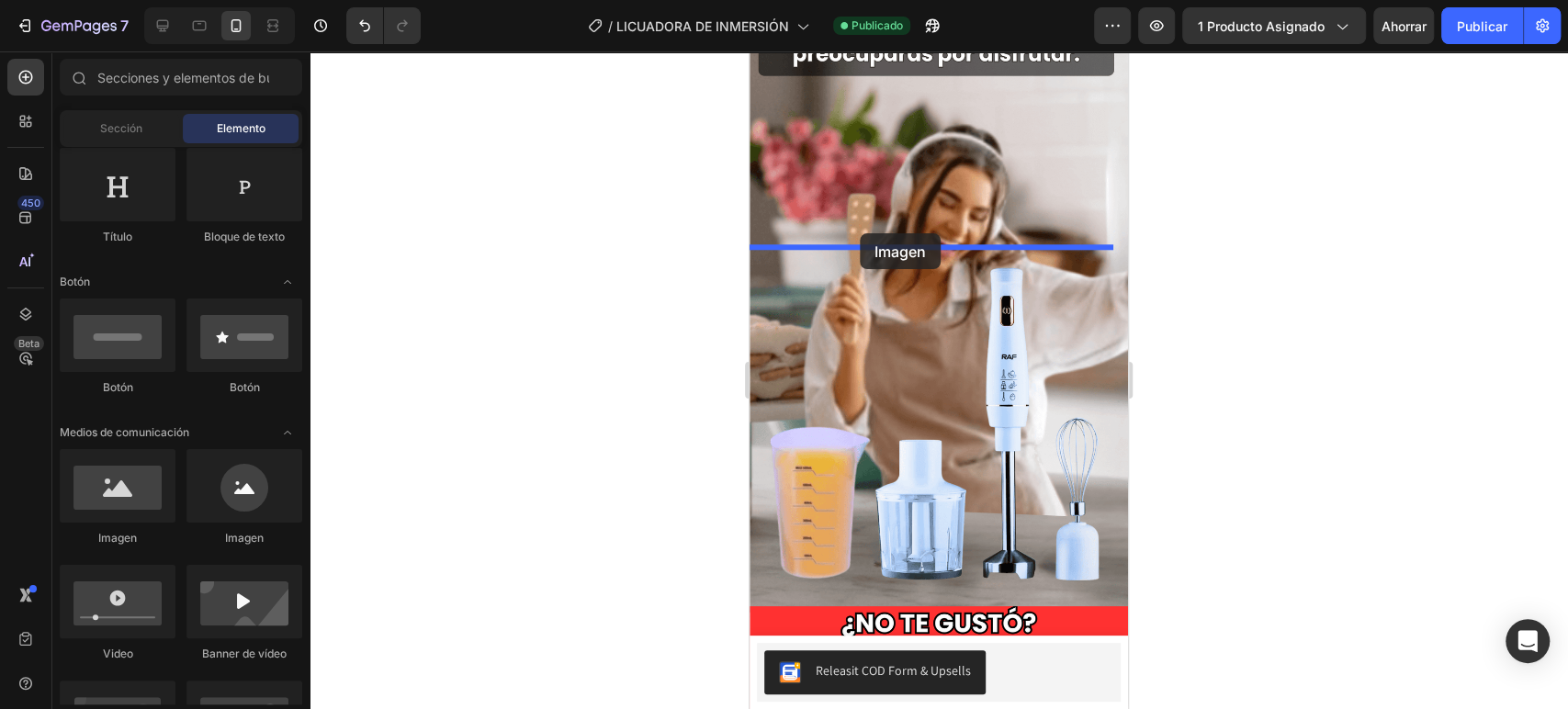 drag, startPoint x: 1190, startPoint y: 424, endPoint x: 860, endPoint y: 233, distance: 381.2886 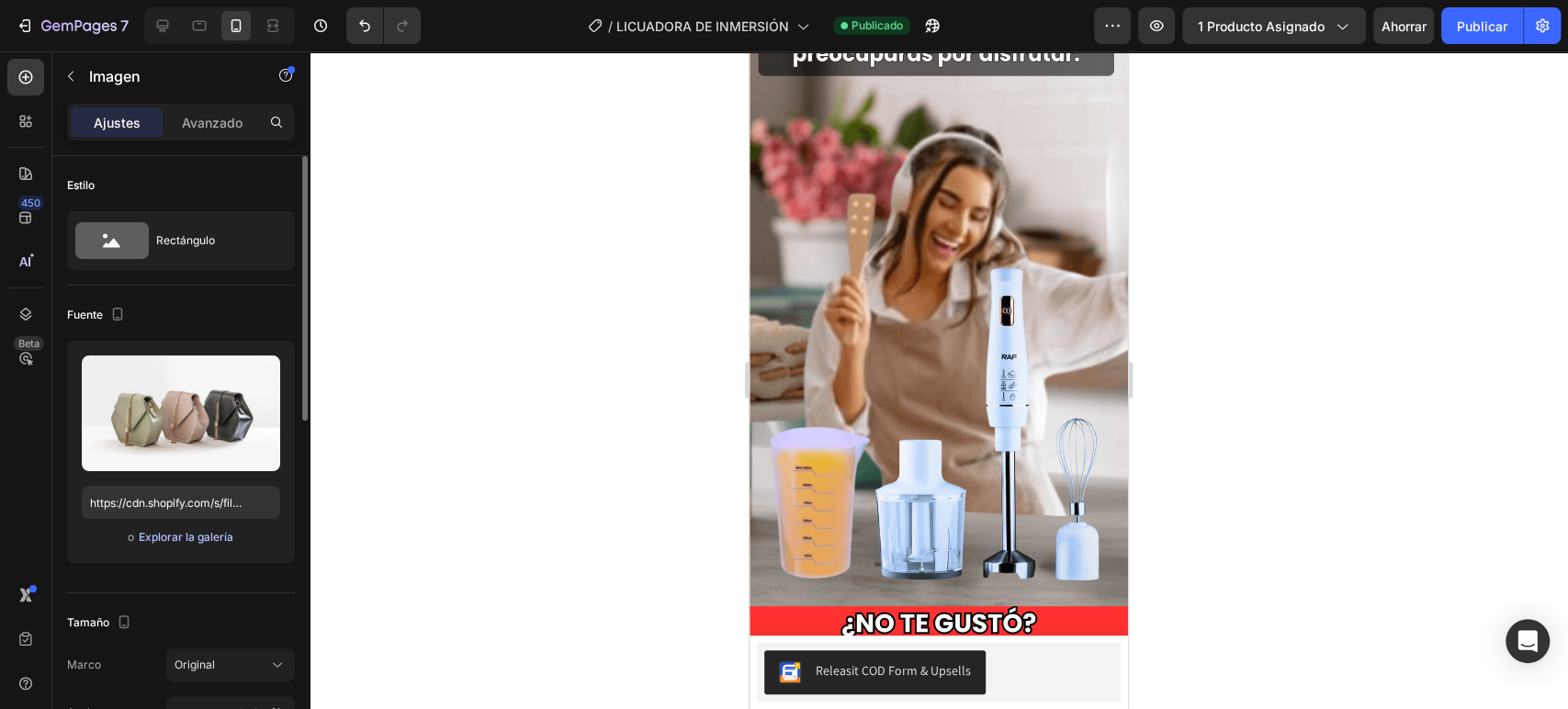 click on "Explorar la galería" at bounding box center (186, 536) 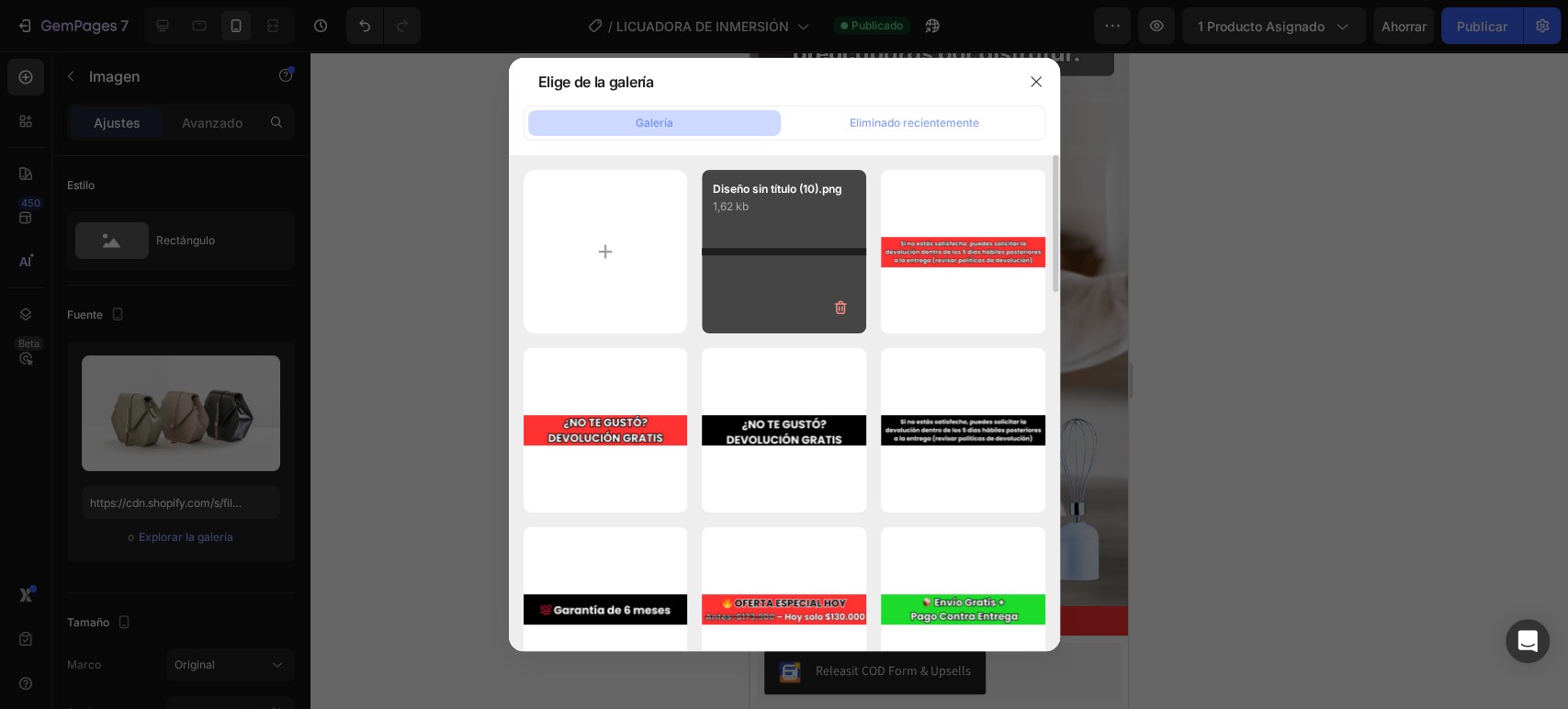click on "Diseño sin título (10).png 1,62 kb" at bounding box center (784, 252) 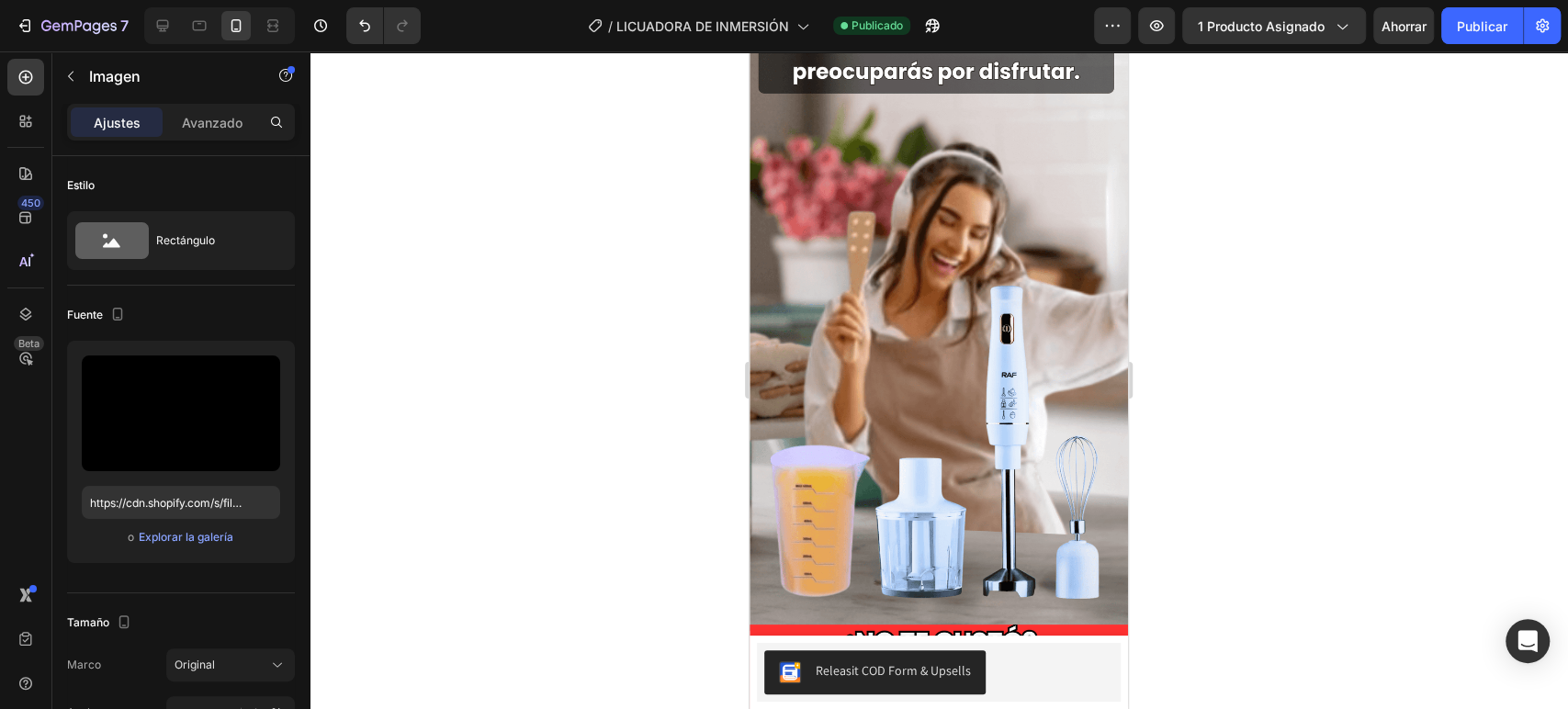 click 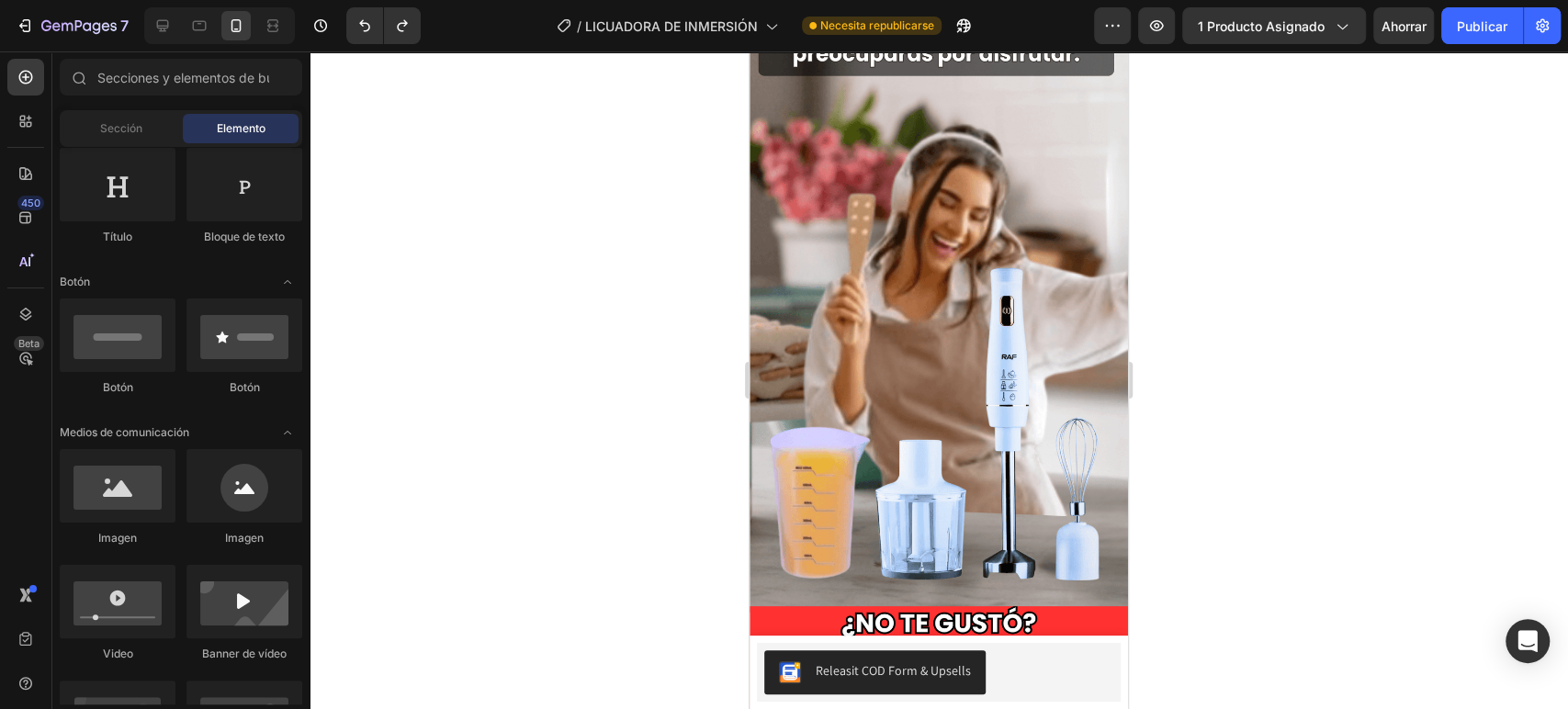 click on "Variedad de Recetas en Poco Tiempo" at bounding box center (939, -490) 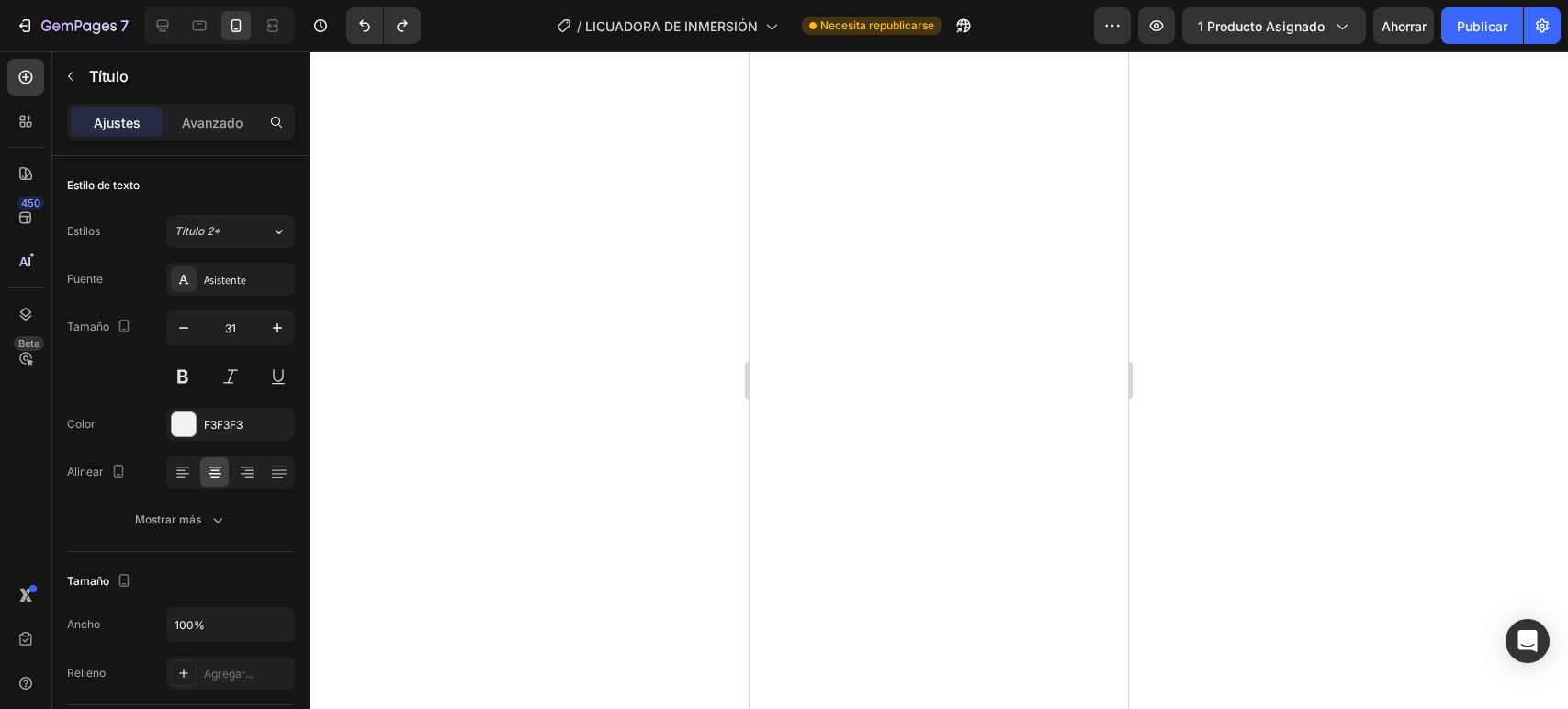 scroll, scrollTop: 0, scrollLeft: 0, axis: both 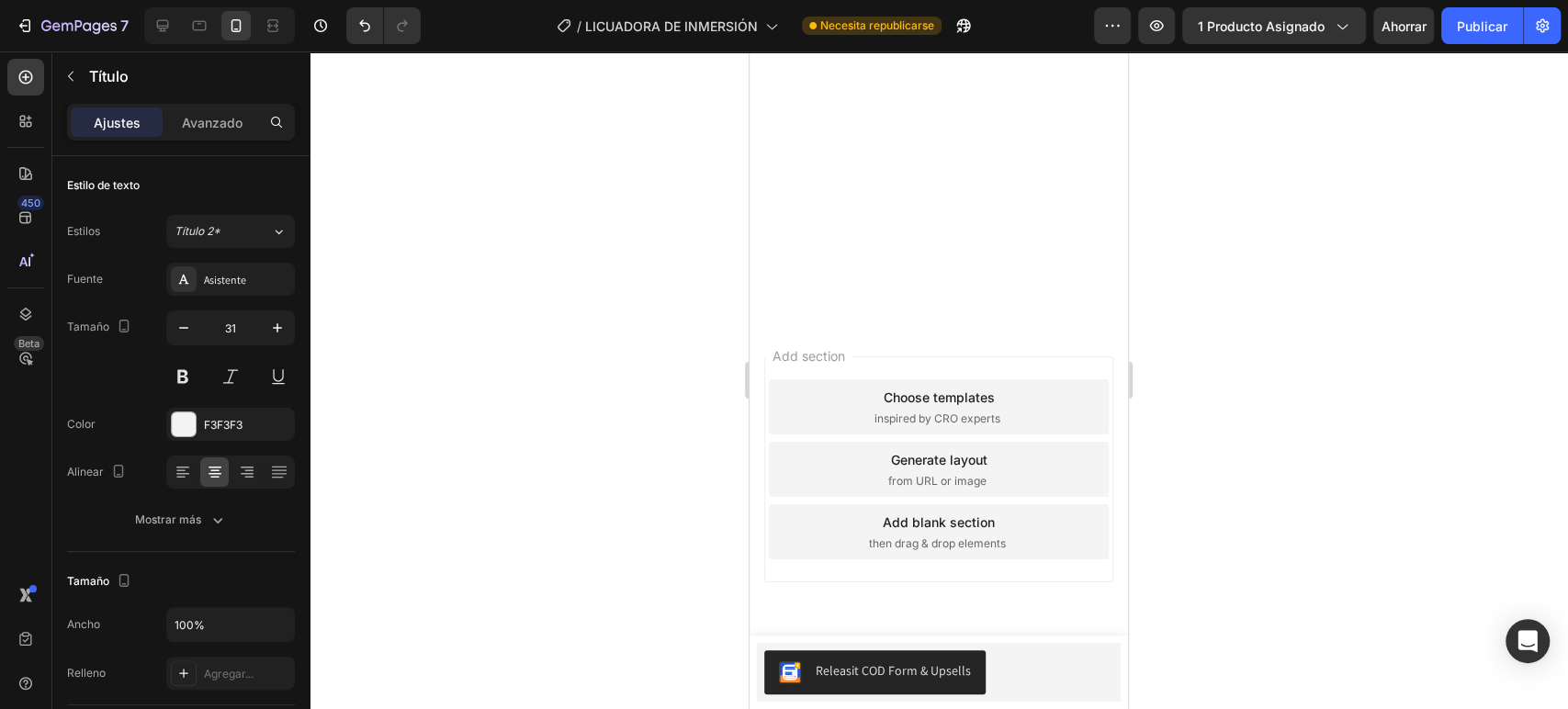 click on "Variedad de Recetas en Poco Tiempo" at bounding box center [939, -1164] 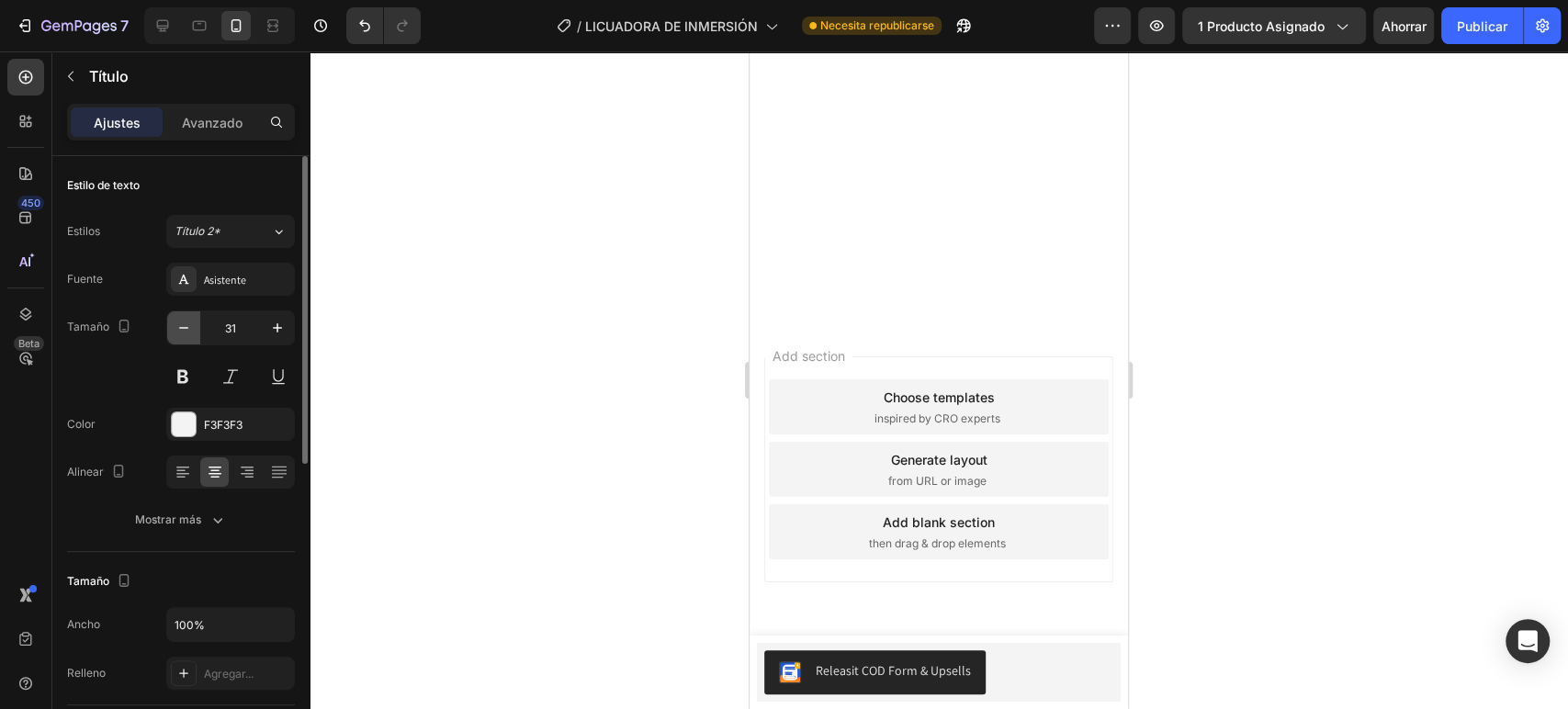 click 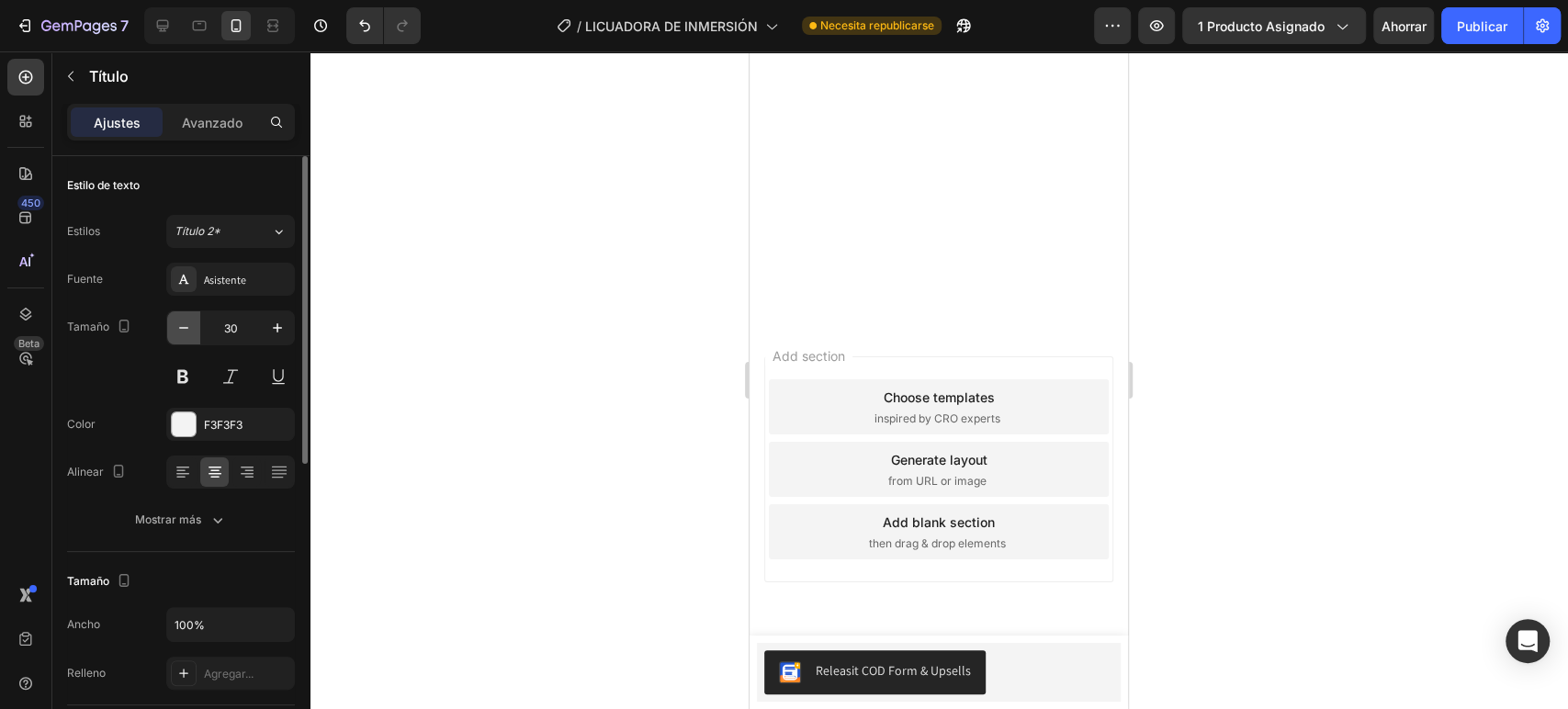 type 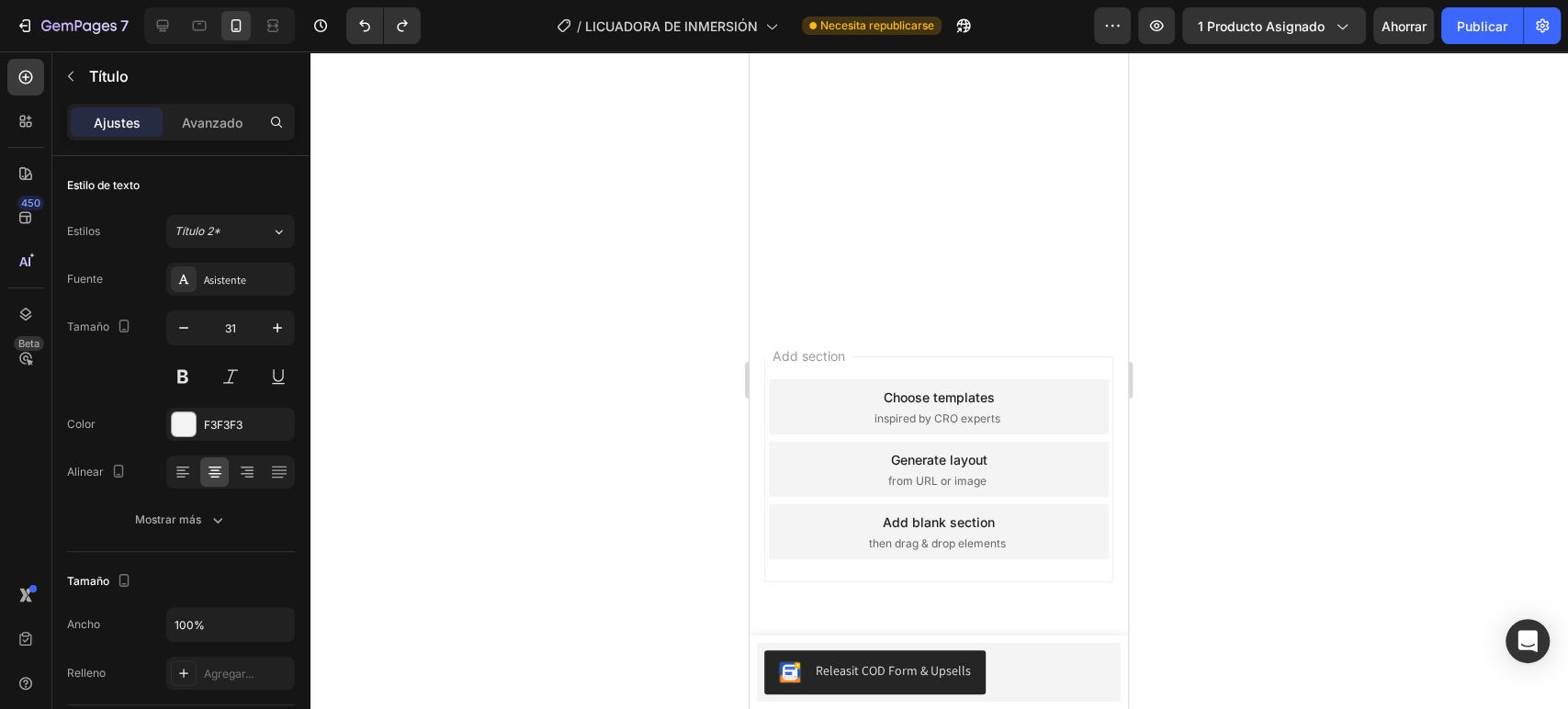 click 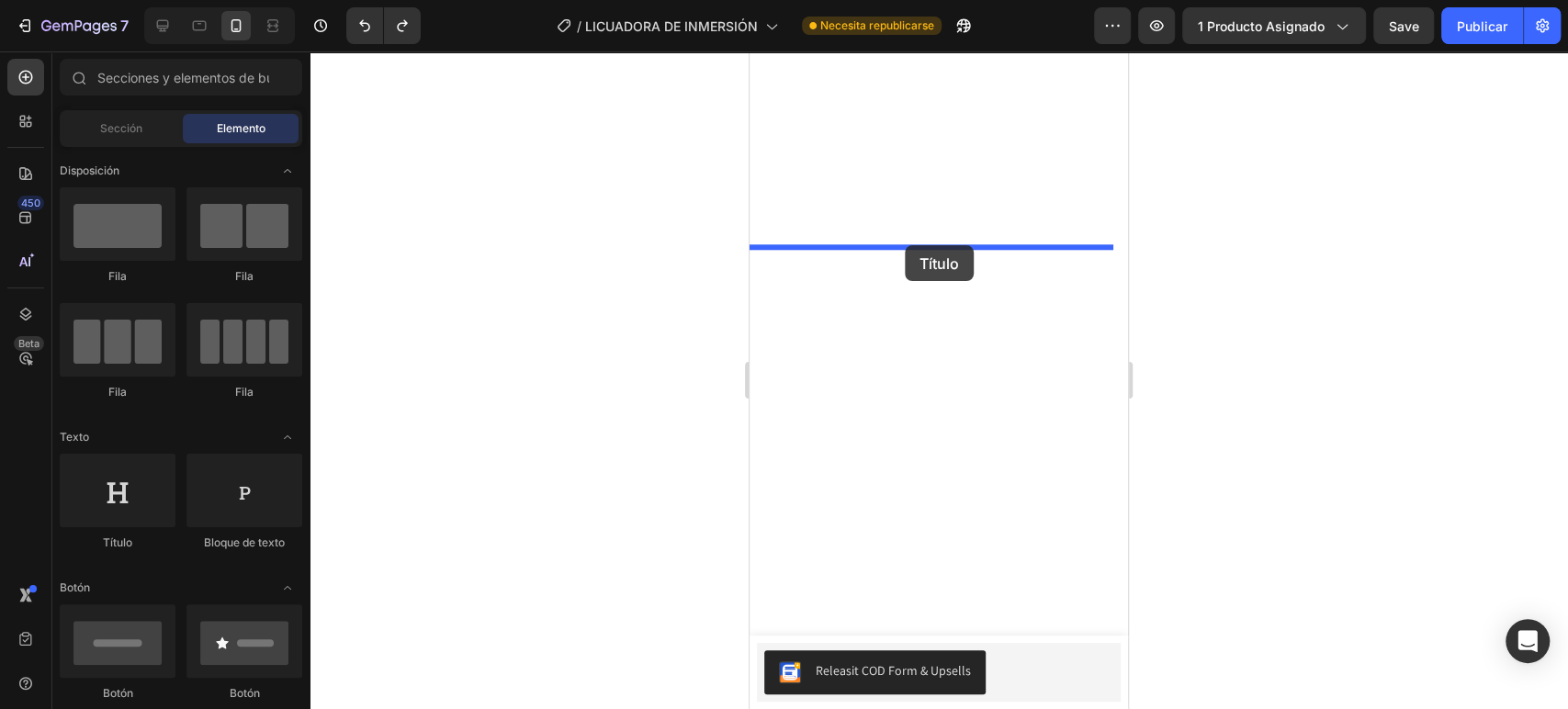 drag, startPoint x: 1163, startPoint y: 296, endPoint x: 1887, endPoint y: 329, distance: 724.7517 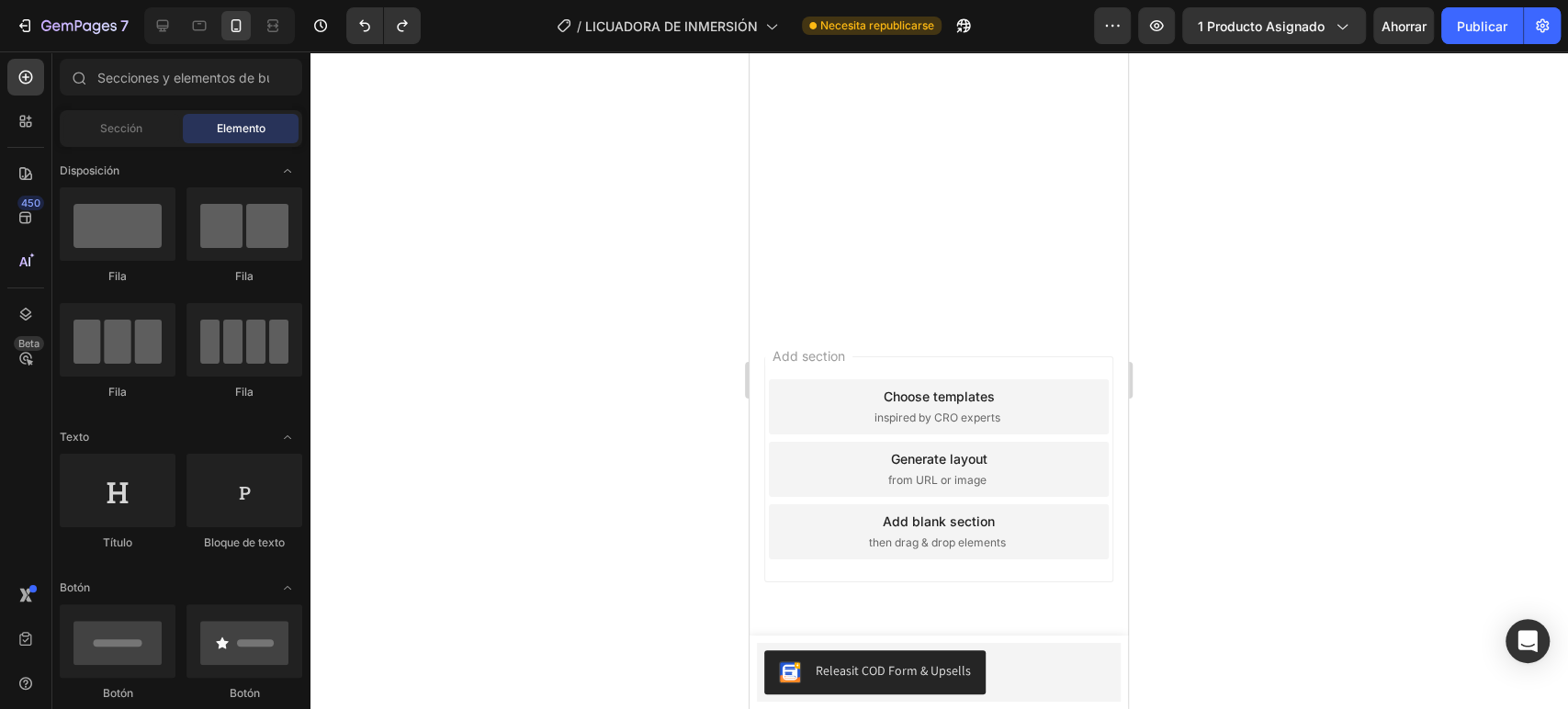 click on "Variedad de Recetas en Poco Tiempo" at bounding box center [939, -1146] 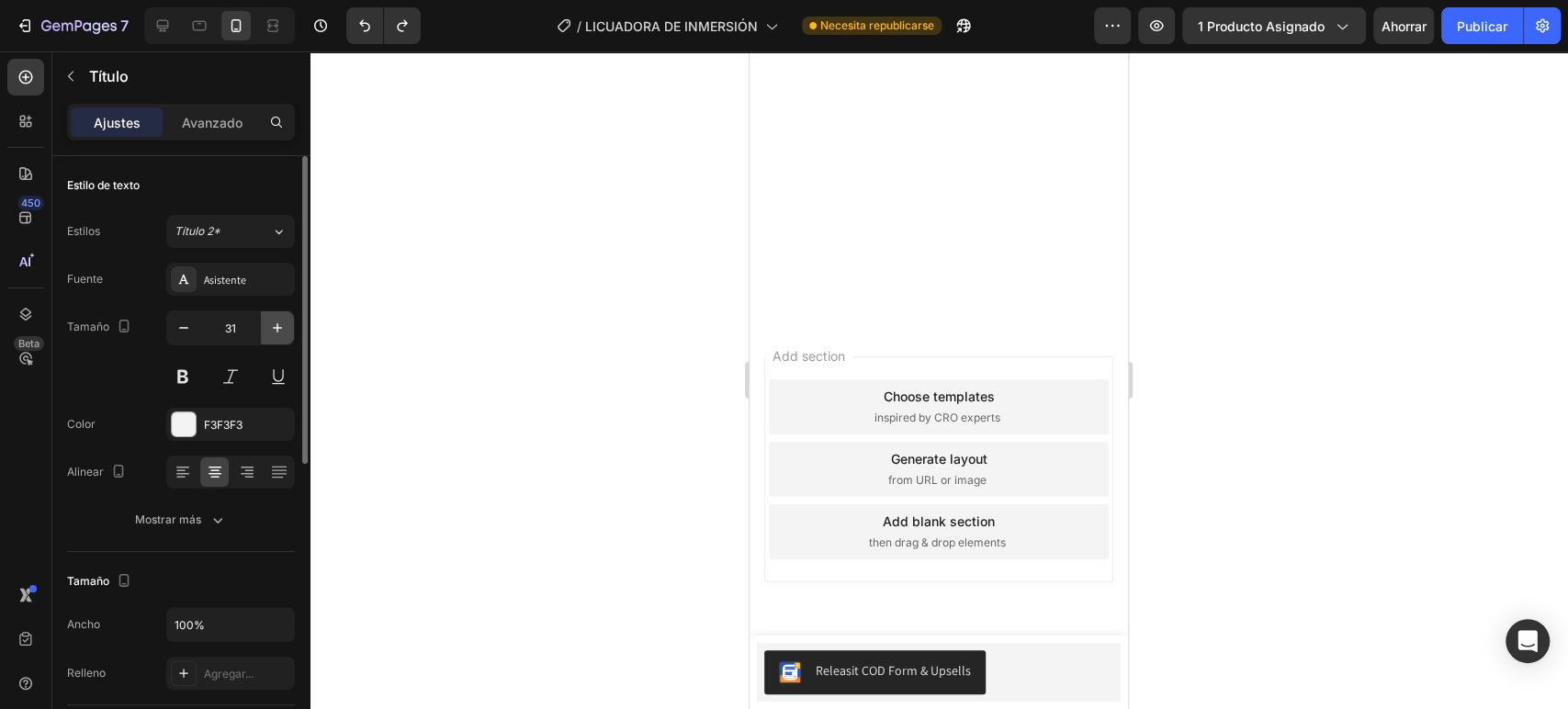 click 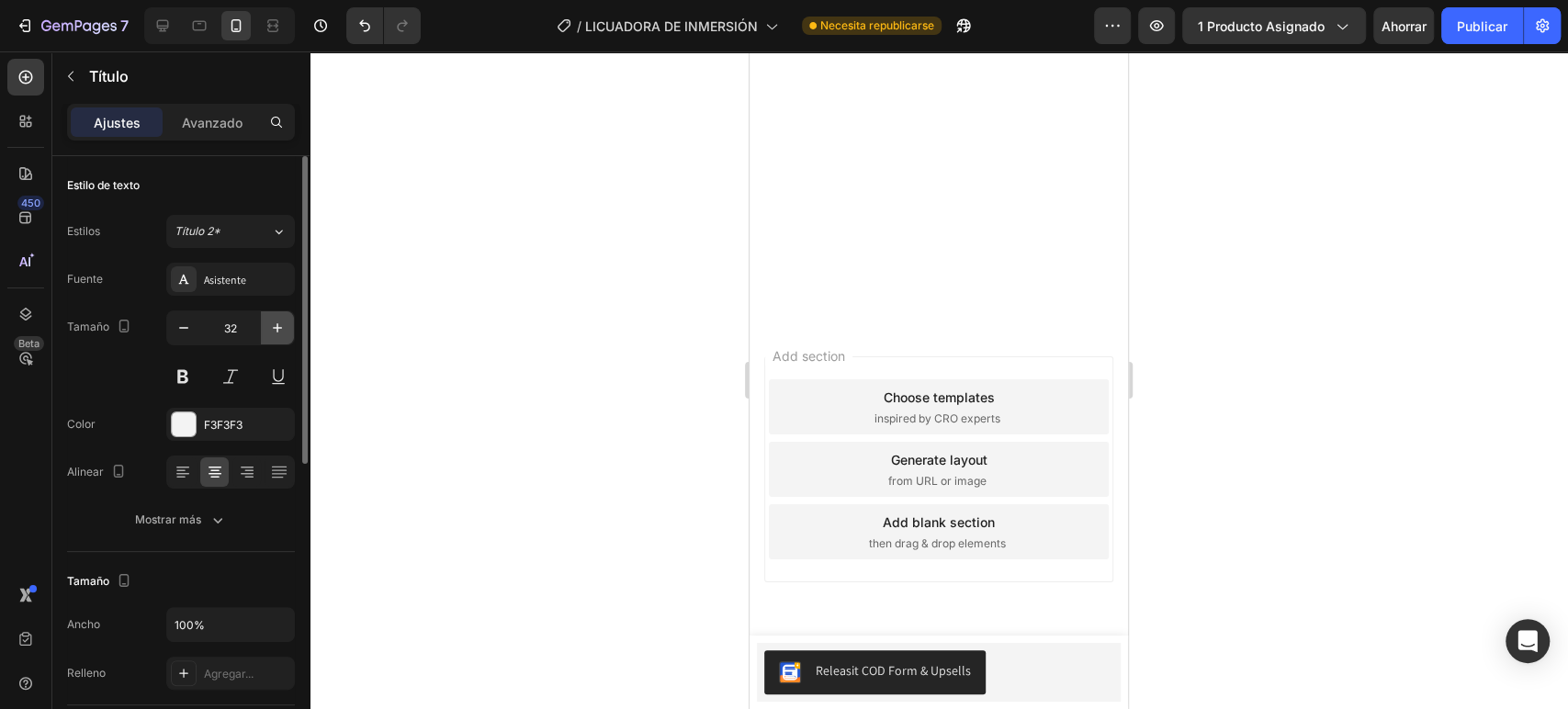 click 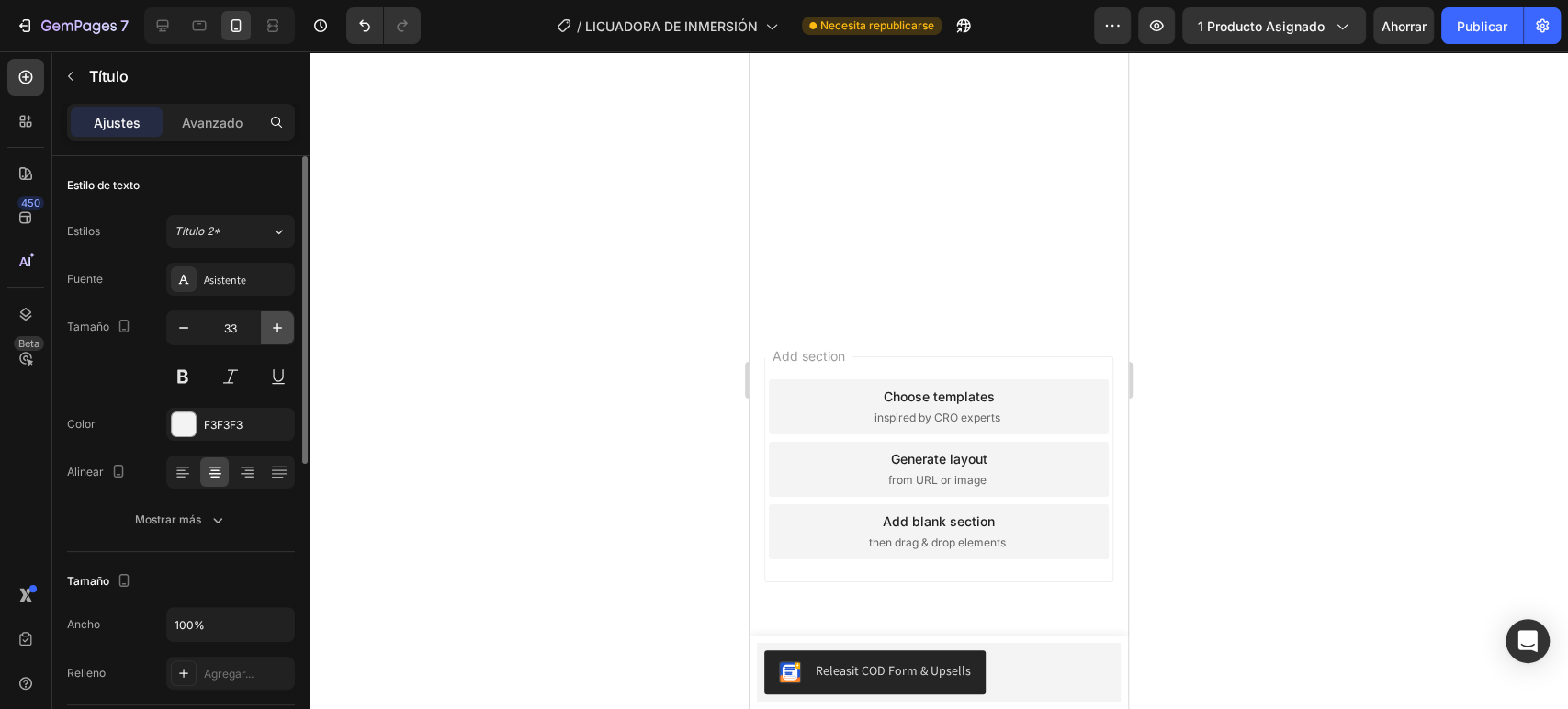 click 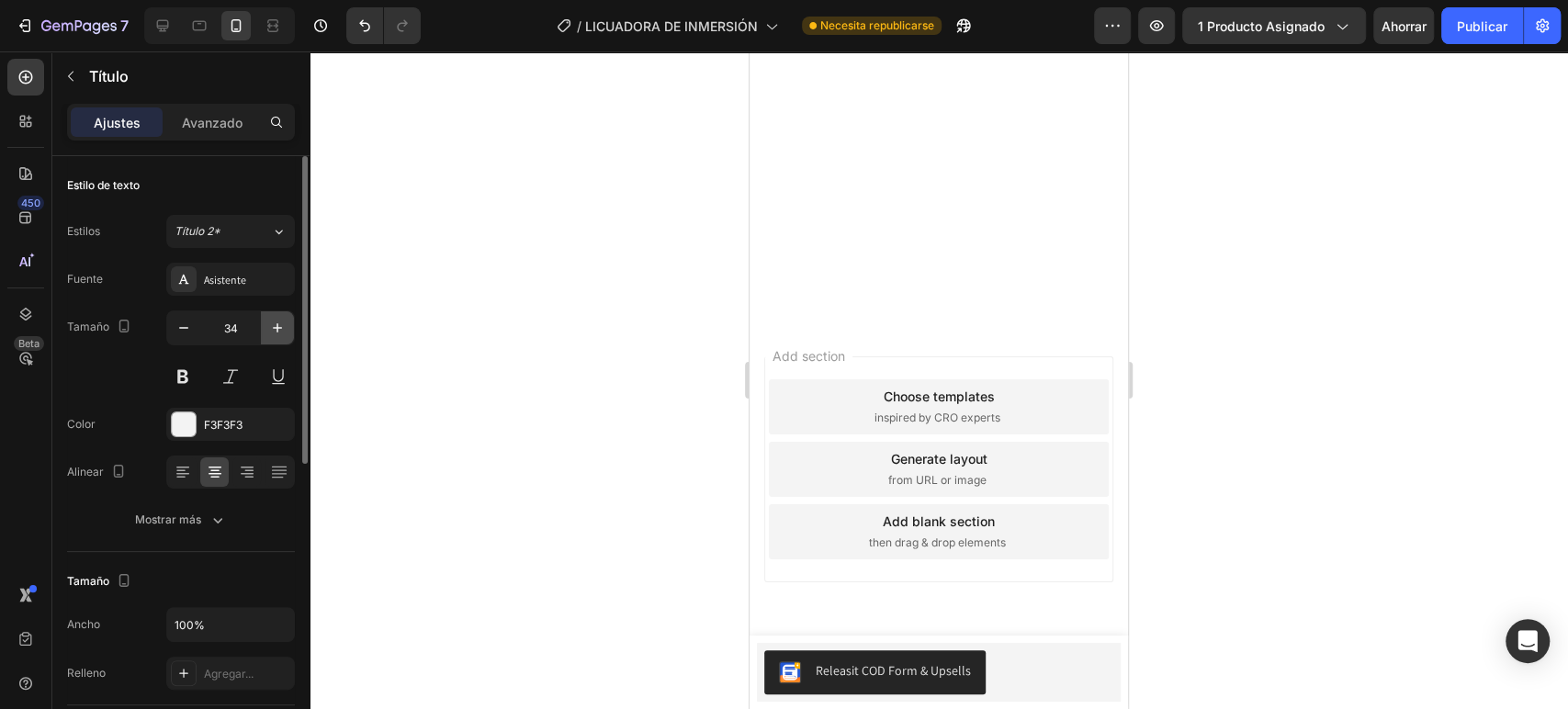 click 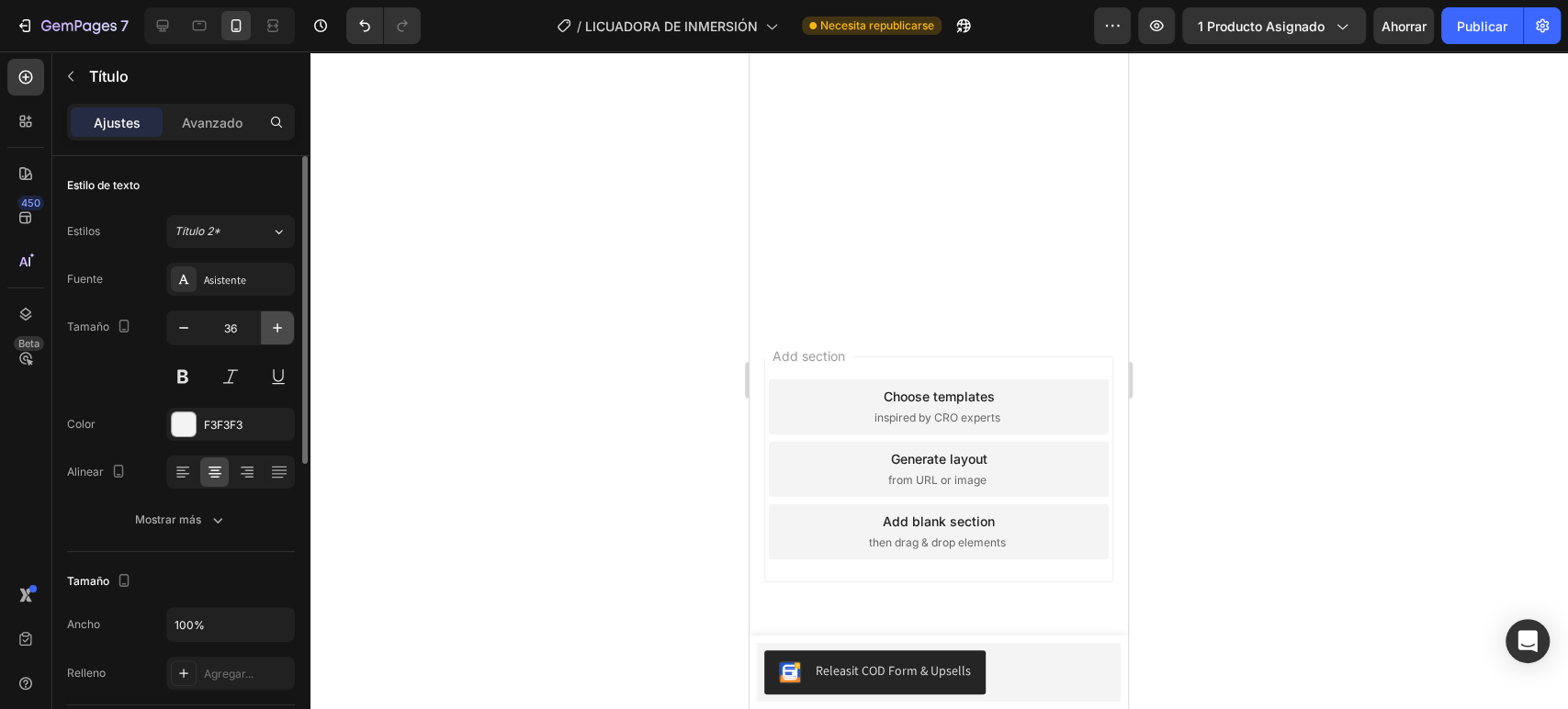 click 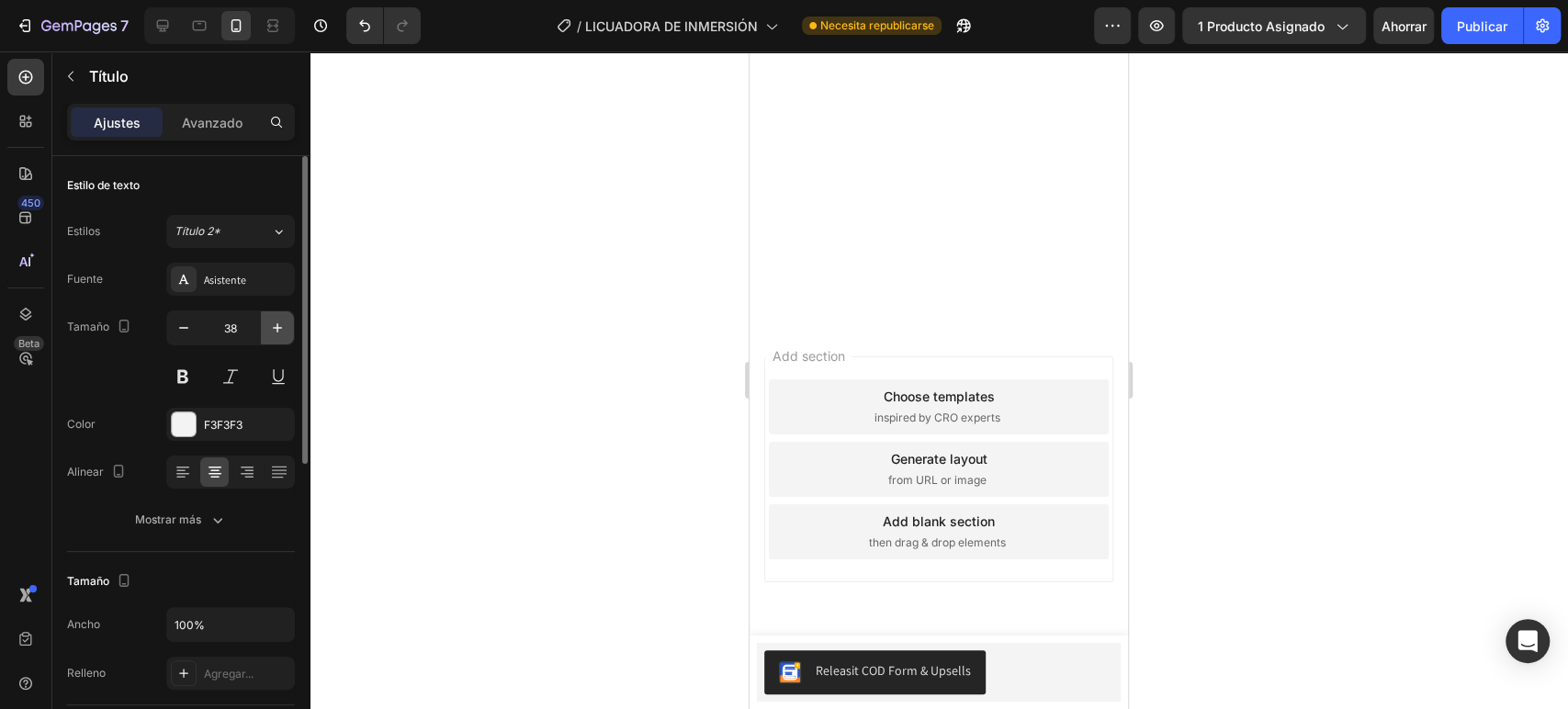 click 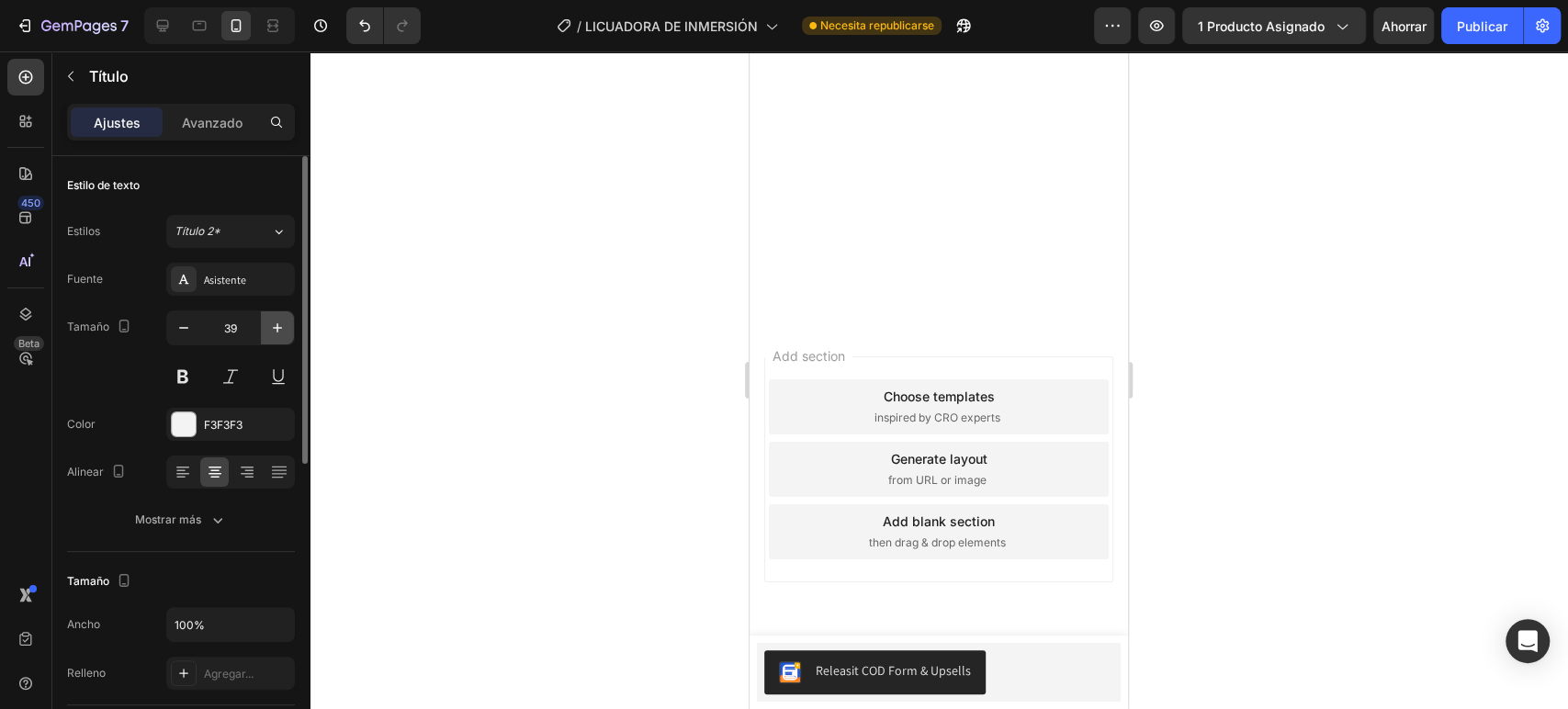 click 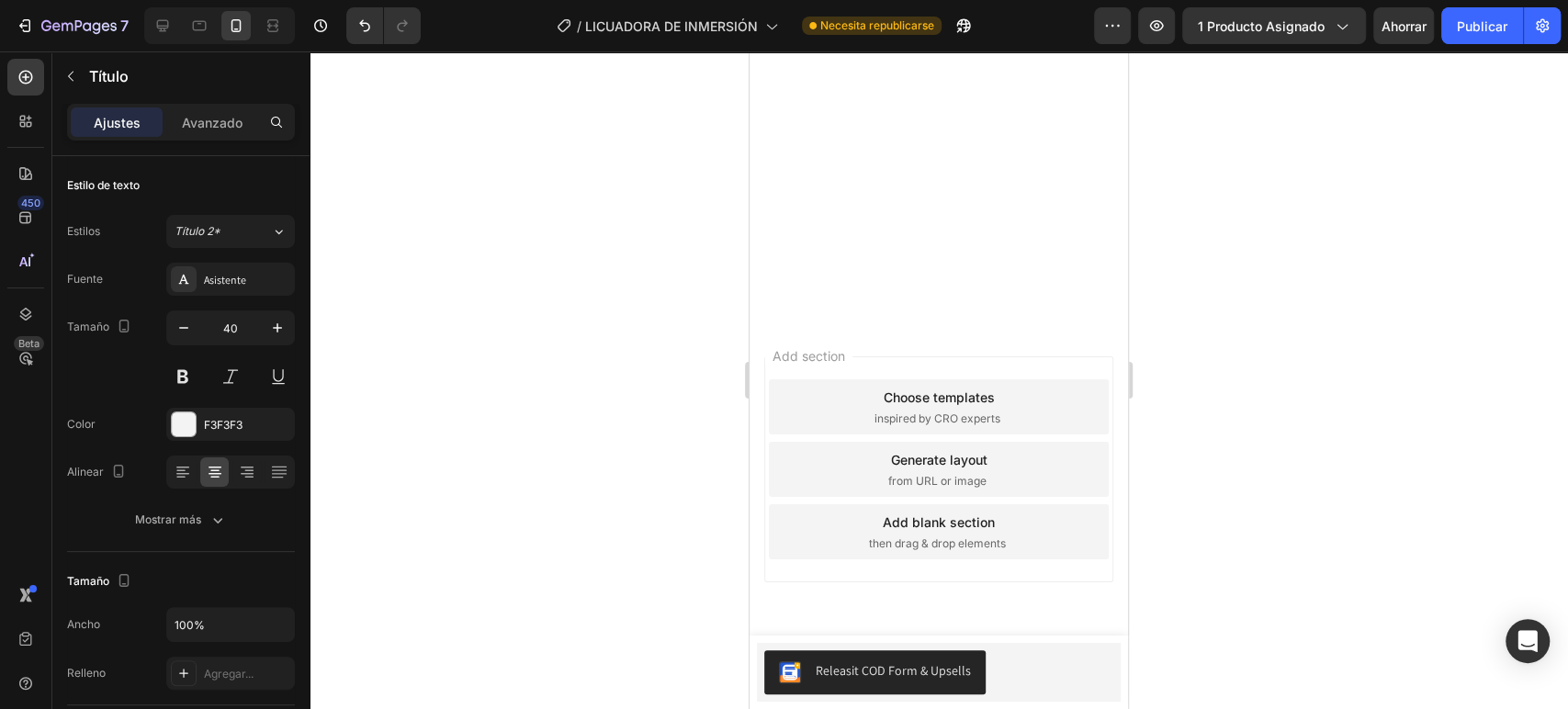 click on "¡Tu familia te amará por estas recetas deliciosas! Descubre cómo la Licuadora RAF 4 en 1 te ayuda a crear platos increíbles sin esfuerzo y en minutos" at bounding box center (939, -1038) 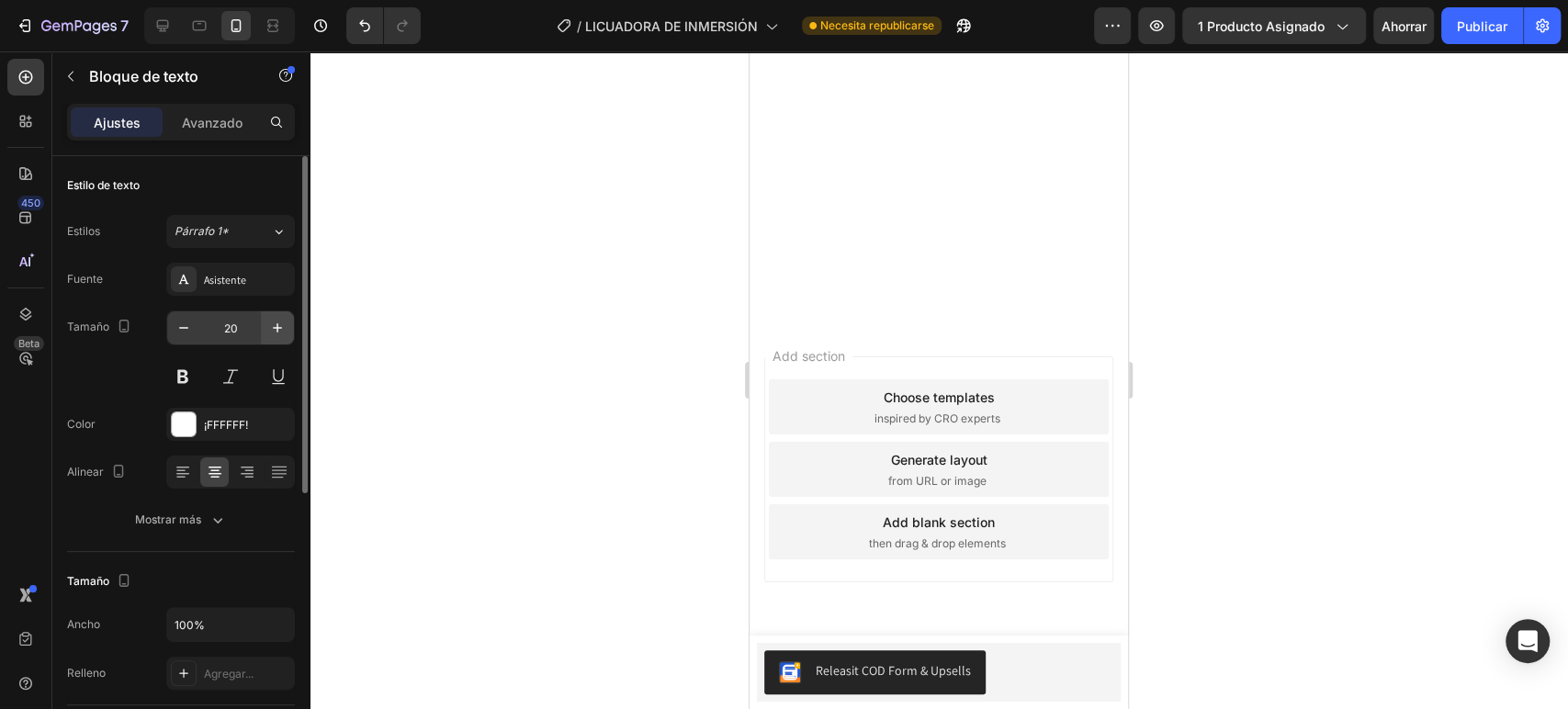 click 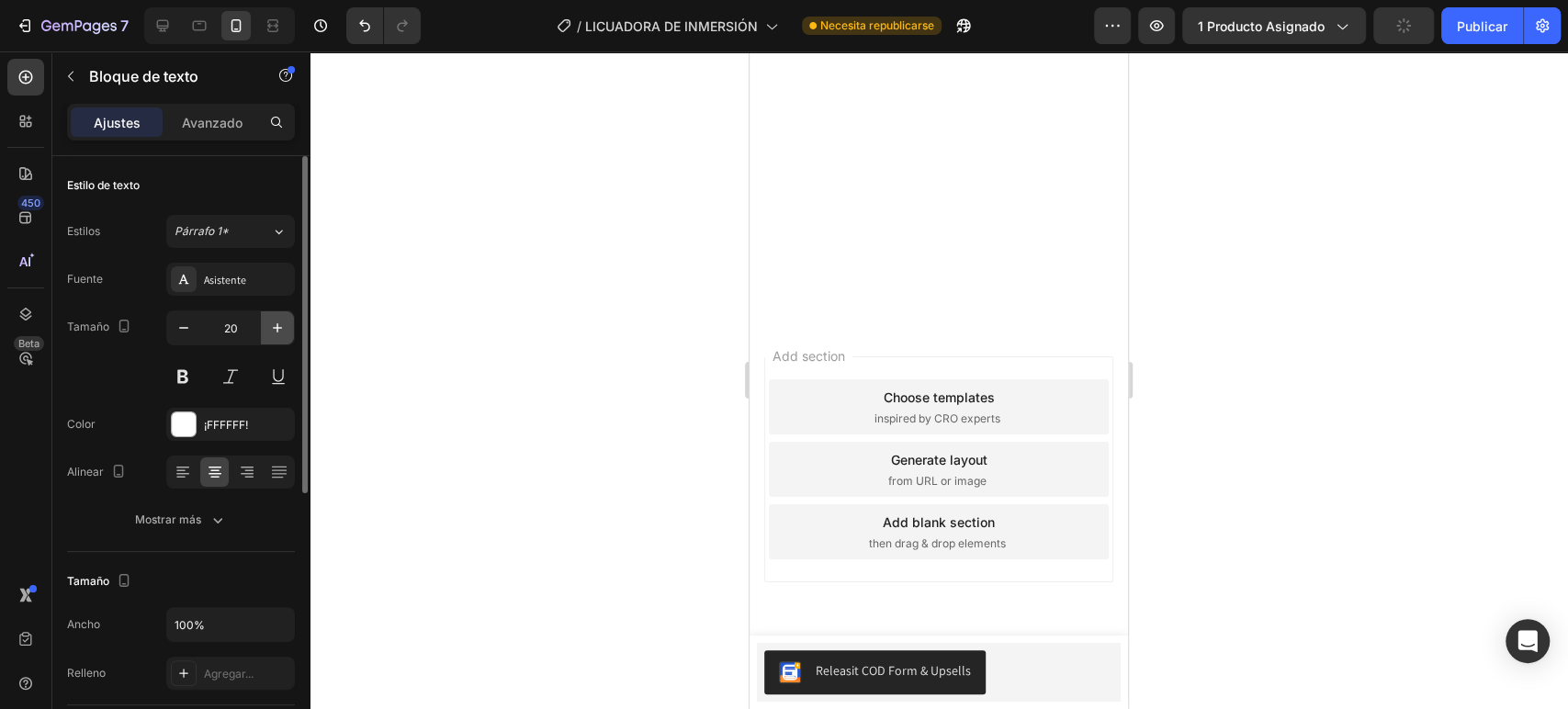 click 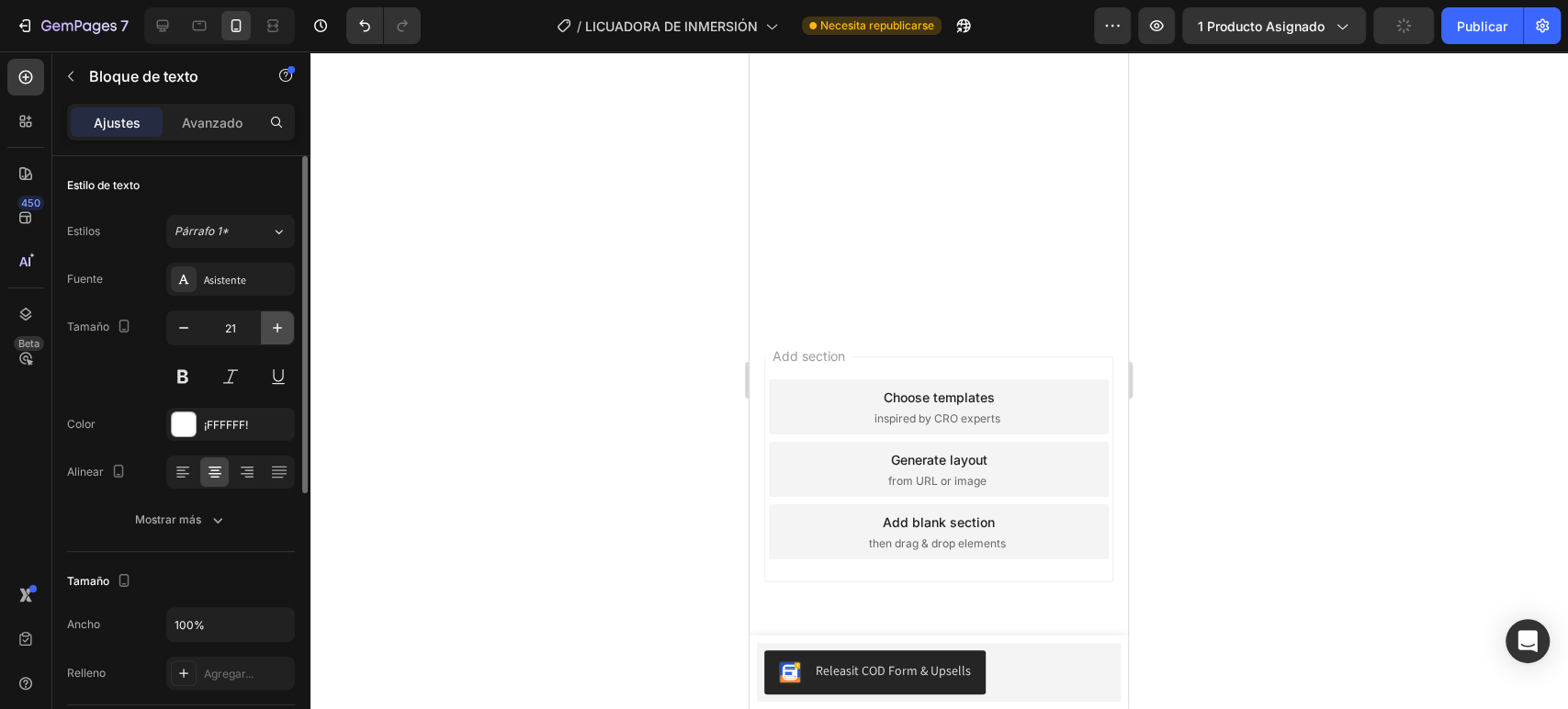 click 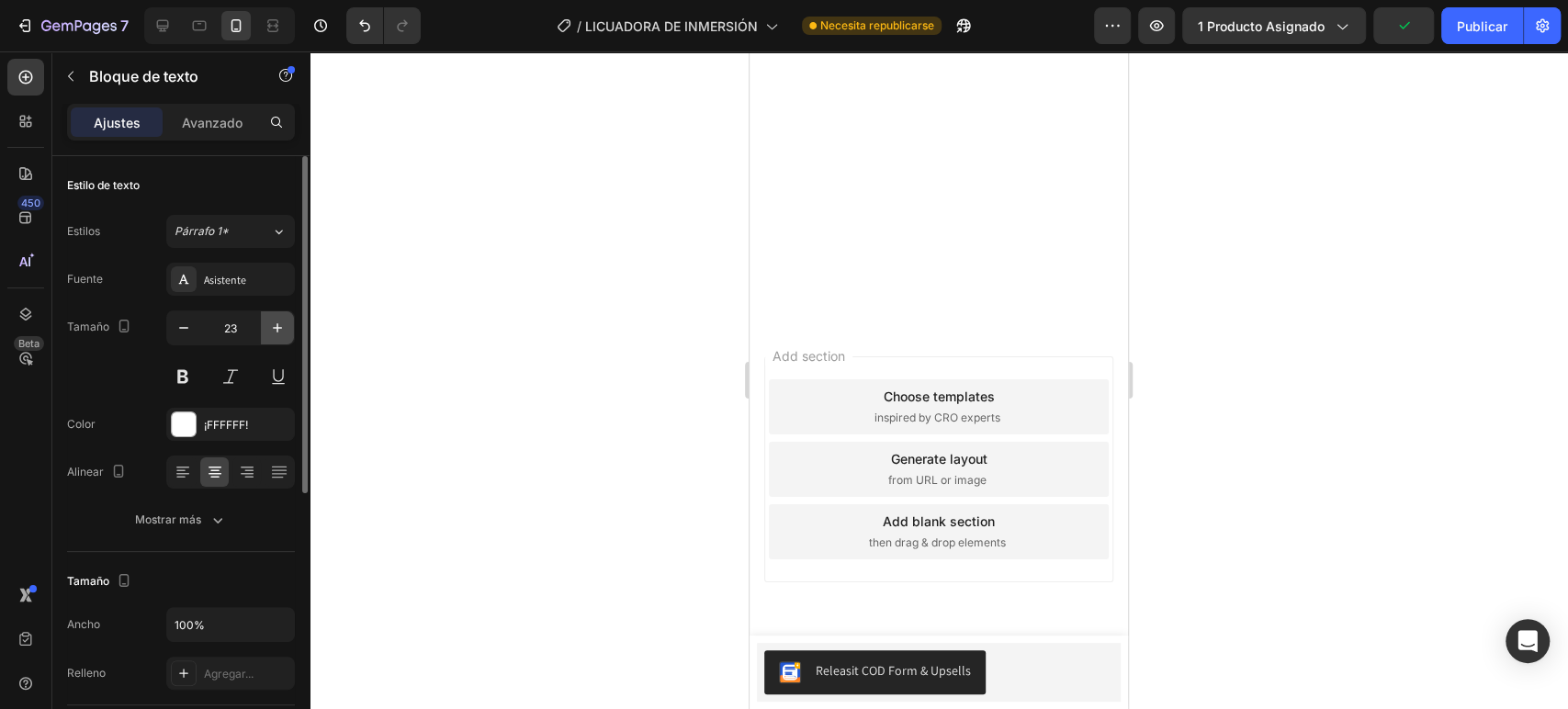 click 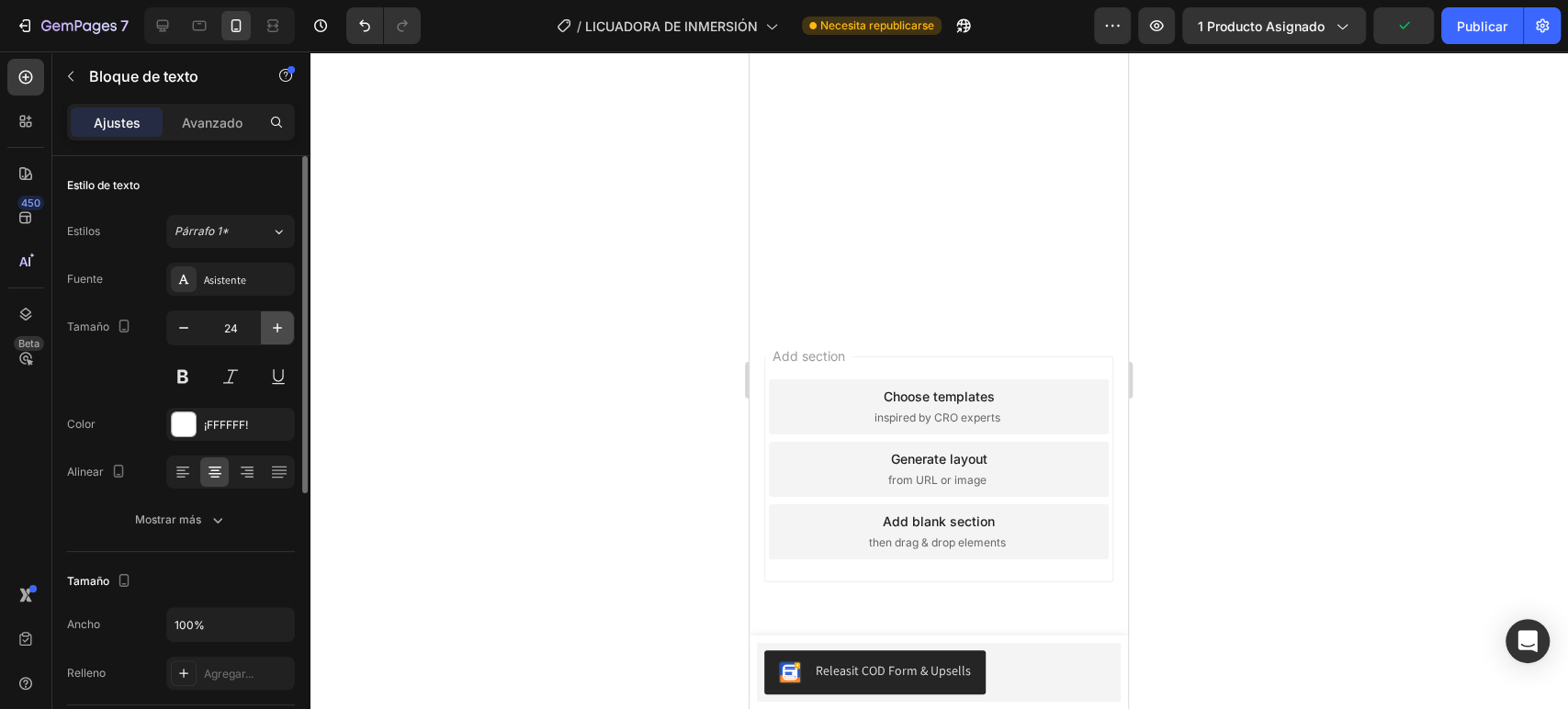 click 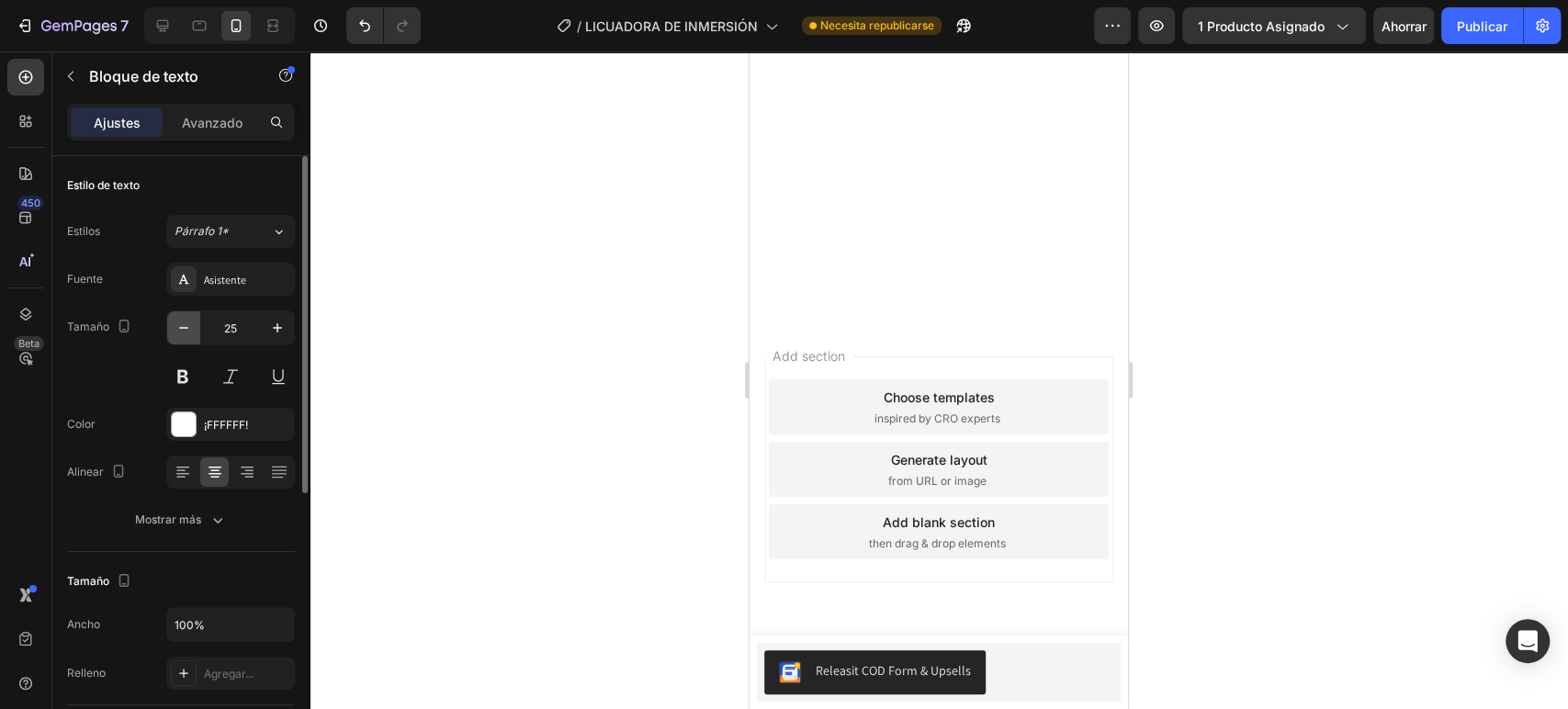 click 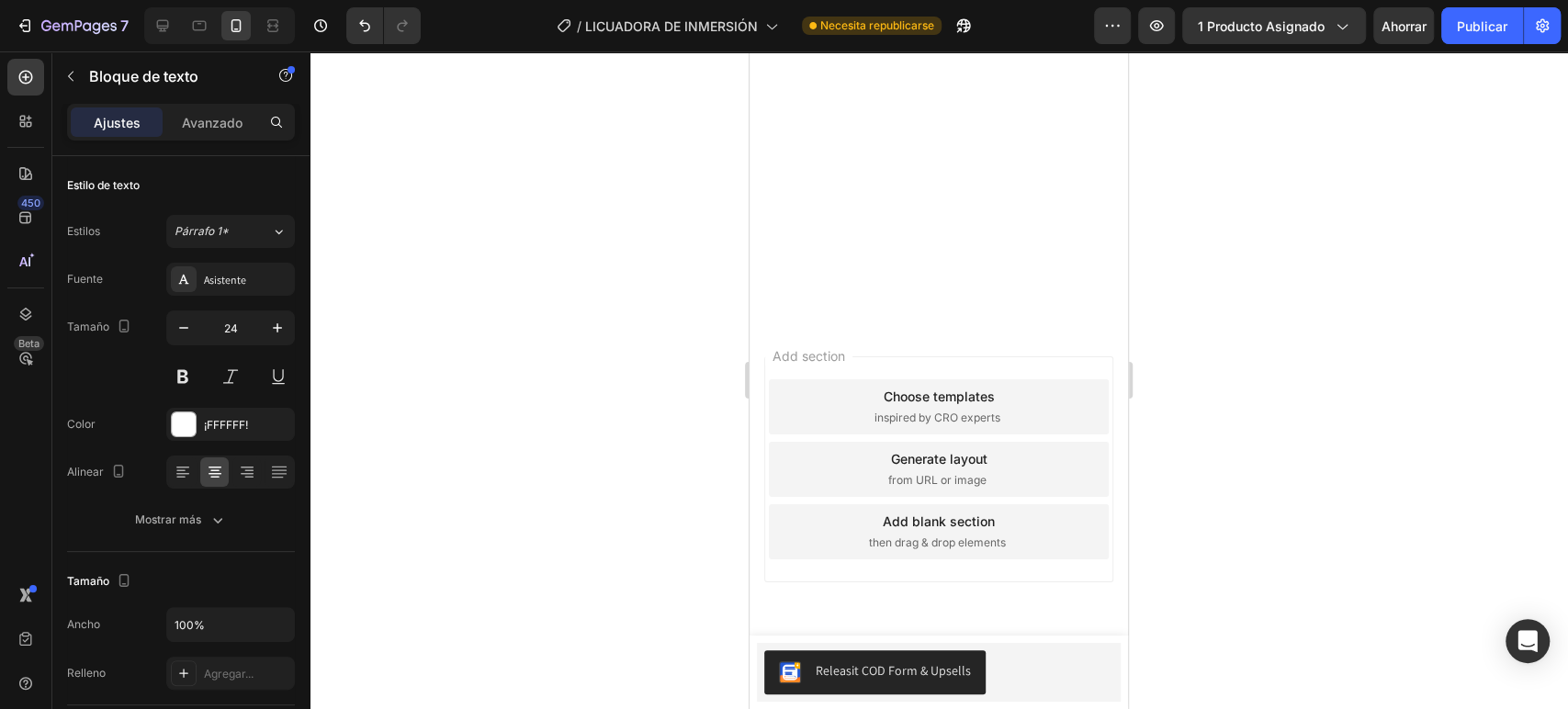 click 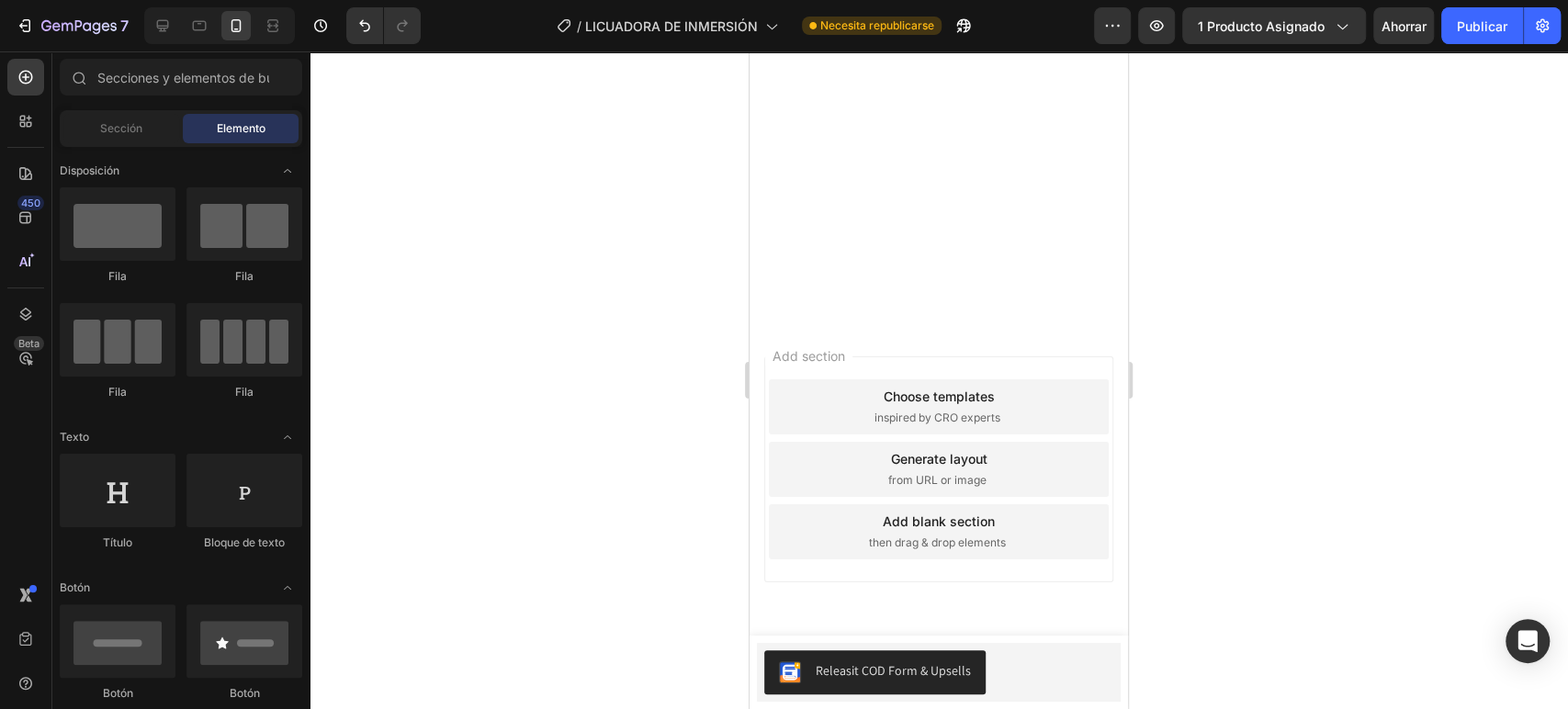 click 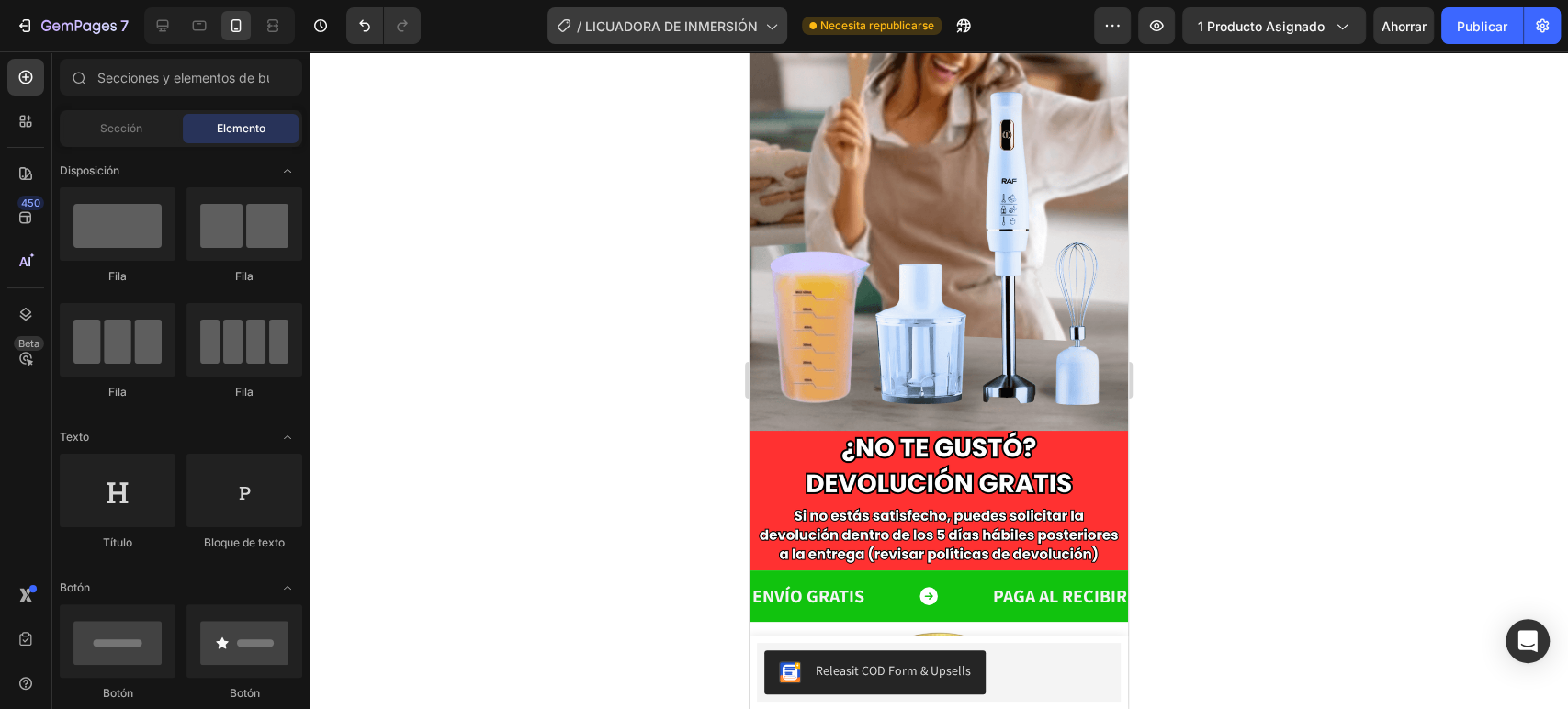 scroll, scrollTop: 7181, scrollLeft: 0, axis: vertical 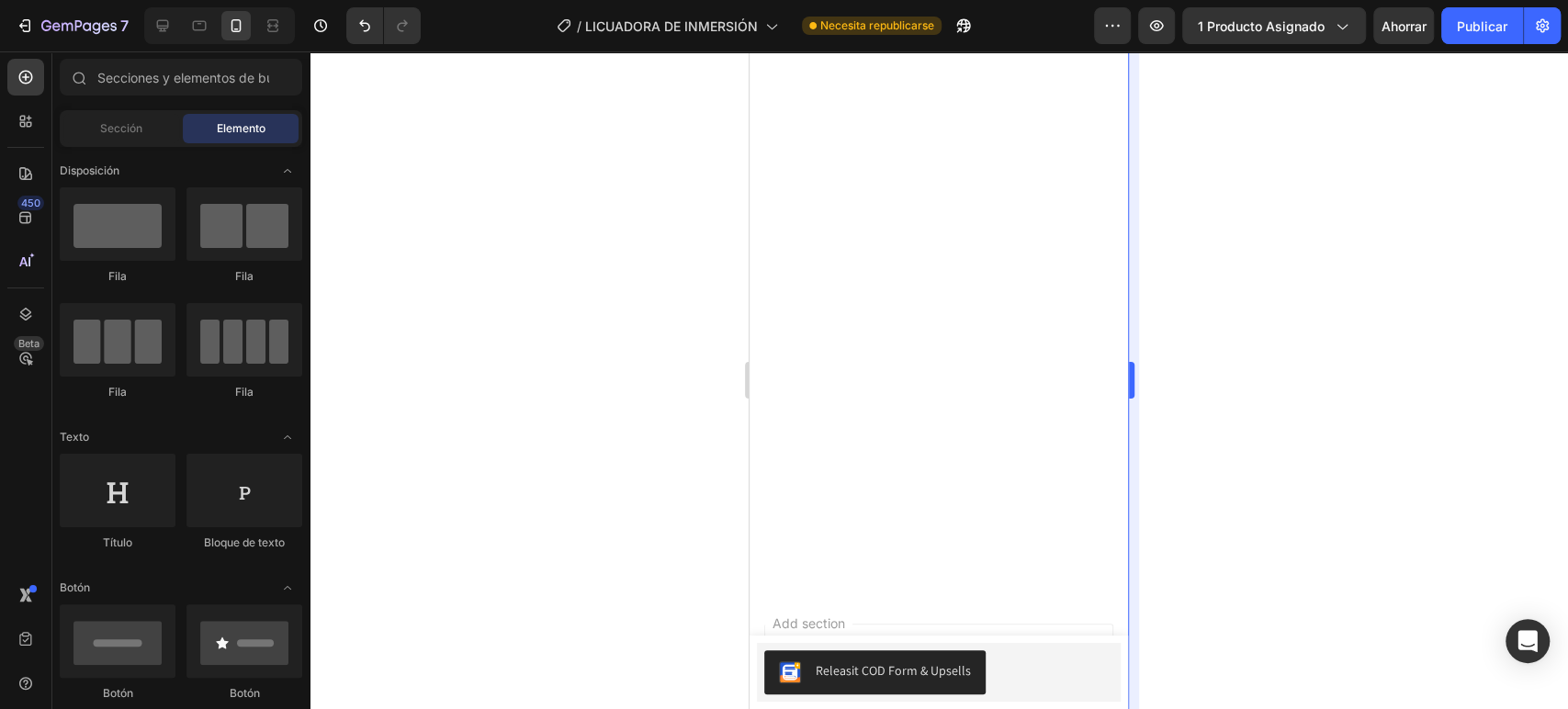 click 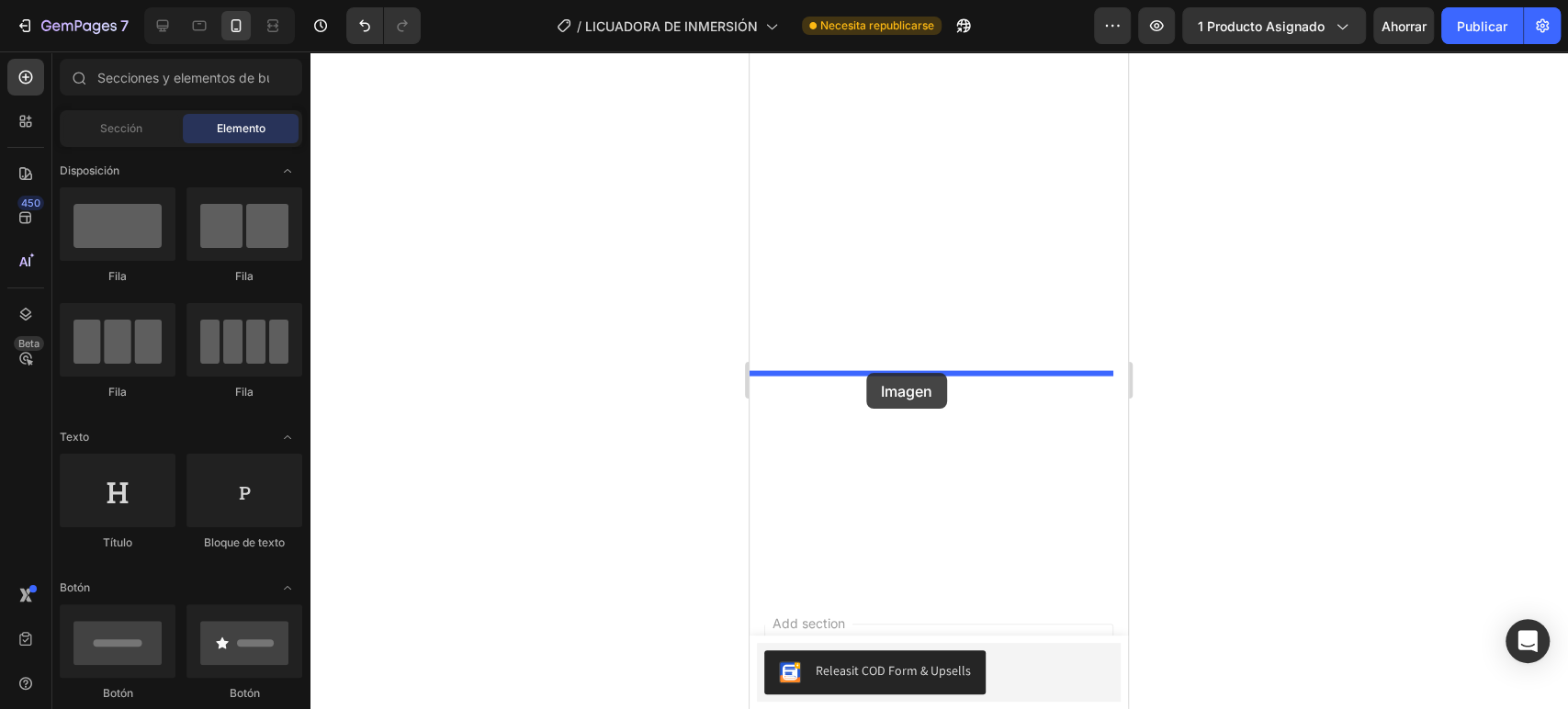 drag, startPoint x: 888, startPoint y: 542, endPoint x: 1209, endPoint y: 418, distance: 344.11771 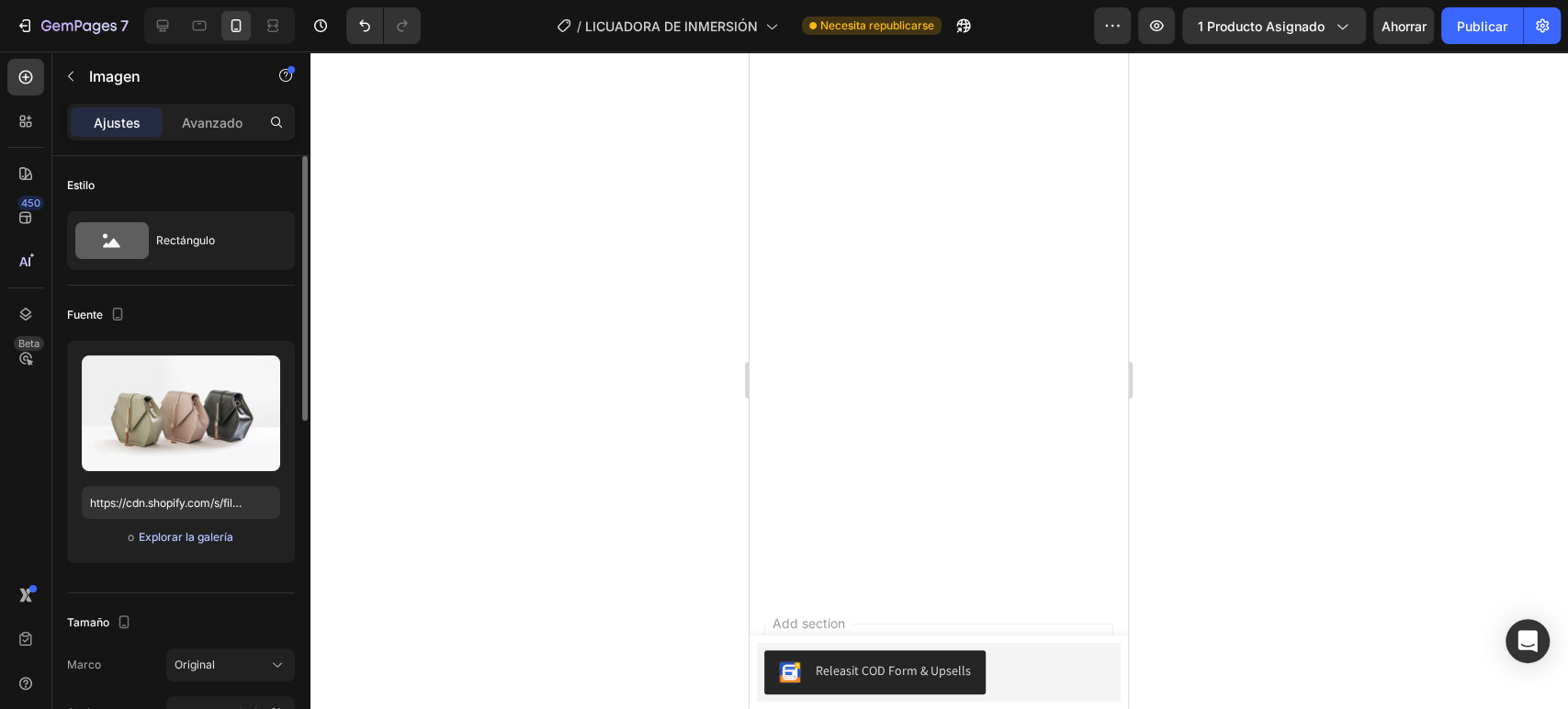 click on "Explorar la galería" at bounding box center (186, 536) 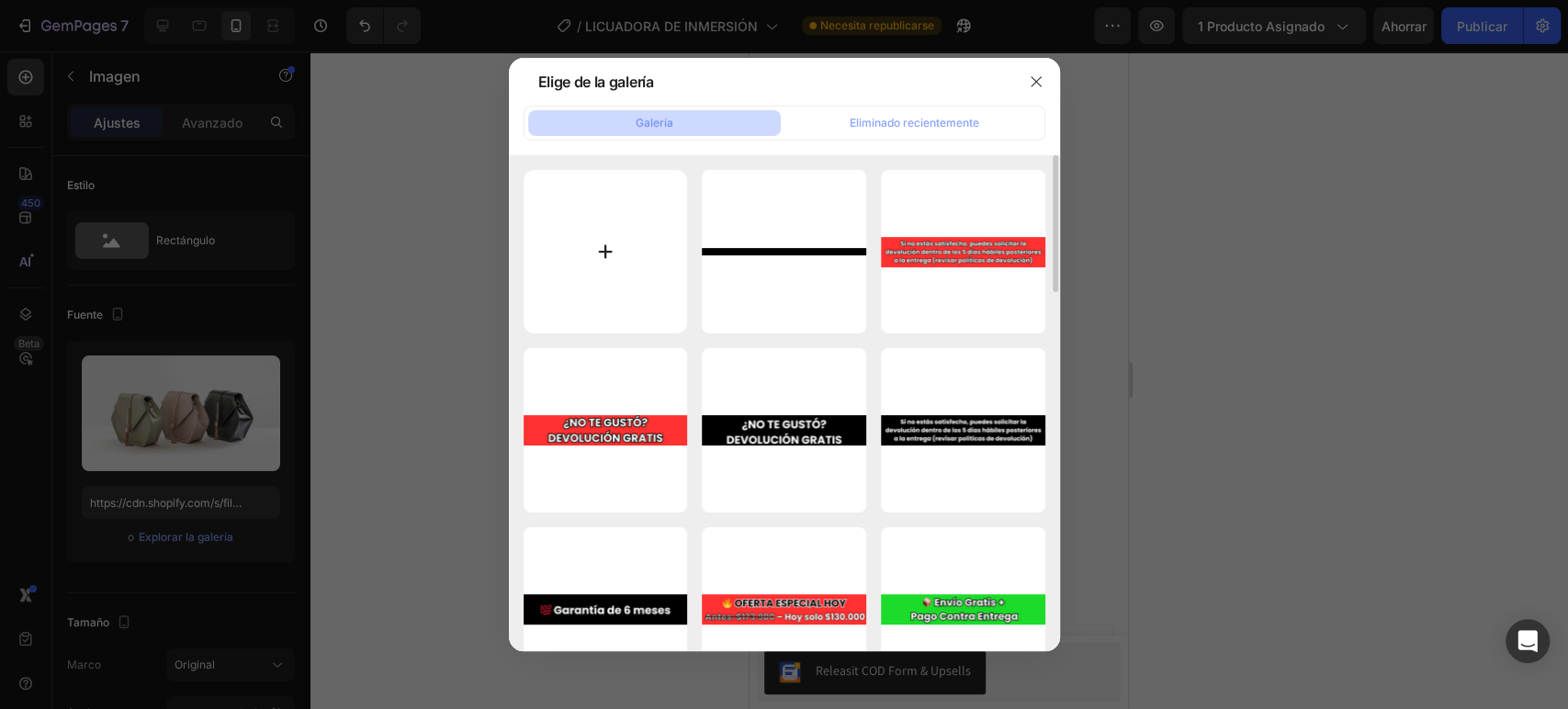 click at bounding box center [605, 252] 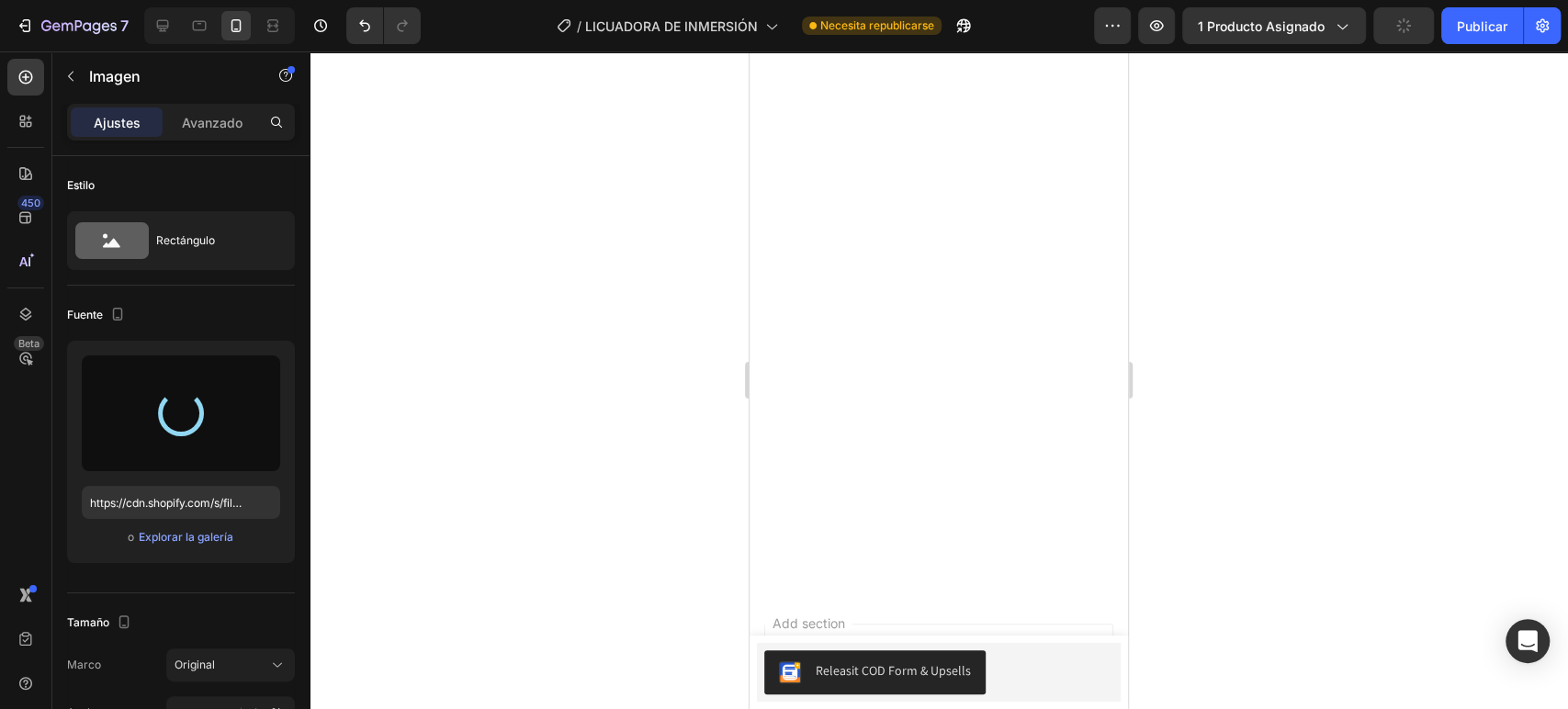 type on "https://cdn.shopify.com/s/files/1/0872/0882/1024/files/gempages_509480963076523181-7563036c-6360-4313-a438-ee8667cf23bb.png" 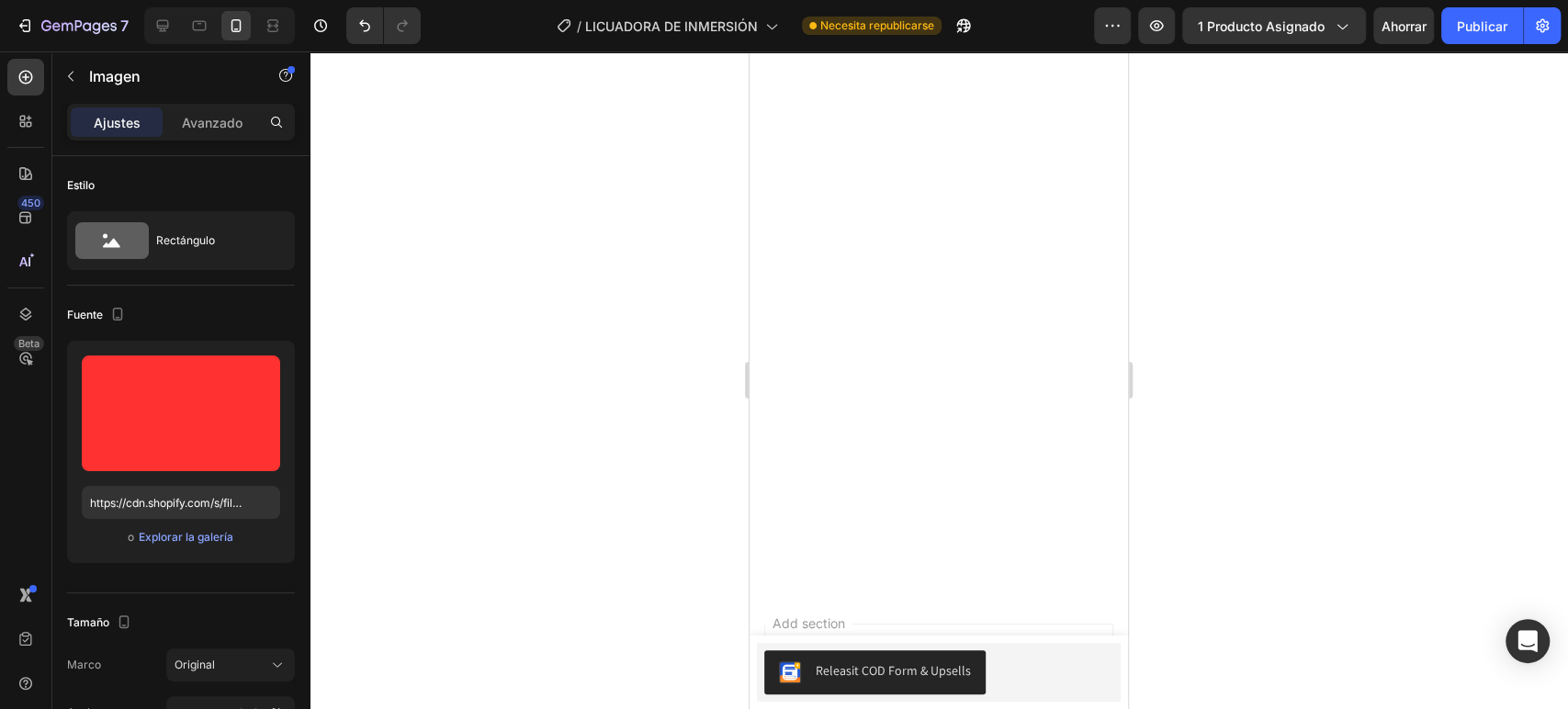 click 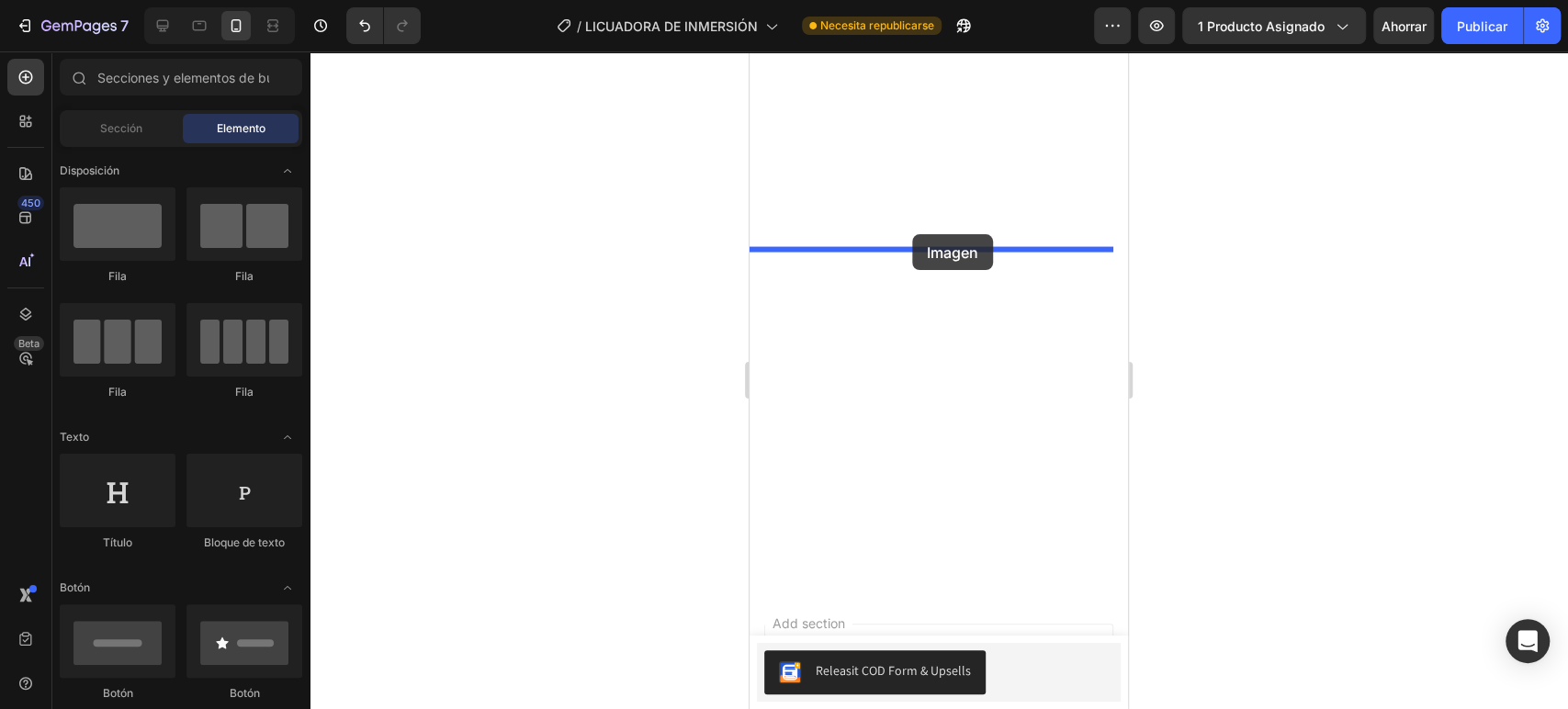 drag, startPoint x: 1469, startPoint y: 384, endPoint x: 912, endPoint y: 234, distance: 576.844 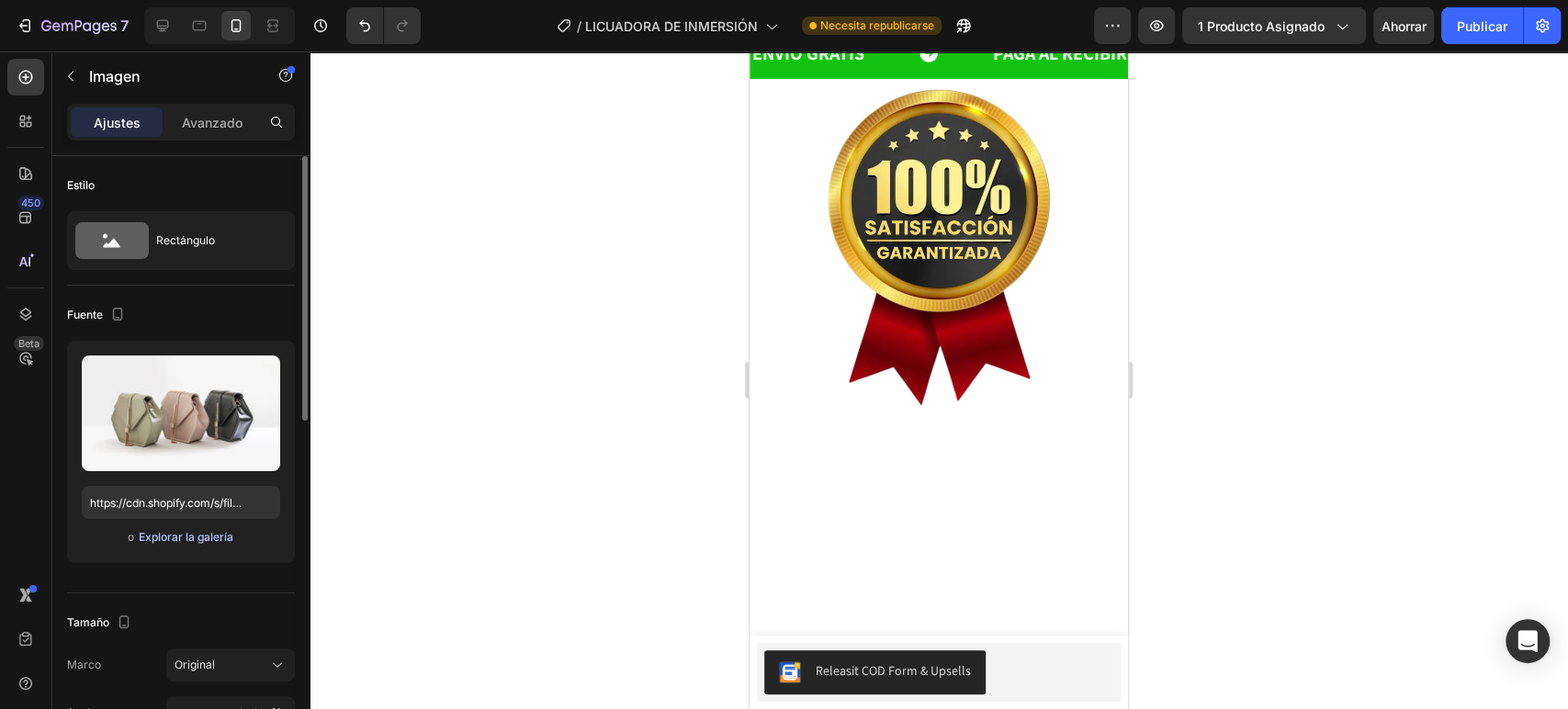 click on "Explorar la galería" at bounding box center [186, 536] 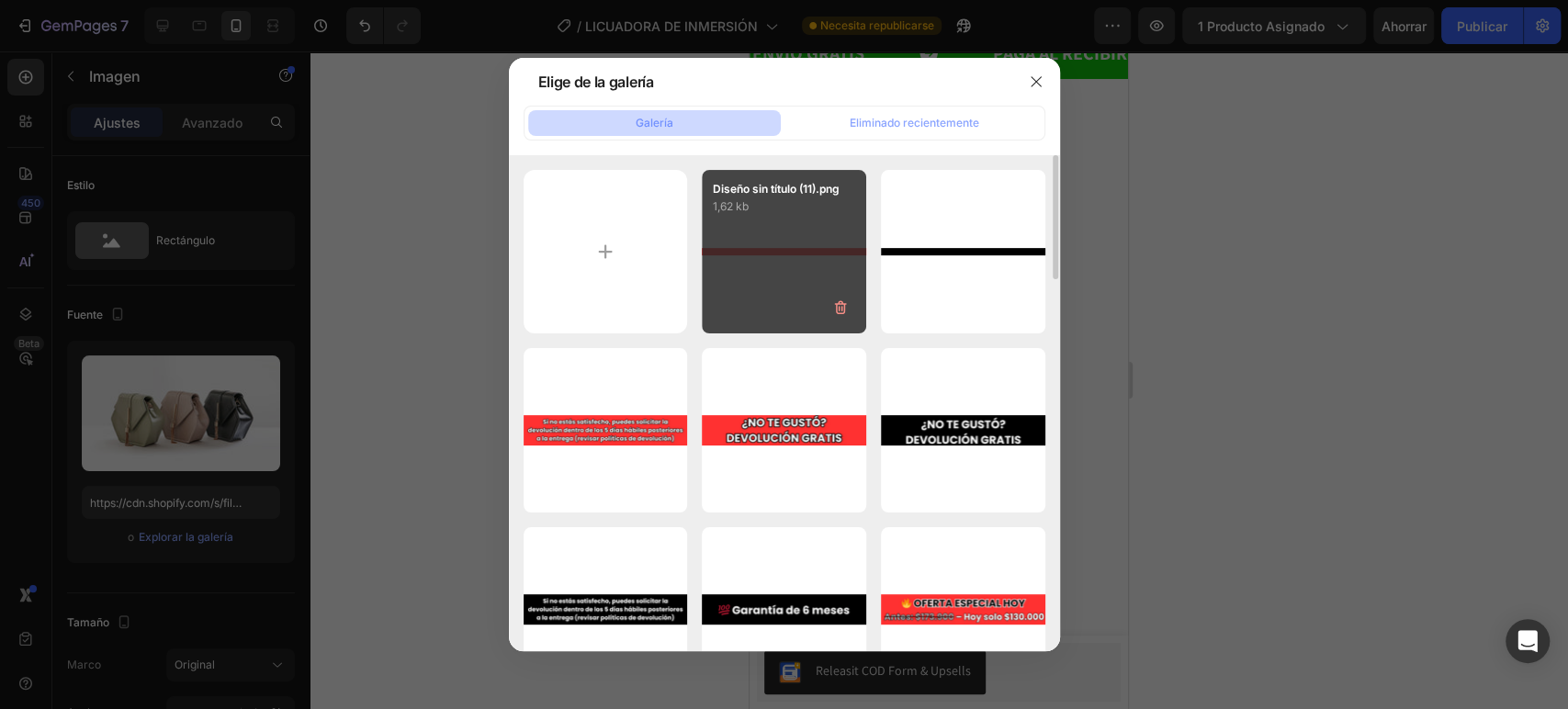 click on "Diseño sin título (11).png 1,62 kb" at bounding box center (784, 252) 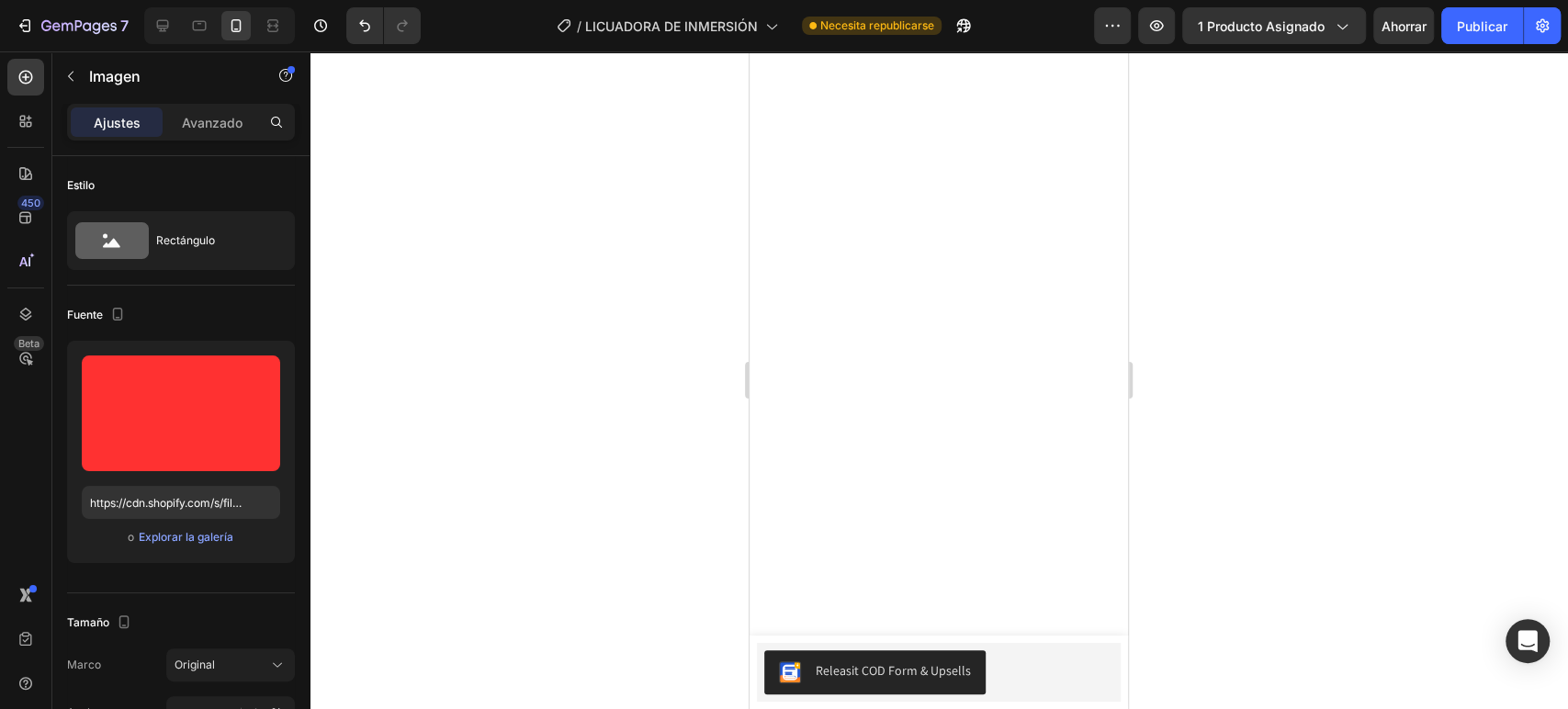 click 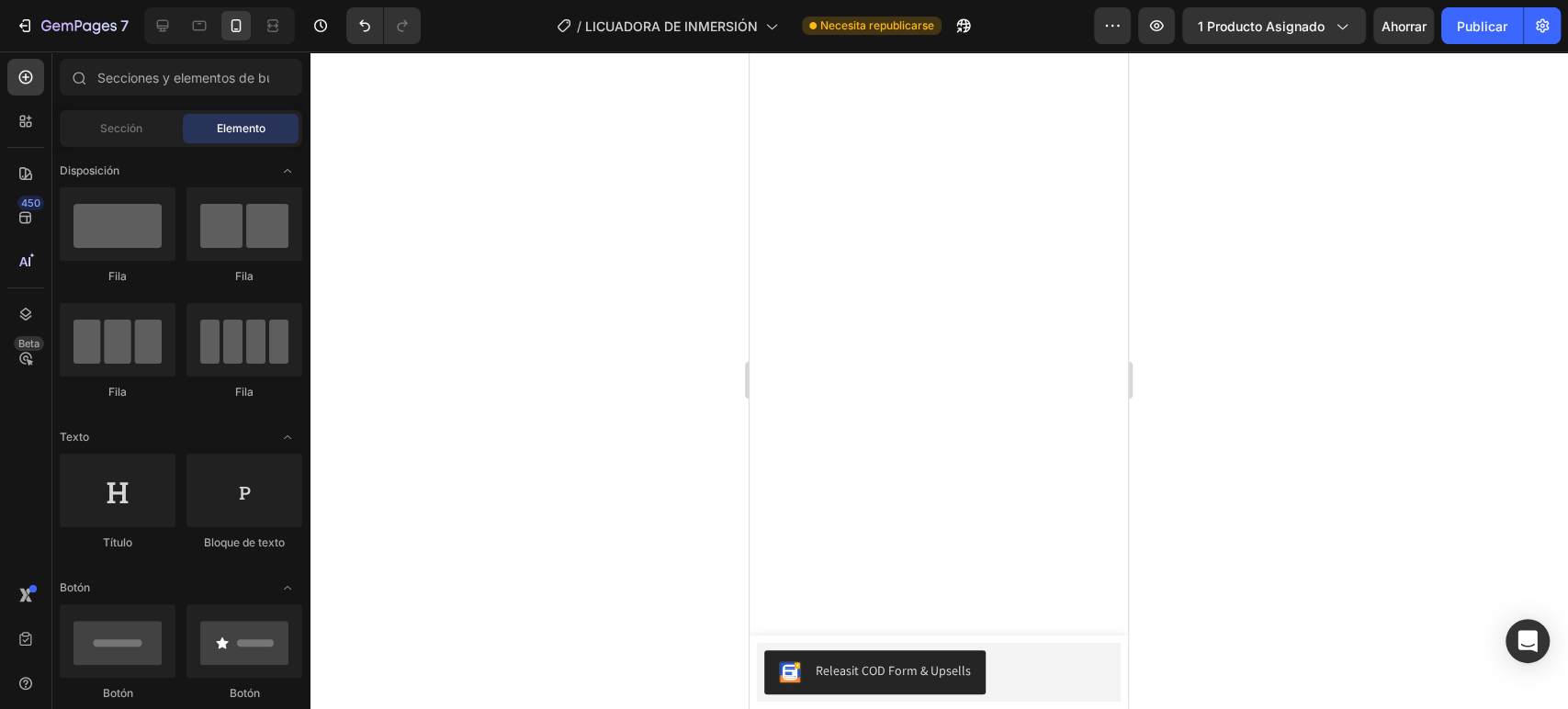 click at bounding box center (939, -660) 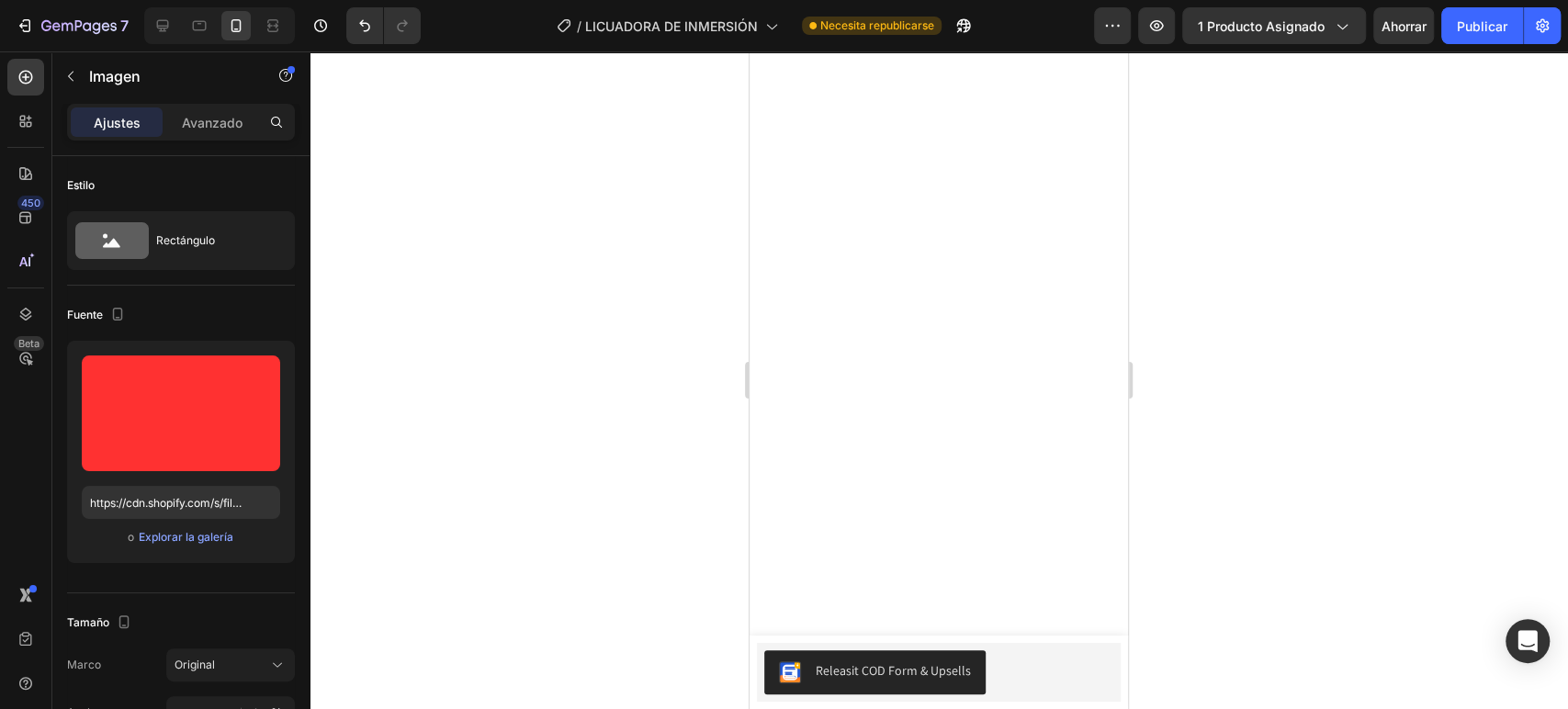 click on "Avanzado" 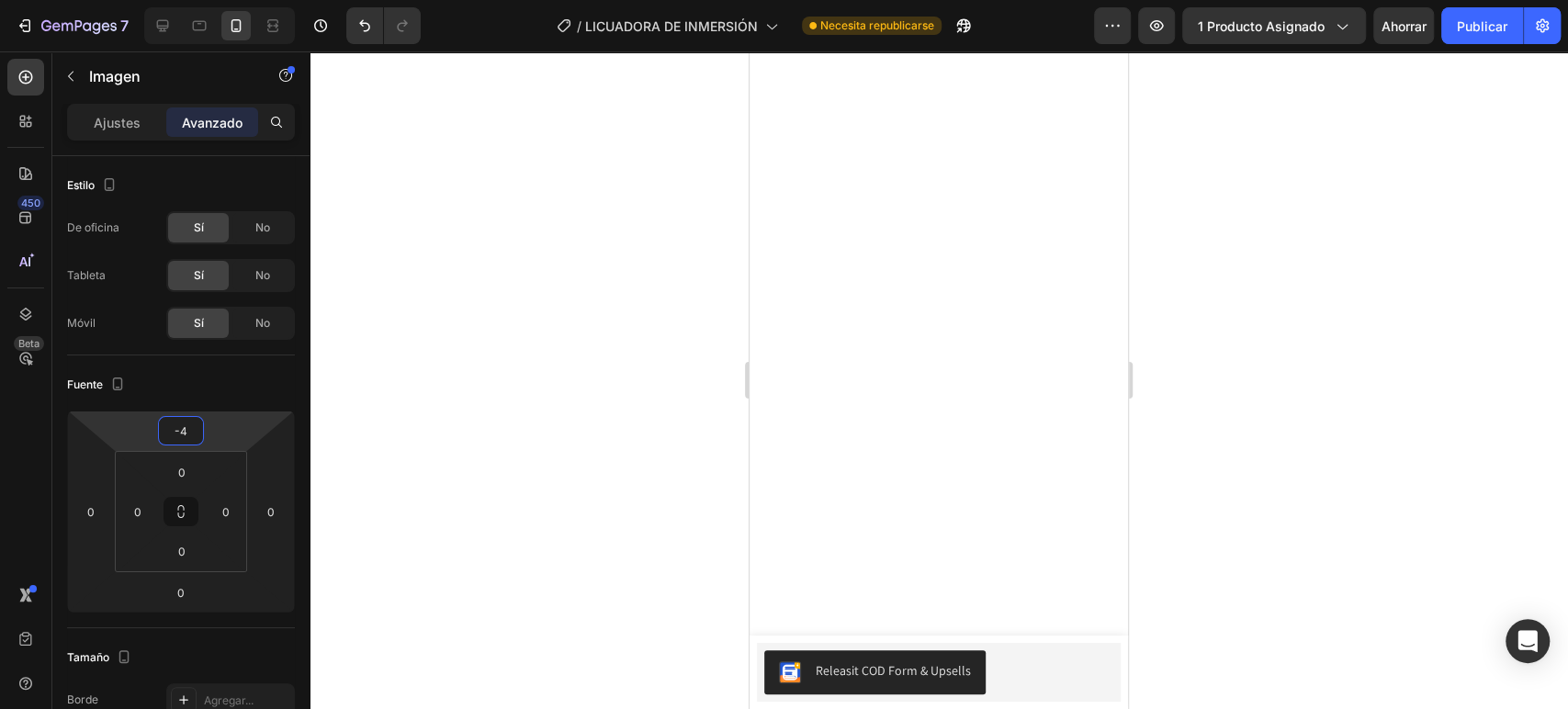 type on "-6" 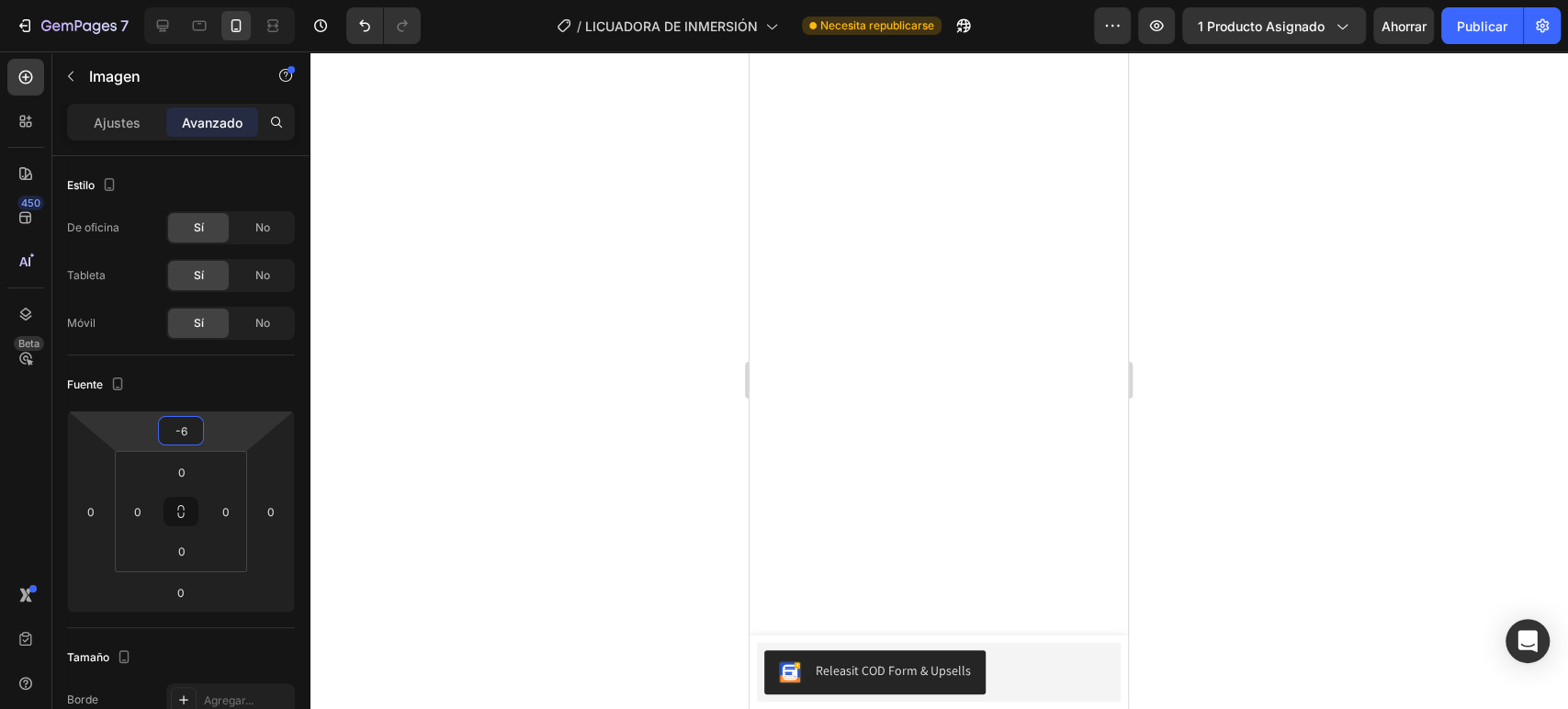 click on "7 Version history / LICUADORA DE INMERSIÓN Necesita republicarse Avance 1 producto asignado Ahorrar Publicar 450 Beta Sections(18) Elementos(84) Sección Elemento Hero Section Product Detail Brands Trusted Badges Guarantee Product Breakdown How to use Testimonials Compare Bundle FAQs Social Proof Brand Story Product List Collection Blog List Contact Sticky Add to Cart Custom Footer Explorar la biblioteca 450 Disposición
Fila
Fila
Fila
Fila Texto
Título
Bloque de texto Botón
Botón
Botón Medios de comunicación
Imagen" at bounding box center [784, 69] 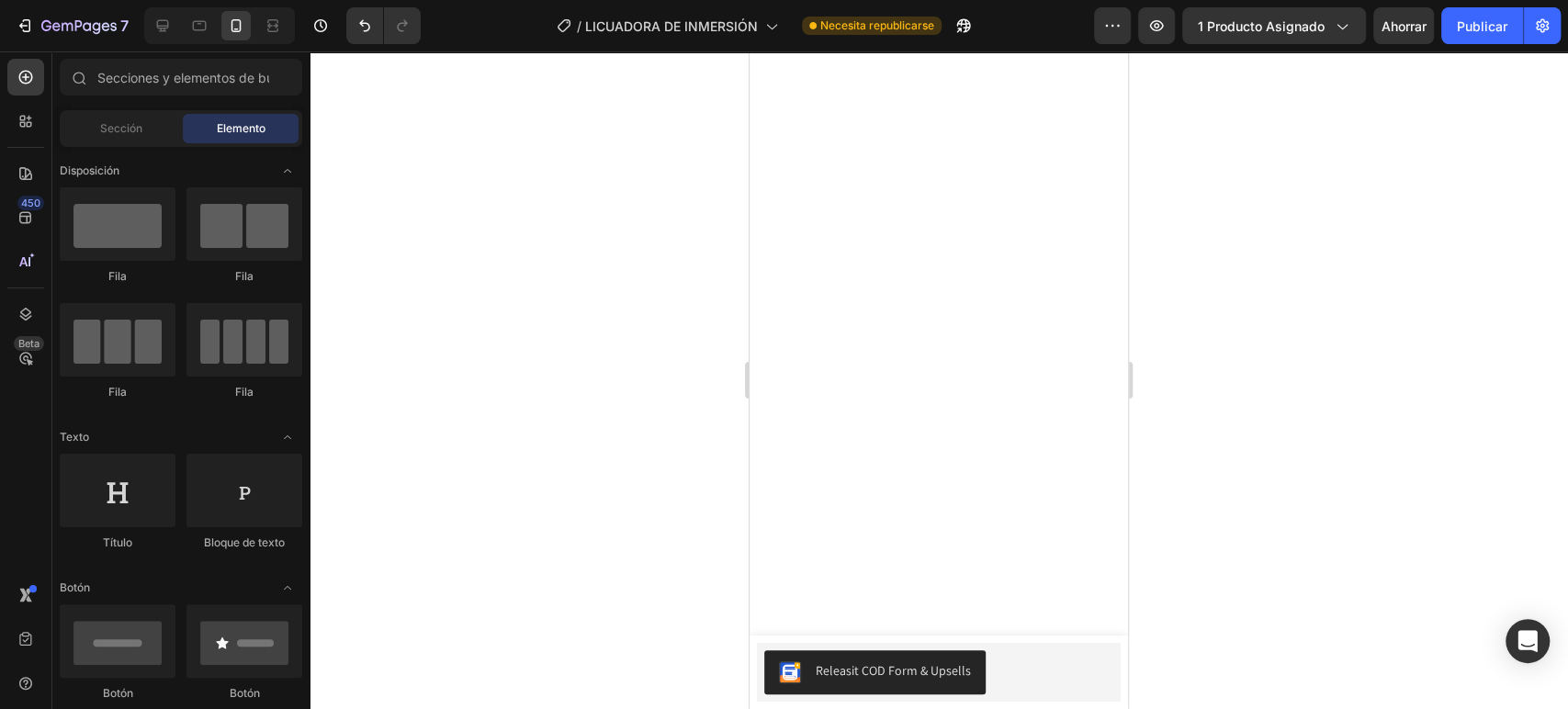click 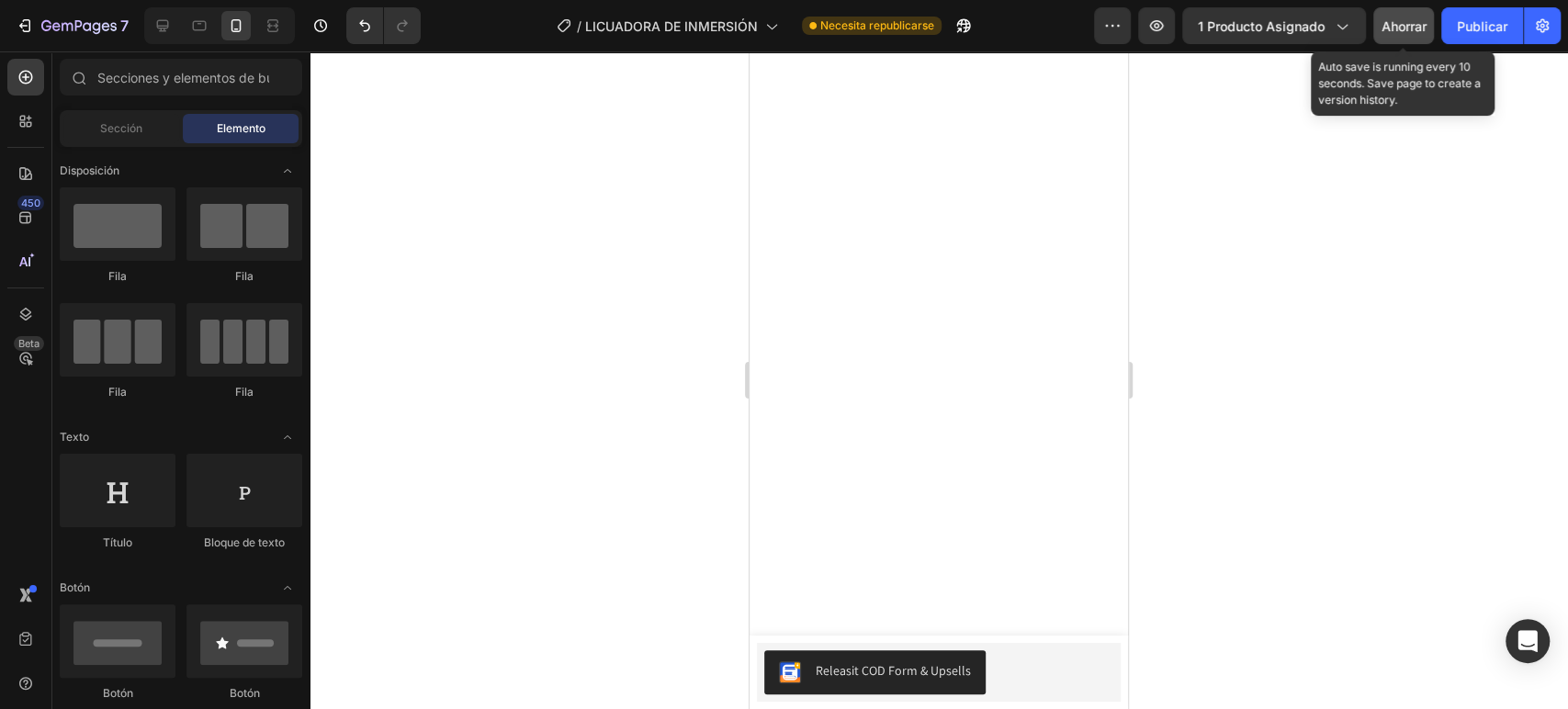 click on "Ahorrar" 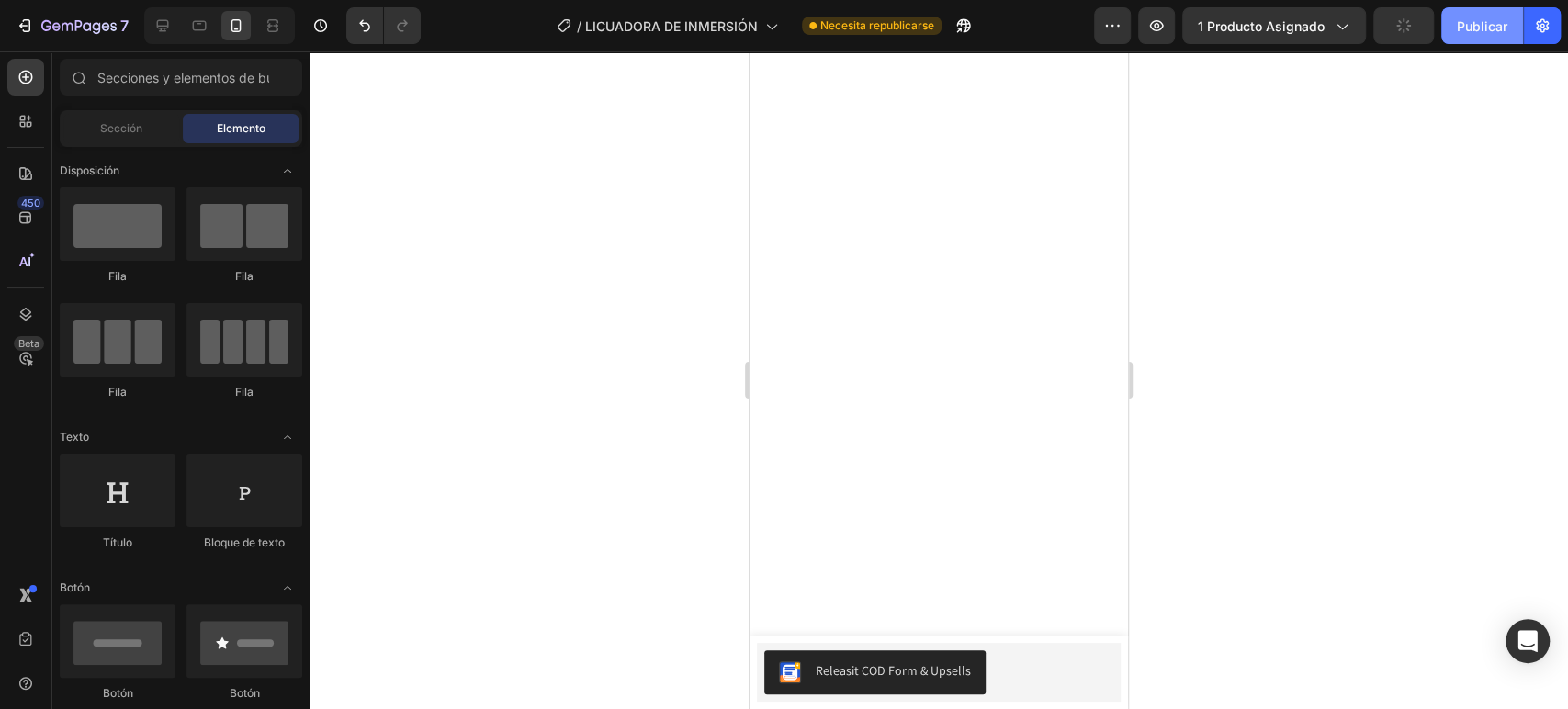 click on "Publicar" 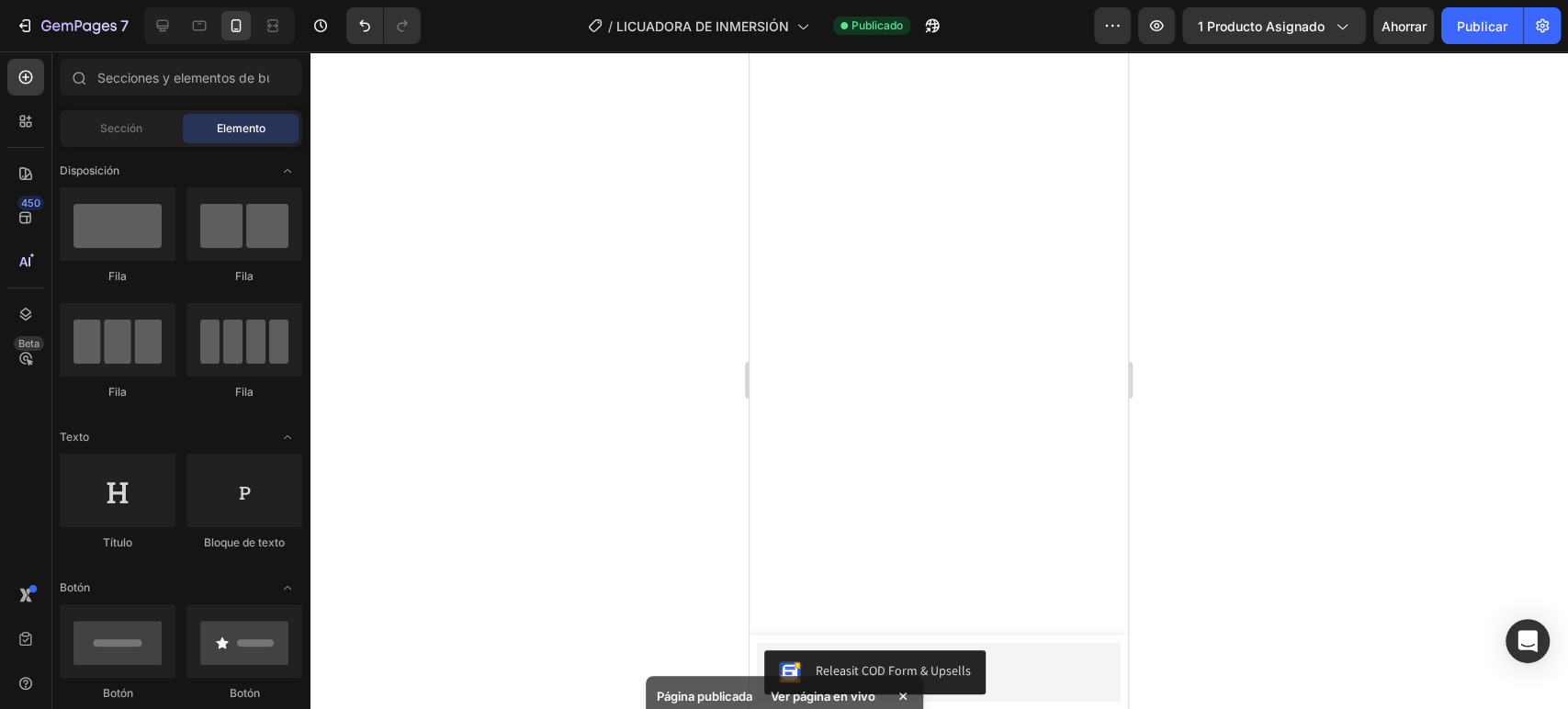 scroll, scrollTop: 6935, scrollLeft: 0, axis: vertical 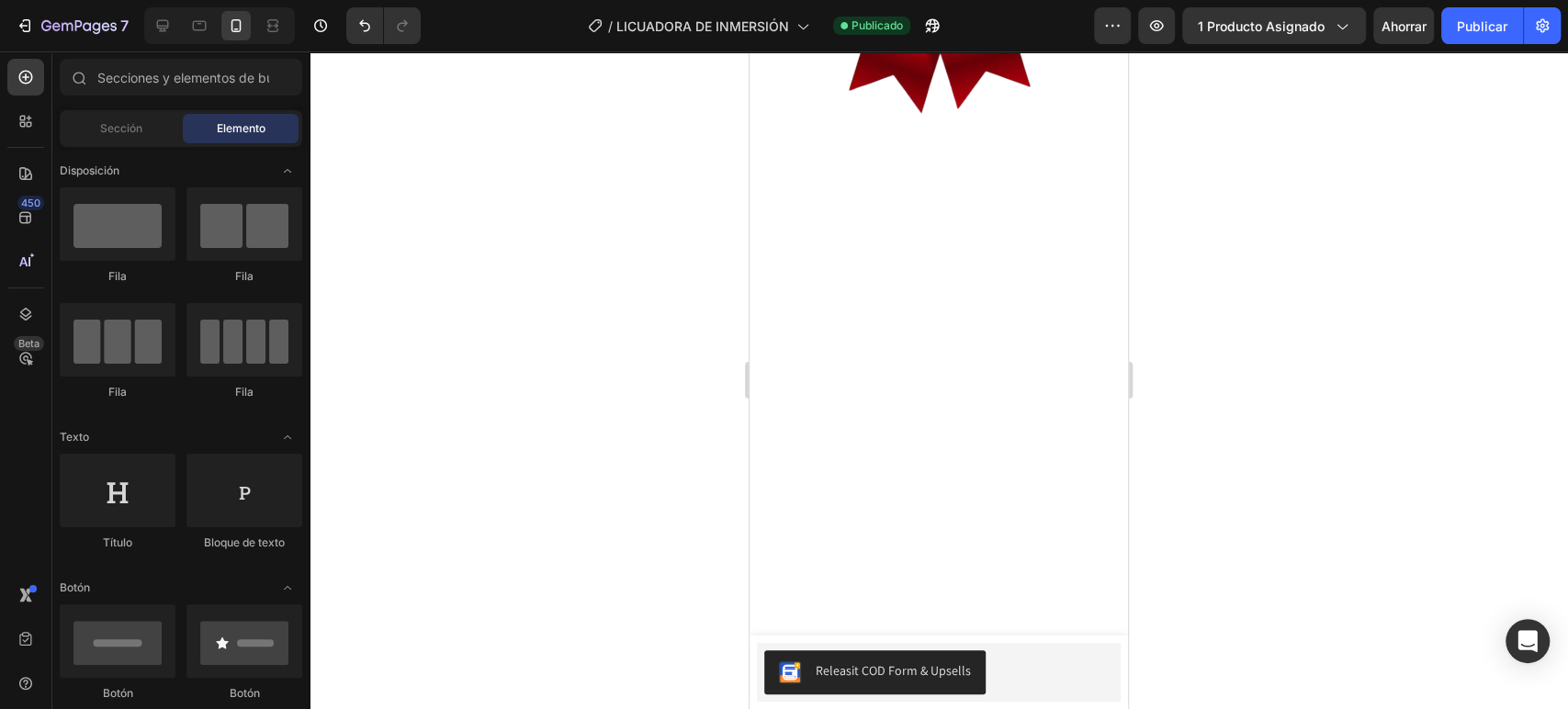 click at bounding box center (939, -387) 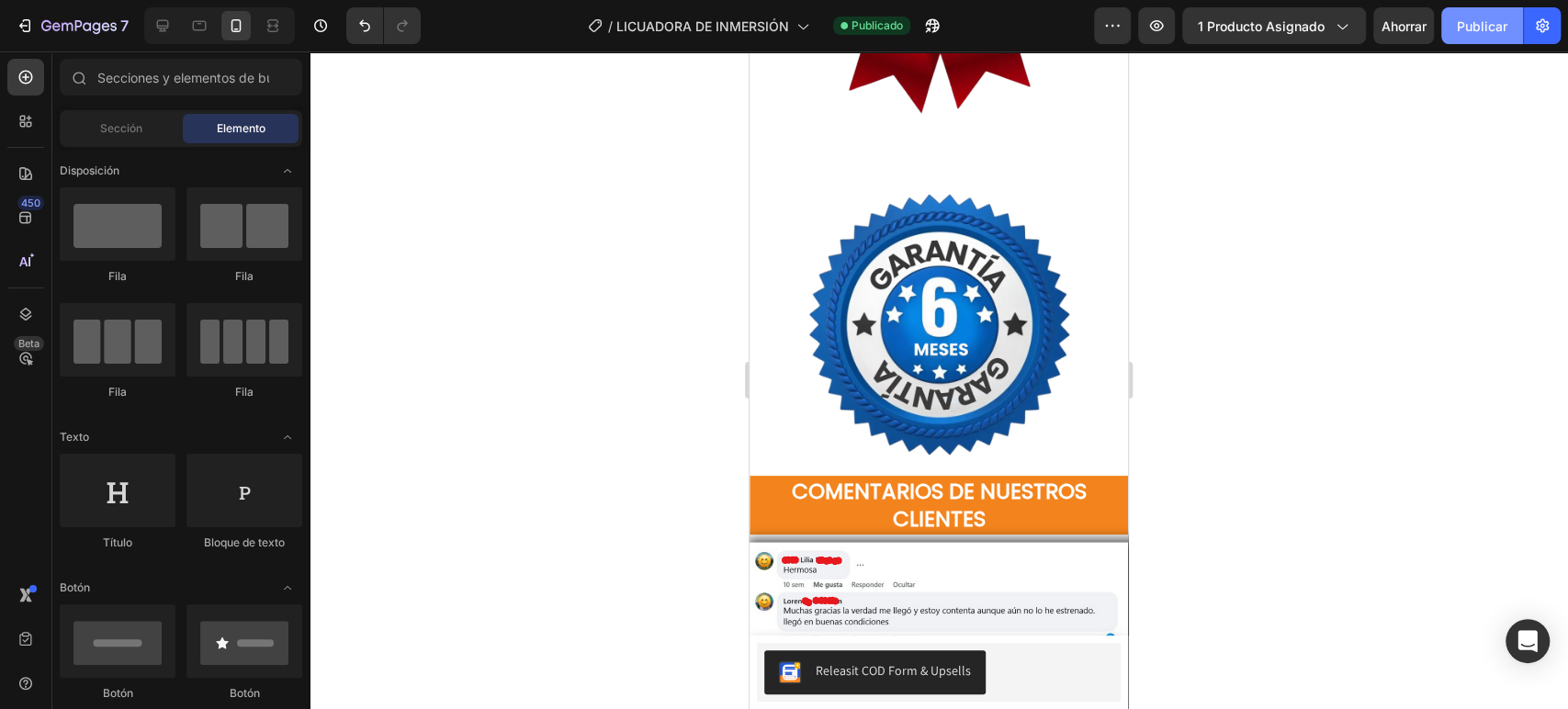 scroll, scrollTop: 7510, scrollLeft: 0, axis: vertical 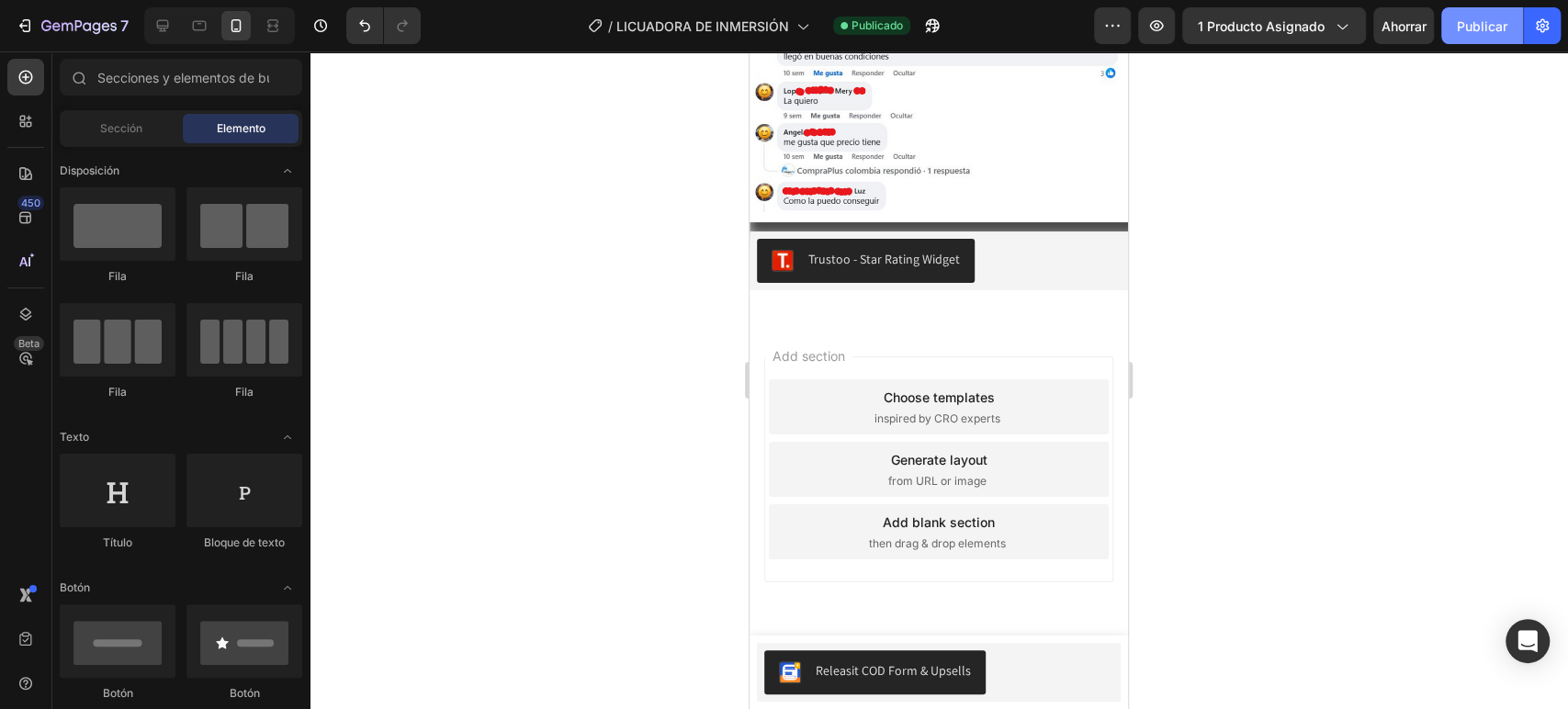 click on "Publicar" at bounding box center (1482, 26) 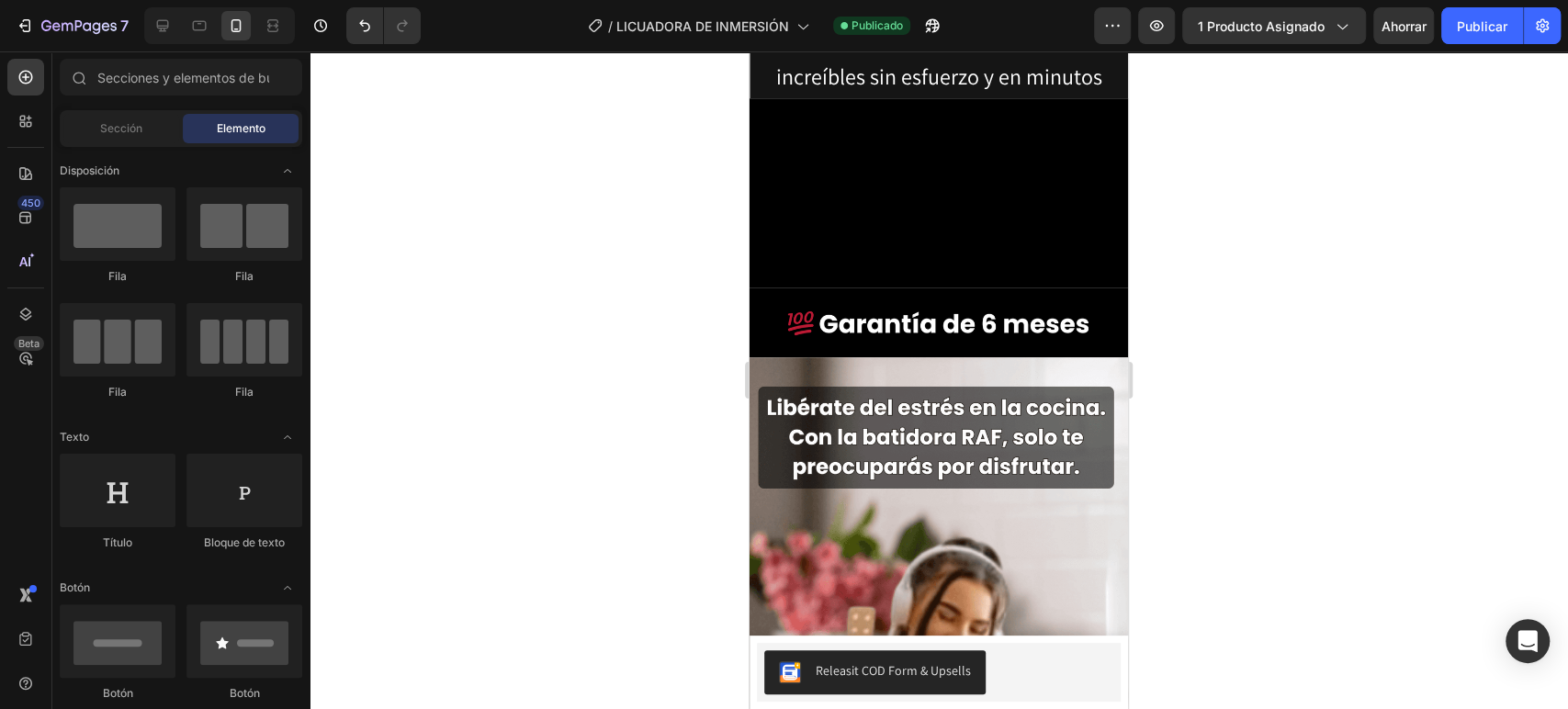 scroll, scrollTop: 5838, scrollLeft: 0, axis: vertical 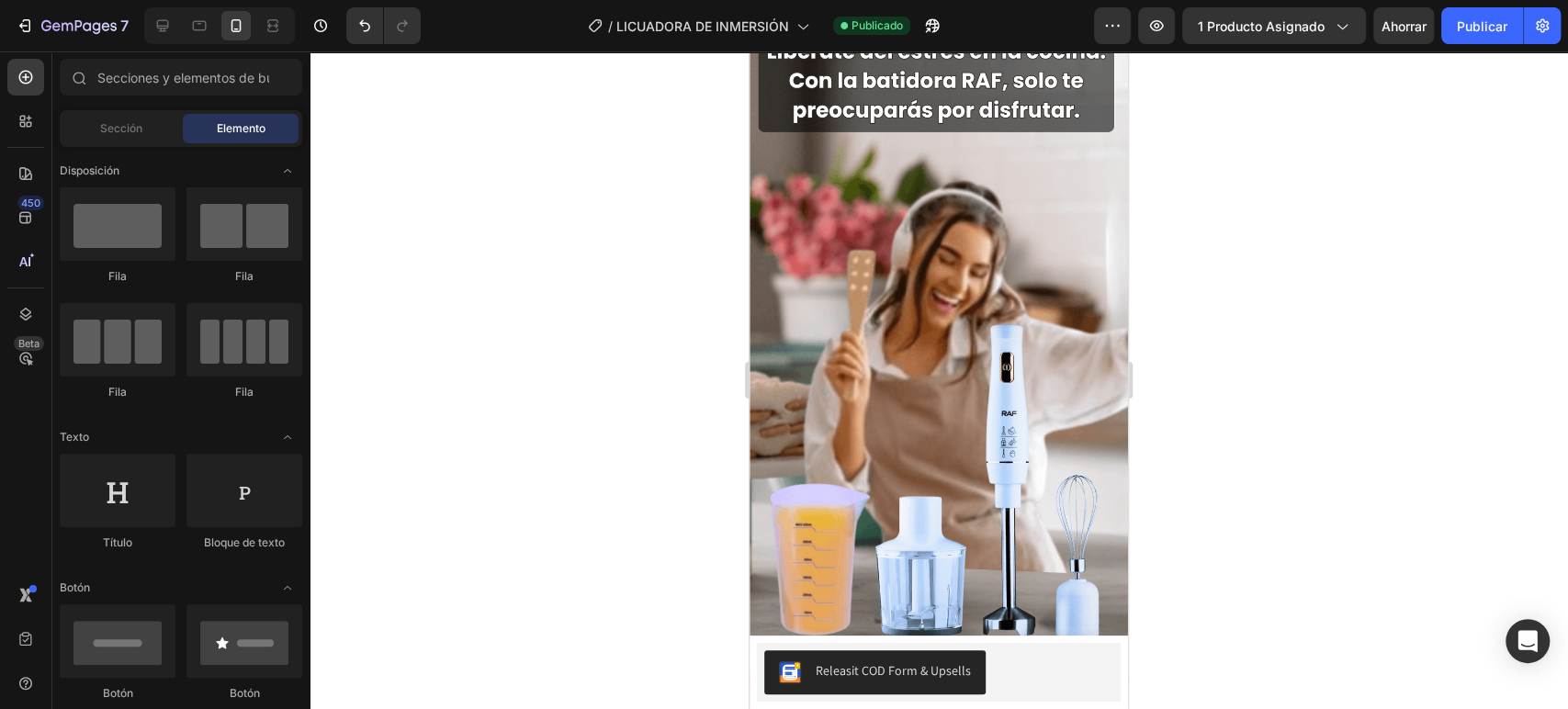 click on "Variedad de Recetas en Poco Tiempo" at bounding box center [939, -470] 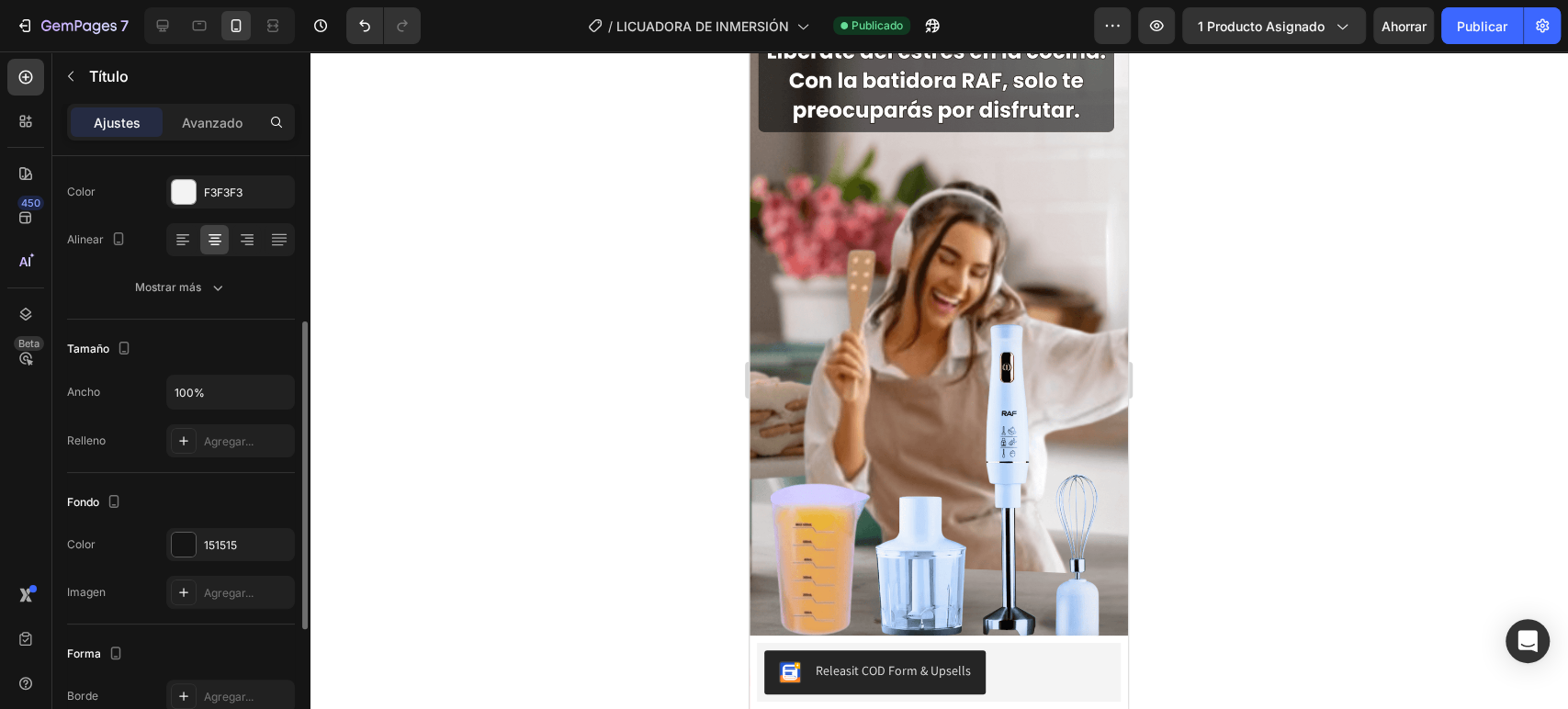scroll, scrollTop: 264, scrollLeft: 0, axis: vertical 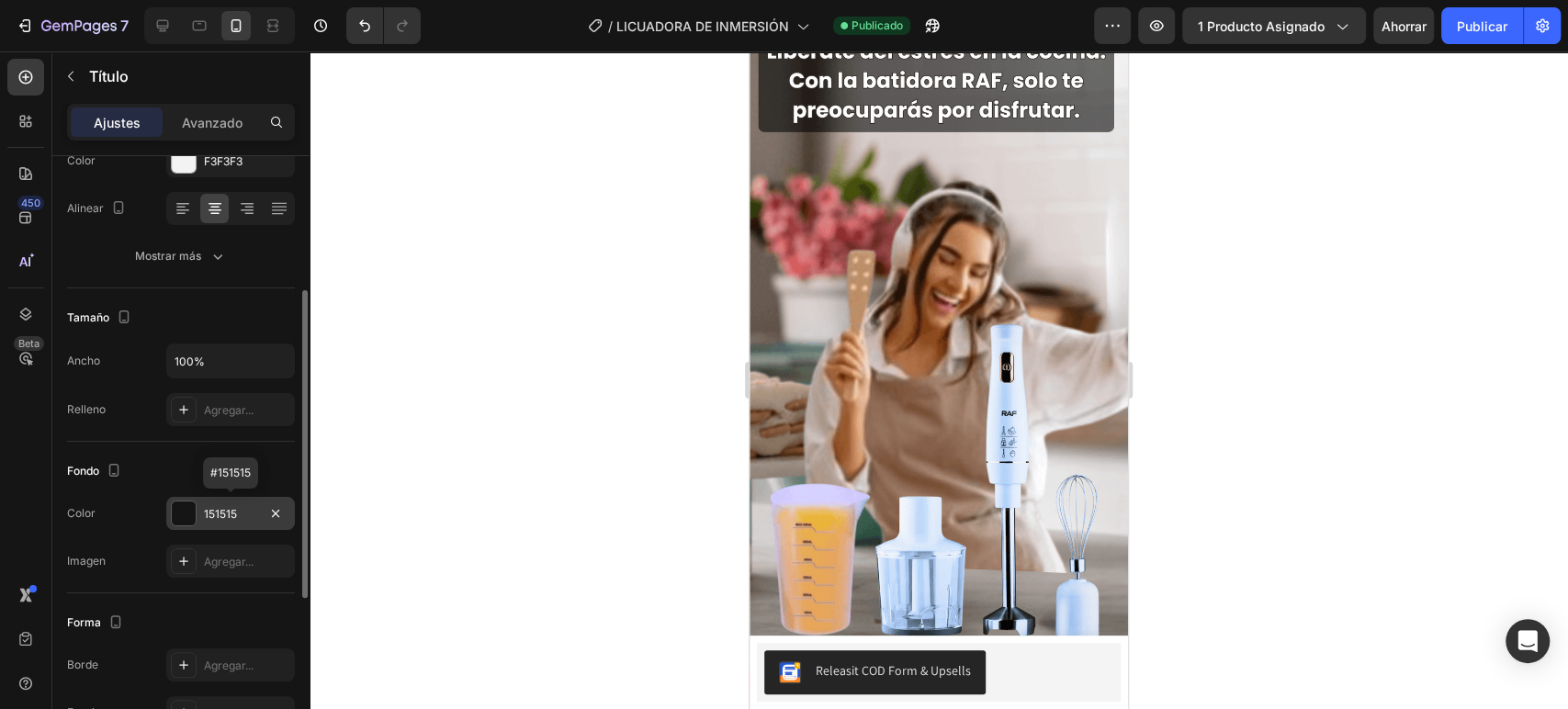 click at bounding box center (184, 513) 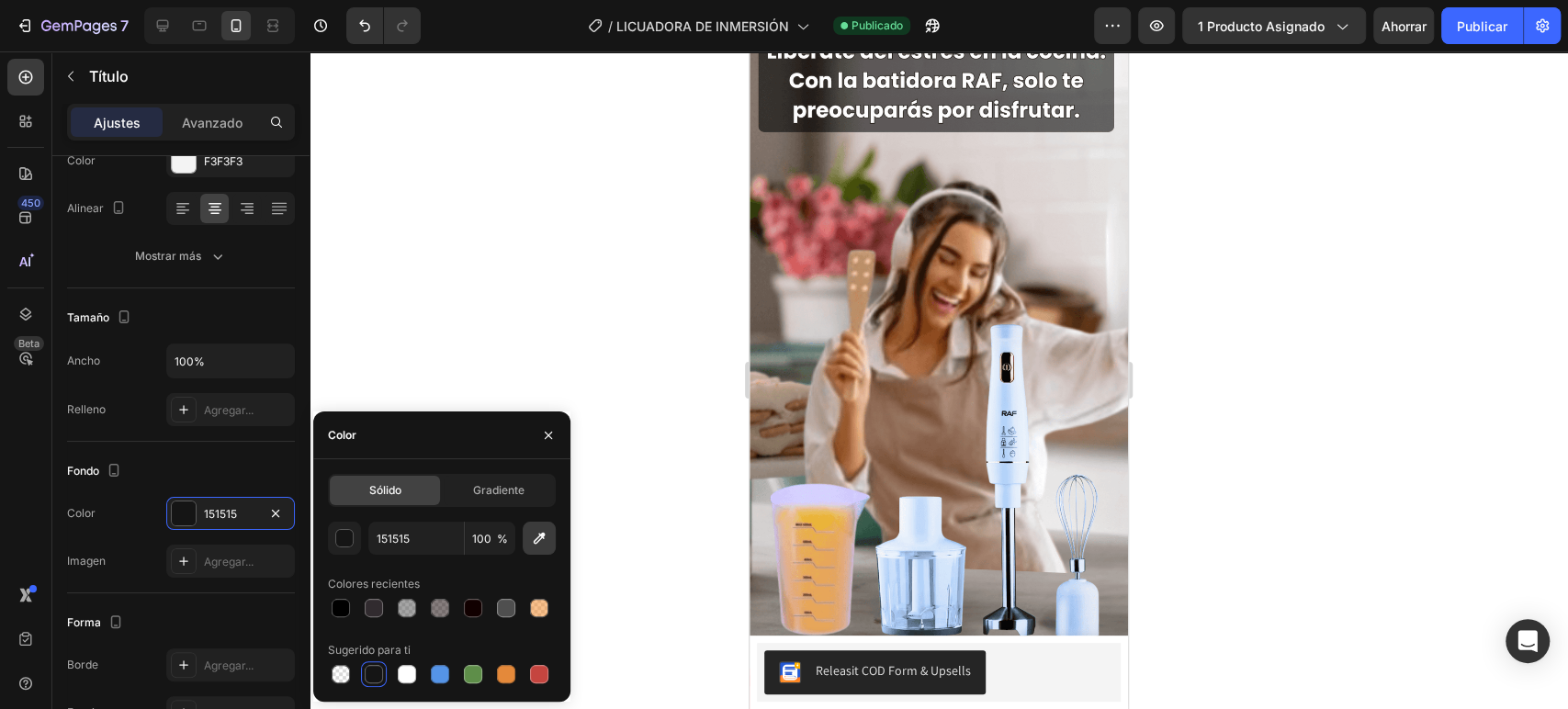 click 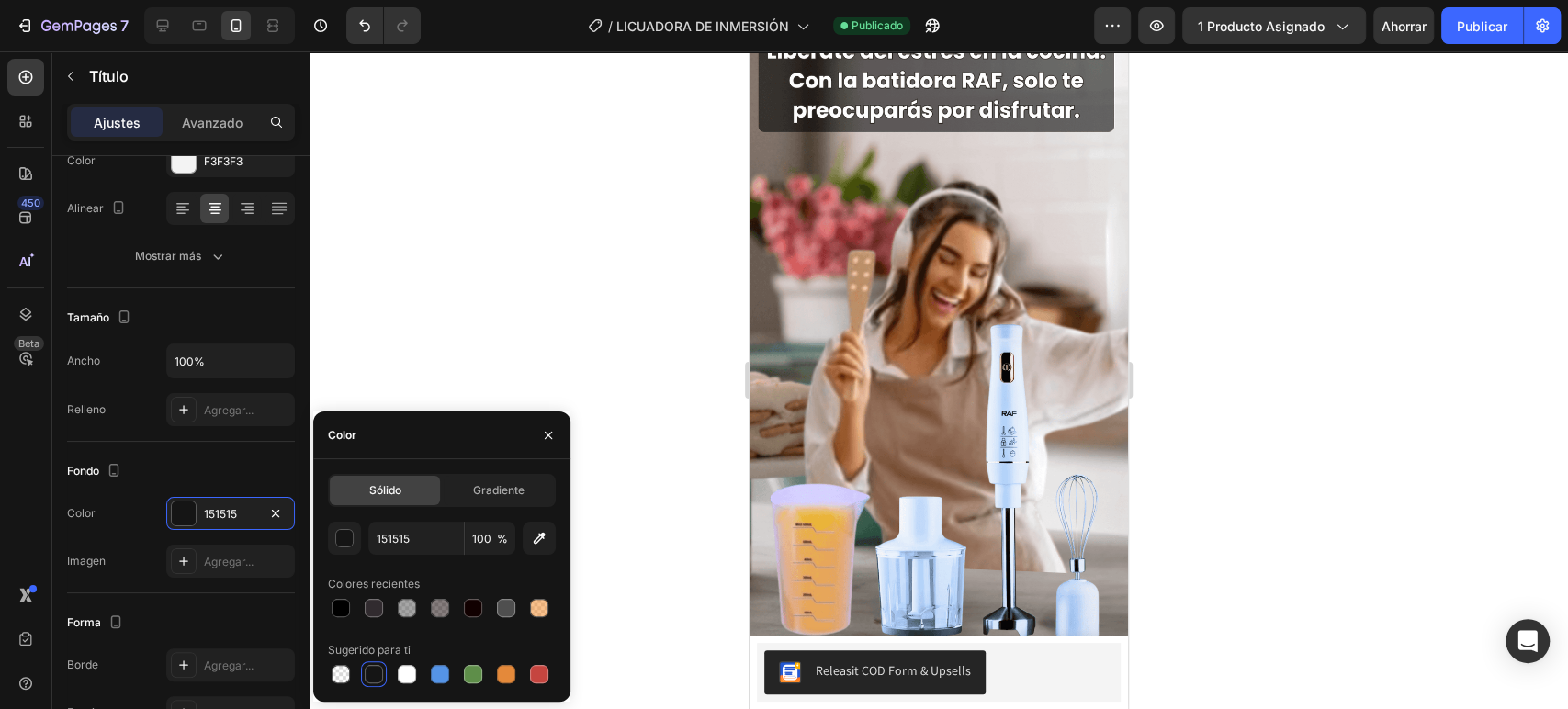 type on "000000" 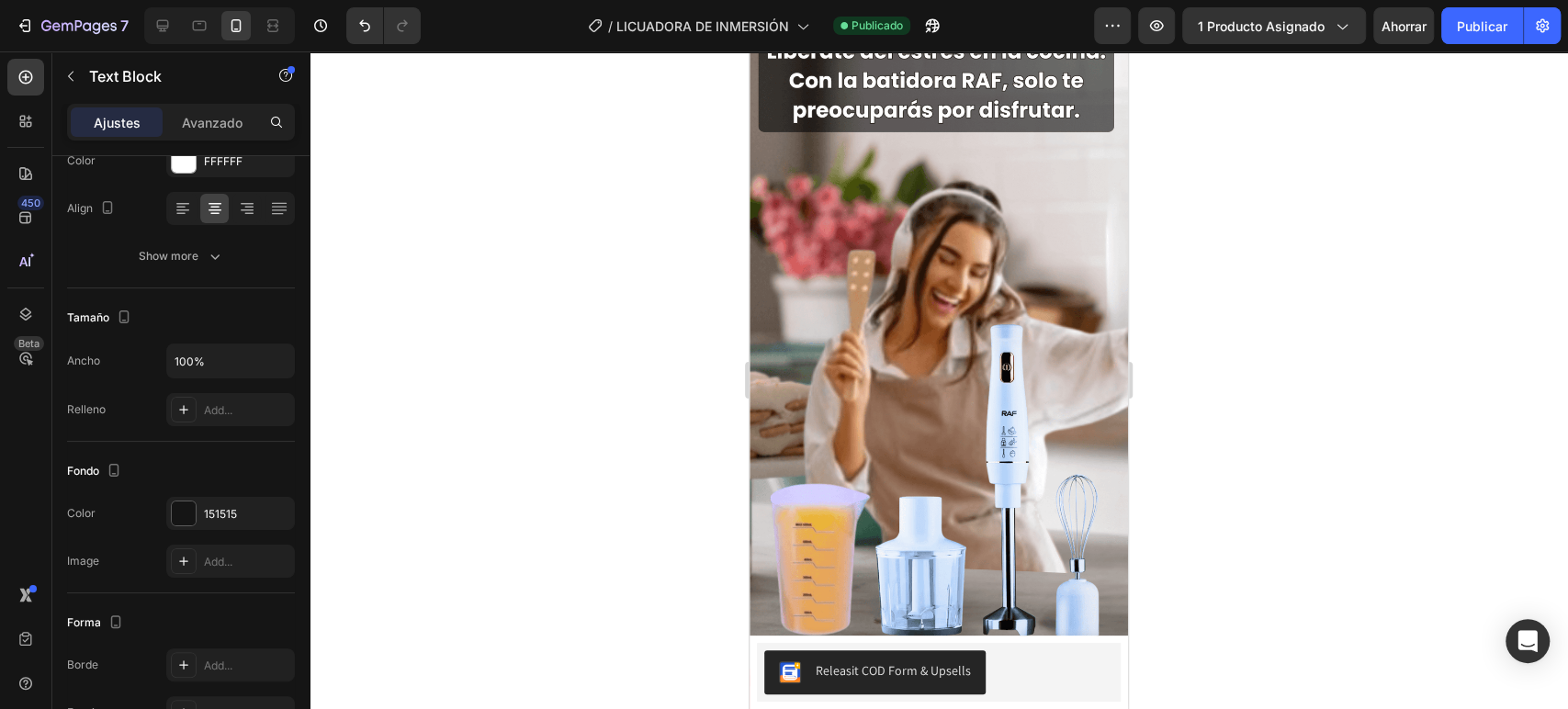 click on "¡Tu familia te amará por estas recetas deliciosas! Descubre cómo la Licuadora RAF 4 en 1 te ayuda a crear platos increíbles sin esfuerzo y en minutos" at bounding box center (939, -340) 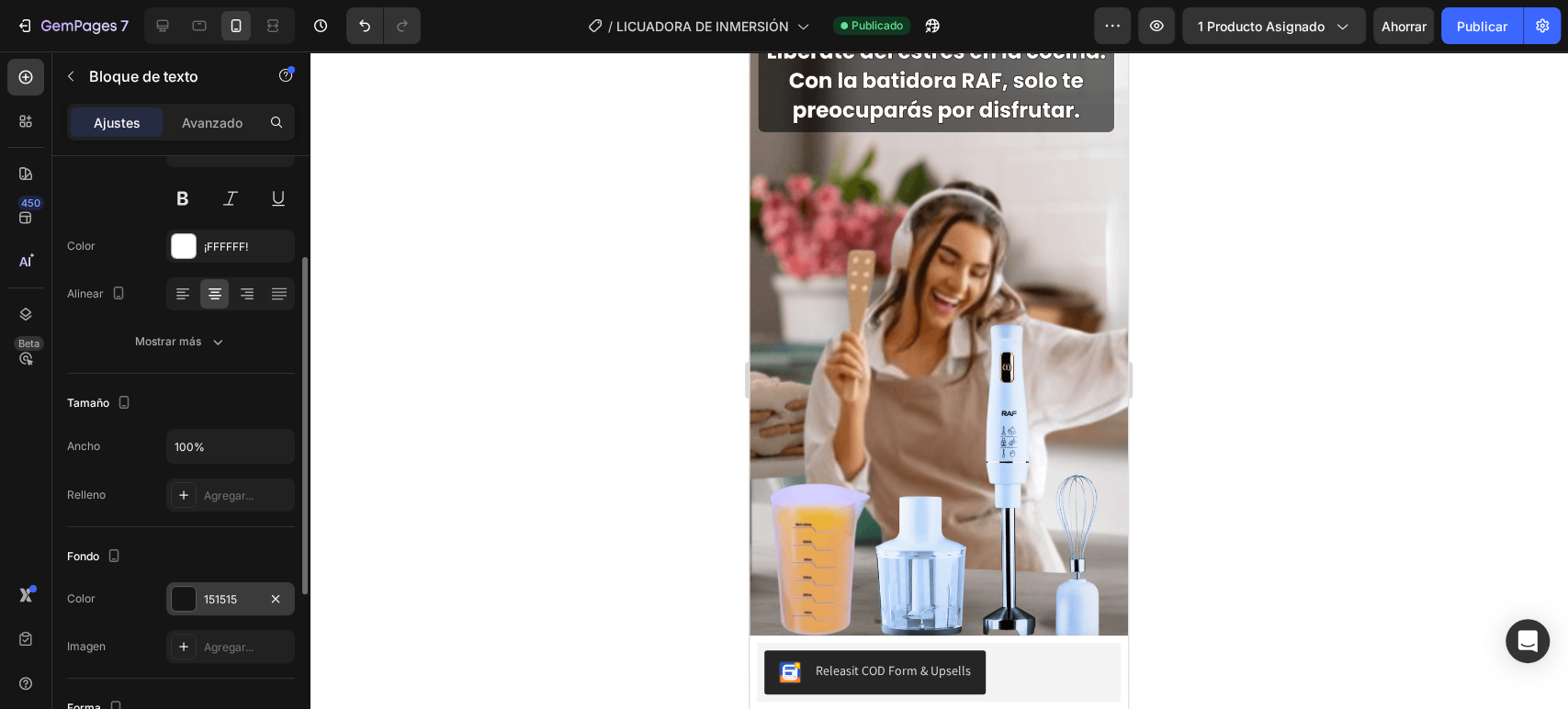 scroll, scrollTop: 179, scrollLeft: 0, axis: vertical 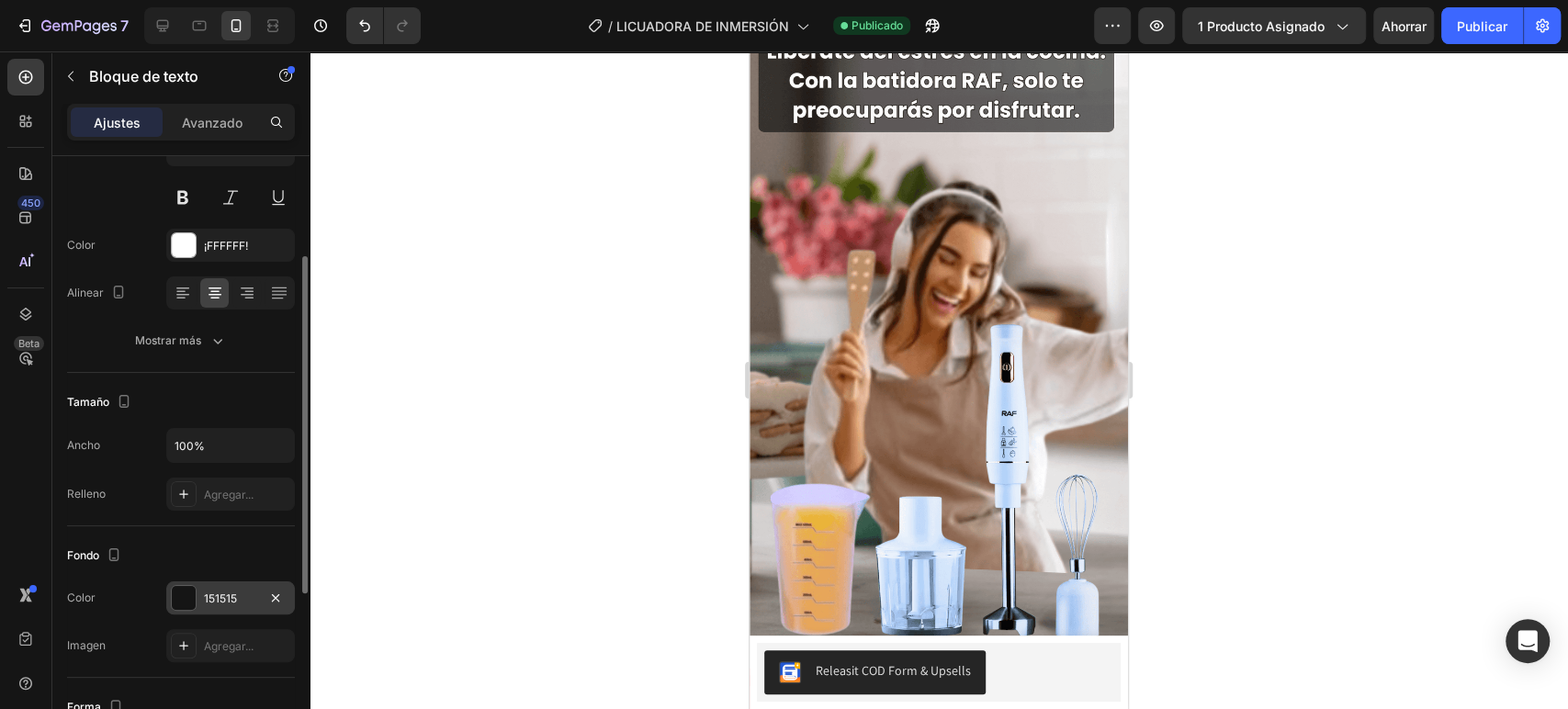 click at bounding box center [184, 598] 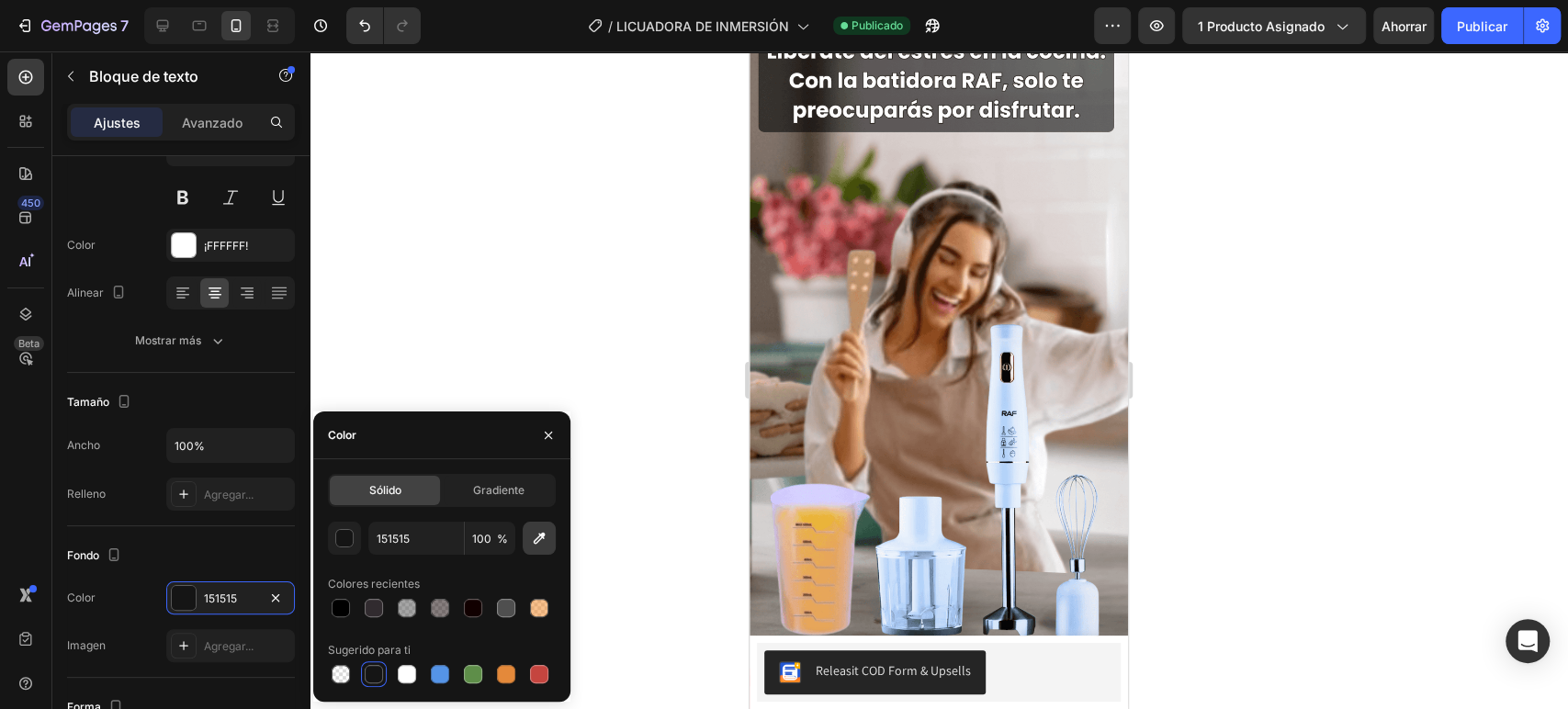 click 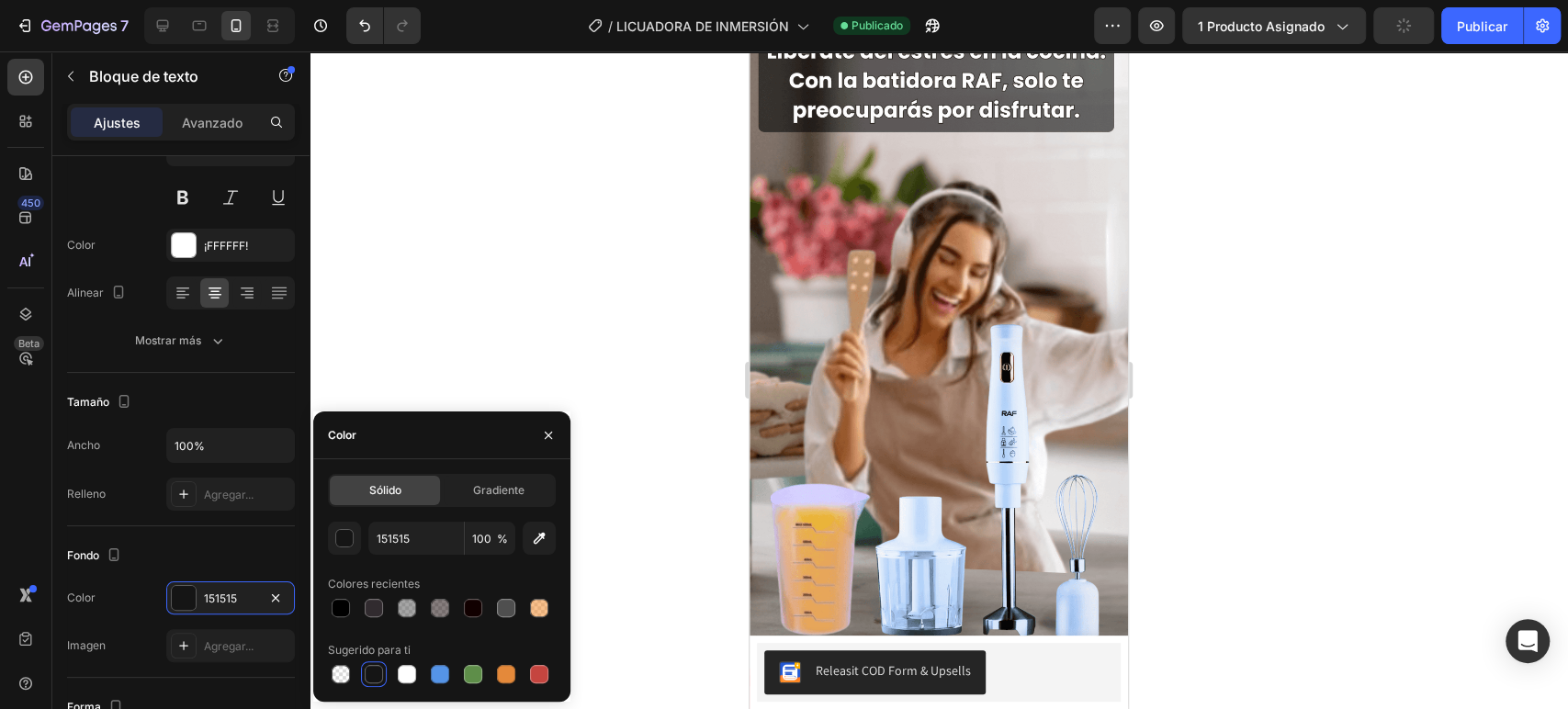 type on "000000" 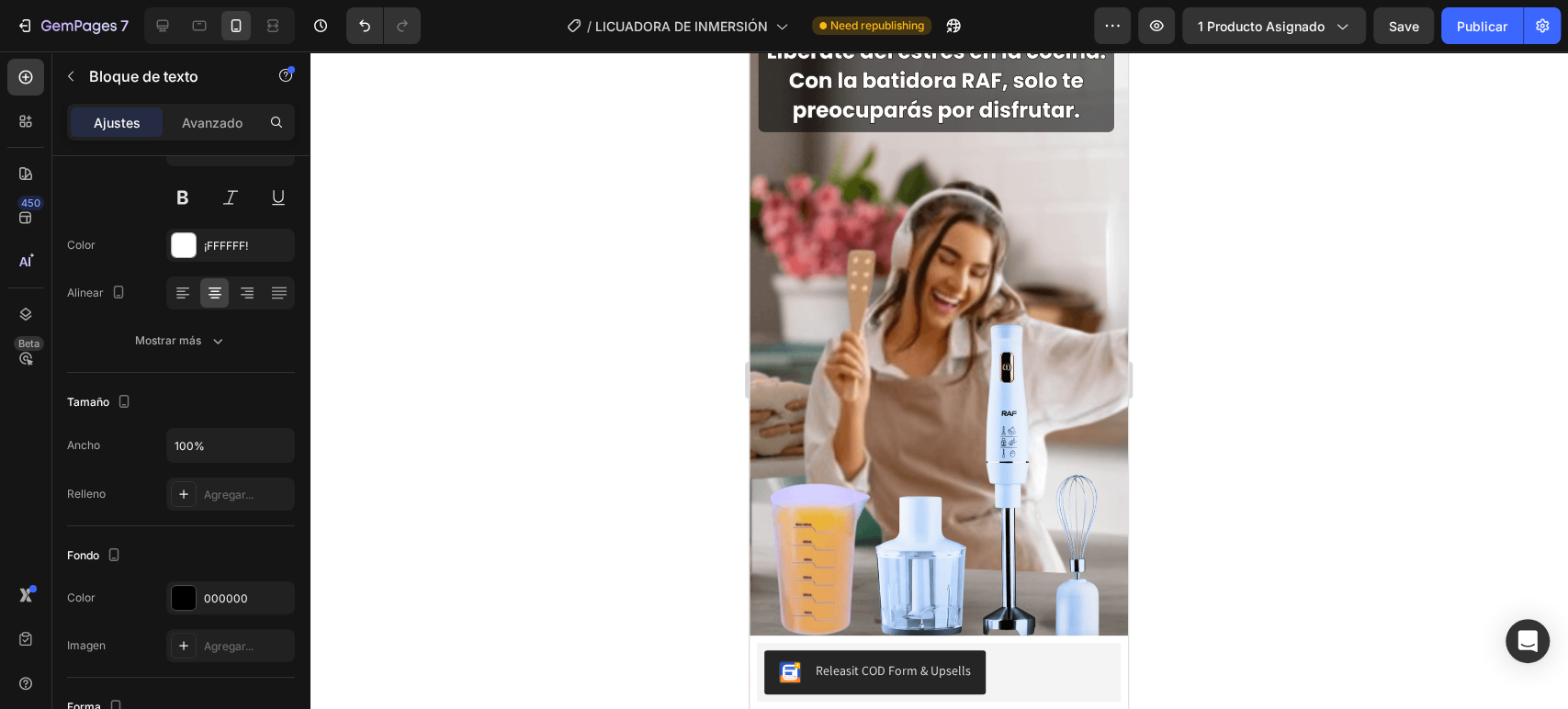click 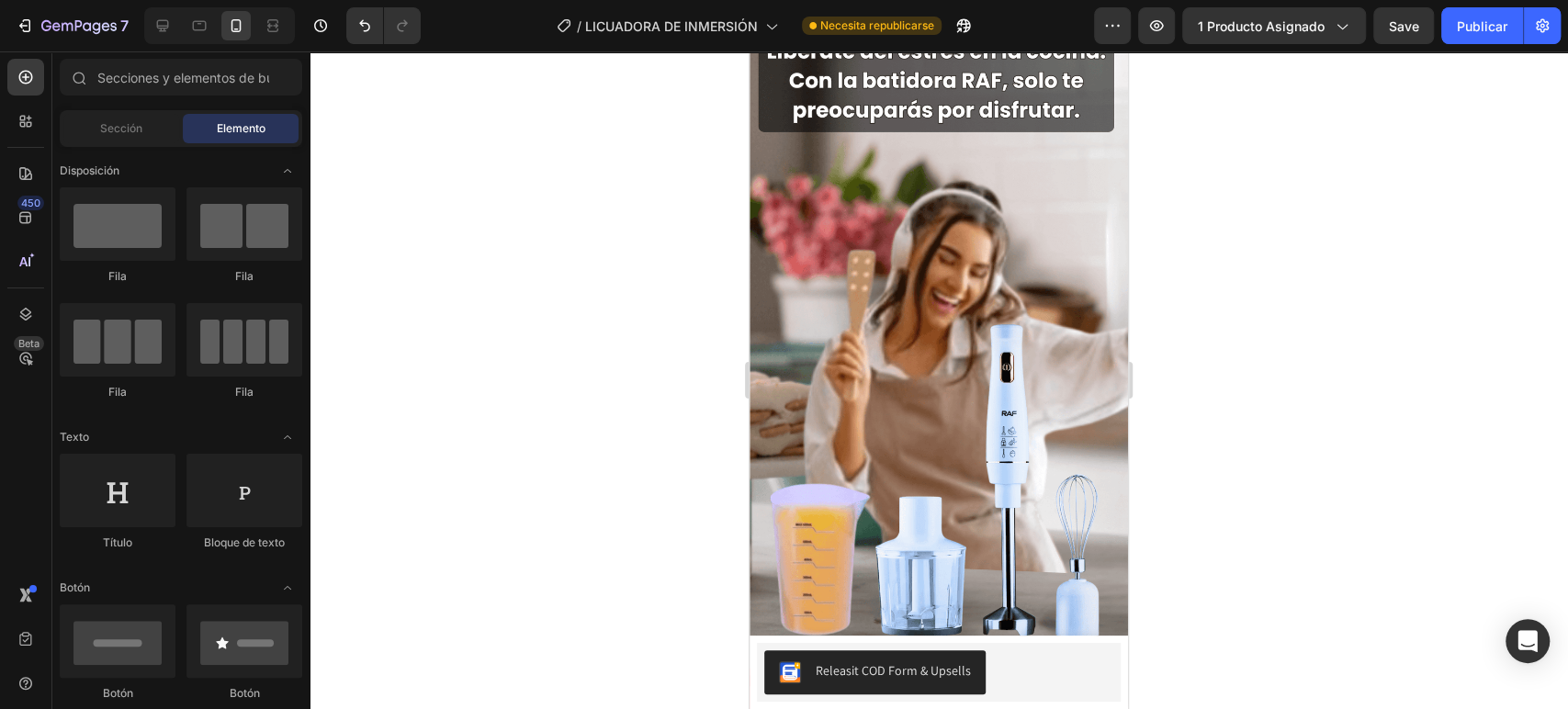 click 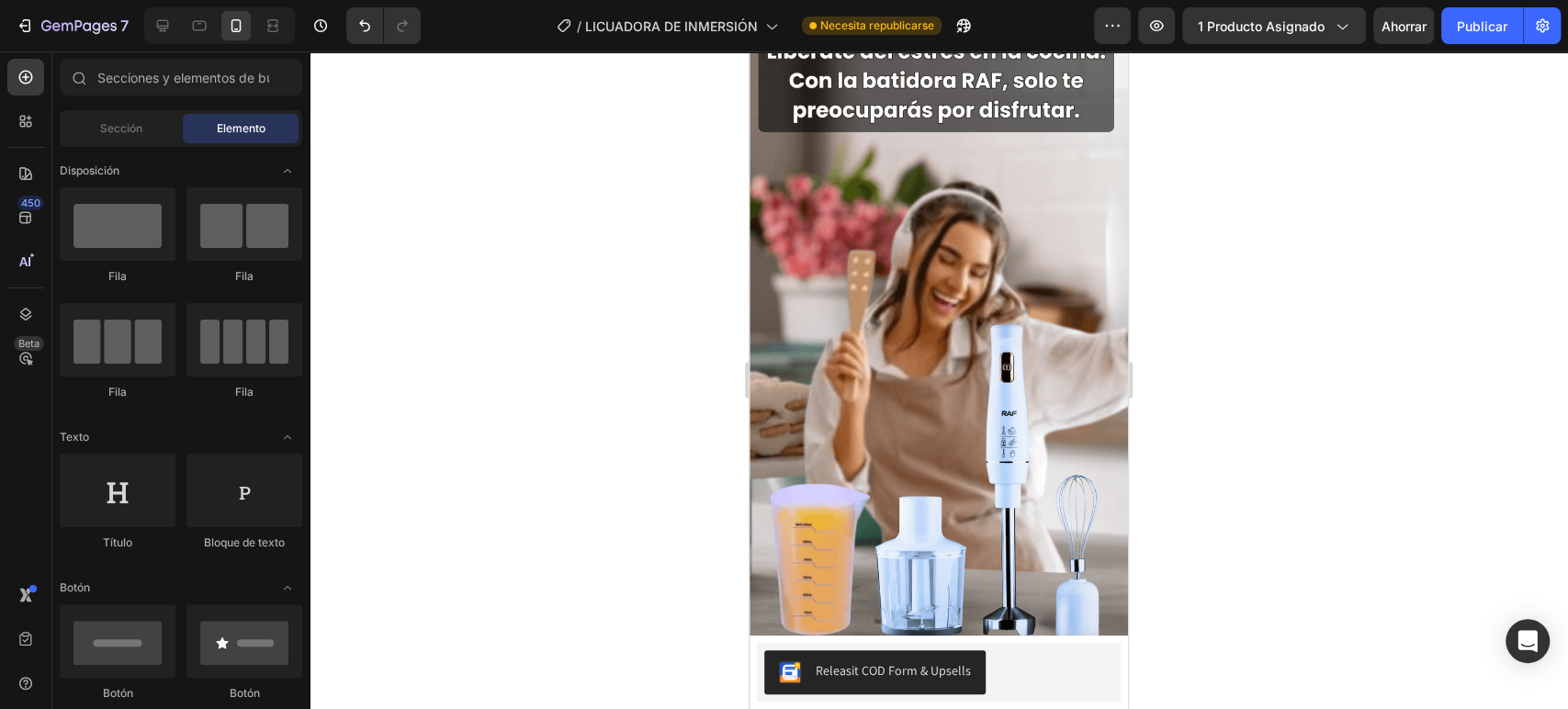 click on "¡Tu familia te amará por estas recetas deliciosas! Descubre cómo la Licuadora RAF 4 en 1 te ayuda a crear platos increíbles sin esfuerzo y en minutos" at bounding box center [939, -340] 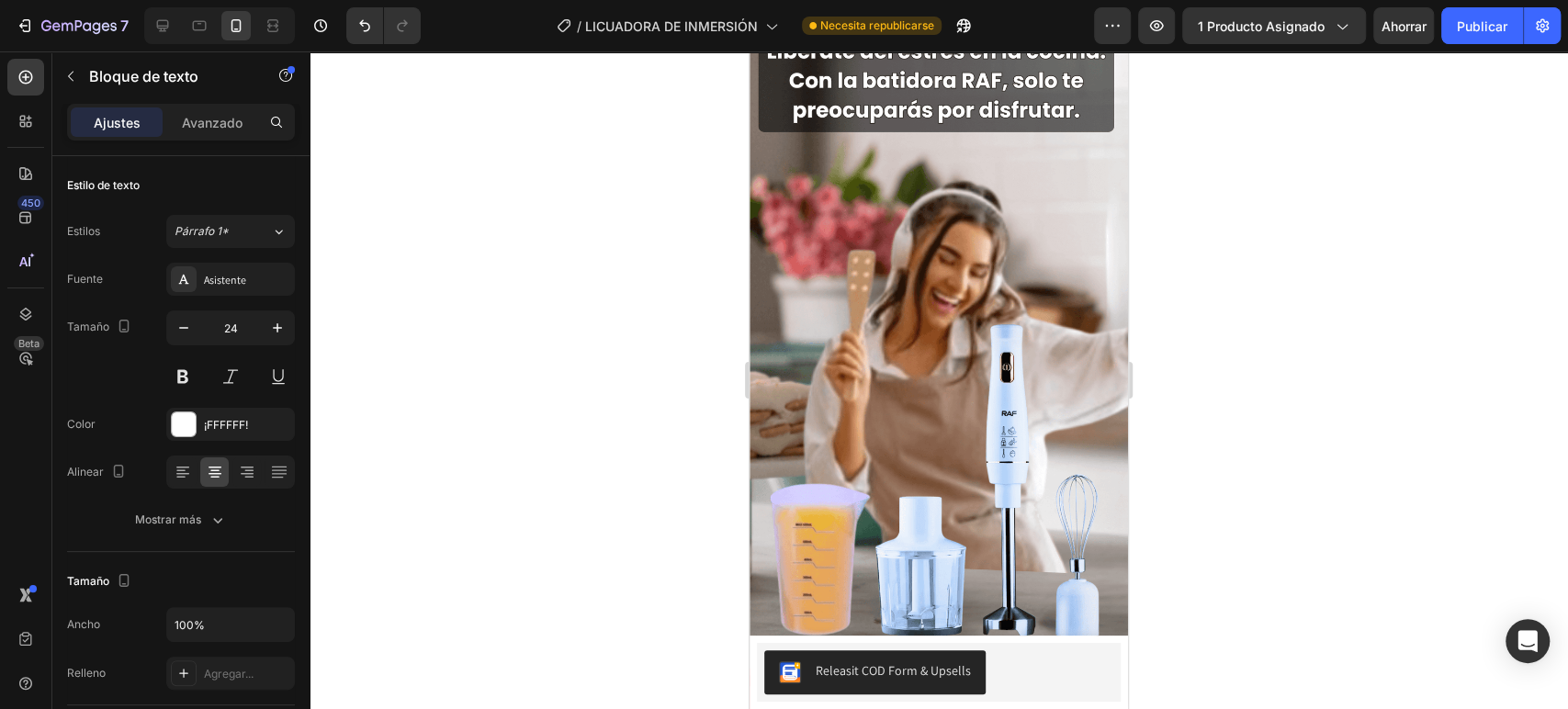 click on "¡Tu familia te amará por estas recetas deliciosas! Descubre cómo la Licuadora RAF 4 en 1 te ayuda a crear platos increíbles sin esfuerzo y en minutos" at bounding box center (939, -340) 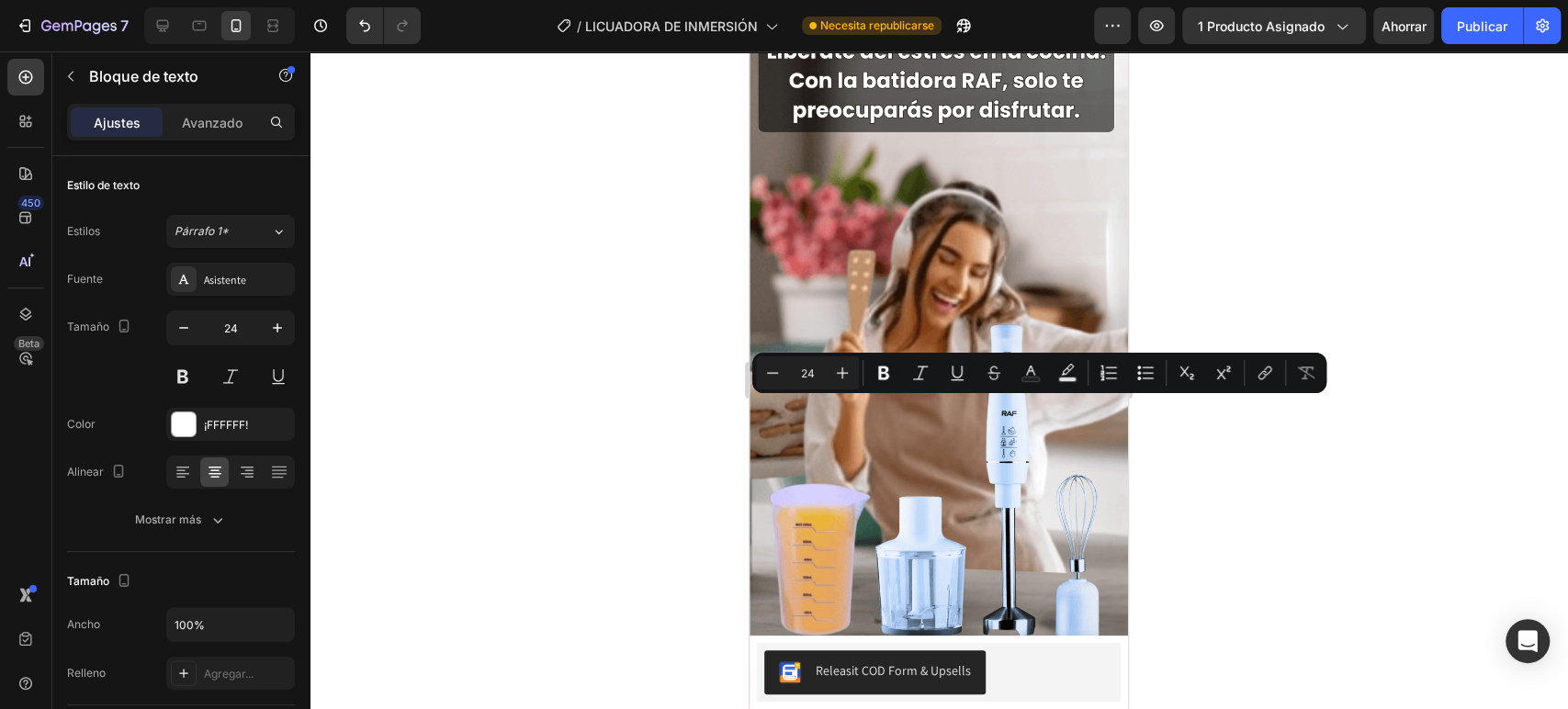 click on "¡Tu familia te amará por estas recetas deliciosas! Descubre cómo la Licuadora RAF 4 en 1 te ayuda a crear platos increíbles sin esfuerzo y en minutos" at bounding box center (939, -340) 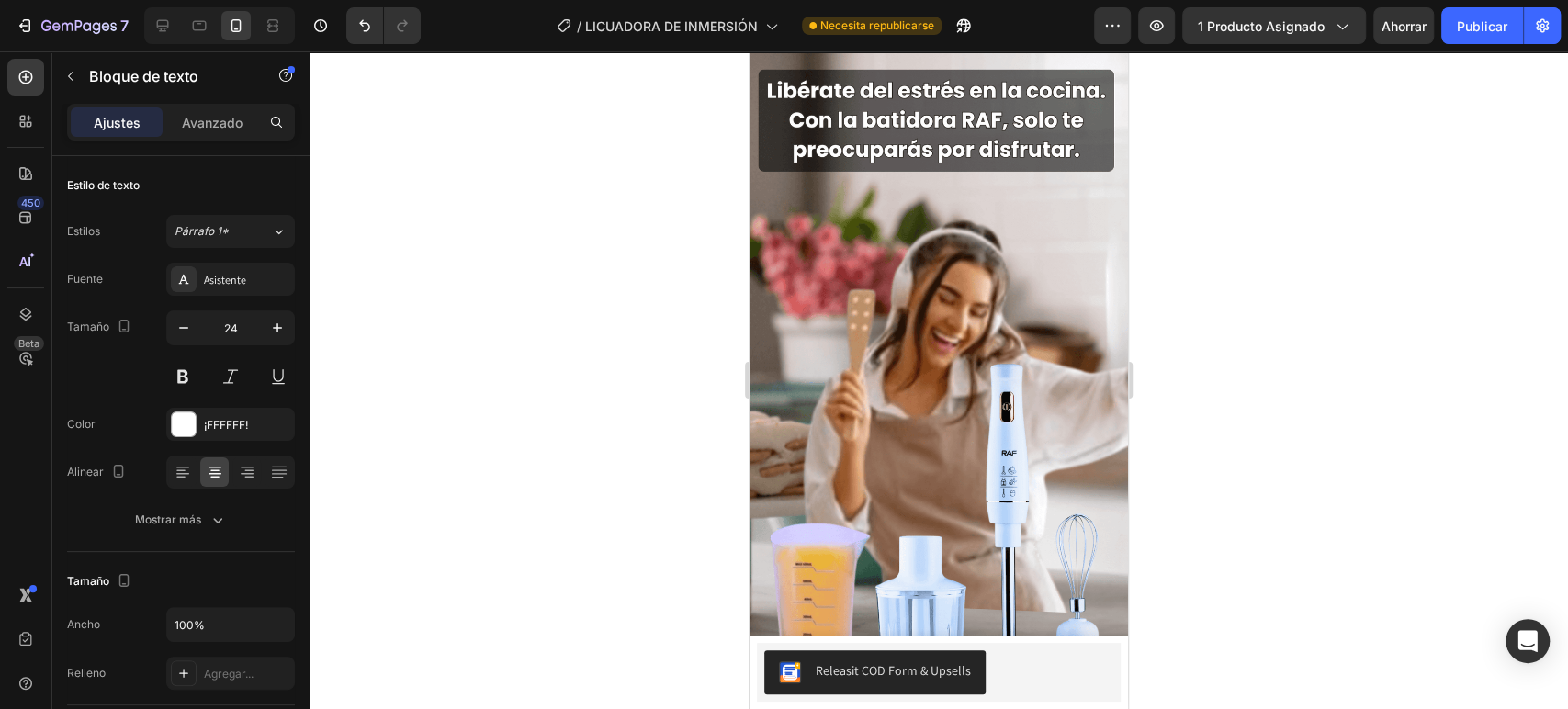 click 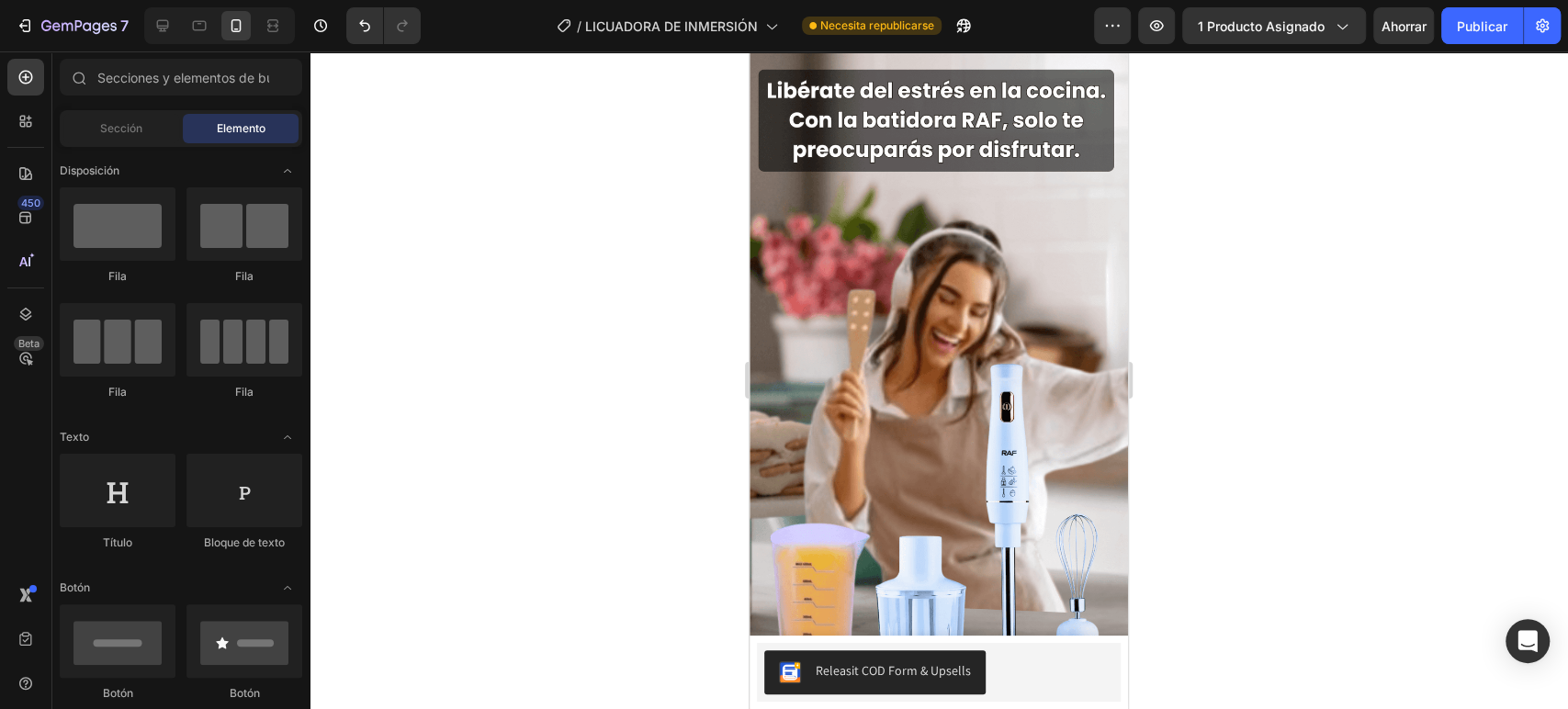 click on "¡Tu familia te amará por estas recetas deliciosas!" at bounding box center (939, -379) 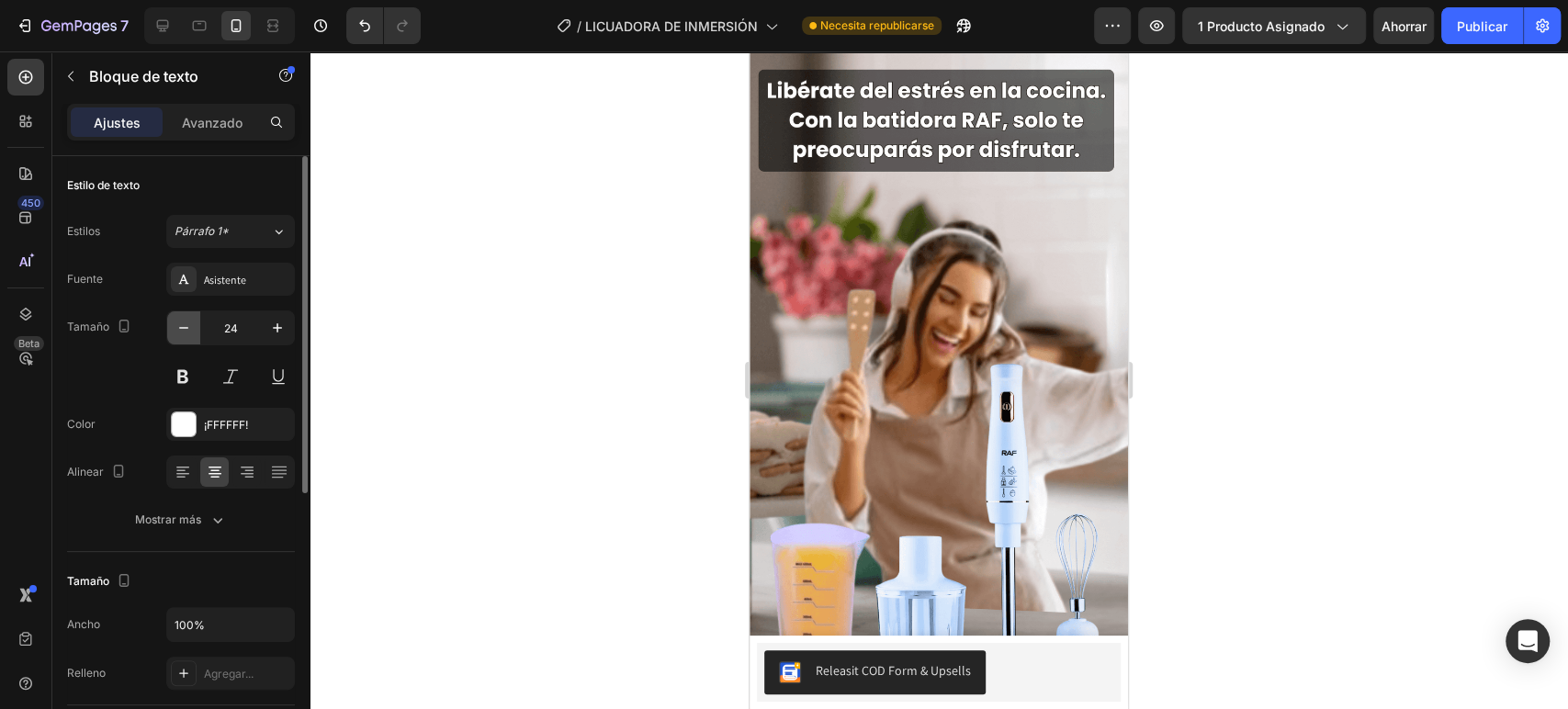 click 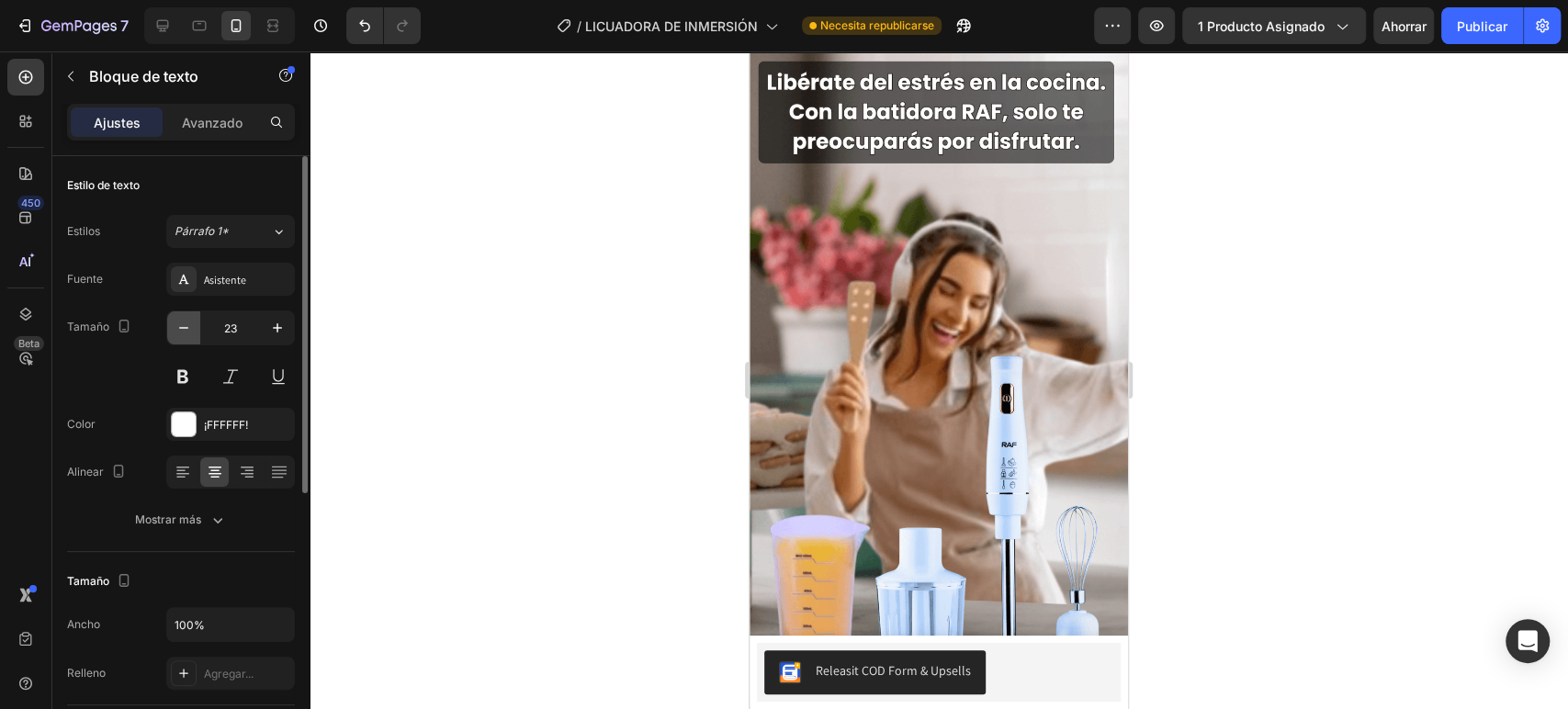 click 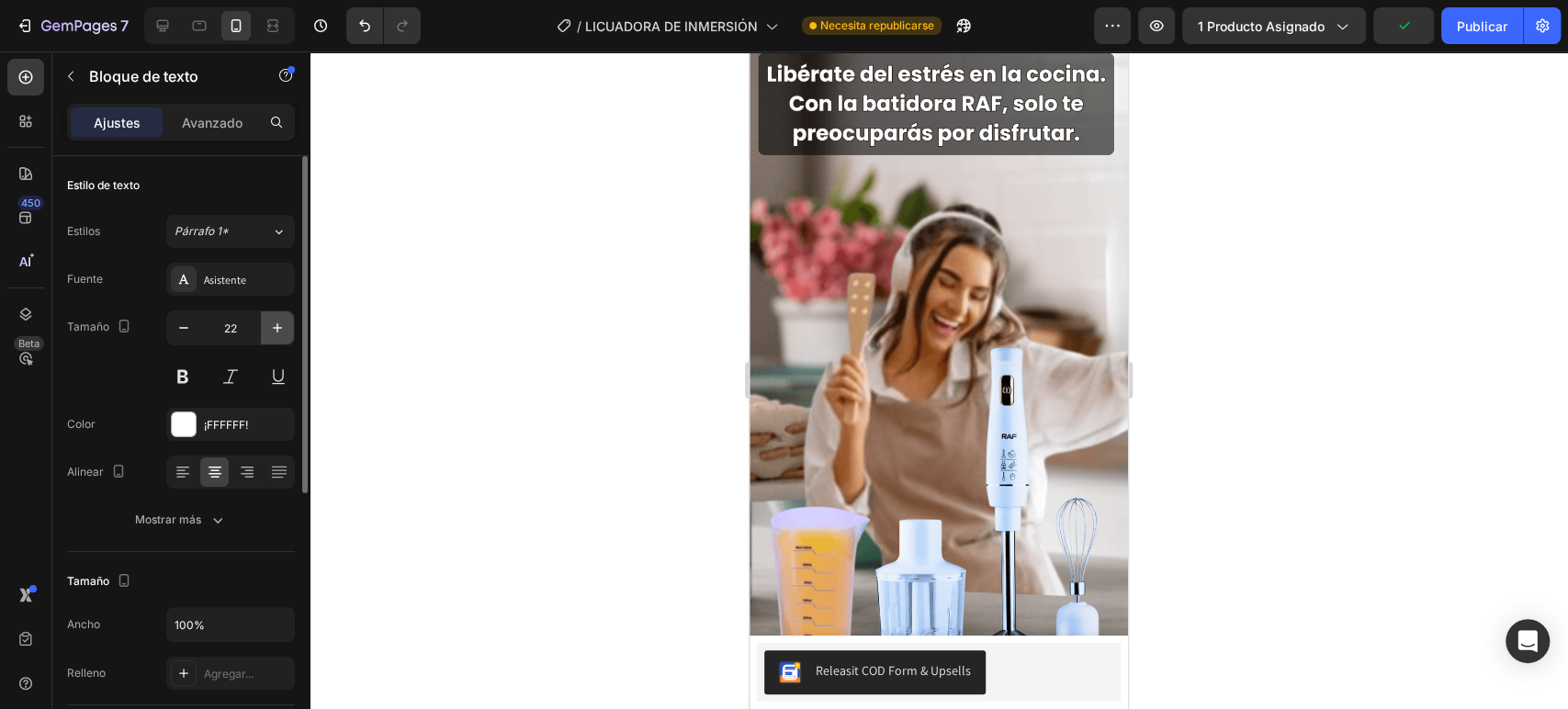 click 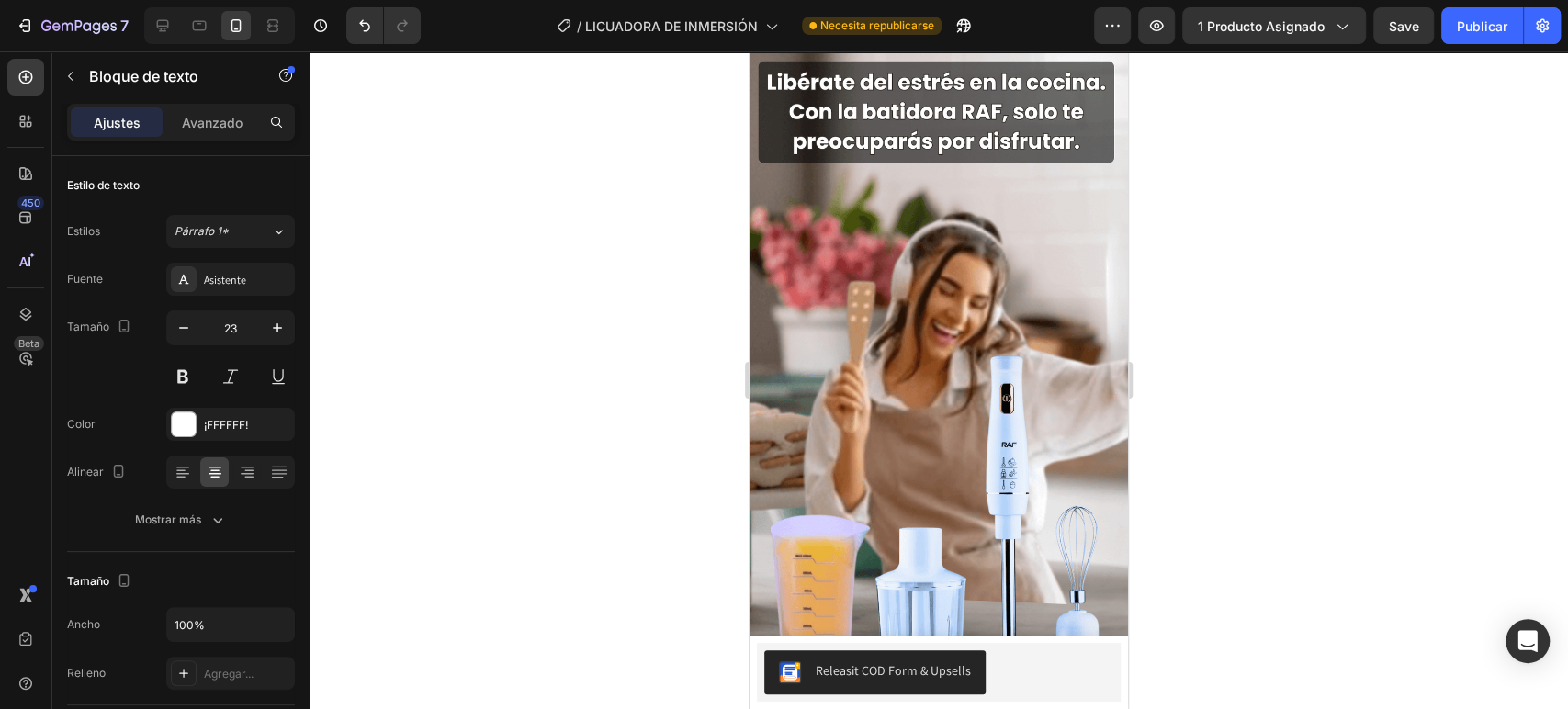 click 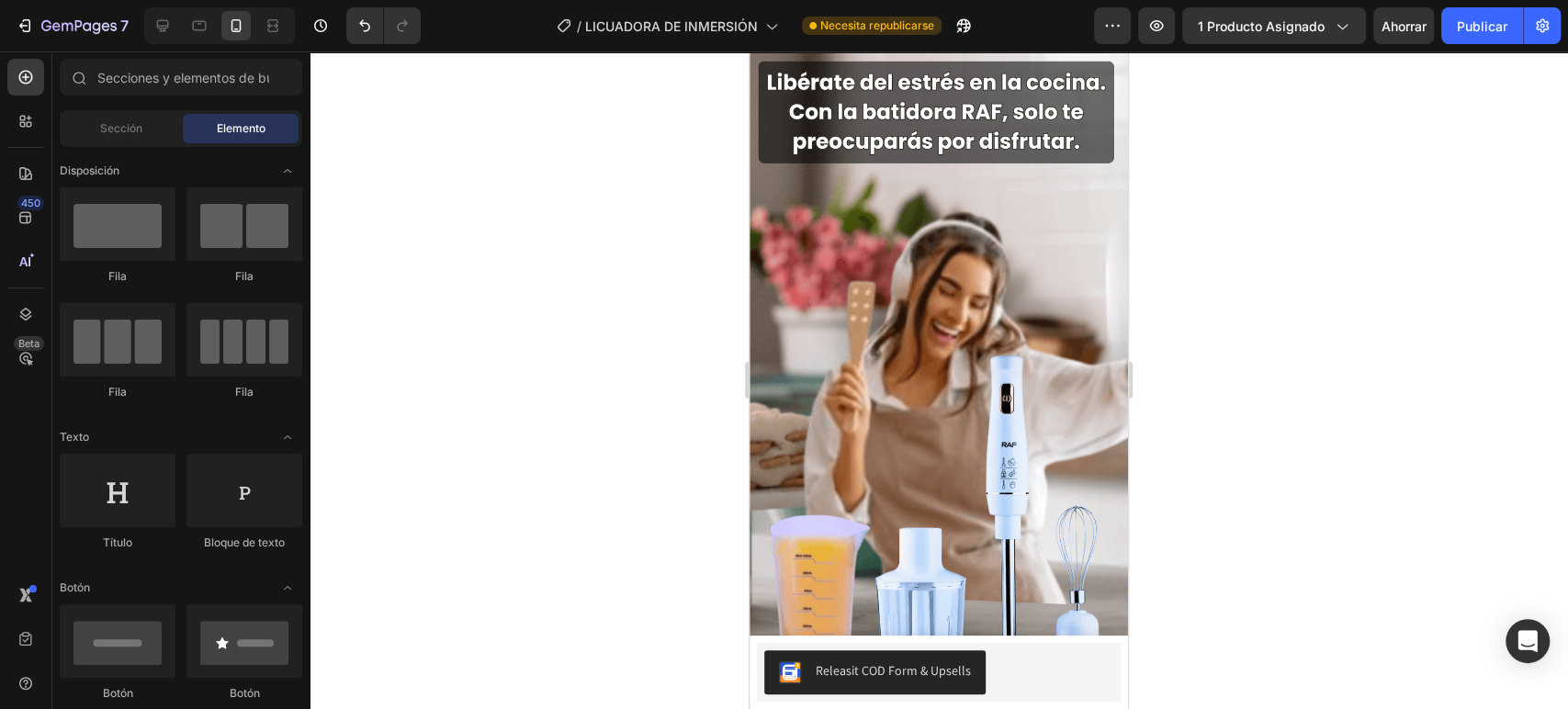 click on "¡Tu familia te amará por estas recetas deliciosas!" at bounding box center [939, -381] 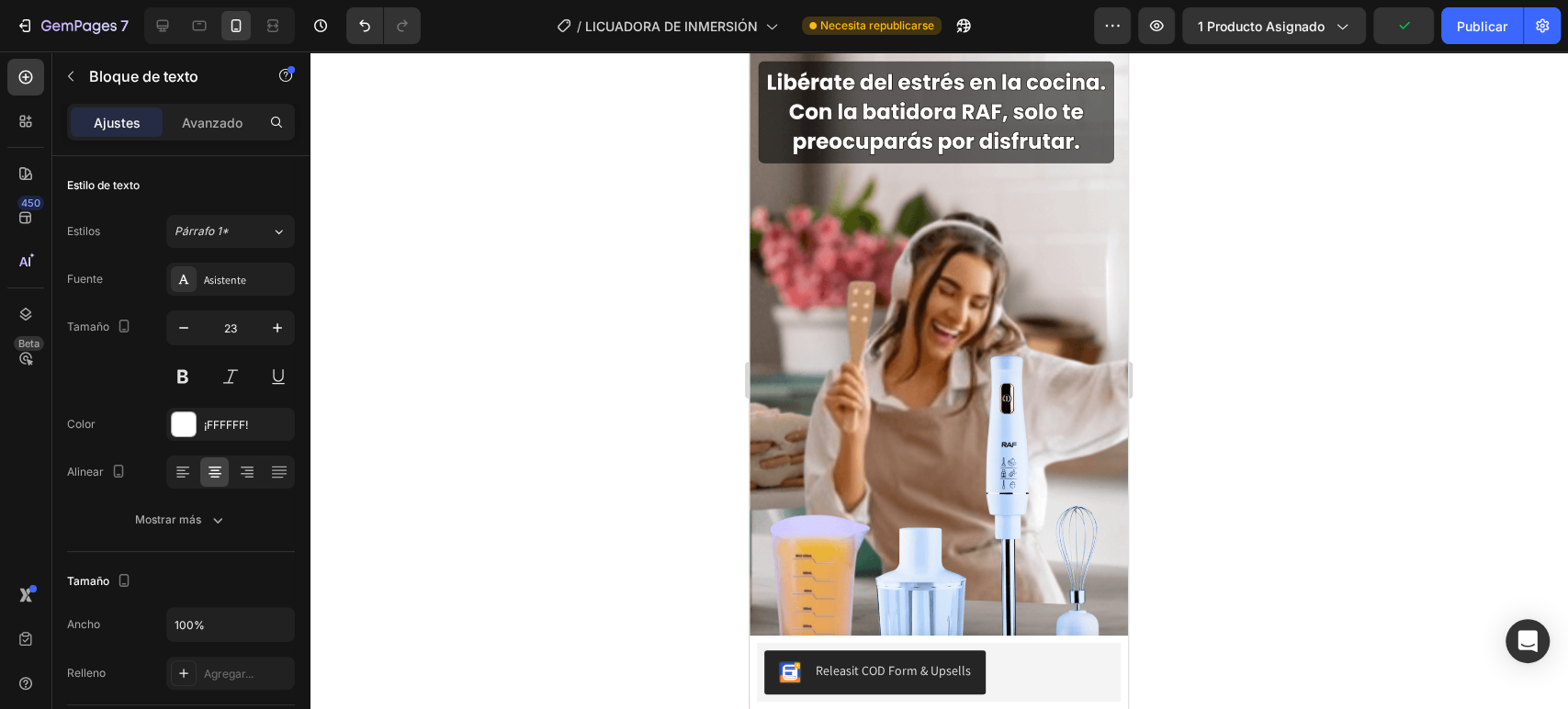 click on "Descubre cómo la Licuadora RAF 4 en 1 te ayuda a crear platos increíbles sin esfuerzo y en minutos" at bounding box center (939, -286) 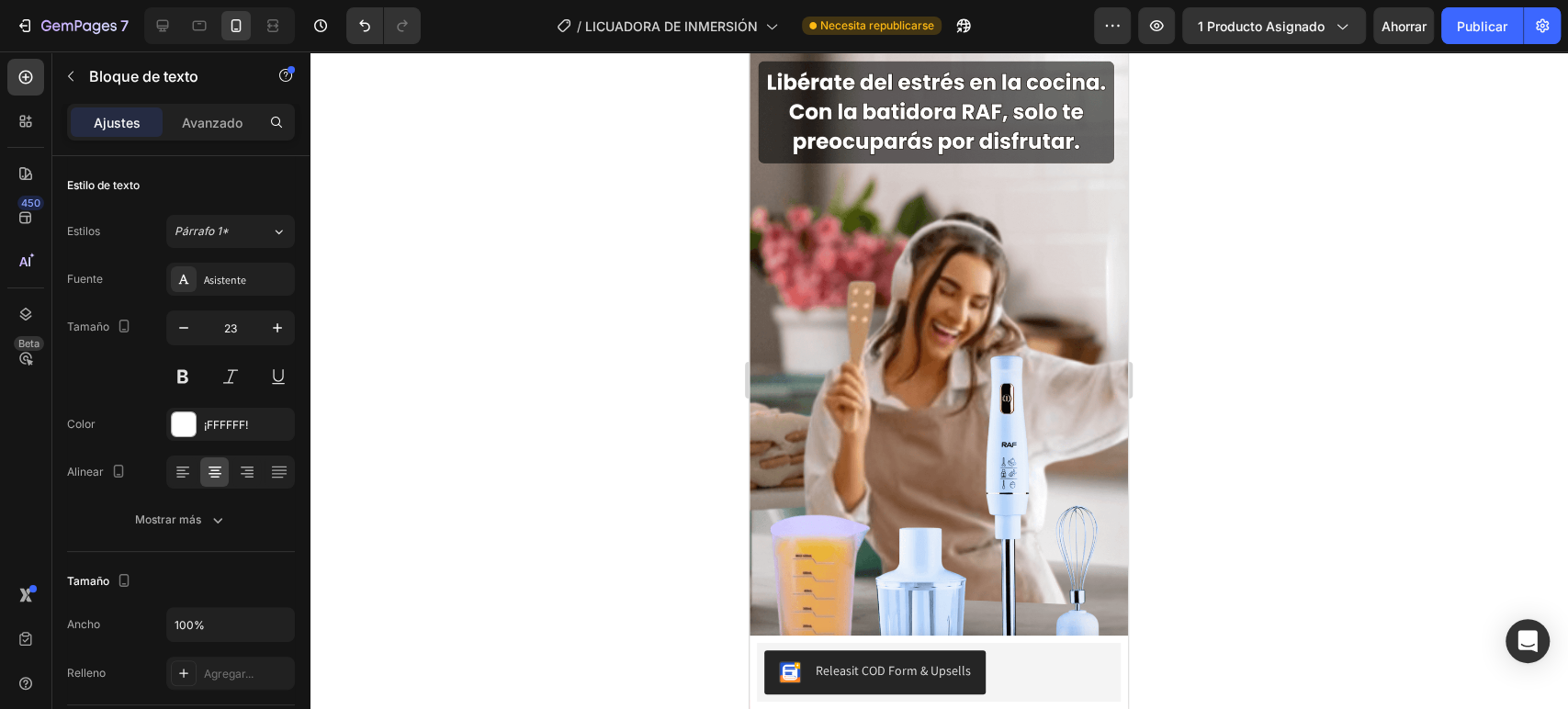click on "increíbles ," 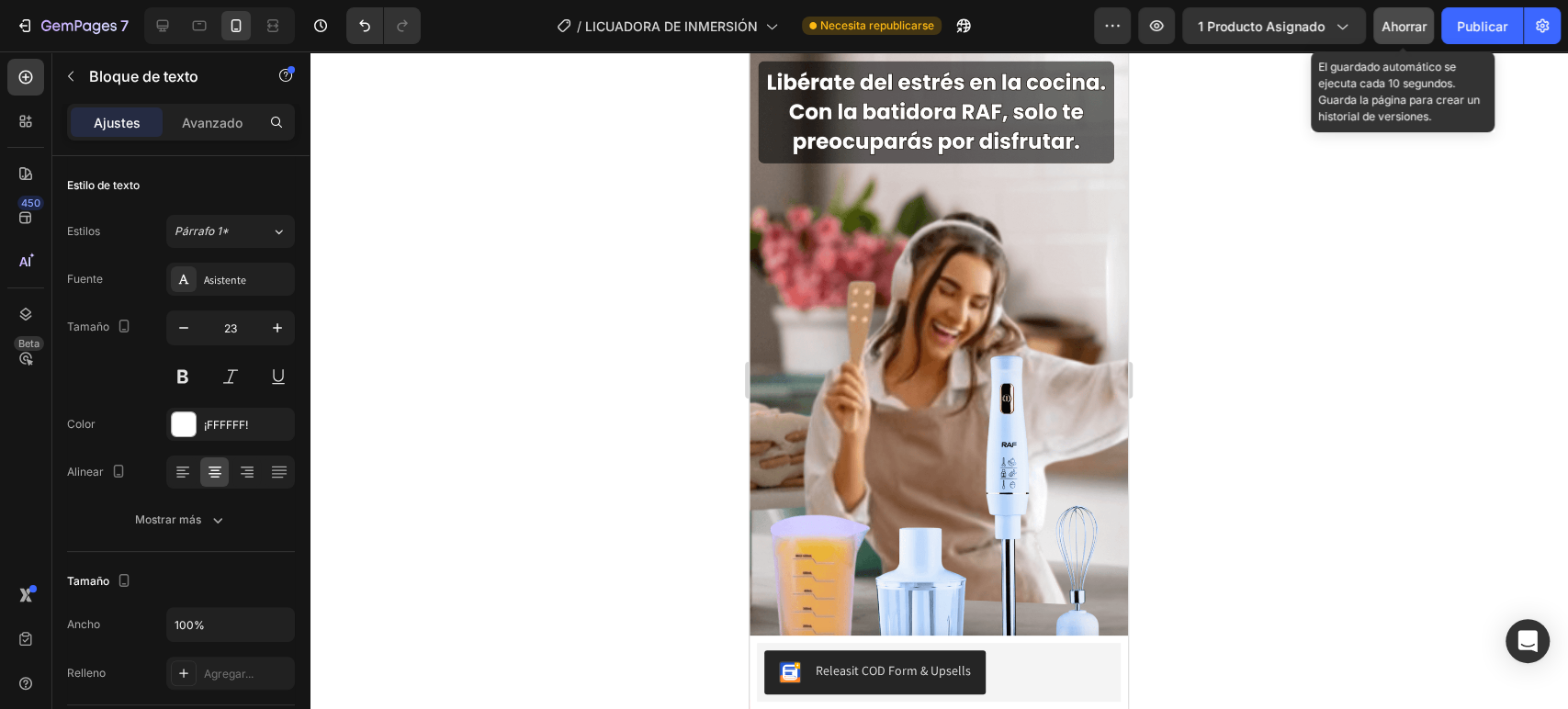 click on "Ahorrar" 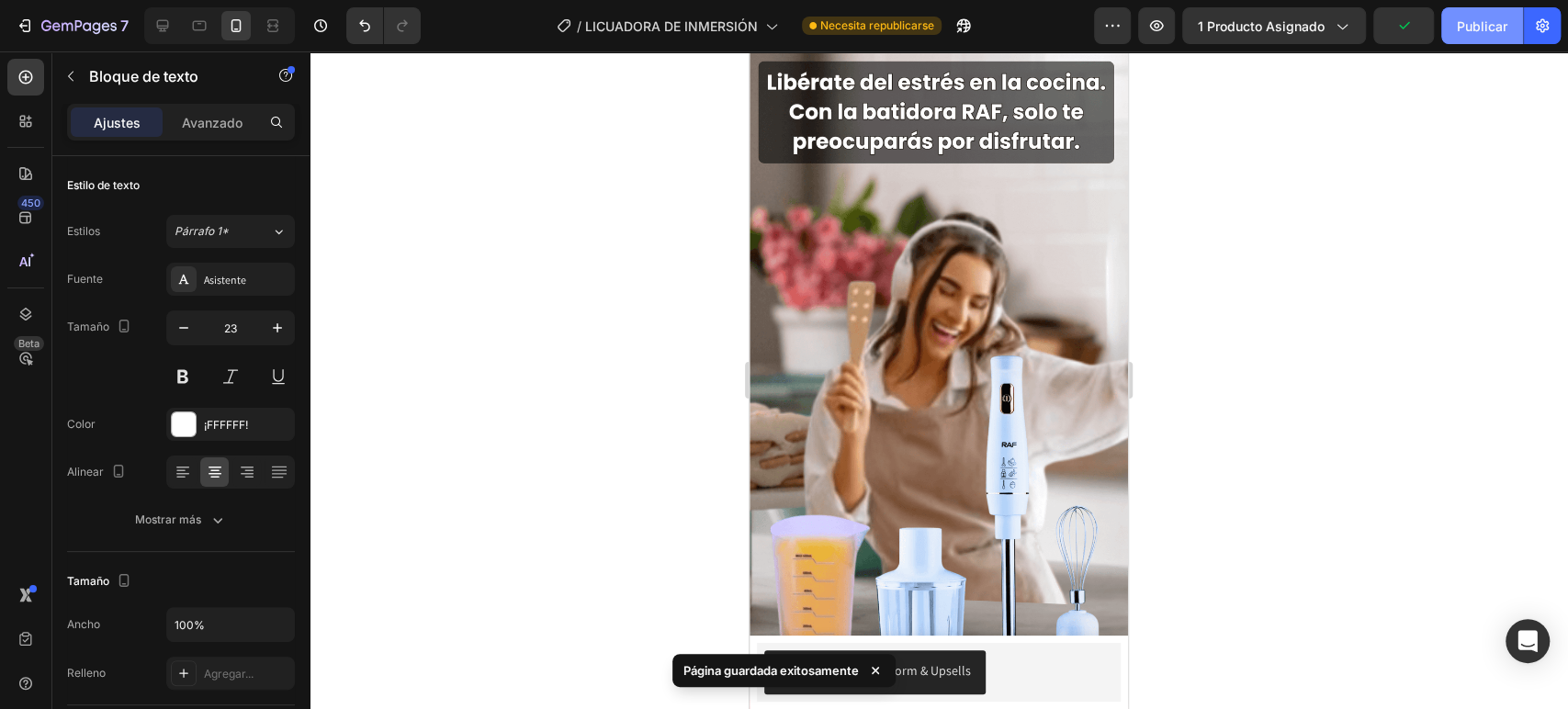 click on "Publicar" at bounding box center (1482, 26) 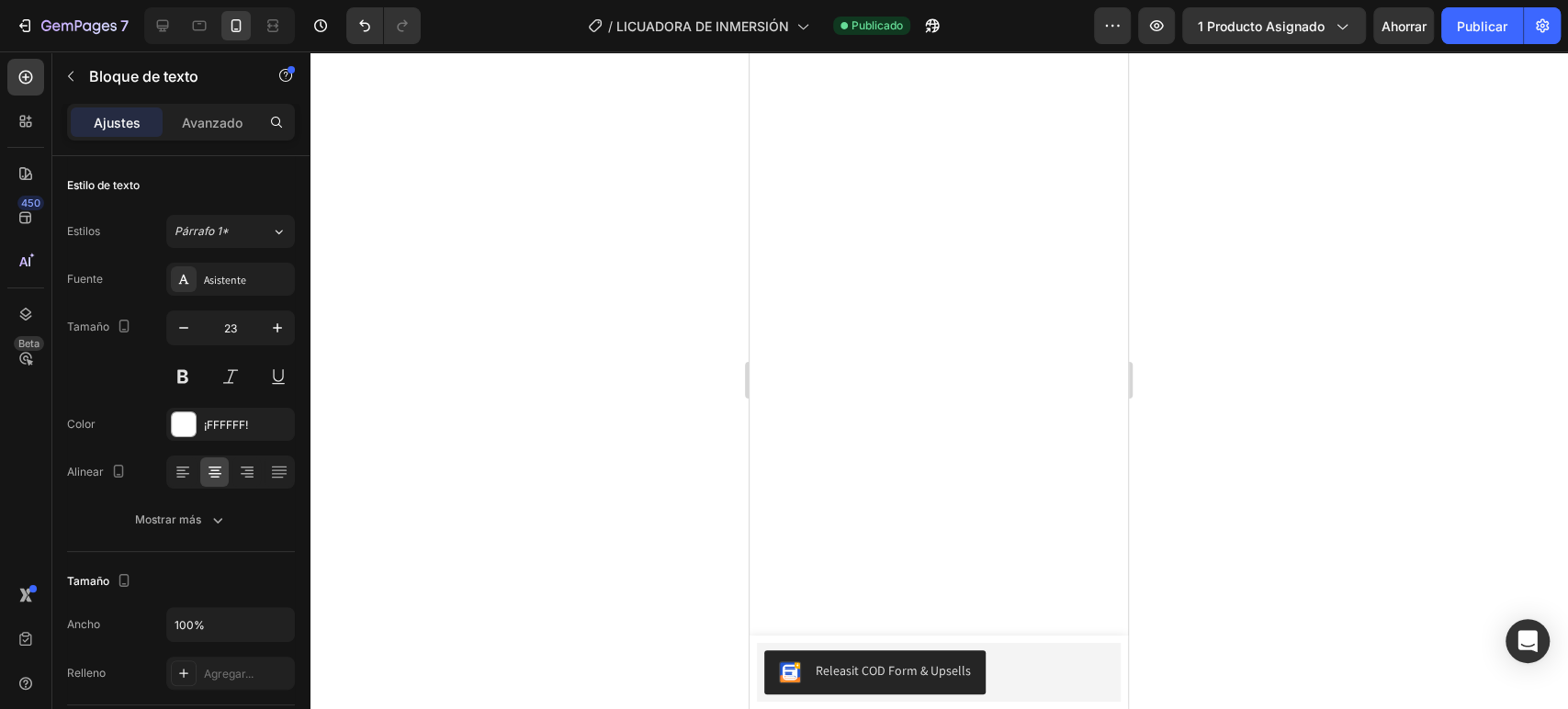 scroll, scrollTop: 0, scrollLeft: 0, axis: both 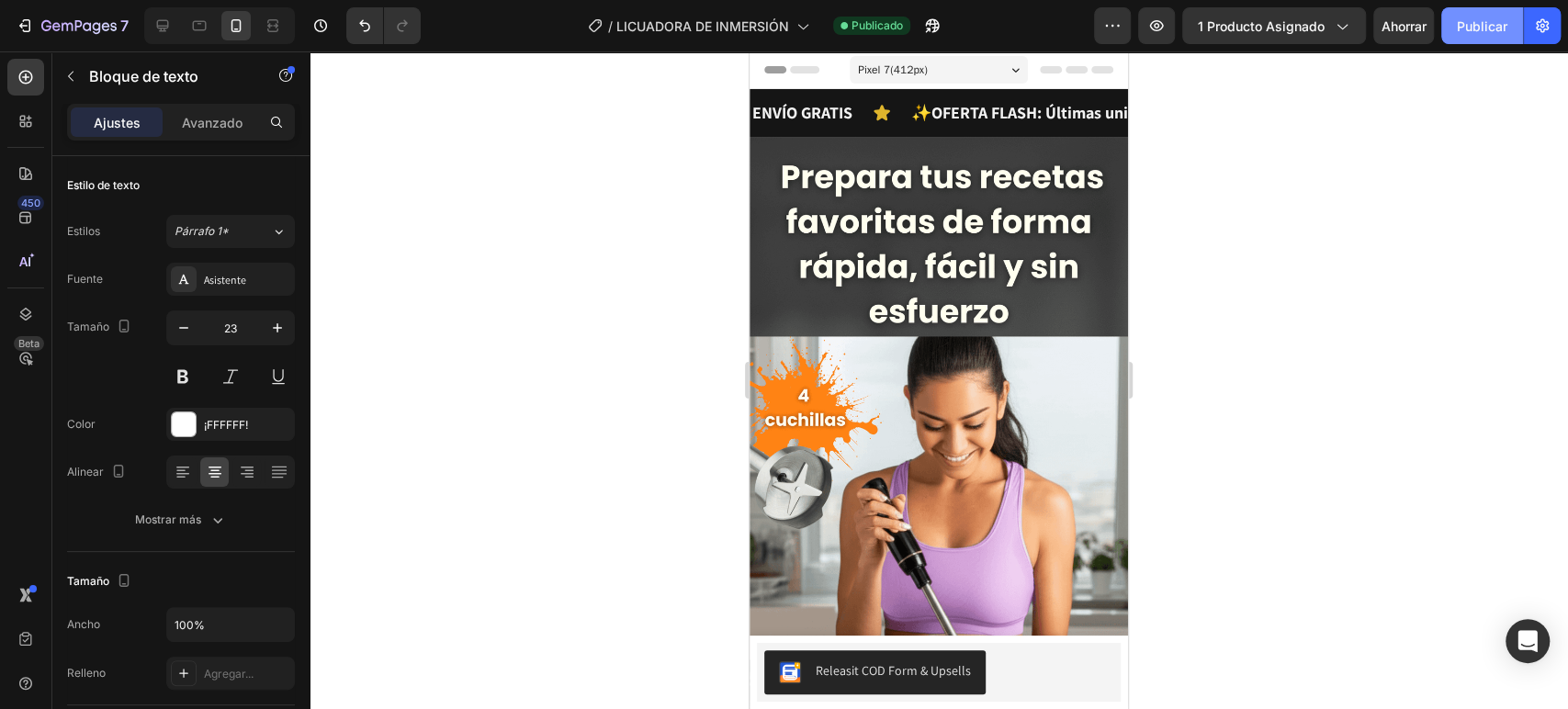 click on "Publicar" at bounding box center [1482, 26] 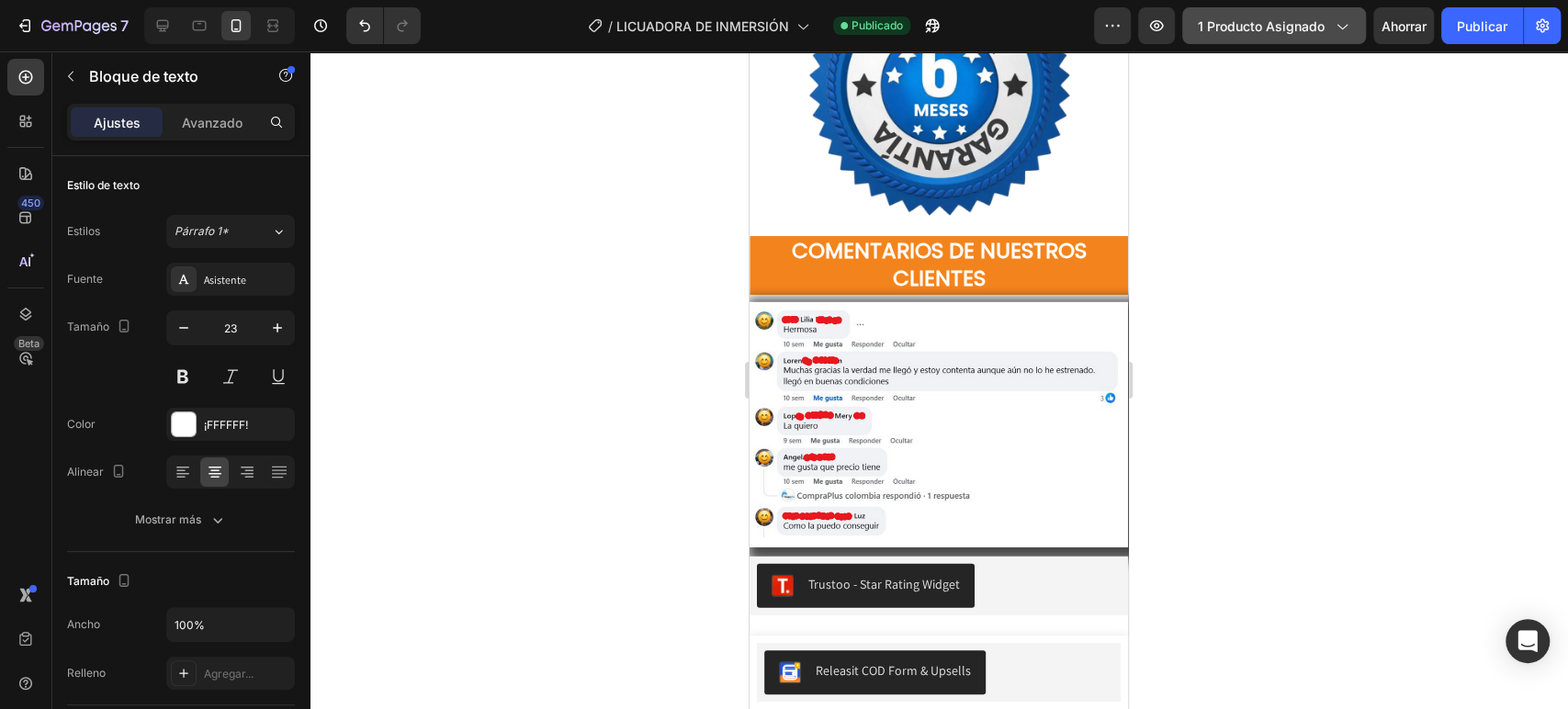scroll, scrollTop: 8104, scrollLeft: 0, axis: vertical 